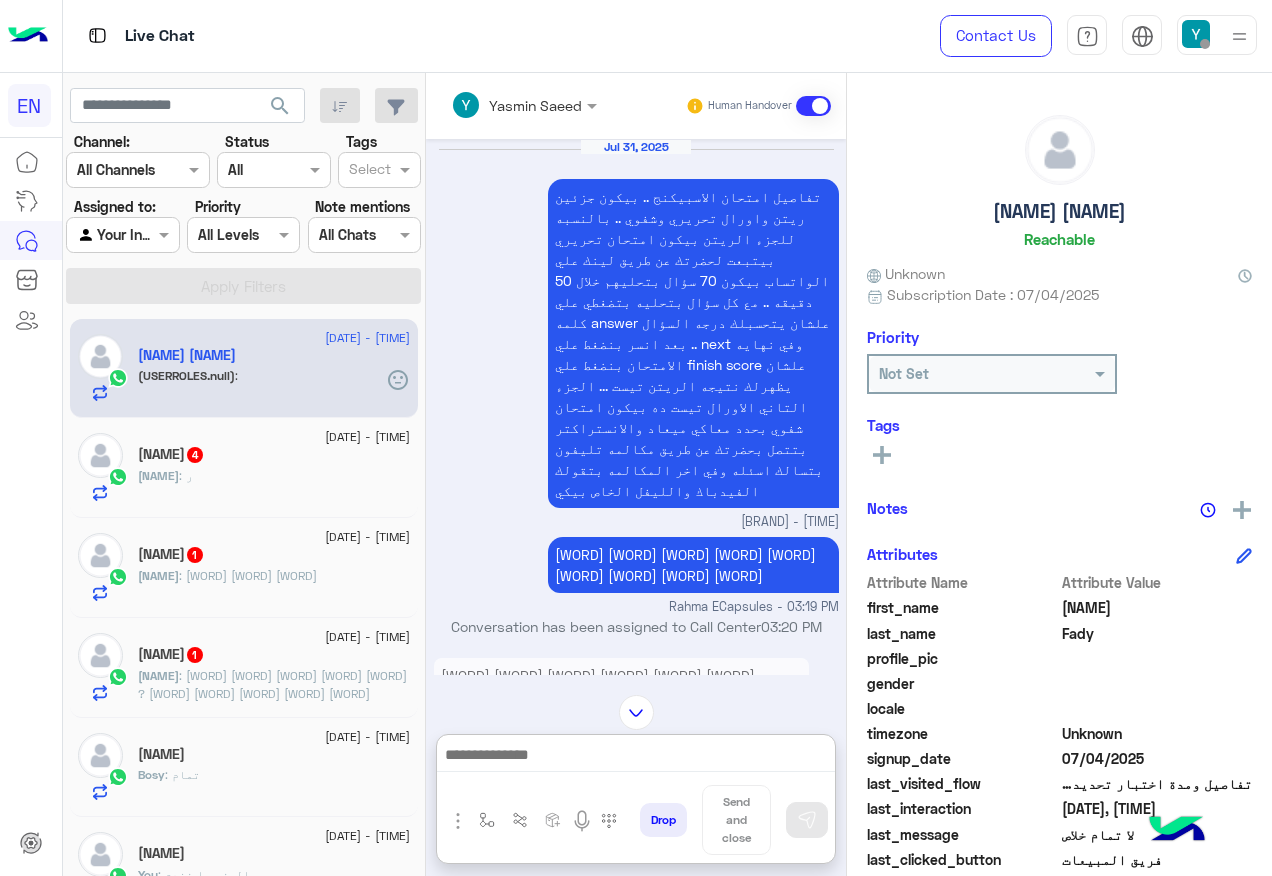 scroll, scrollTop: 0, scrollLeft: 0, axis: both 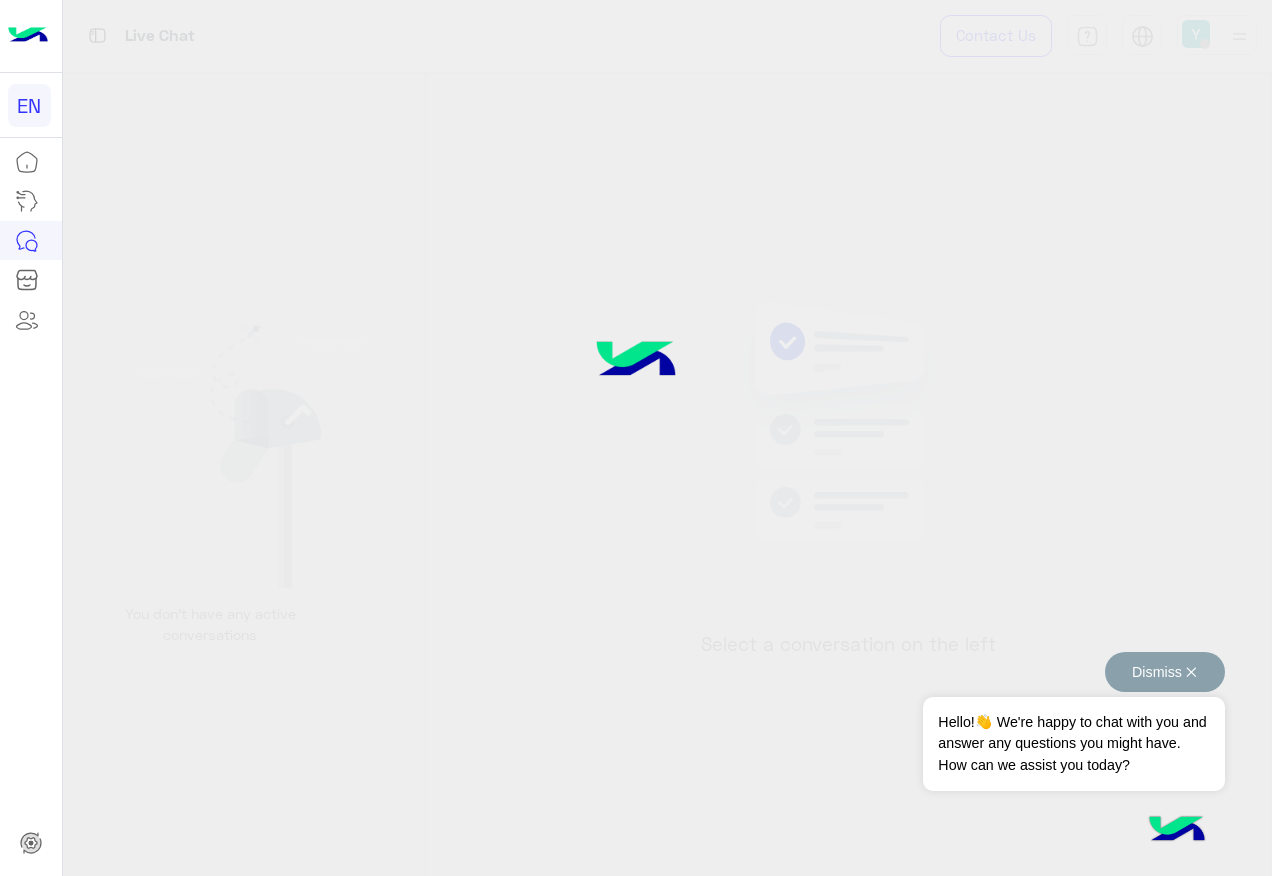 click on "Dismiss ✕" at bounding box center [1165, 672] 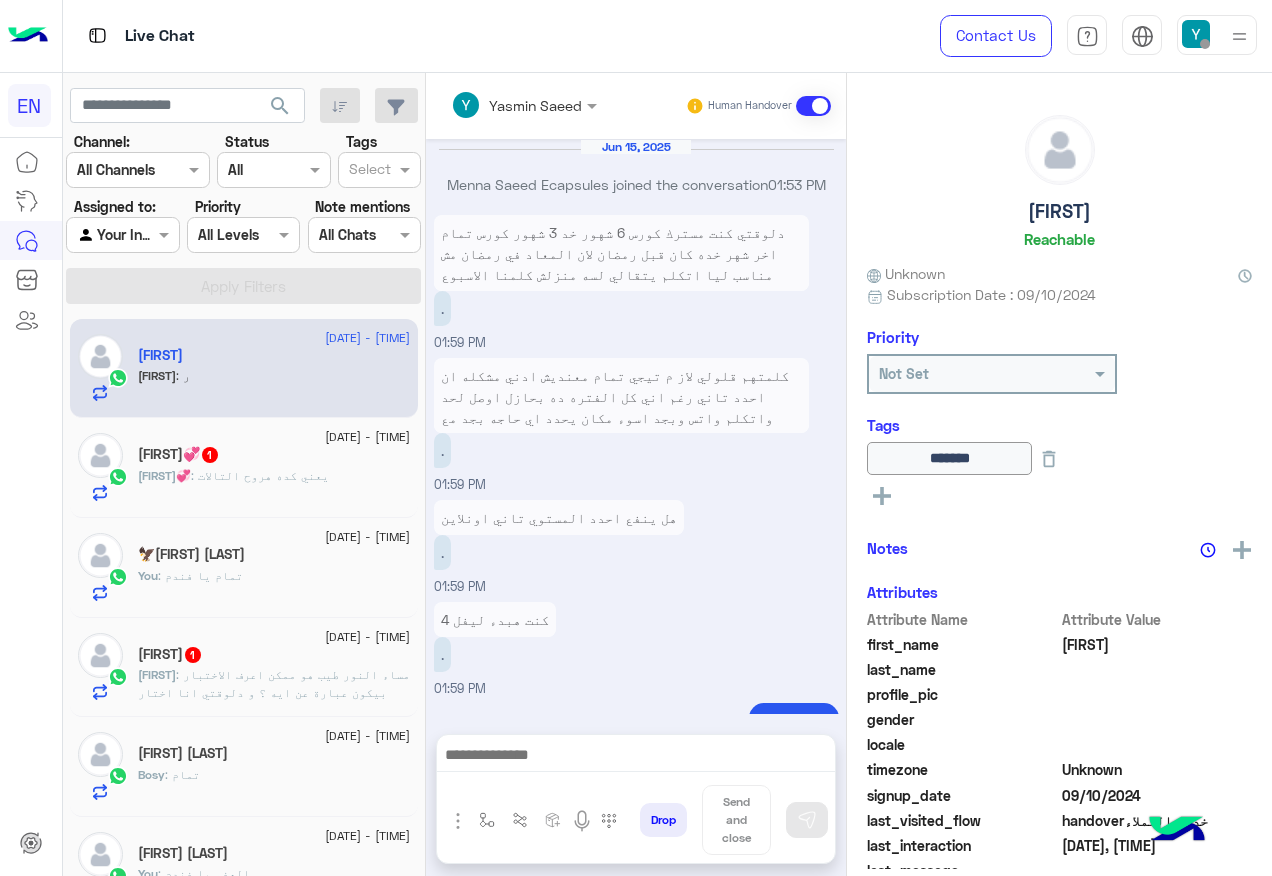 scroll, scrollTop: 1511, scrollLeft: 0, axis: vertical 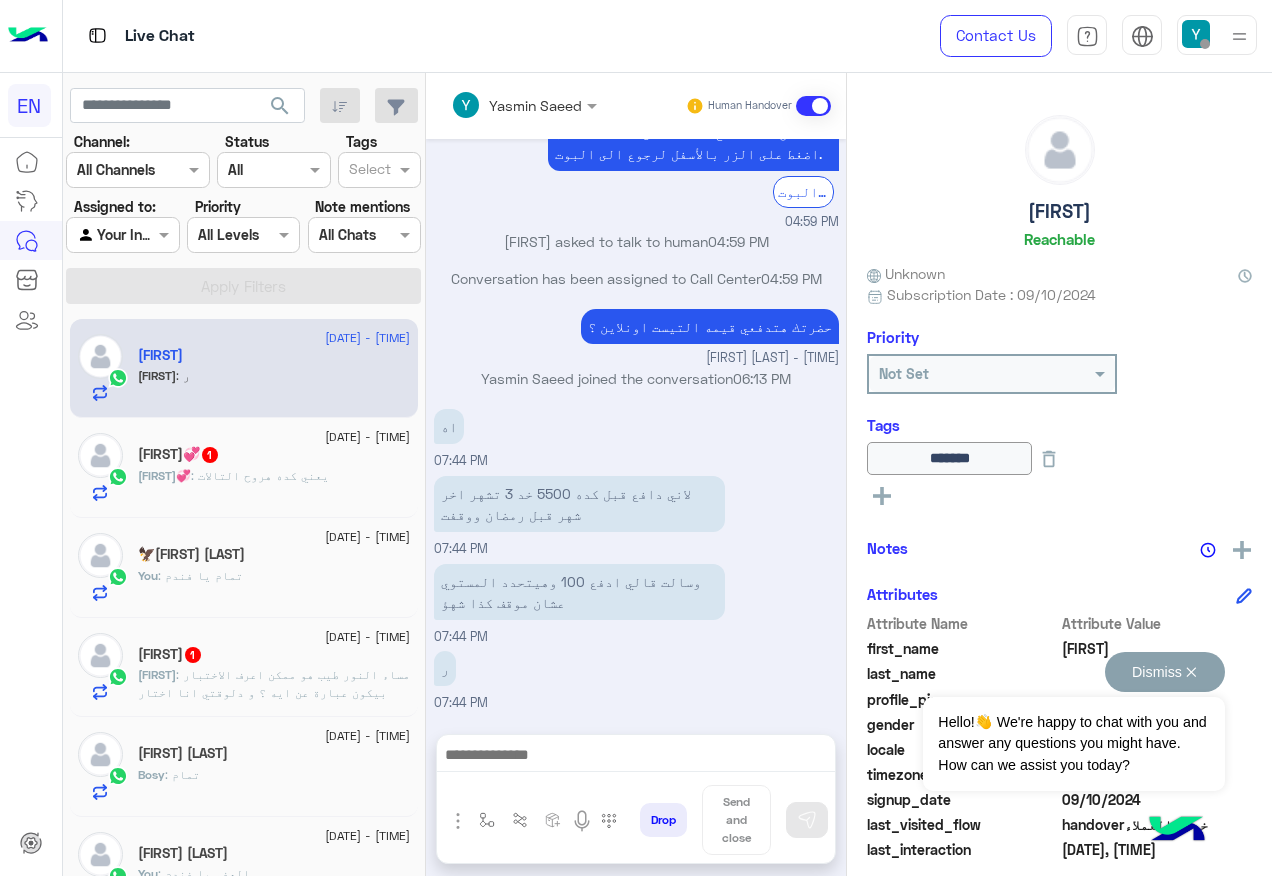 click on "Dismiss ✕" at bounding box center (1165, 672) 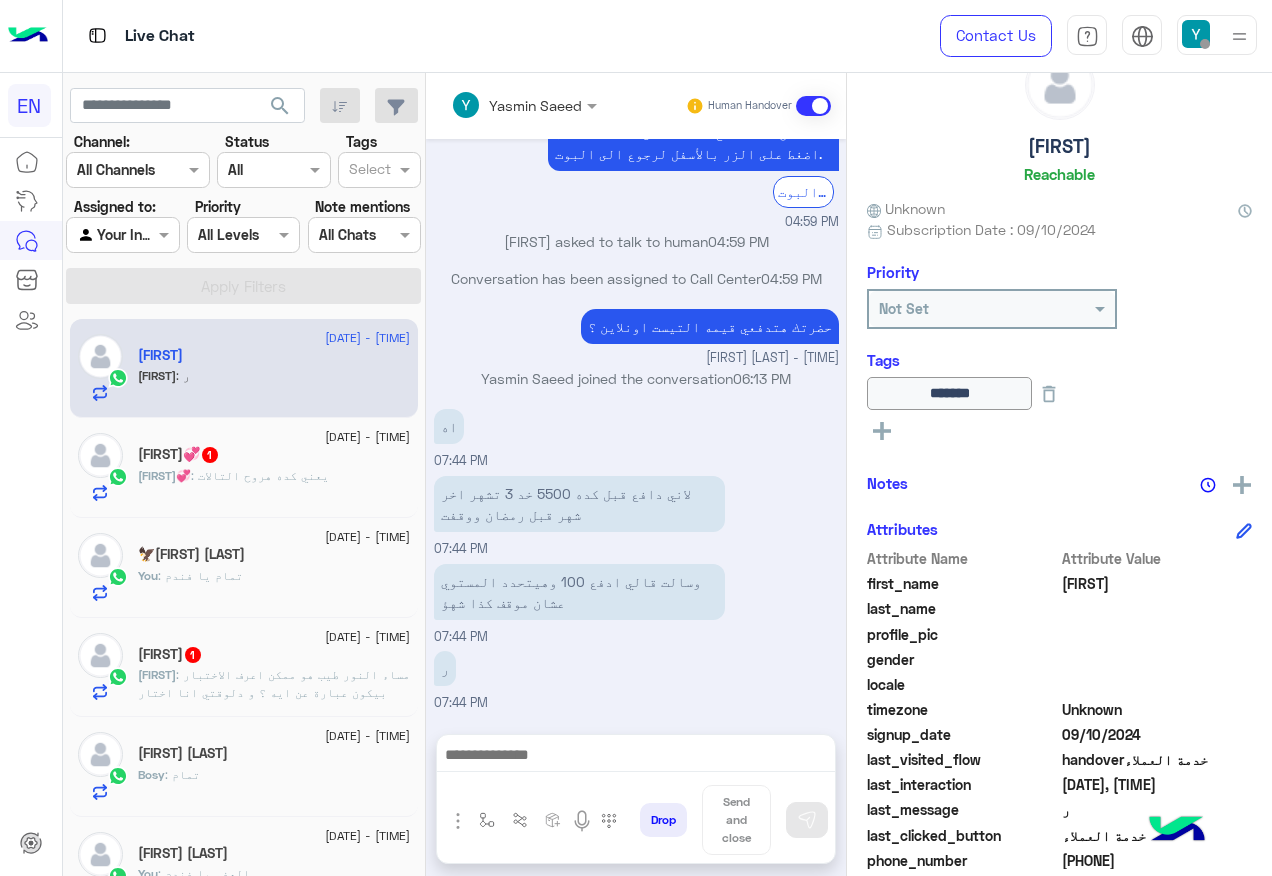 scroll, scrollTop: 100, scrollLeft: 0, axis: vertical 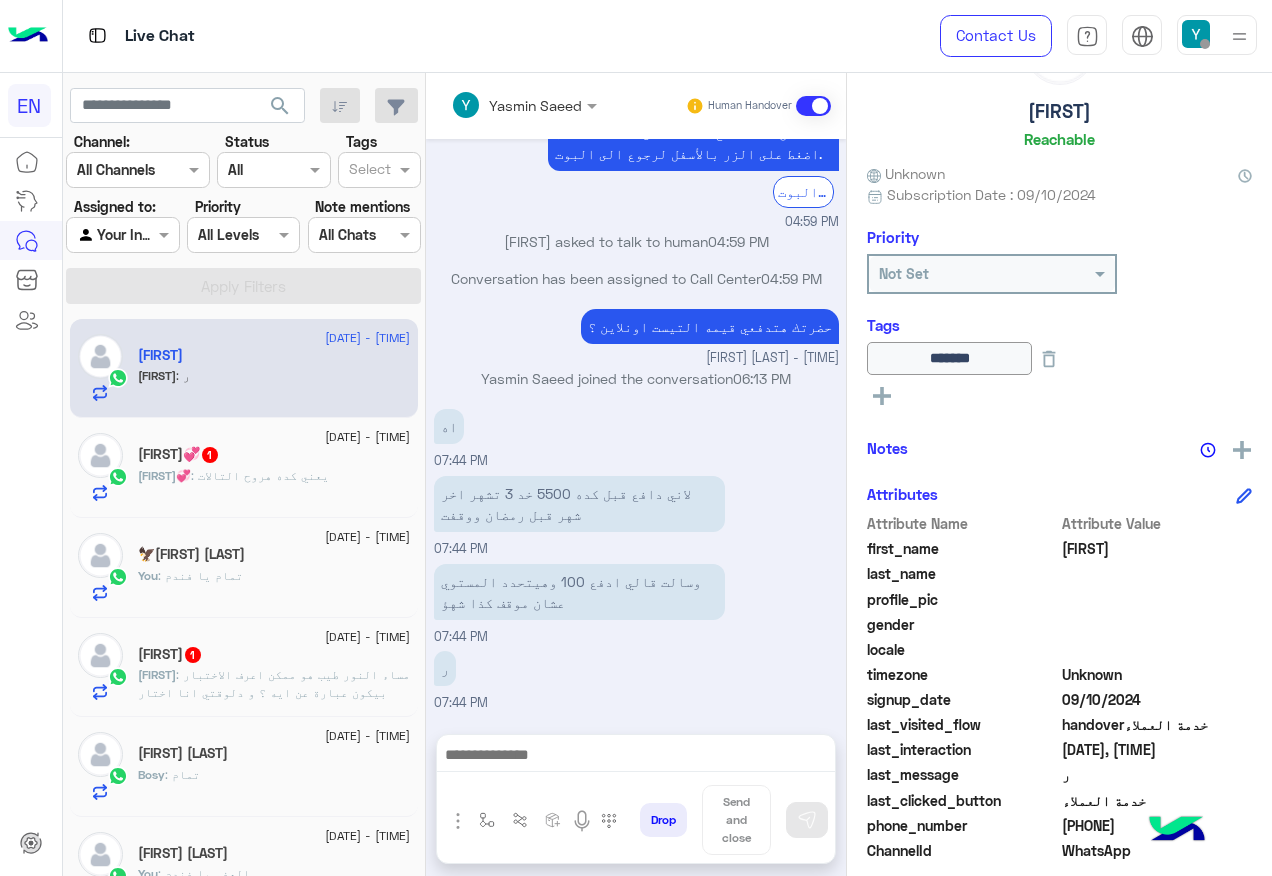 click on "[PHONE]" 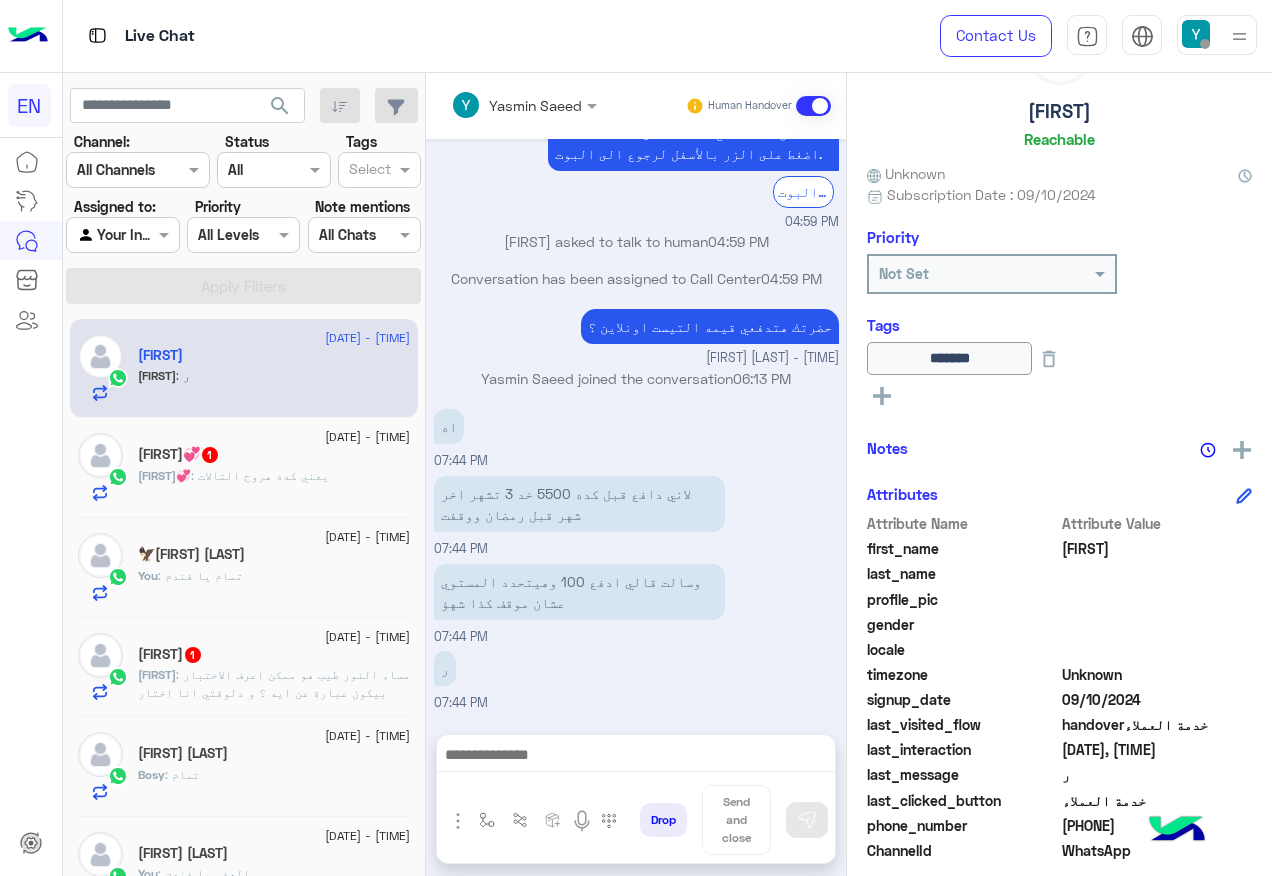 copy on "[PHONE]" 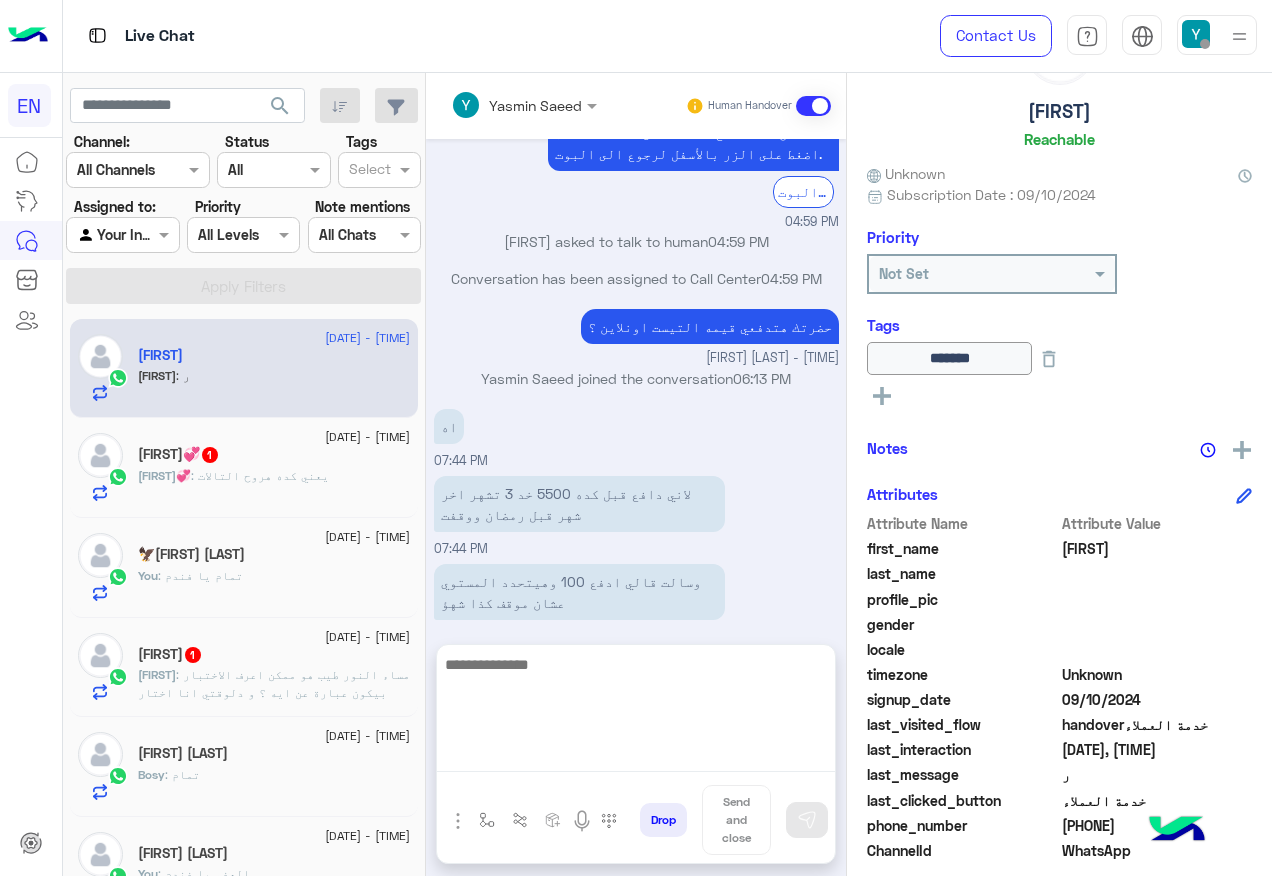 click at bounding box center (636, 712) 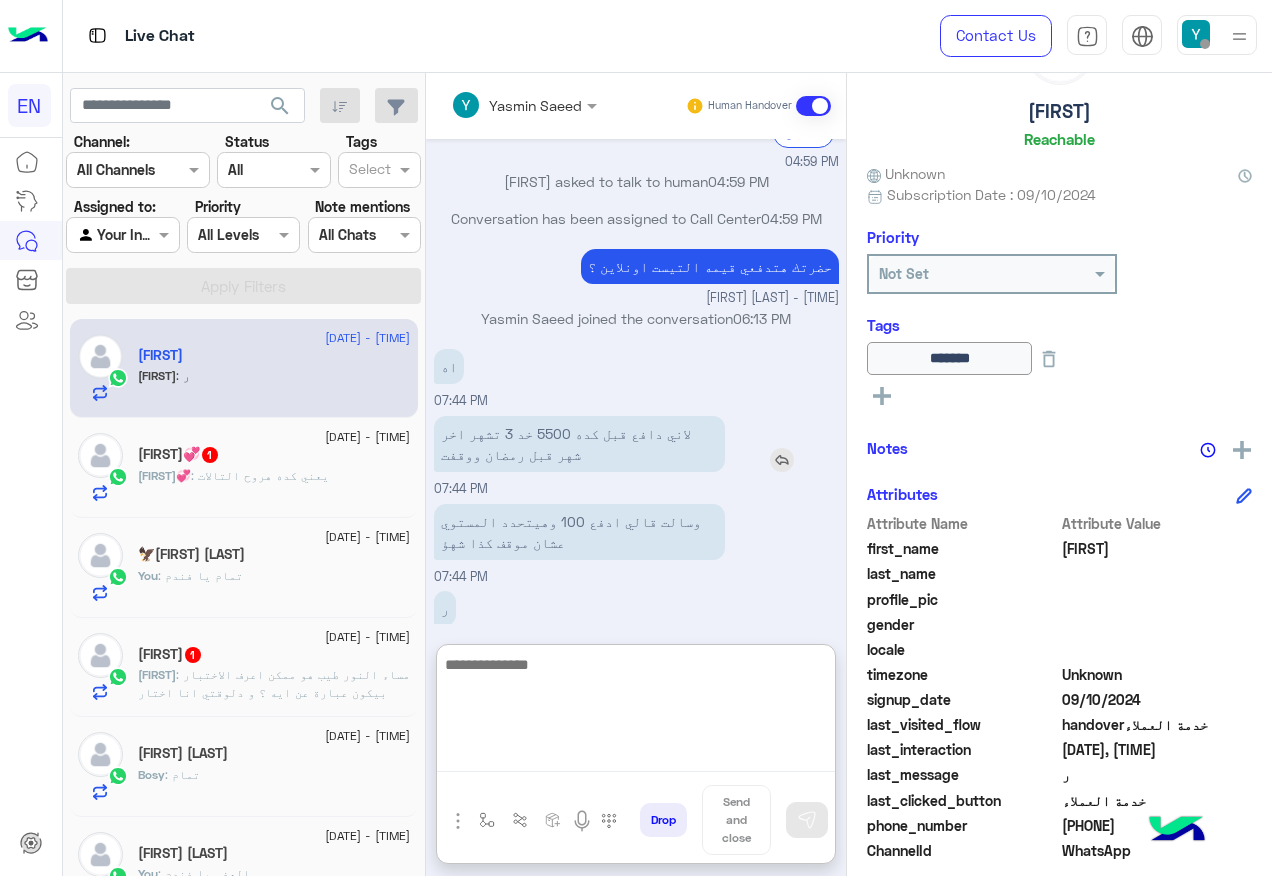 scroll, scrollTop: 1600, scrollLeft: 0, axis: vertical 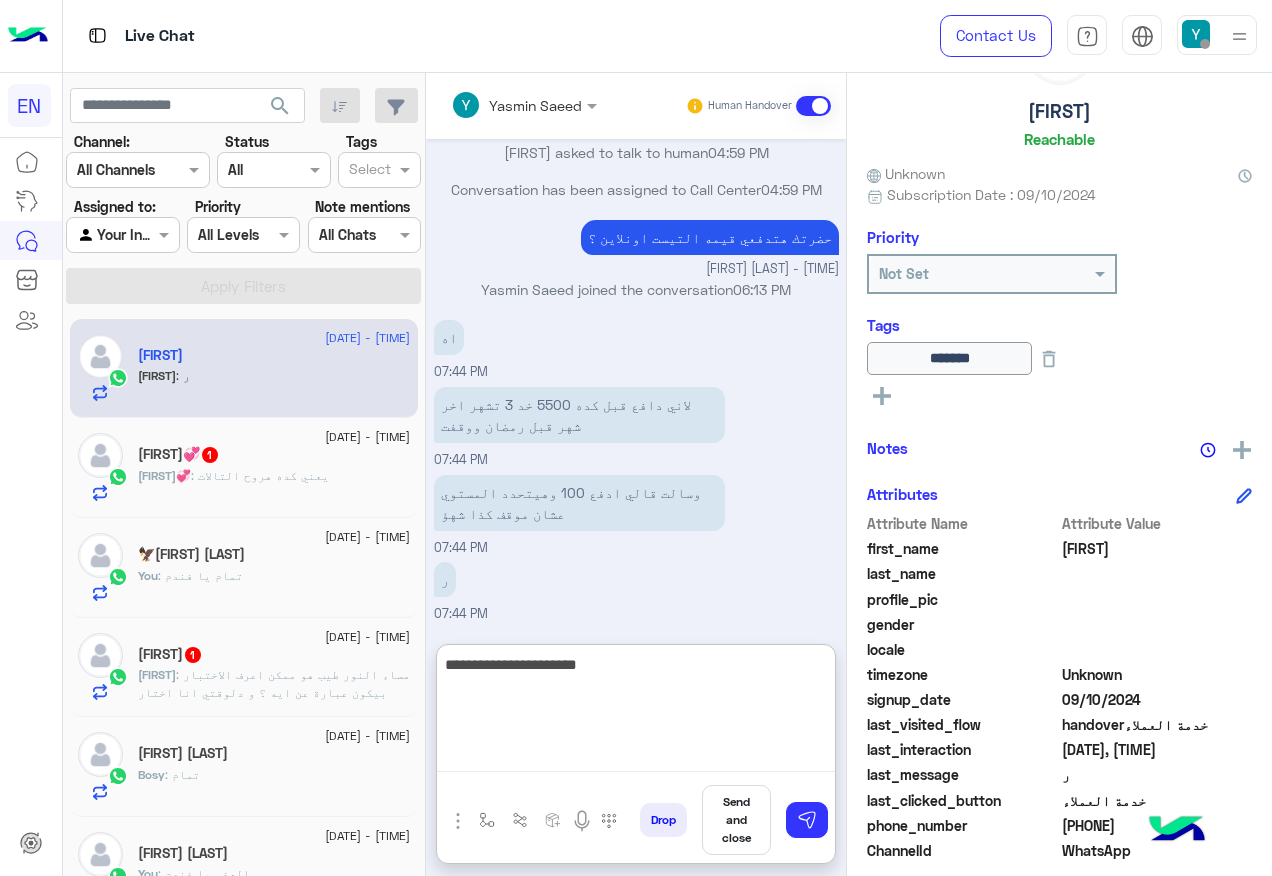 type on "**********" 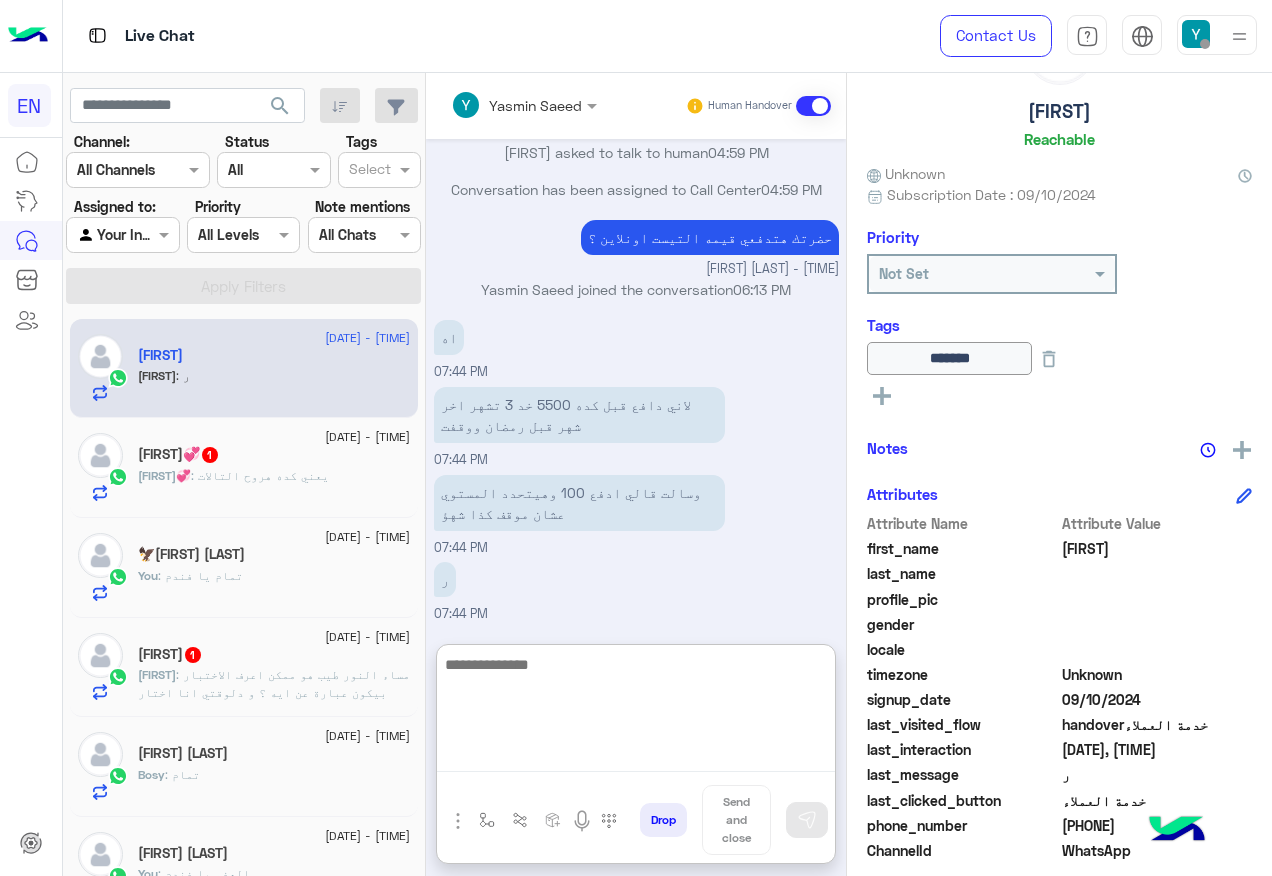 scroll, scrollTop: 1664, scrollLeft: 0, axis: vertical 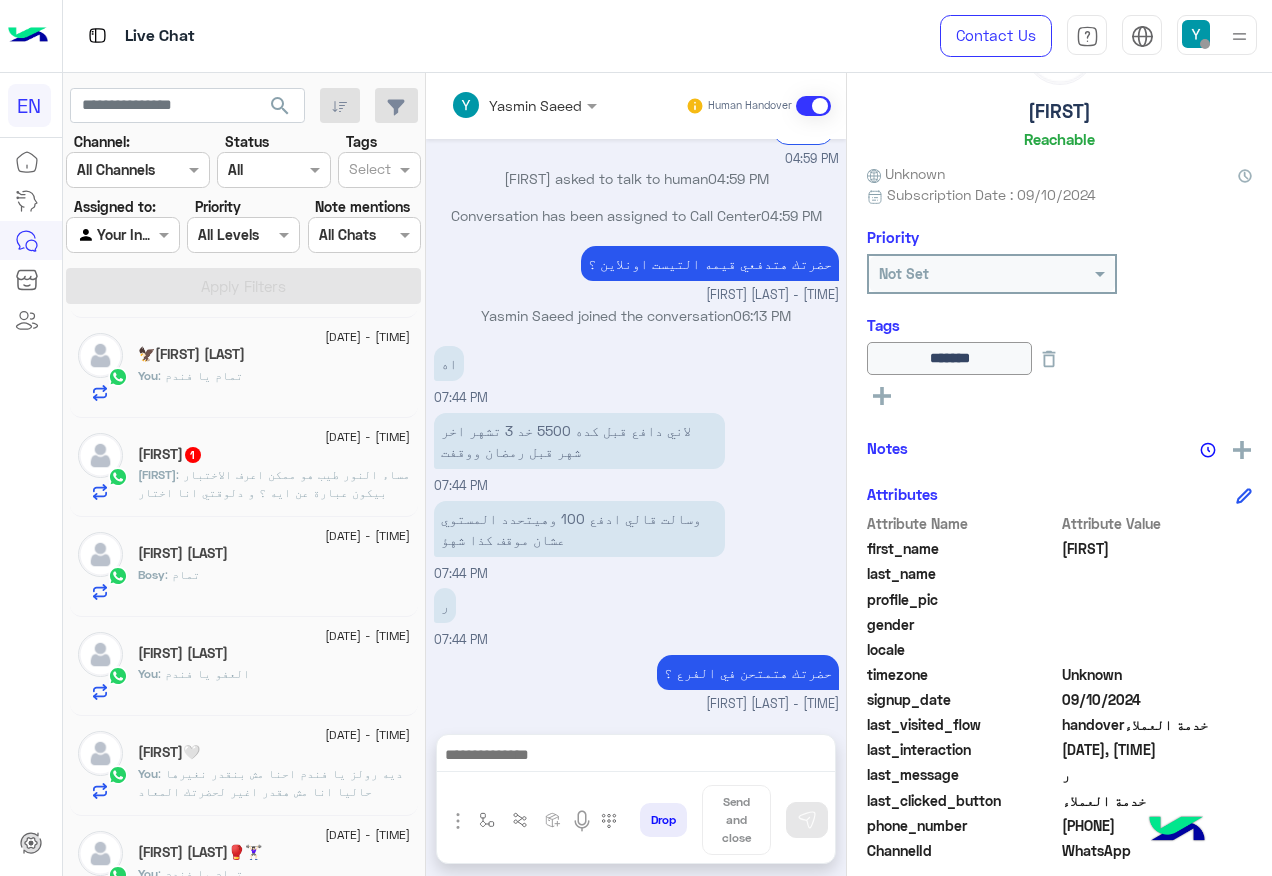click on ": مساء النور طيب هو ممكن اعرف الاختبار بيكون عبارة عن ايه ؟ و دلوقتي انا اختار المعاد و لا هيكون في اي وقت" 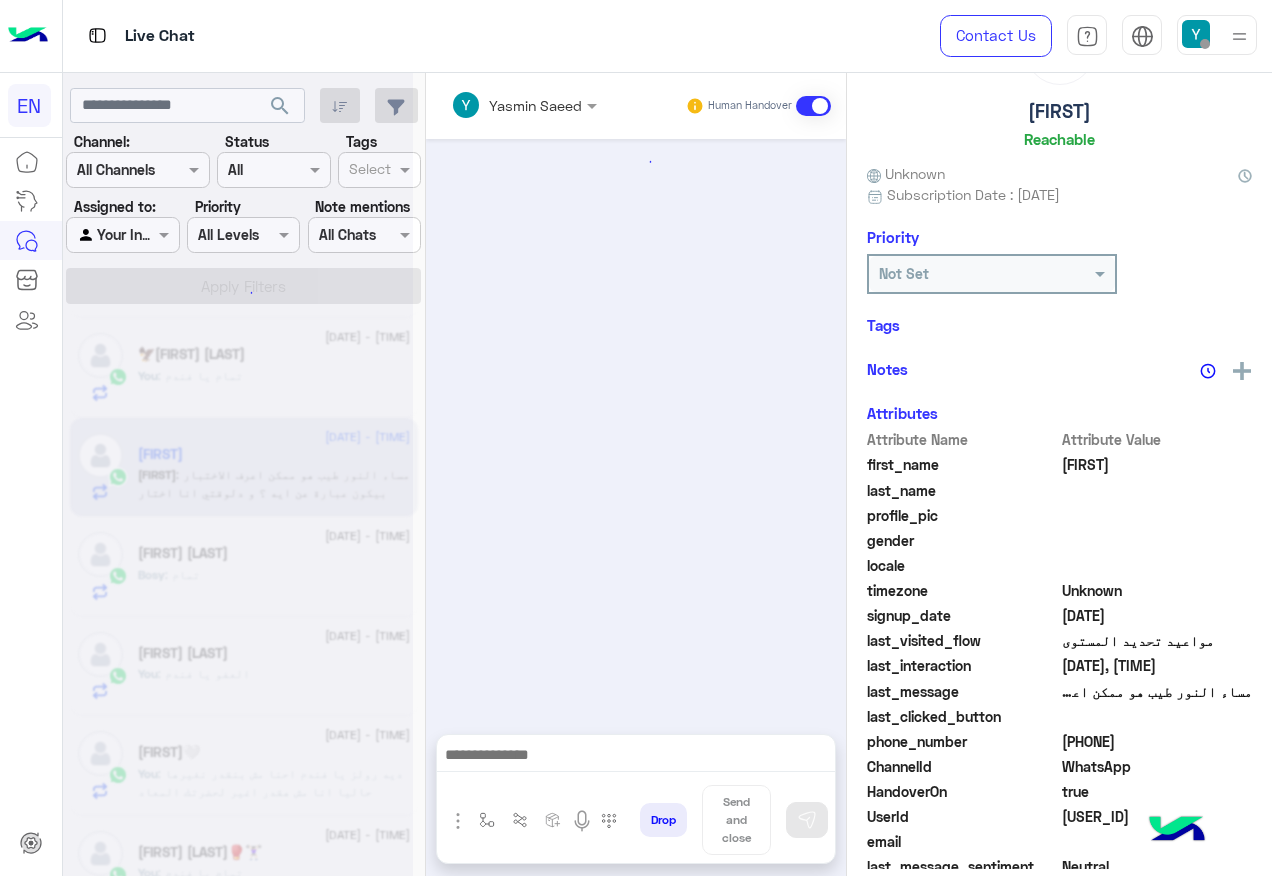 scroll, scrollTop: 641, scrollLeft: 0, axis: vertical 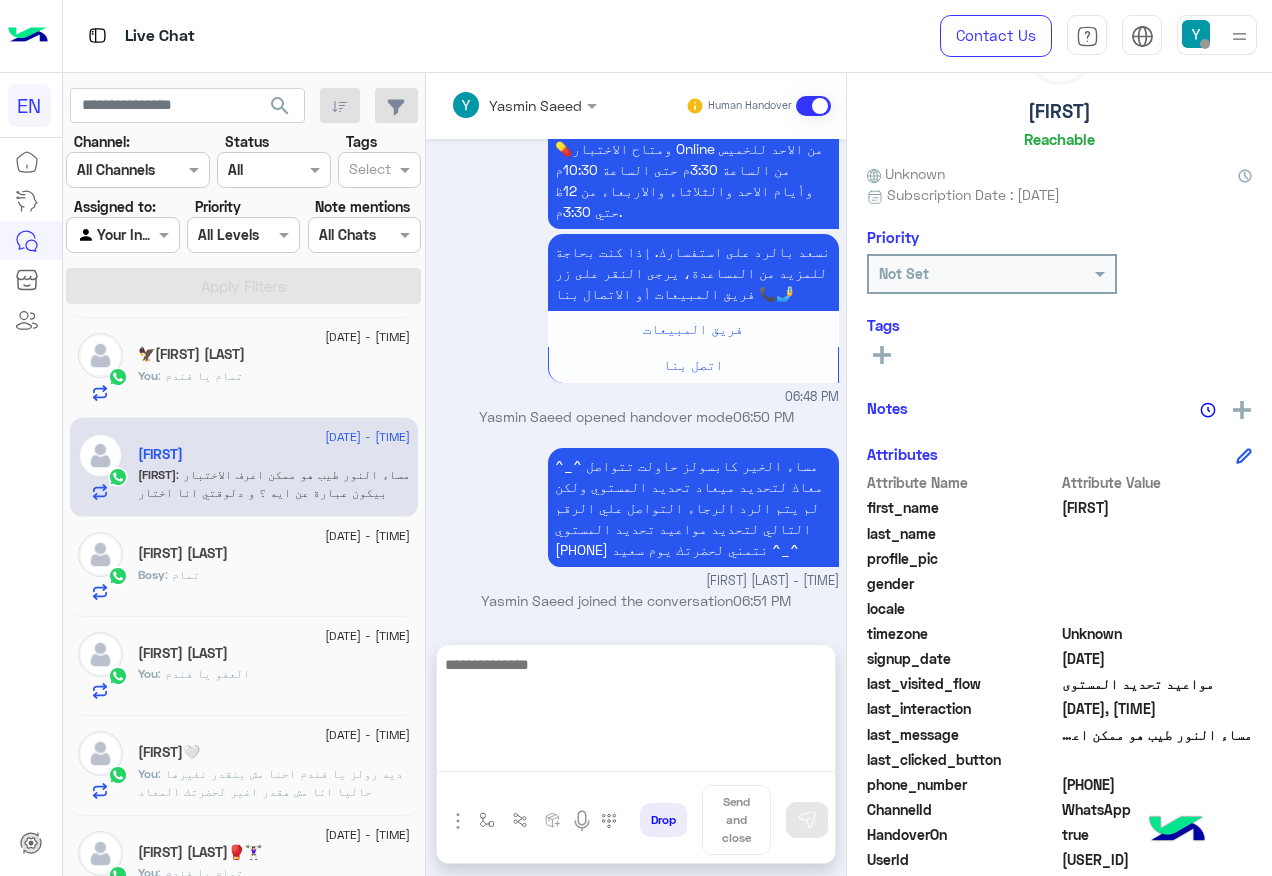 click at bounding box center [636, 712] 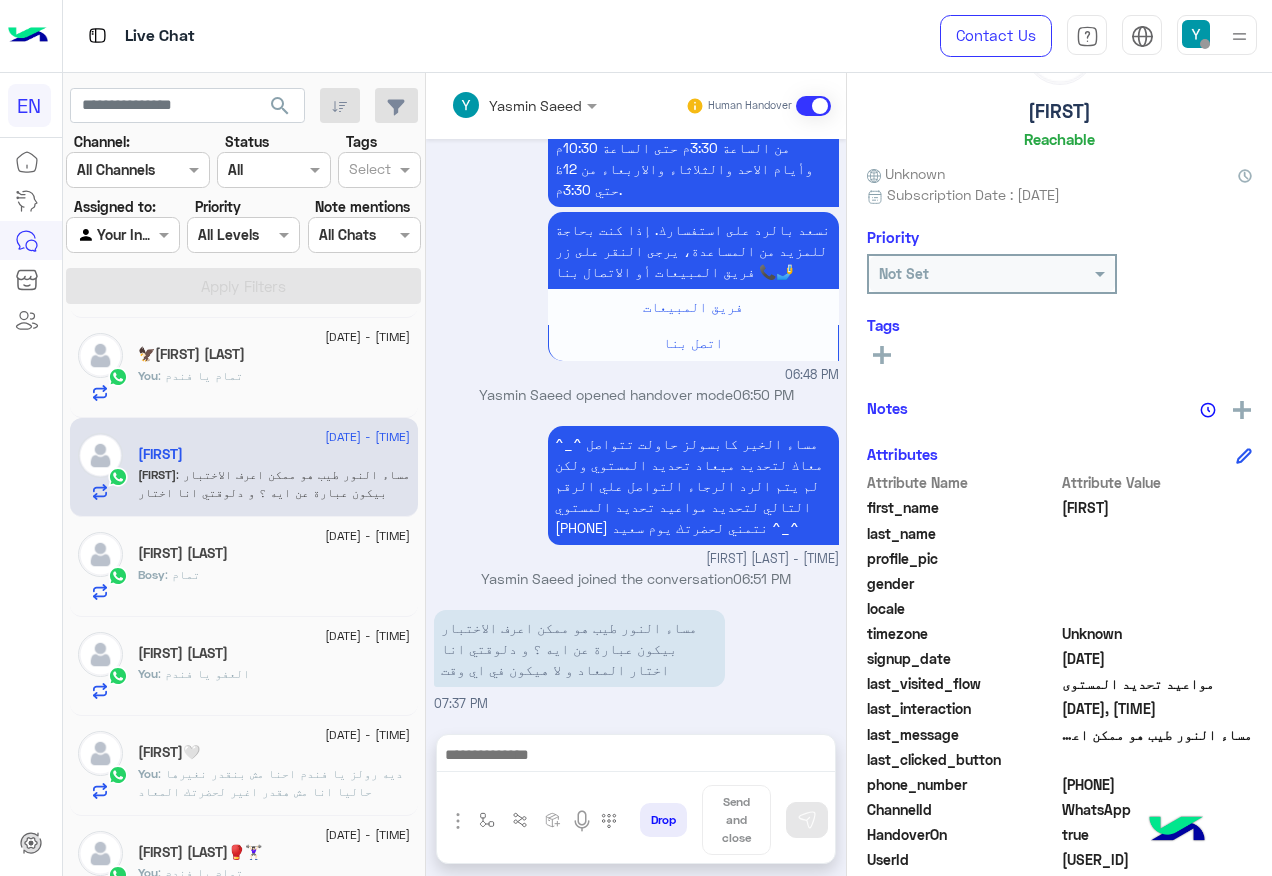 scroll, scrollTop: 641, scrollLeft: 0, axis: vertical 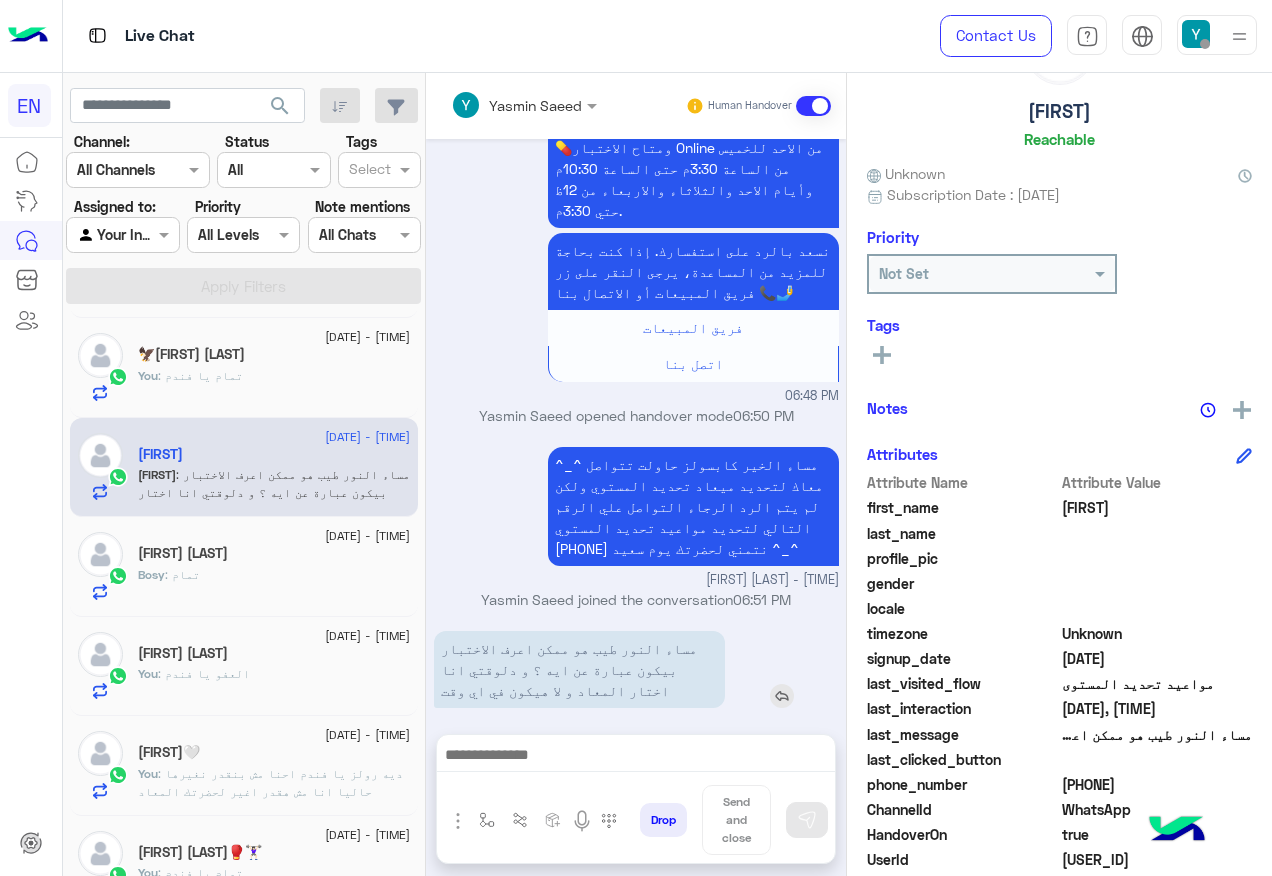 click on "مساء النور طيب هو ممكن اعرف الاختبار بيكون عبارة عن ايه ؟ و دلوقتي انا اختار المعاد و لا هيكون في اي وقت" at bounding box center [636, 669] 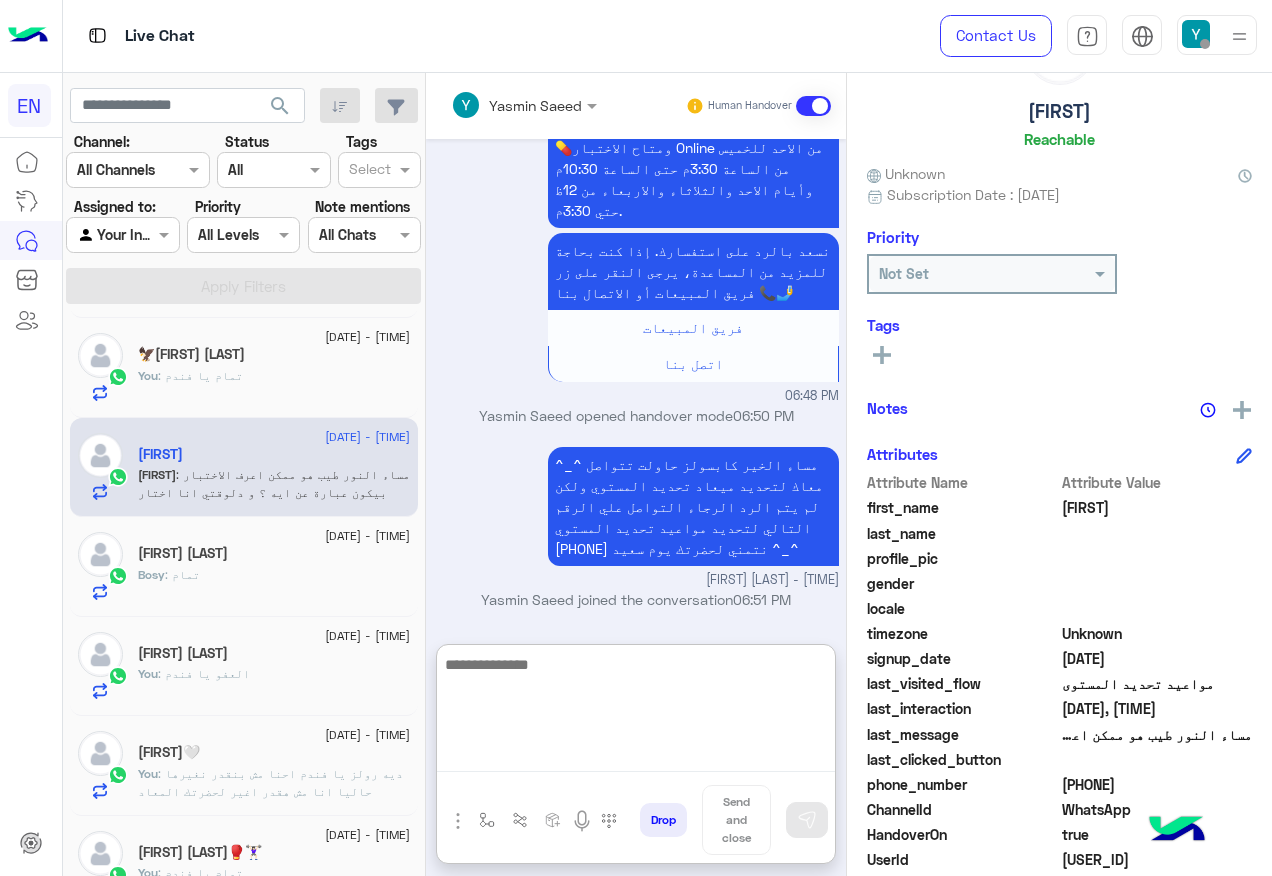 click at bounding box center (636, 712) 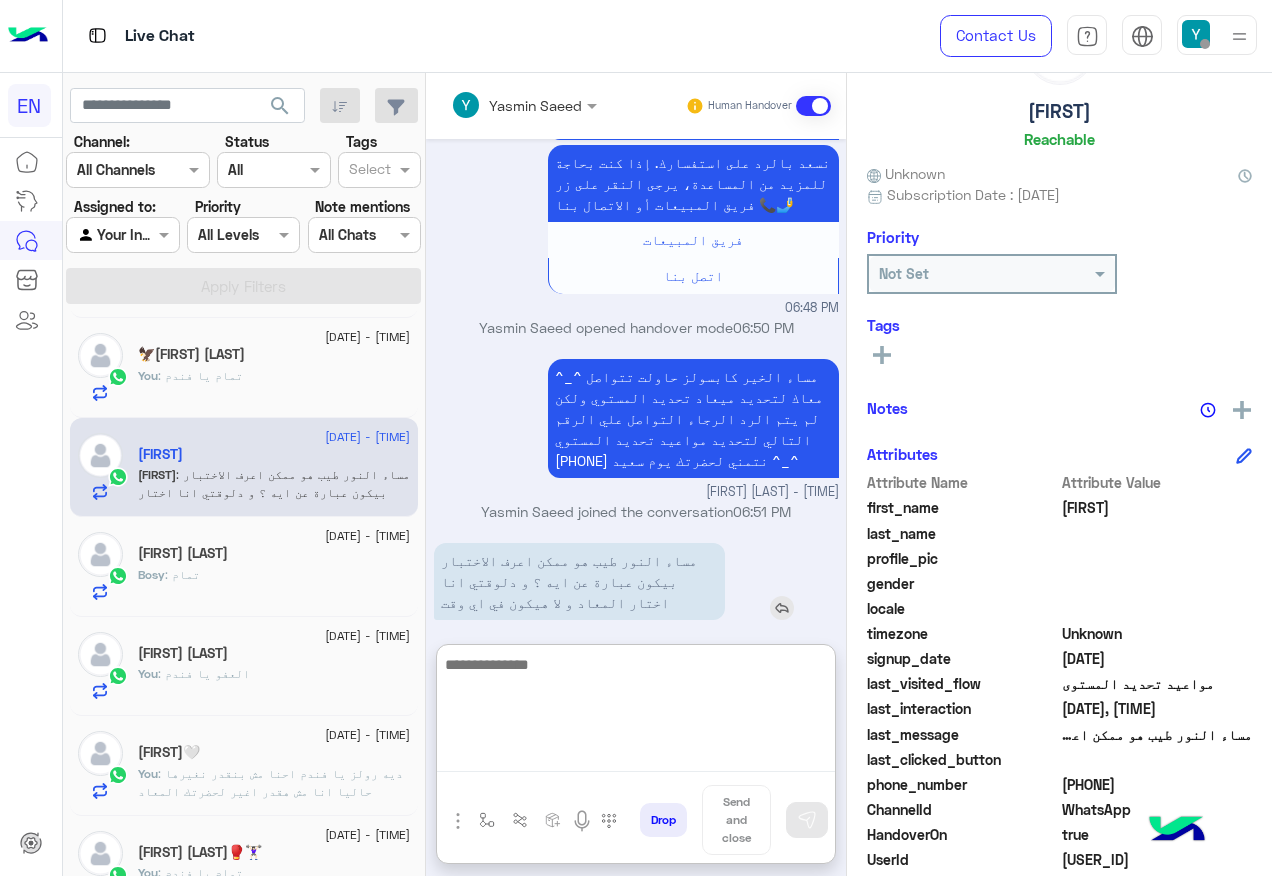 scroll, scrollTop: 730, scrollLeft: 0, axis: vertical 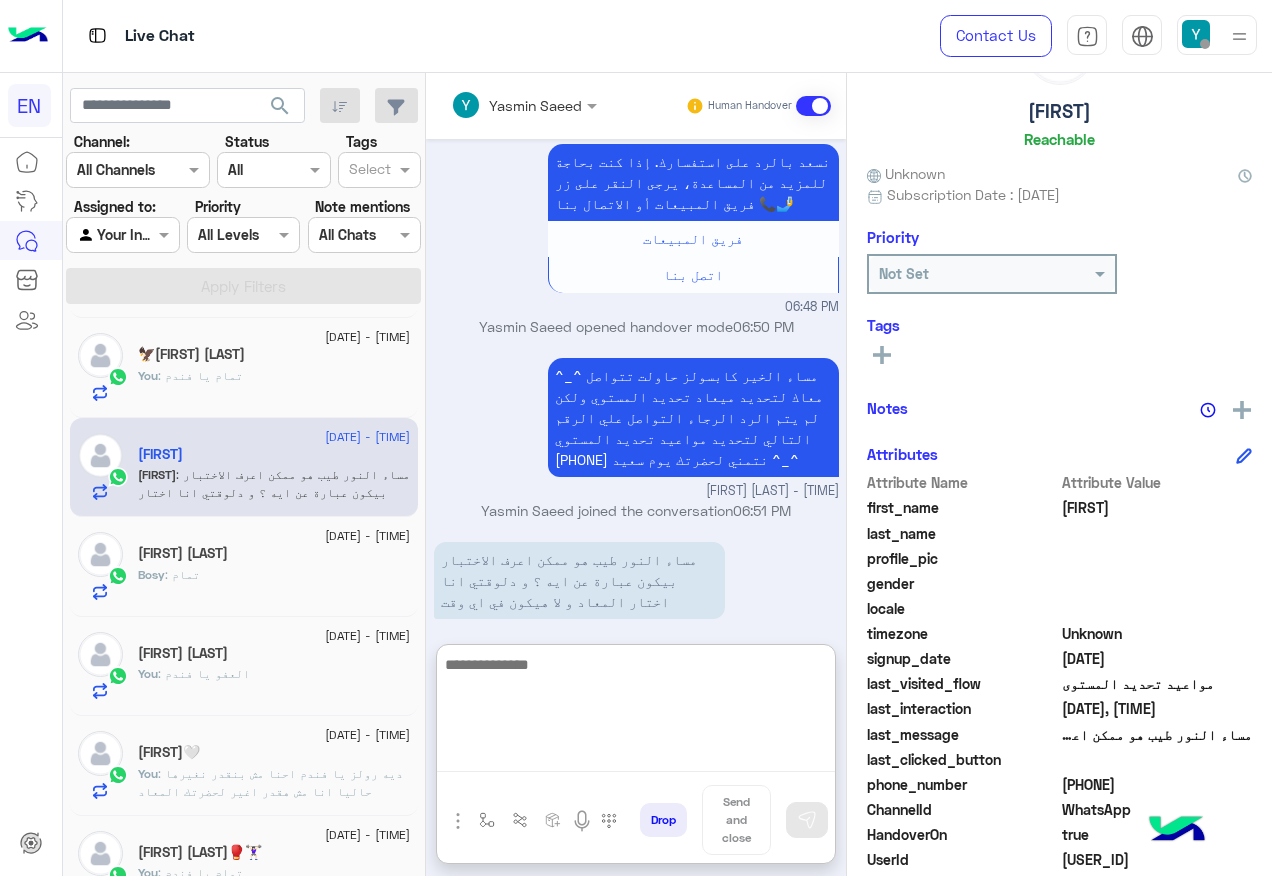 click at bounding box center [636, 712] 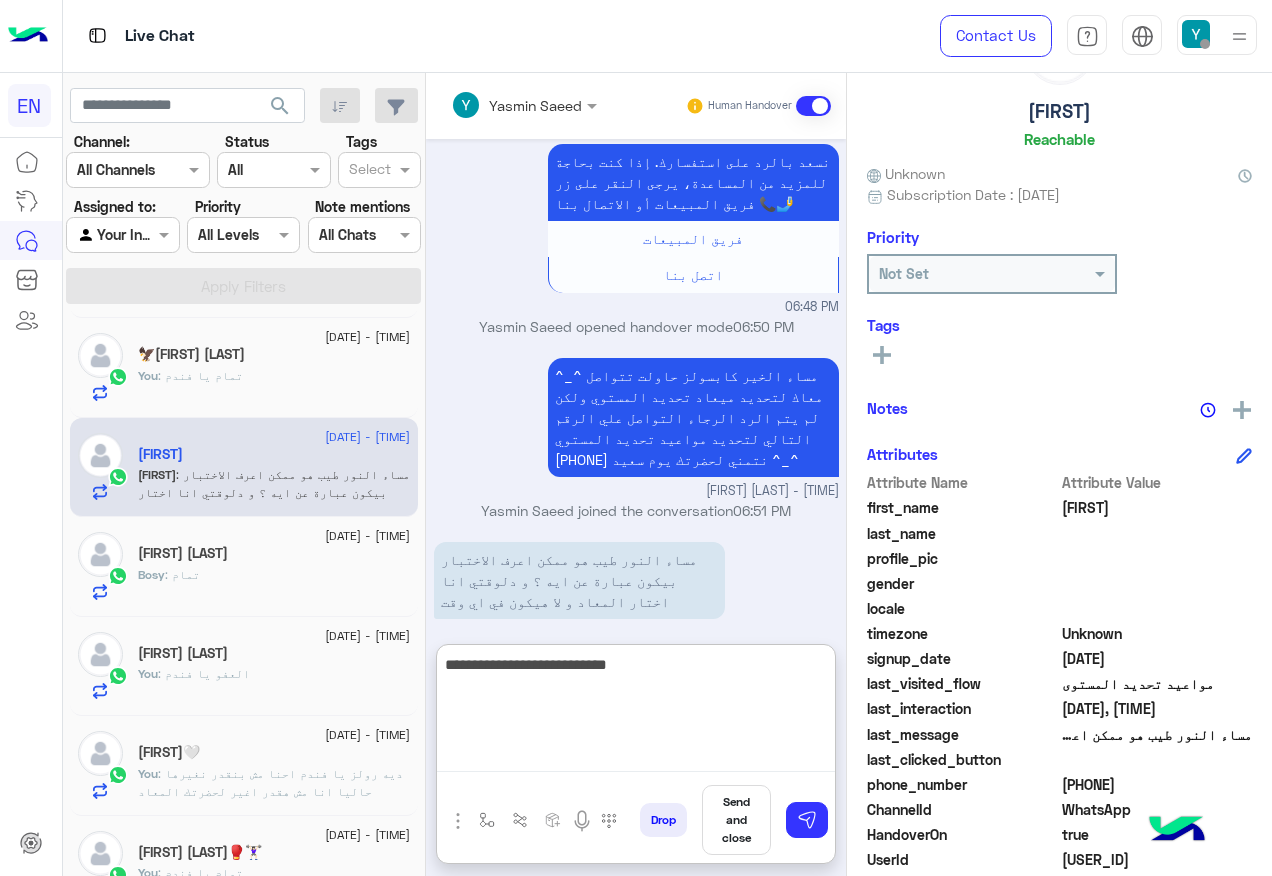 type on "**********" 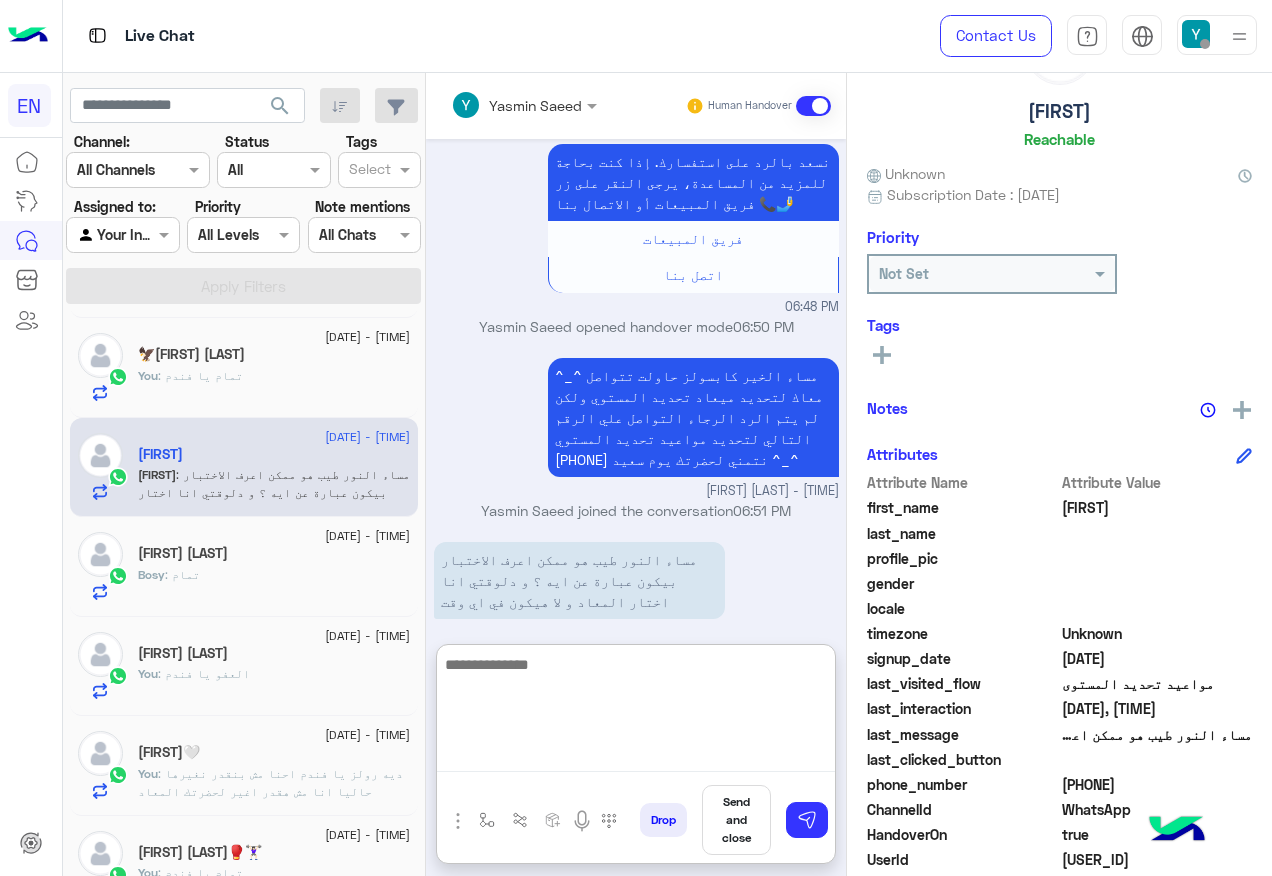 scroll, scrollTop: 795, scrollLeft: 0, axis: vertical 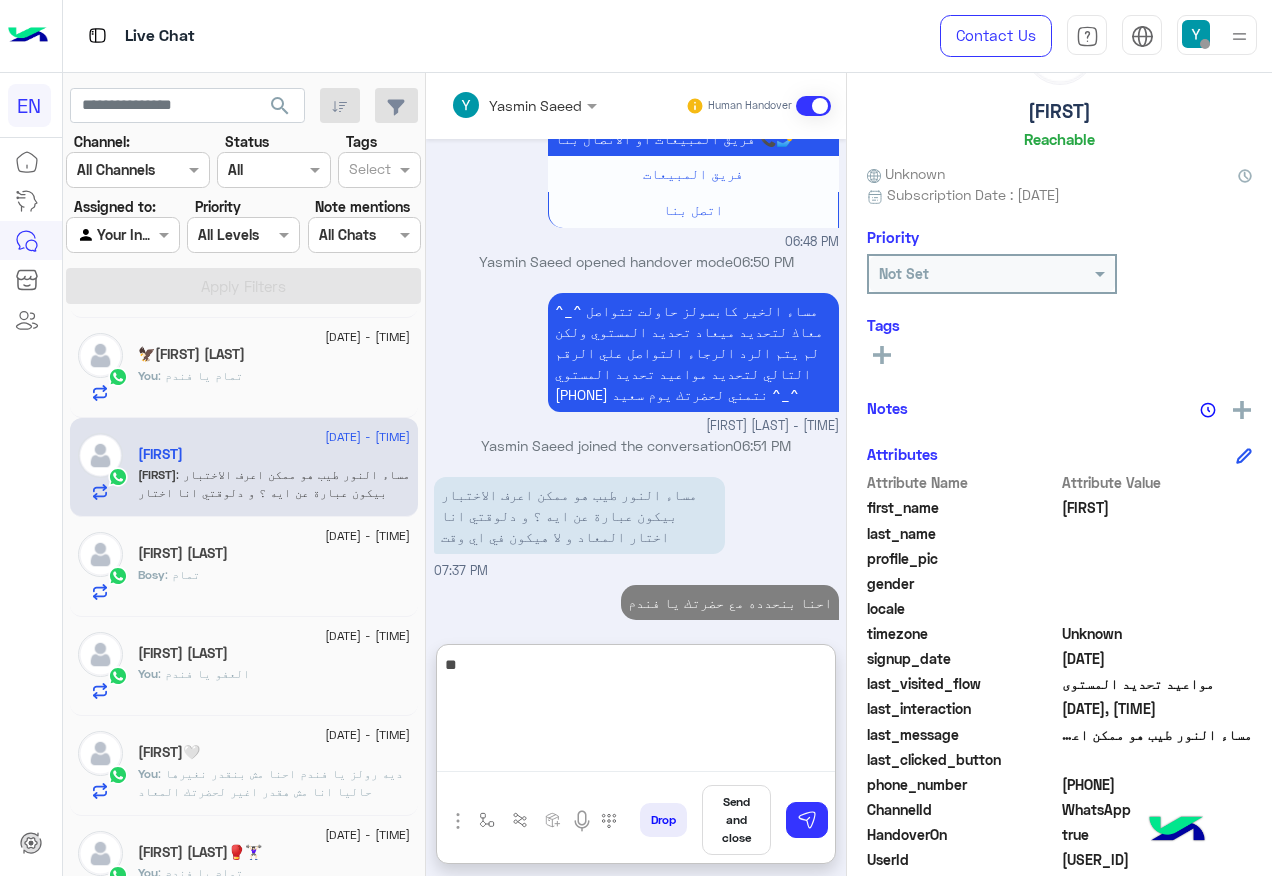 type on "*" 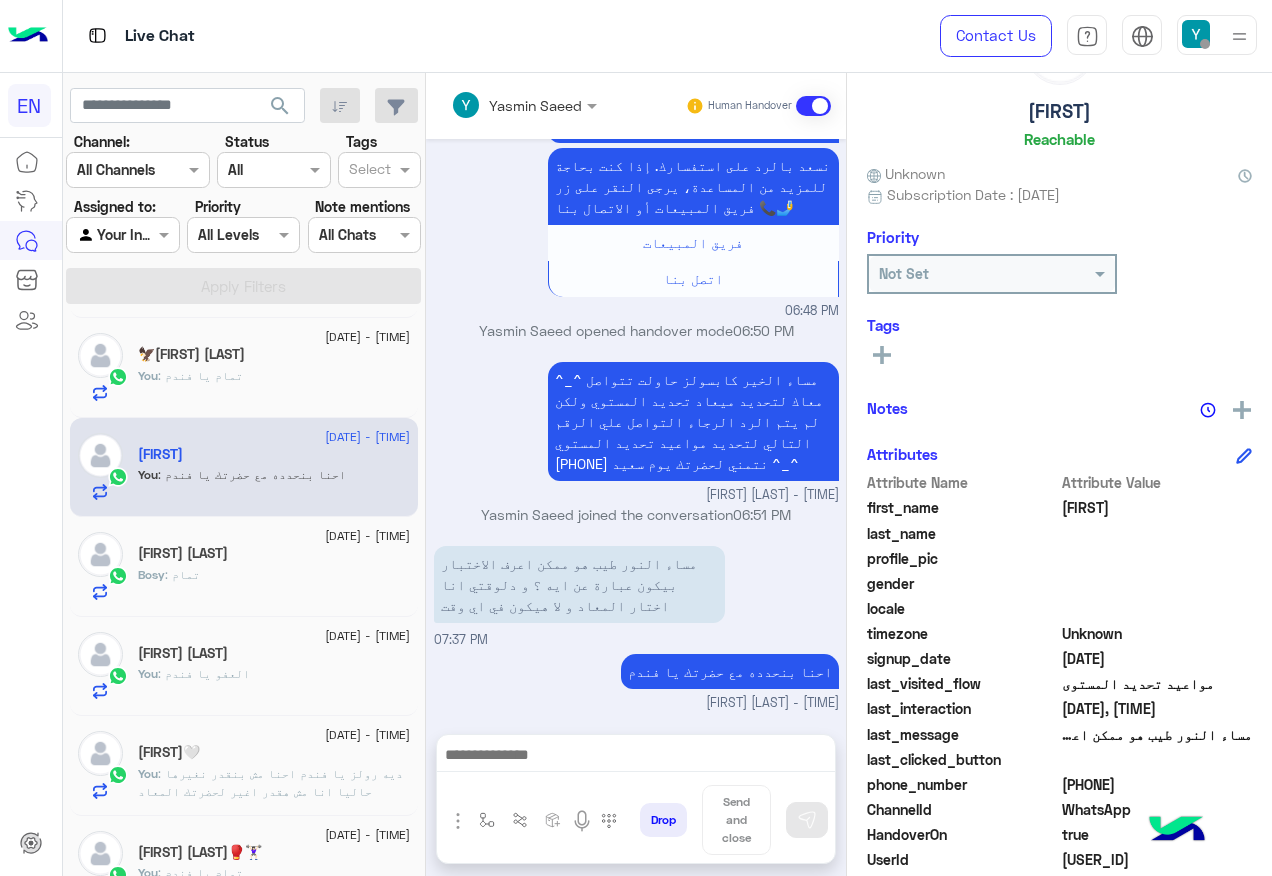 scroll, scrollTop: 705, scrollLeft: 0, axis: vertical 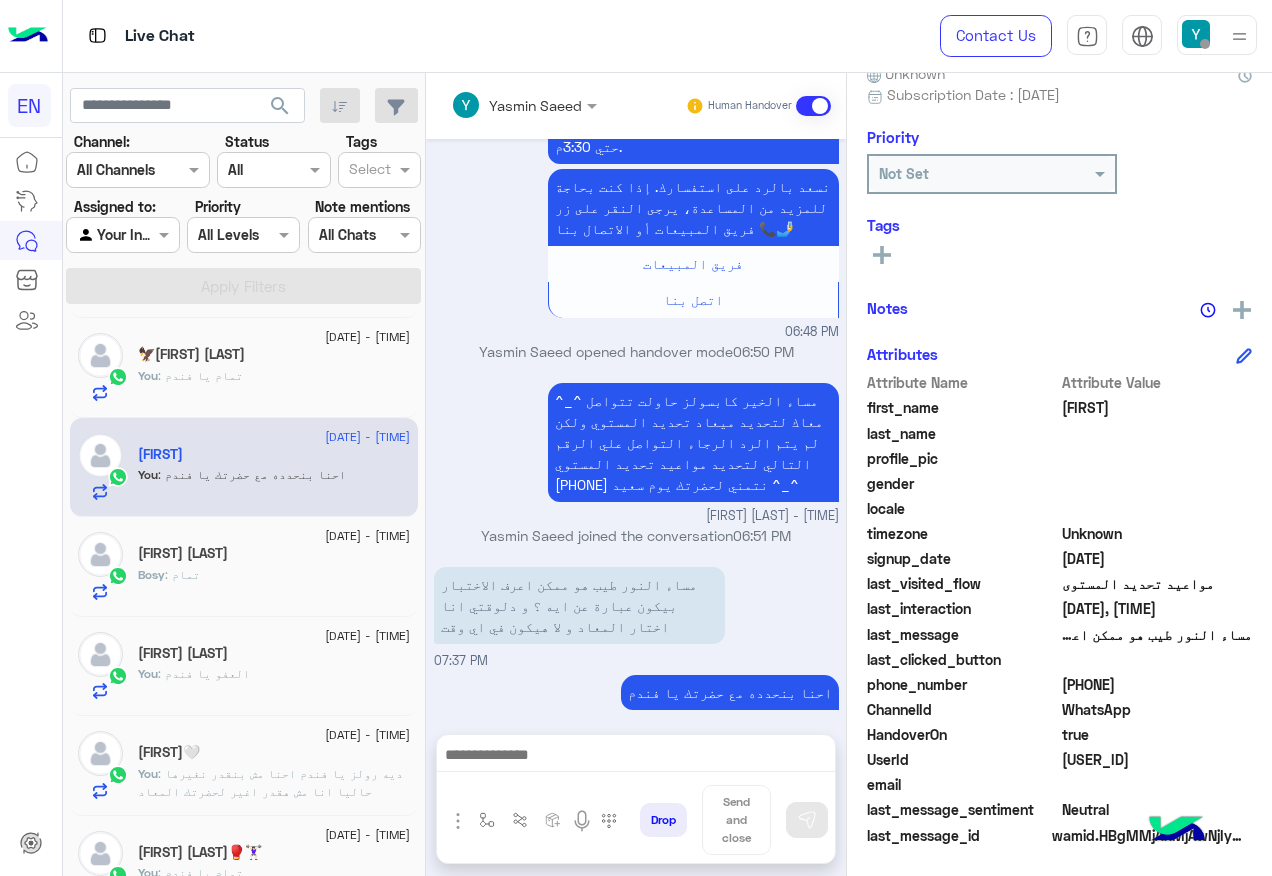 click on "201200622071" 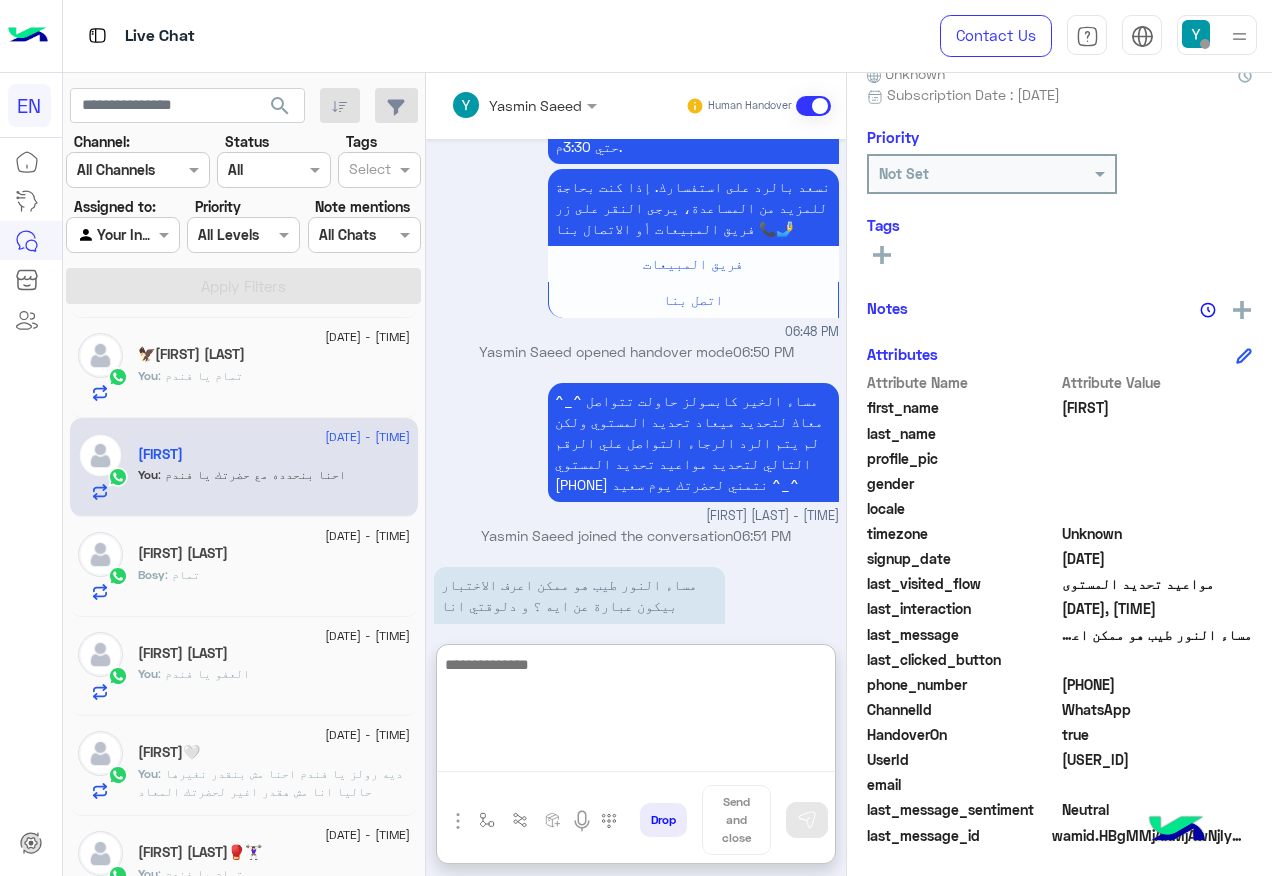 click at bounding box center [636, 712] 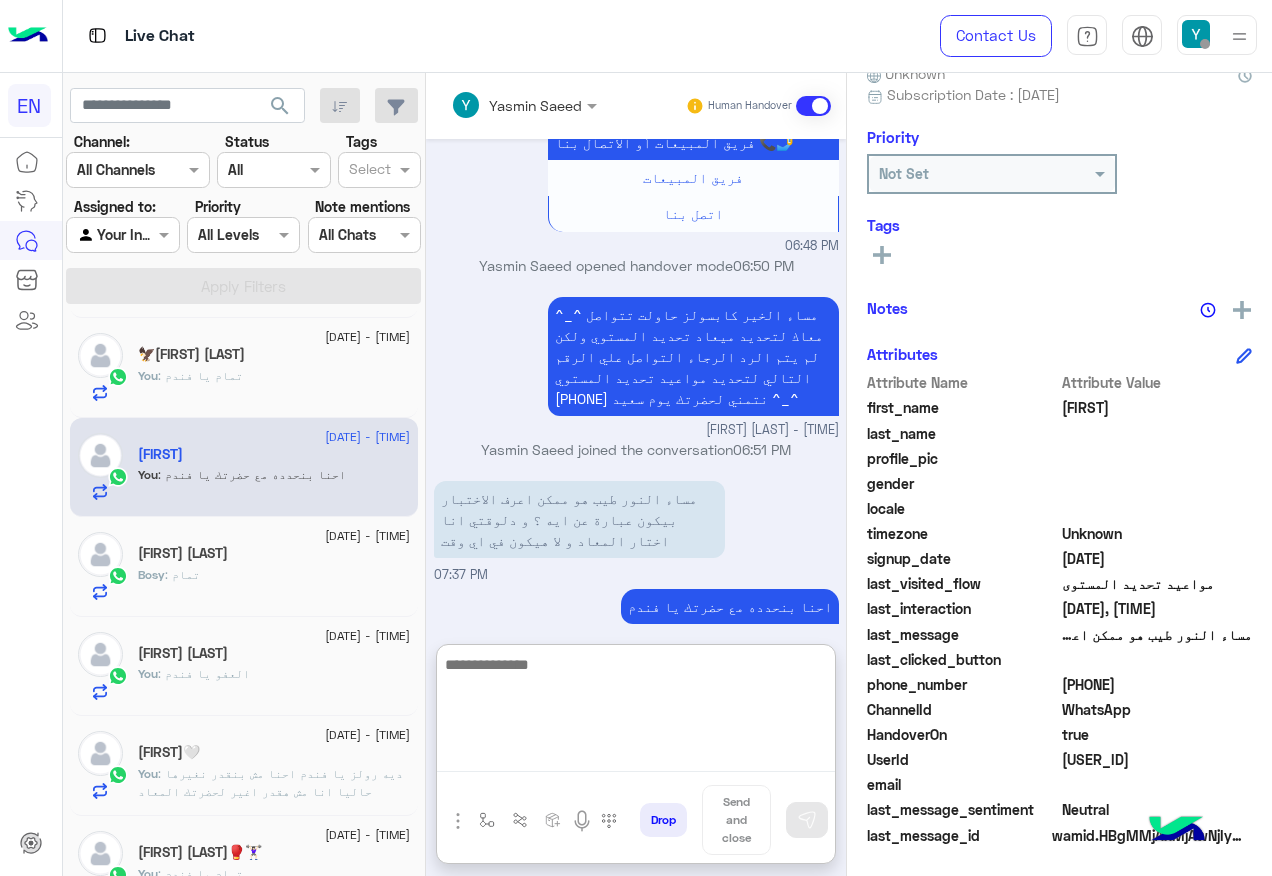 scroll, scrollTop: 795, scrollLeft: 0, axis: vertical 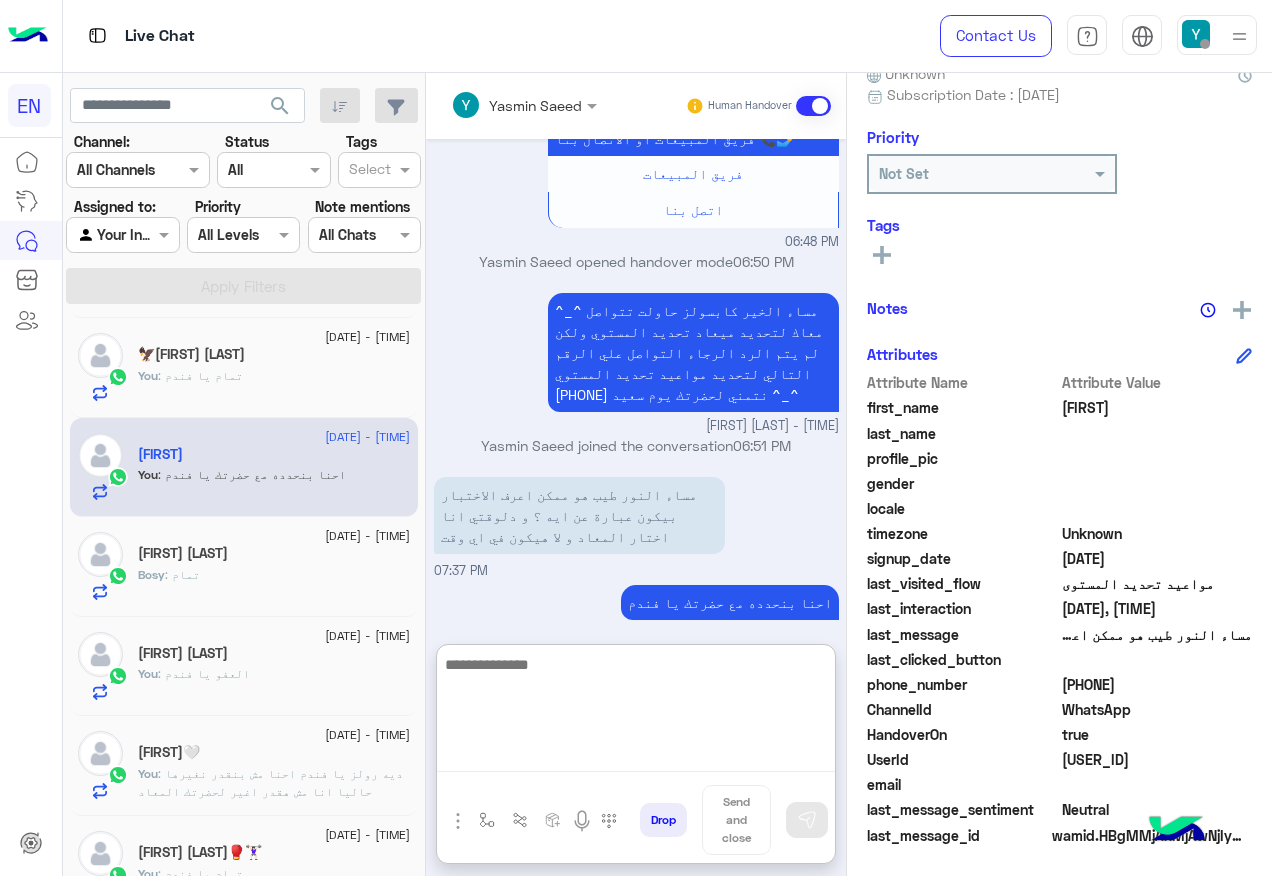 click at bounding box center [636, 712] 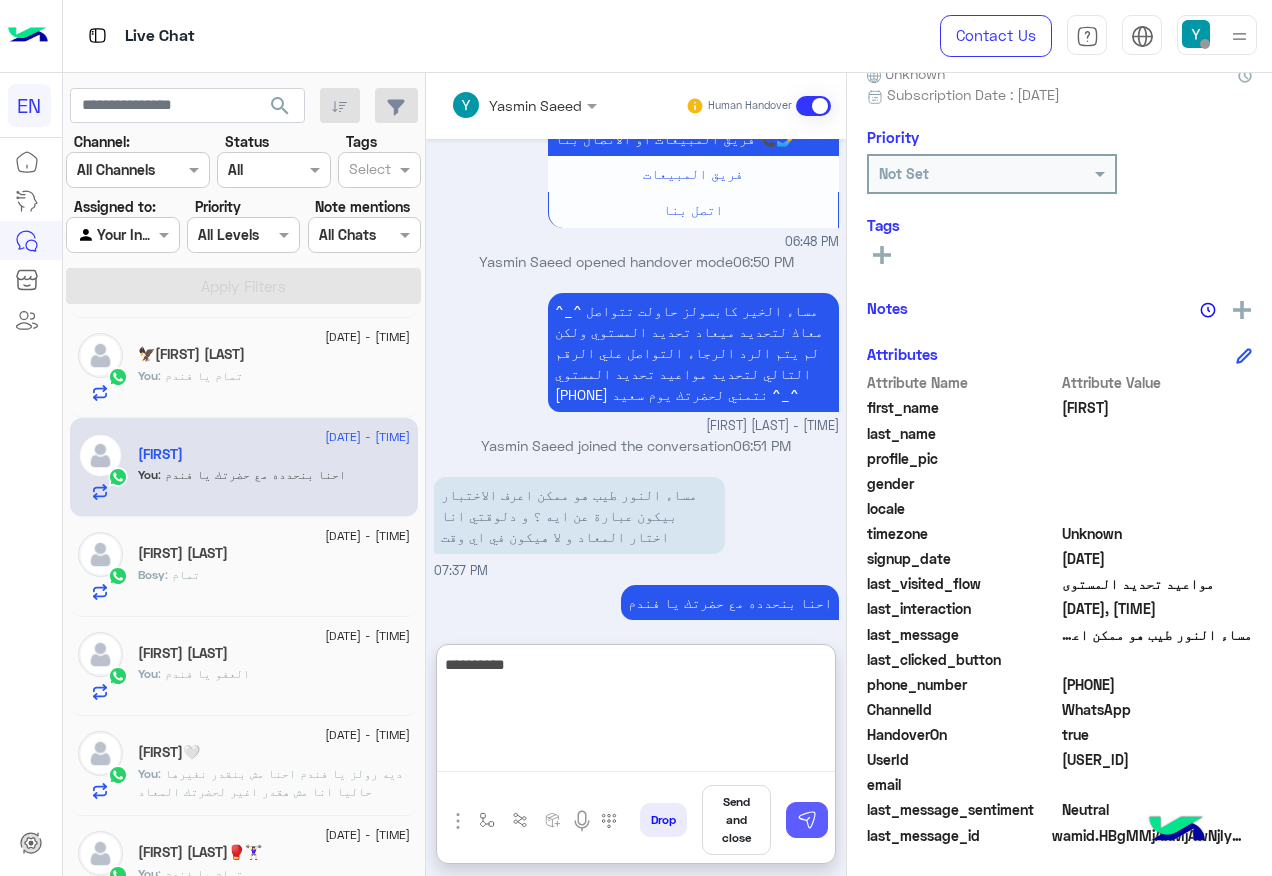 type on "**********" 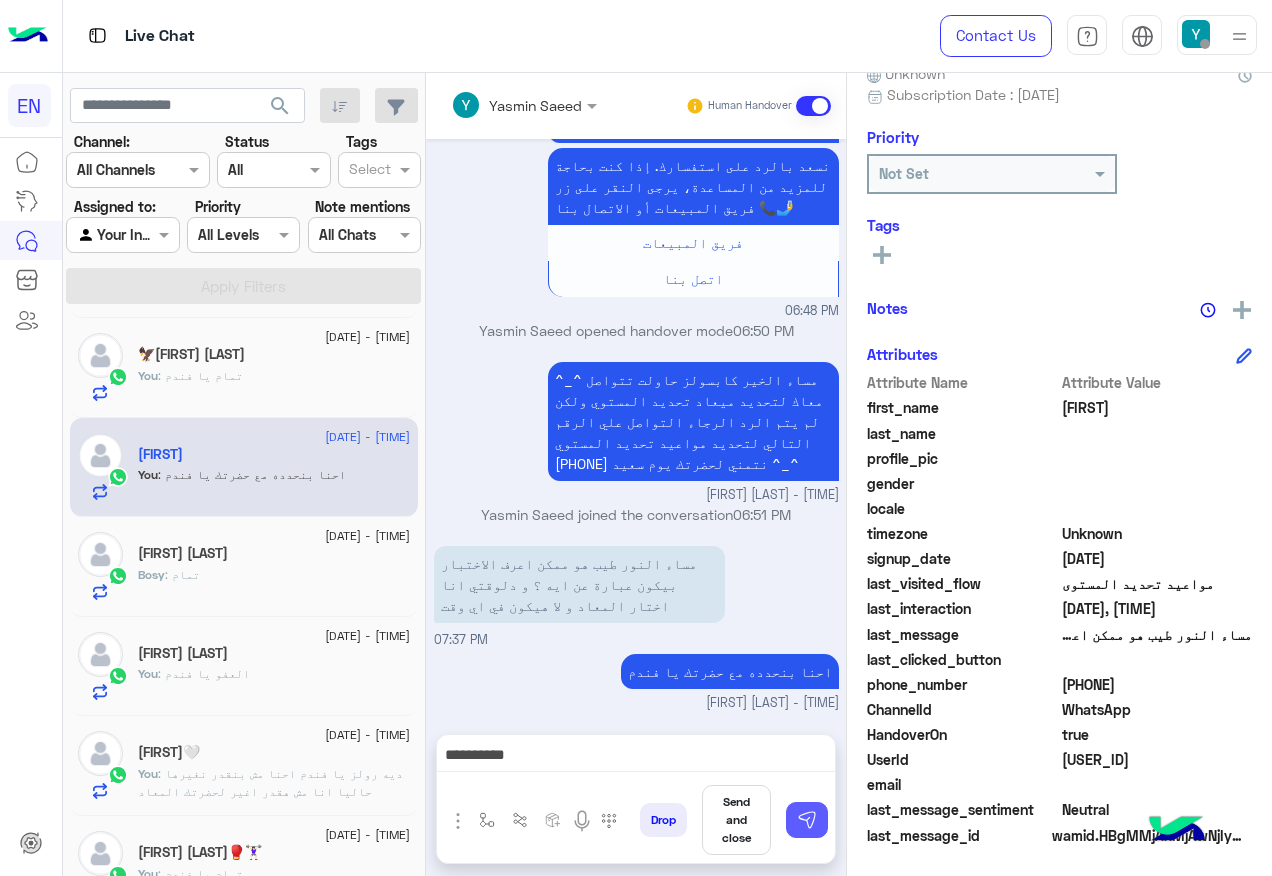 scroll, scrollTop: 768, scrollLeft: 0, axis: vertical 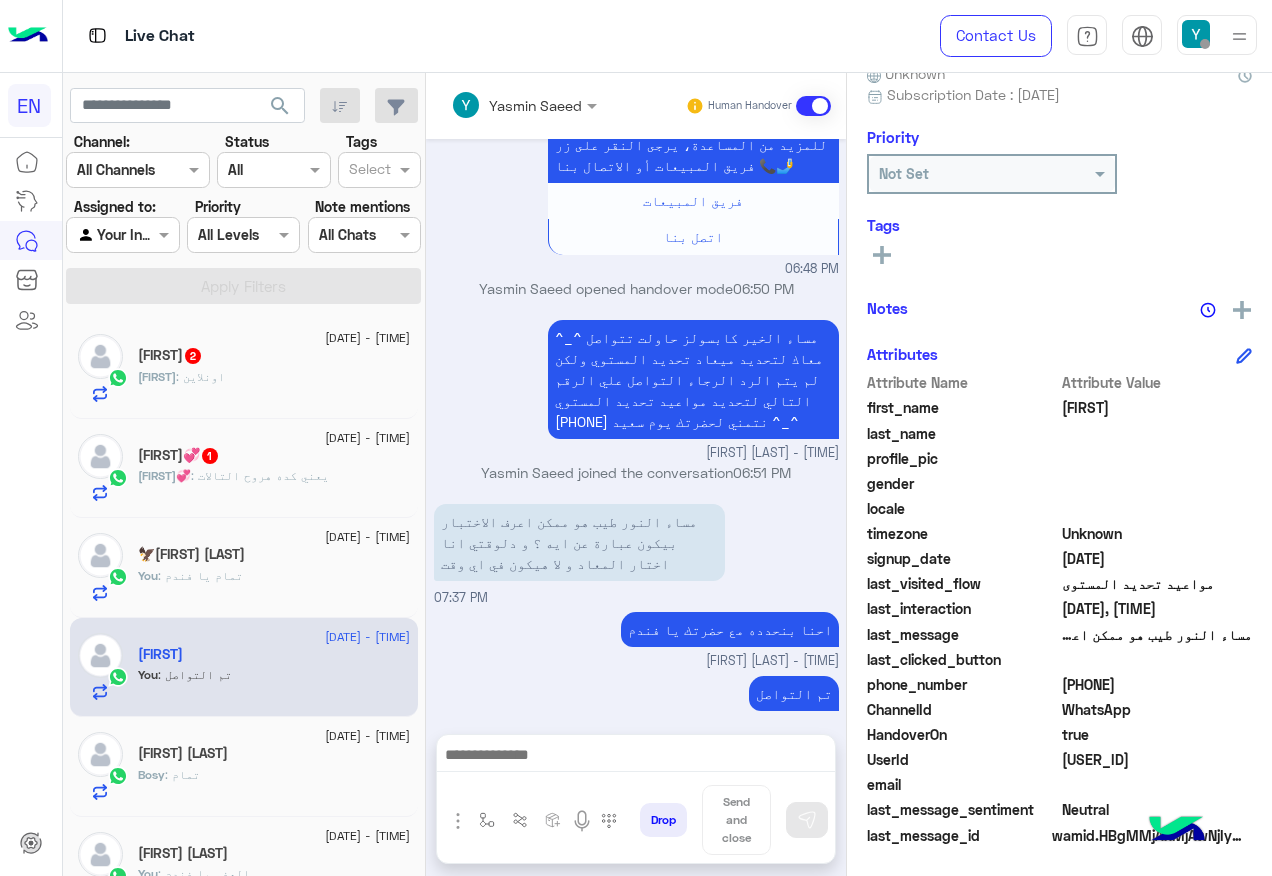 click on ": يعني كده هروح التالات" 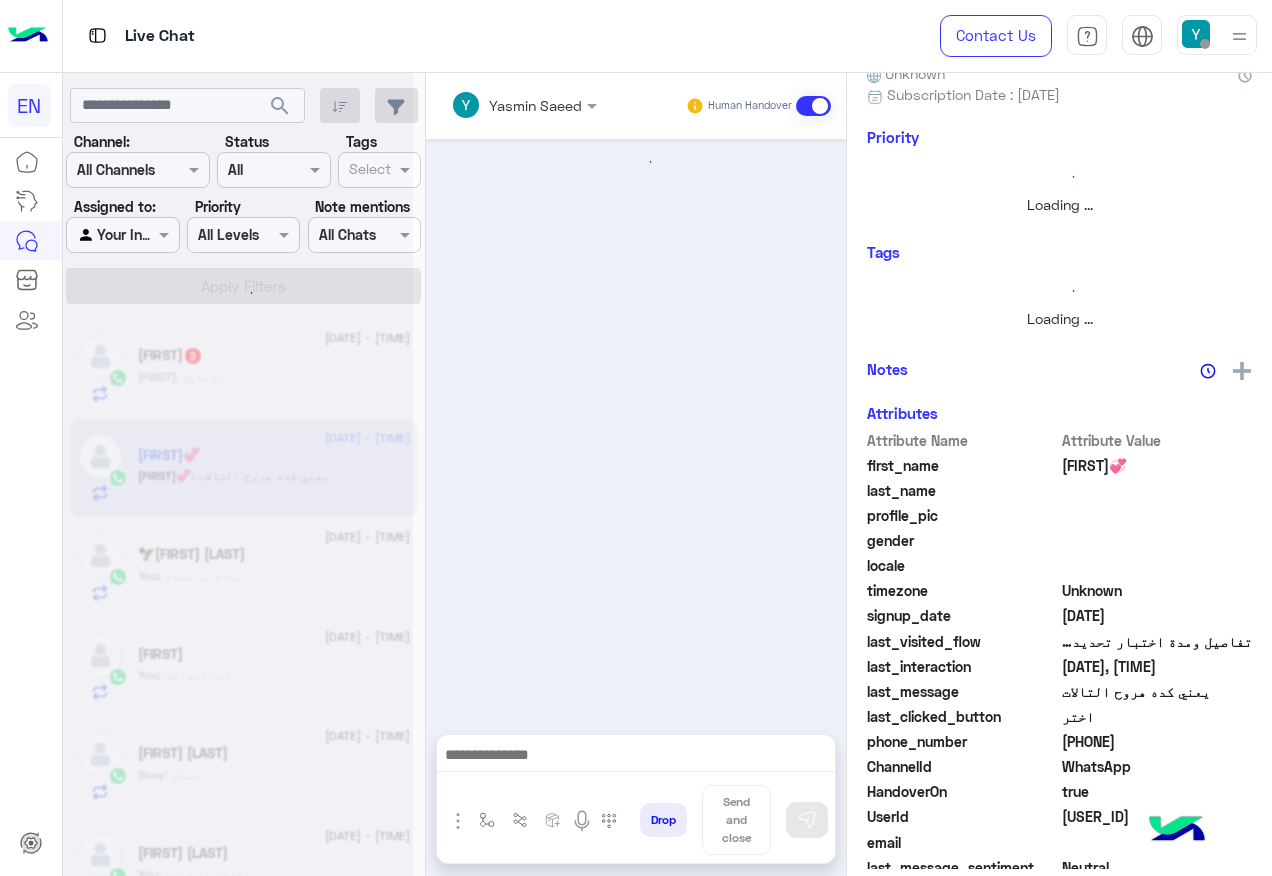 scroll, scrollTop: 0, scrollLeft: 0, axis: both 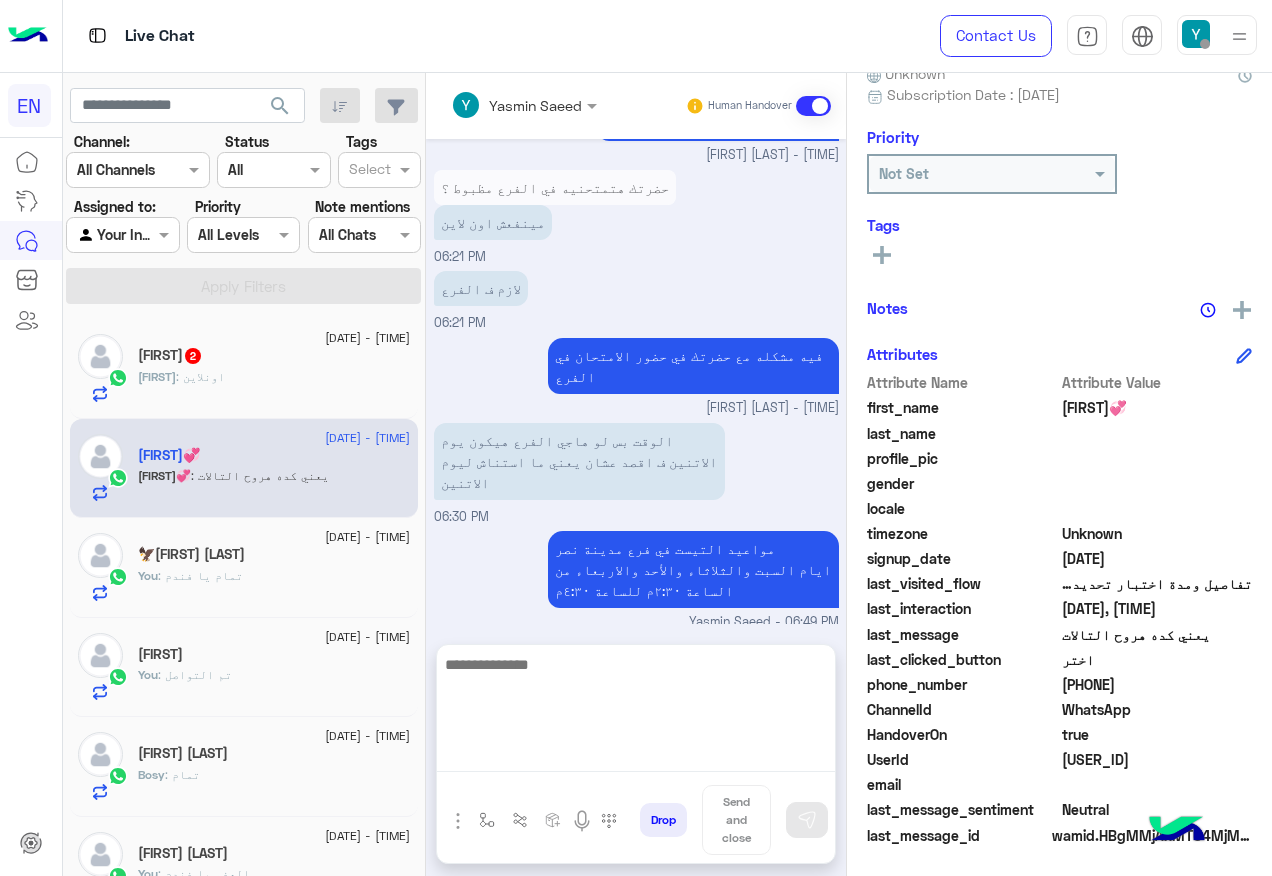 click at bounding box center (636, 712) 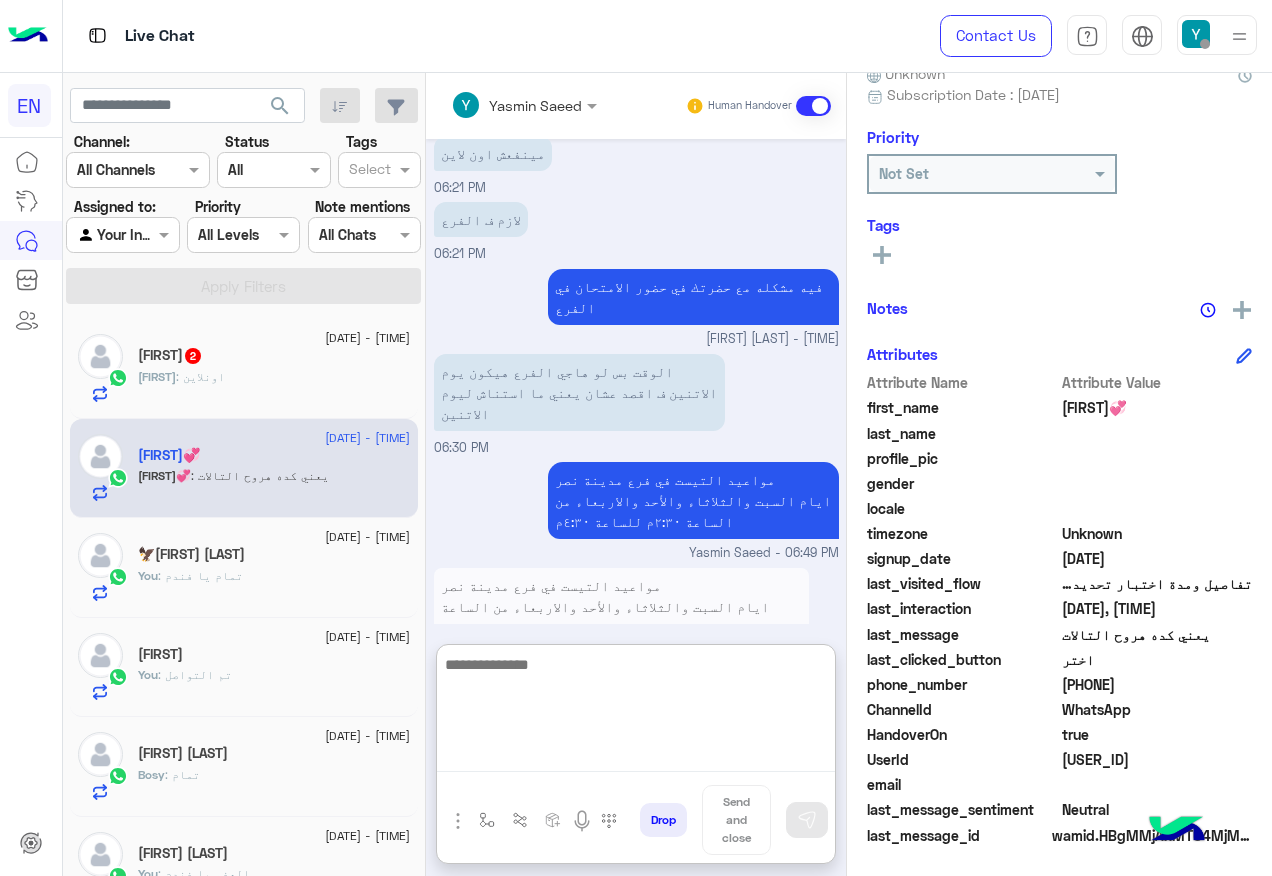 scroll, scrollTop: 2195, scrollLeft: 0, axis: vertical 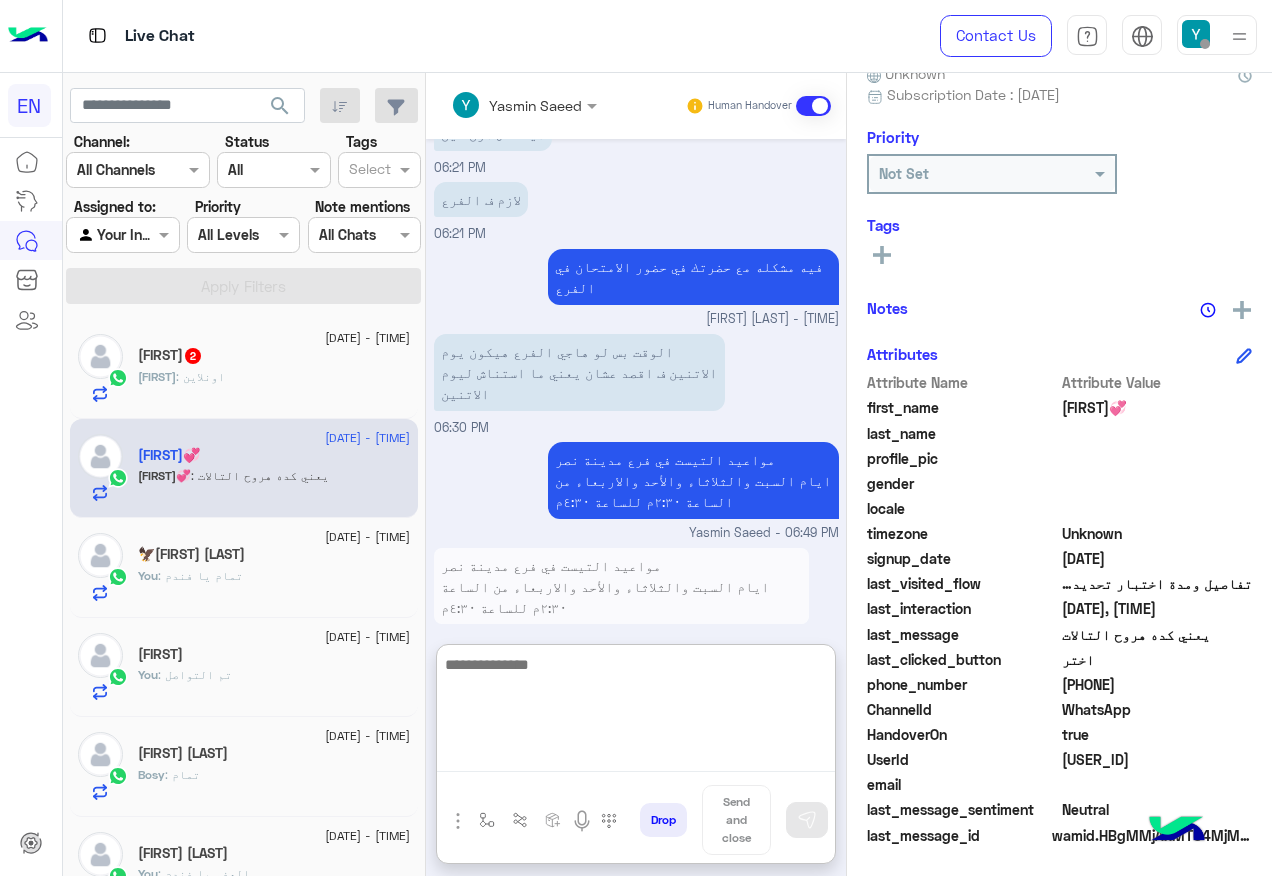 click at bounding box center (636, 712) 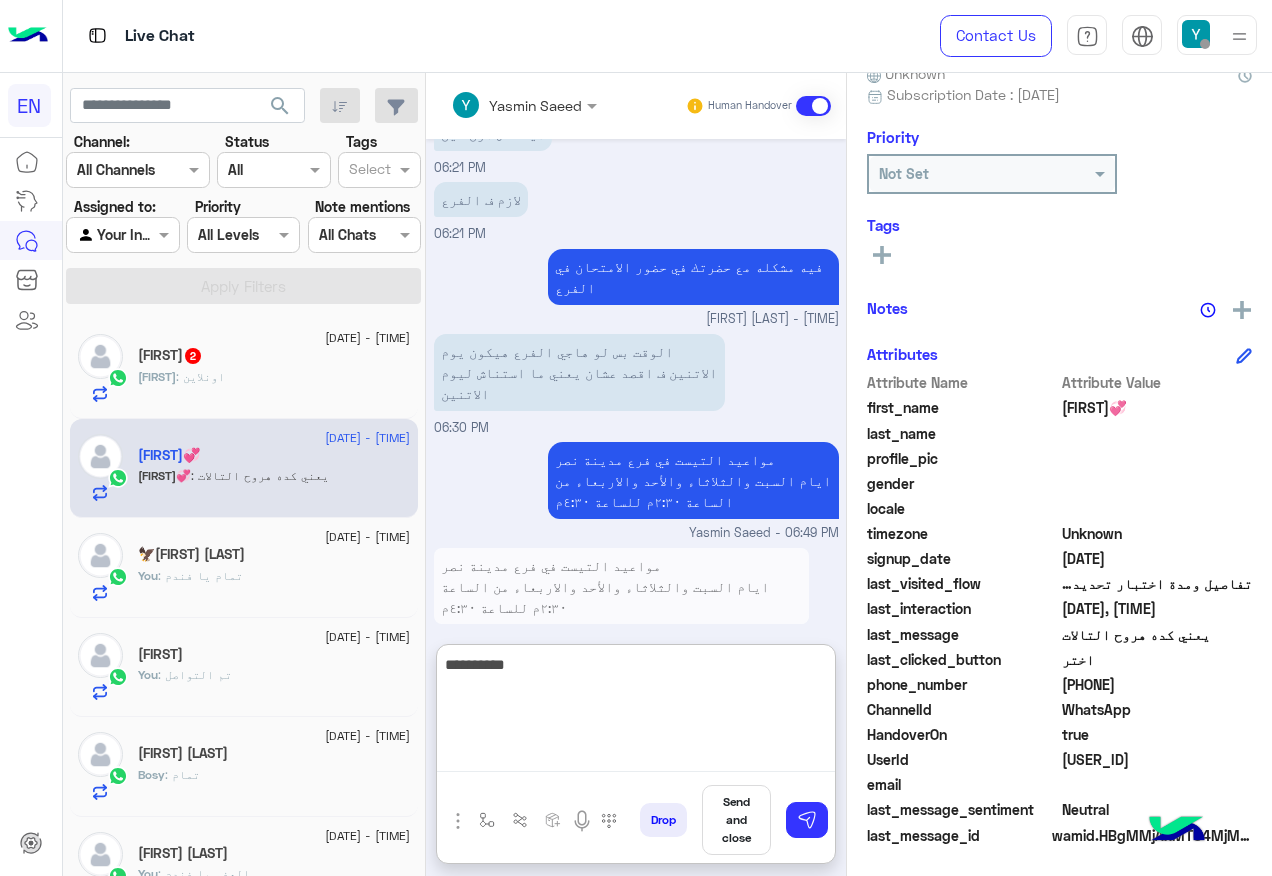 type on "**********" 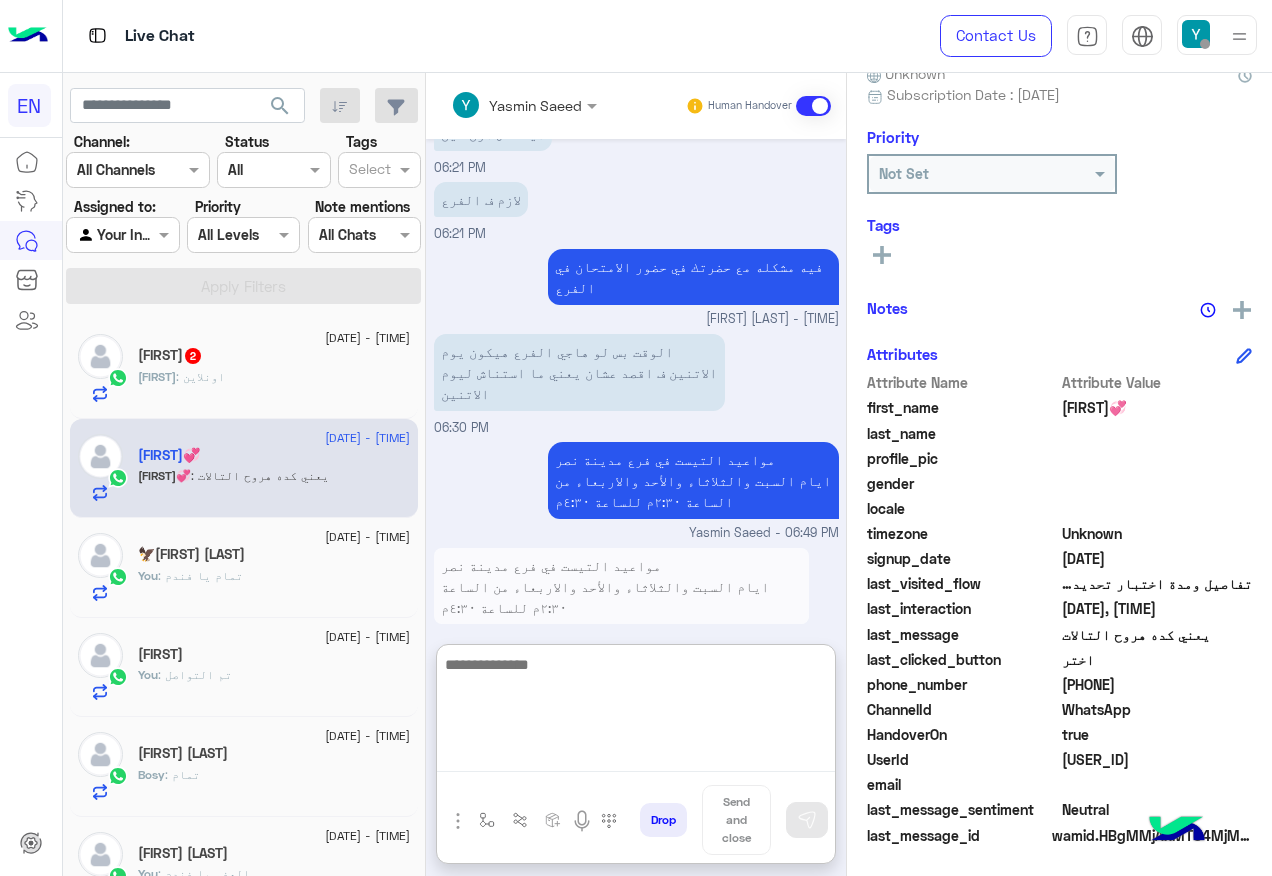 scroll, scrollTop: 2260, scrollLeft: 0, axis: vertical 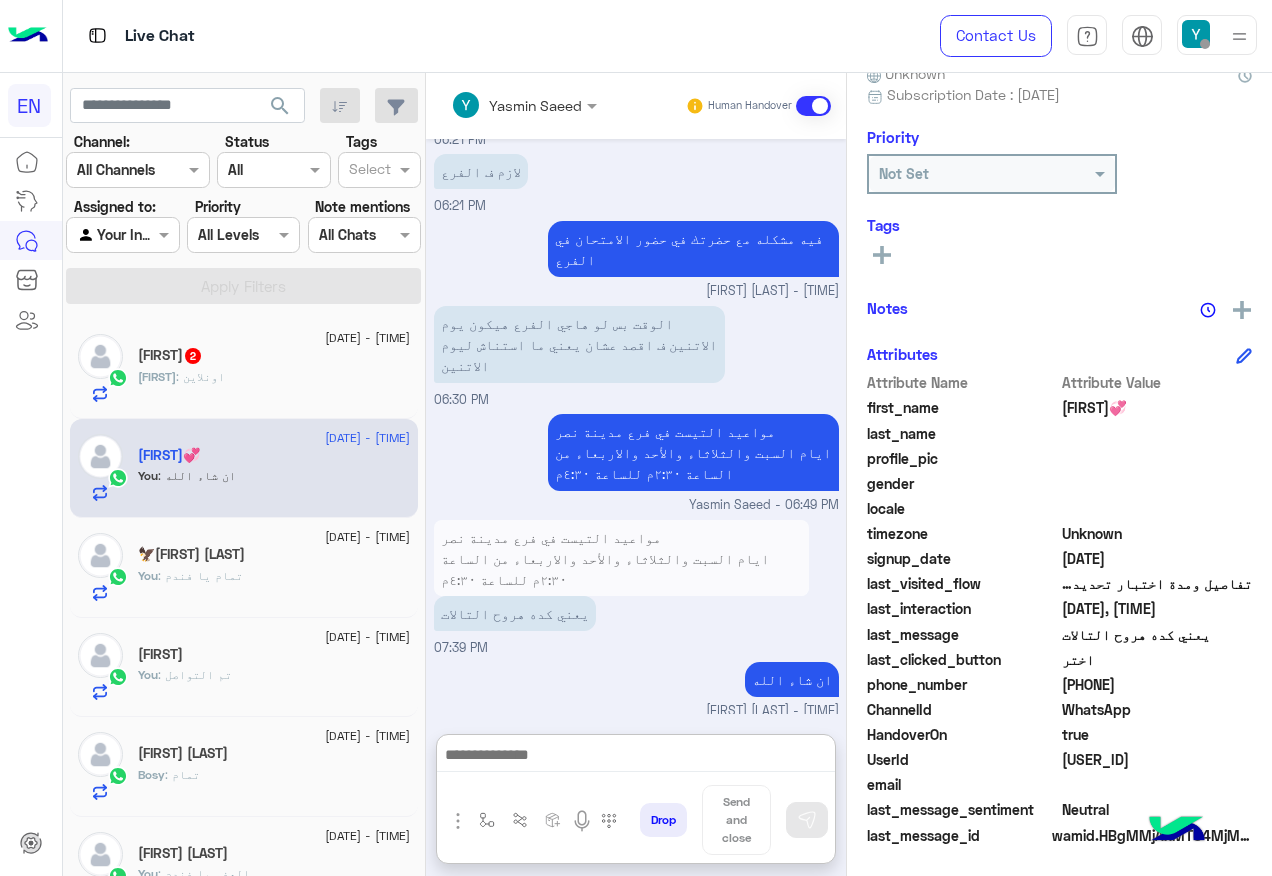 click on "2 August - 8:16 PM" 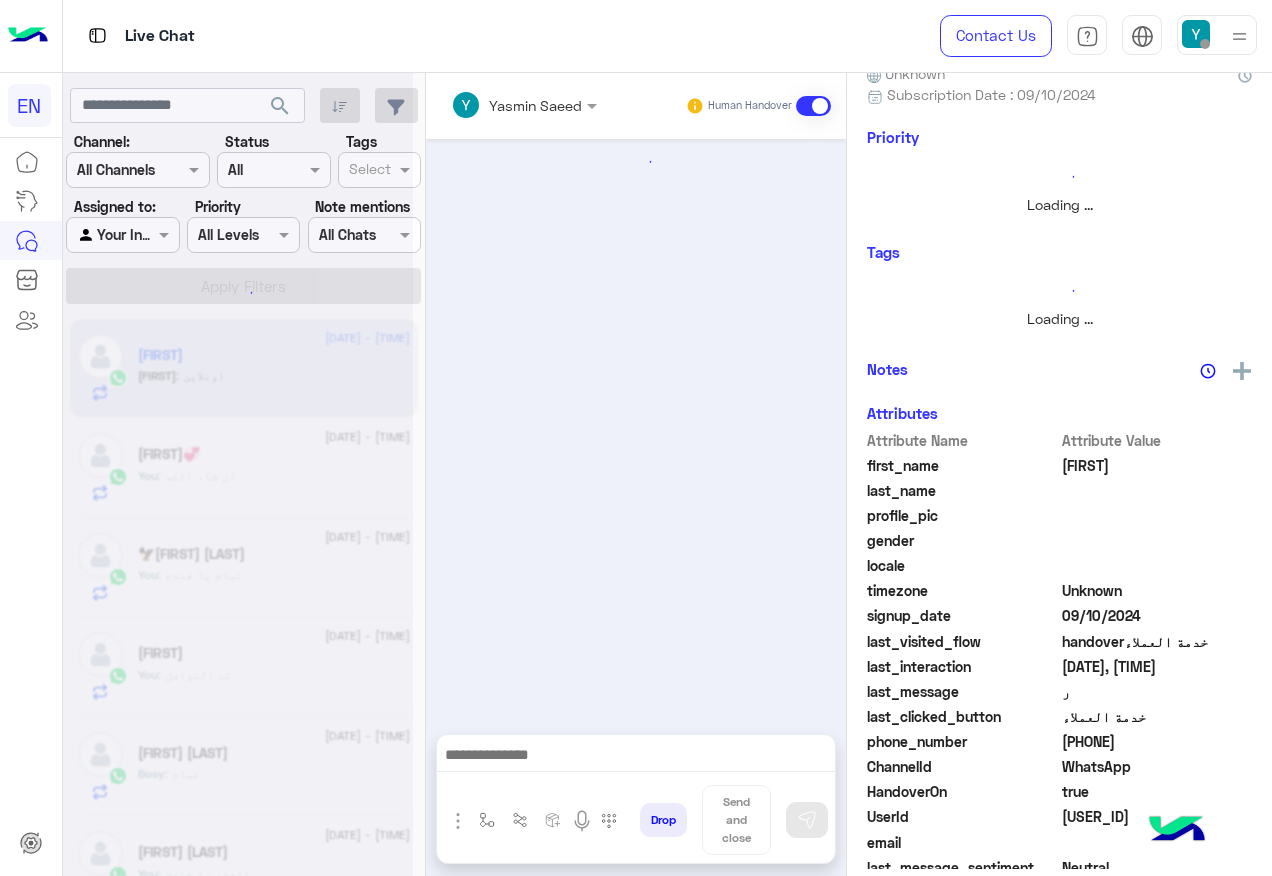 scroll, scrollTop: 1387, scrollLeft: 0, axis: vertical 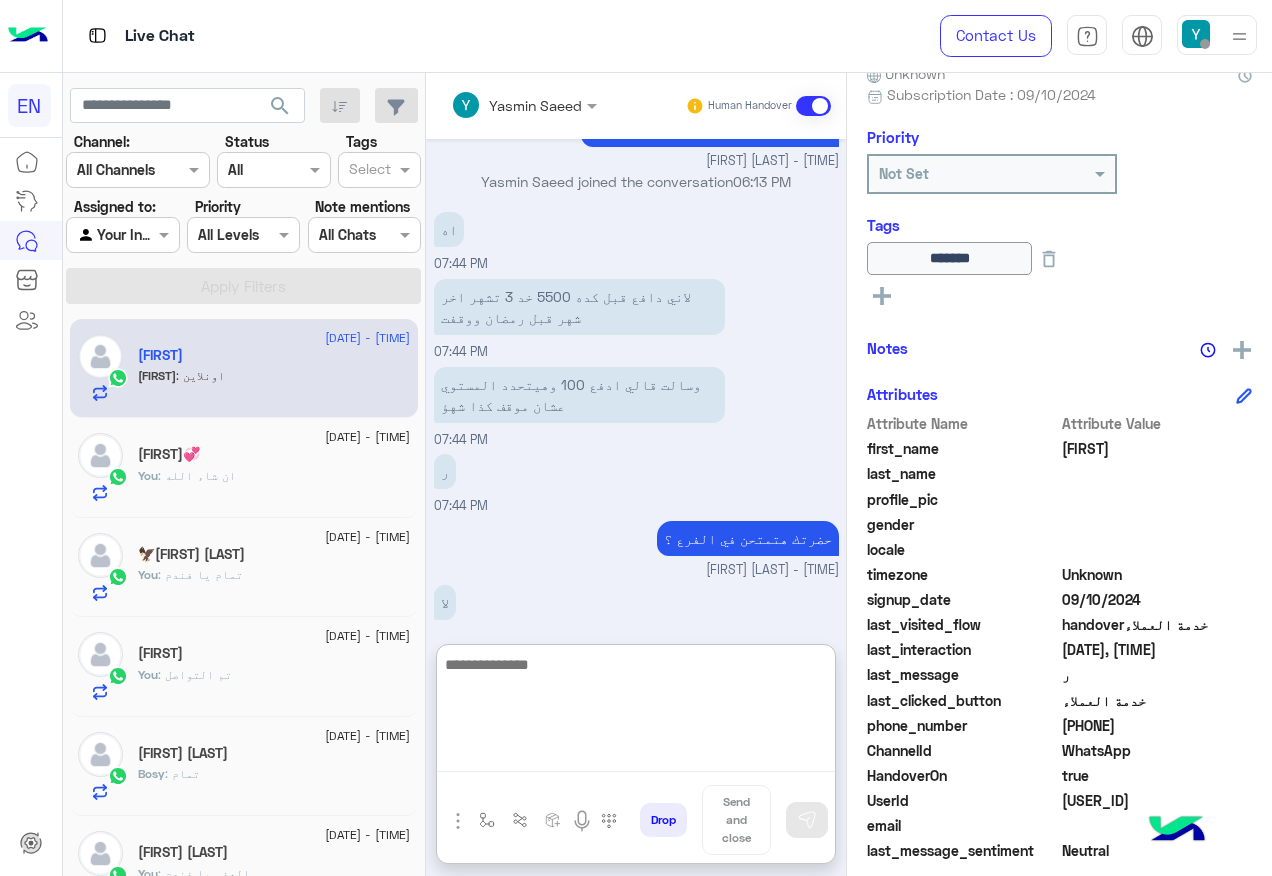 click at bounding box center (636, 712) 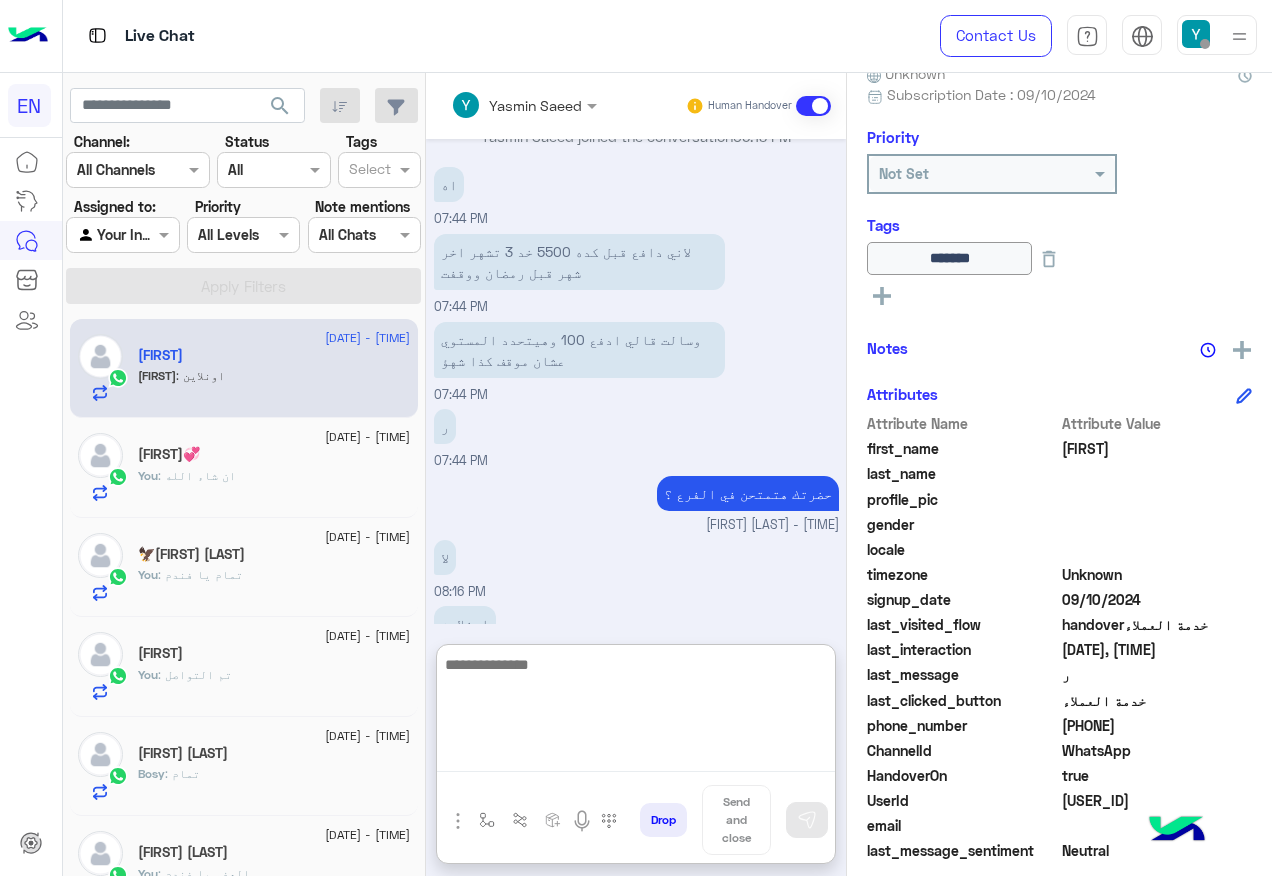 scroll, scrollTop: 1476, scrollLeft: 0, axis: vertical 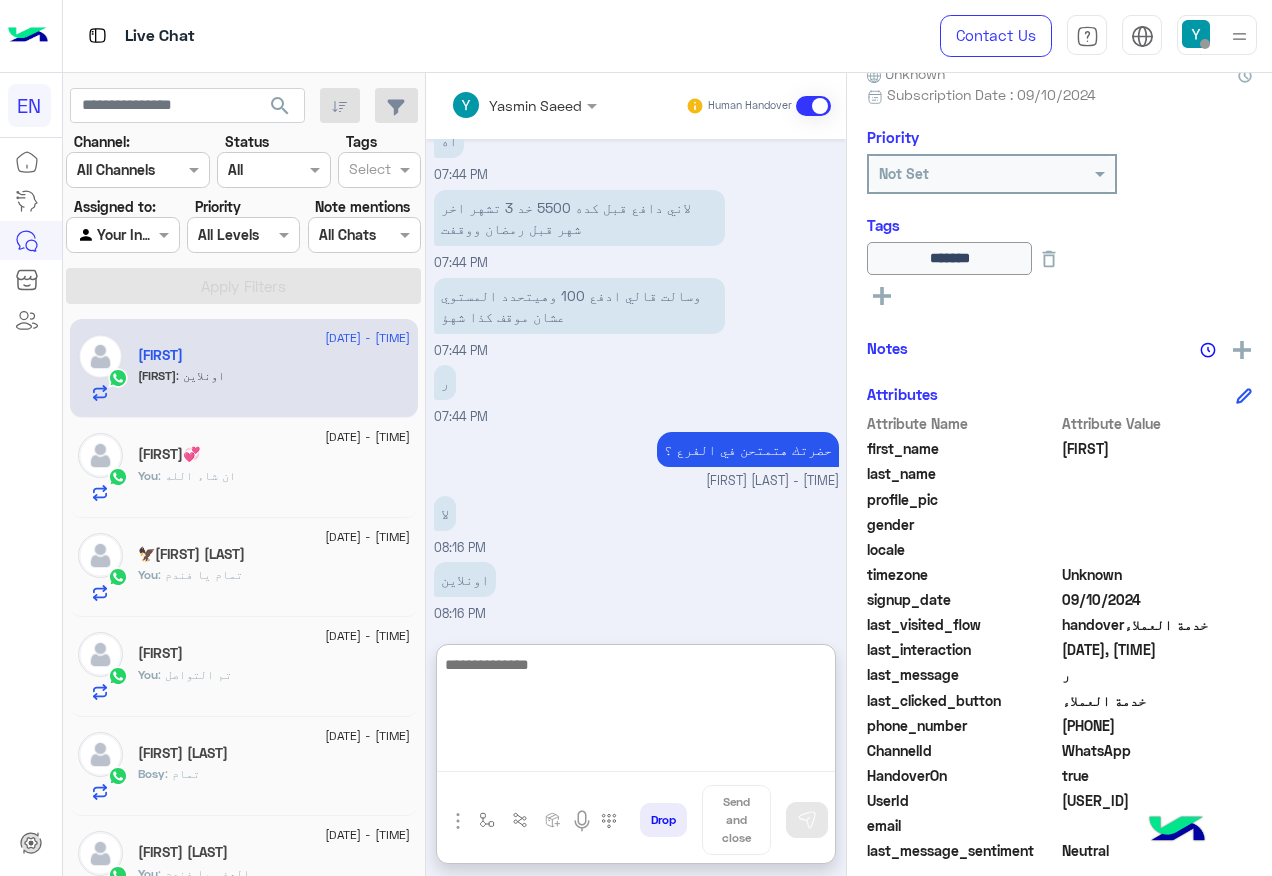 click at bounding box center [636, 712] 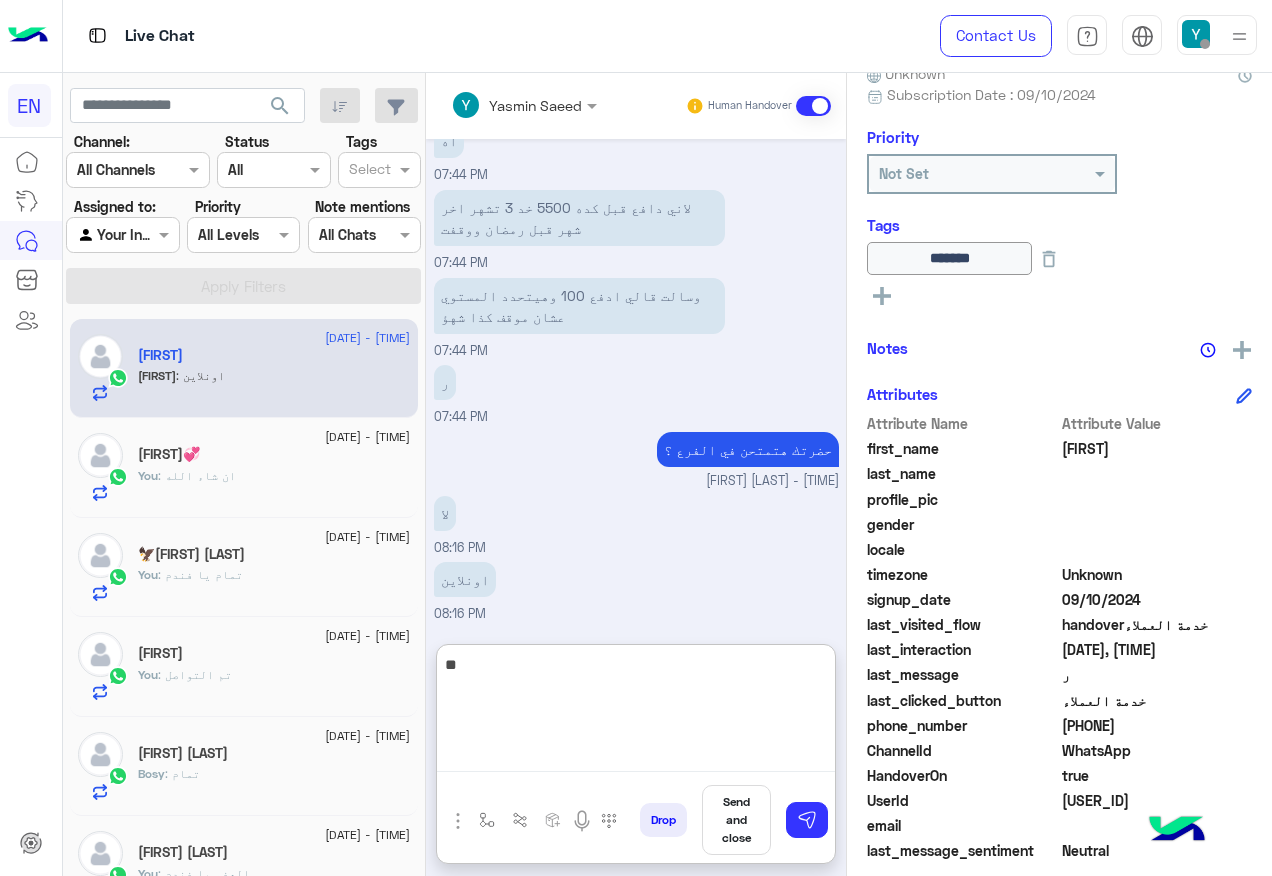 type on "*" 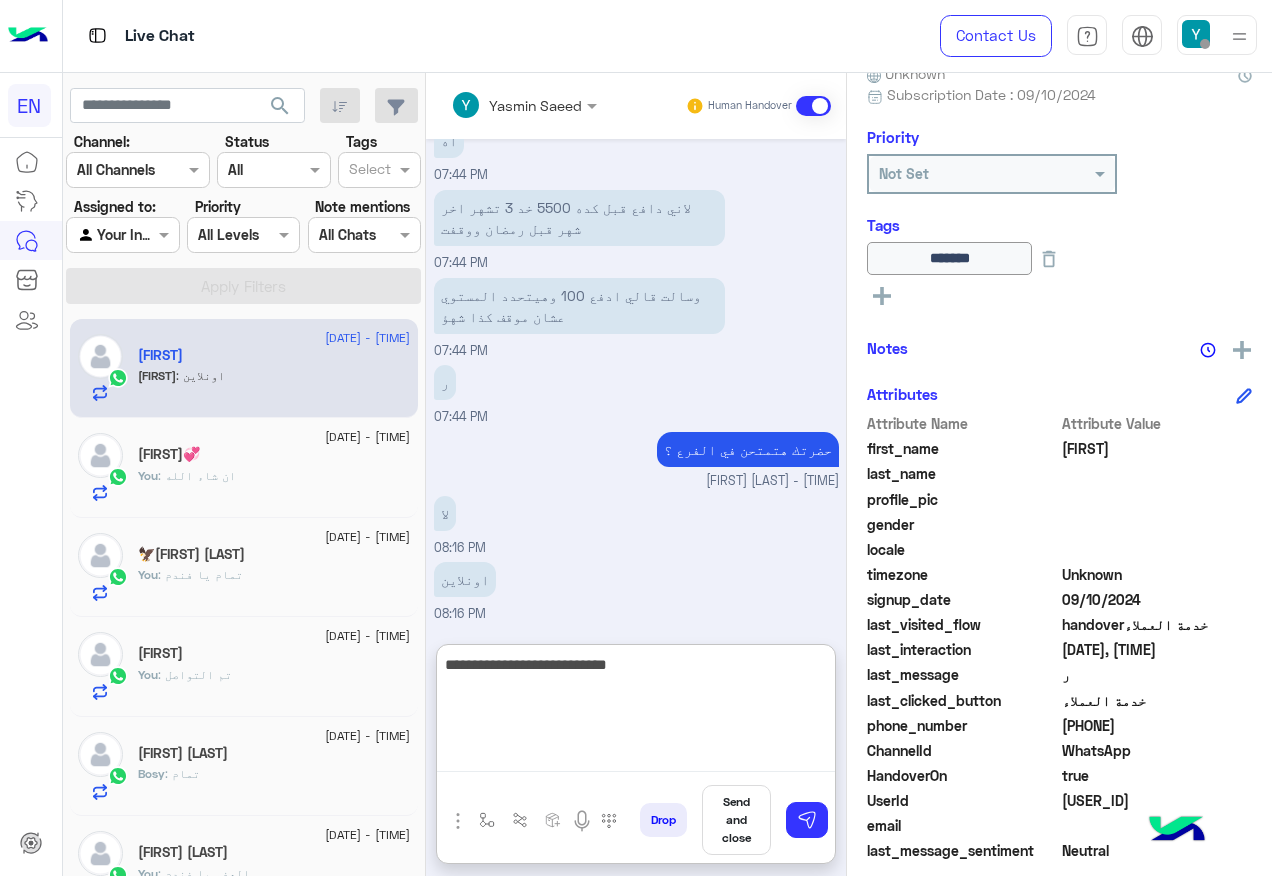 type on "**********" 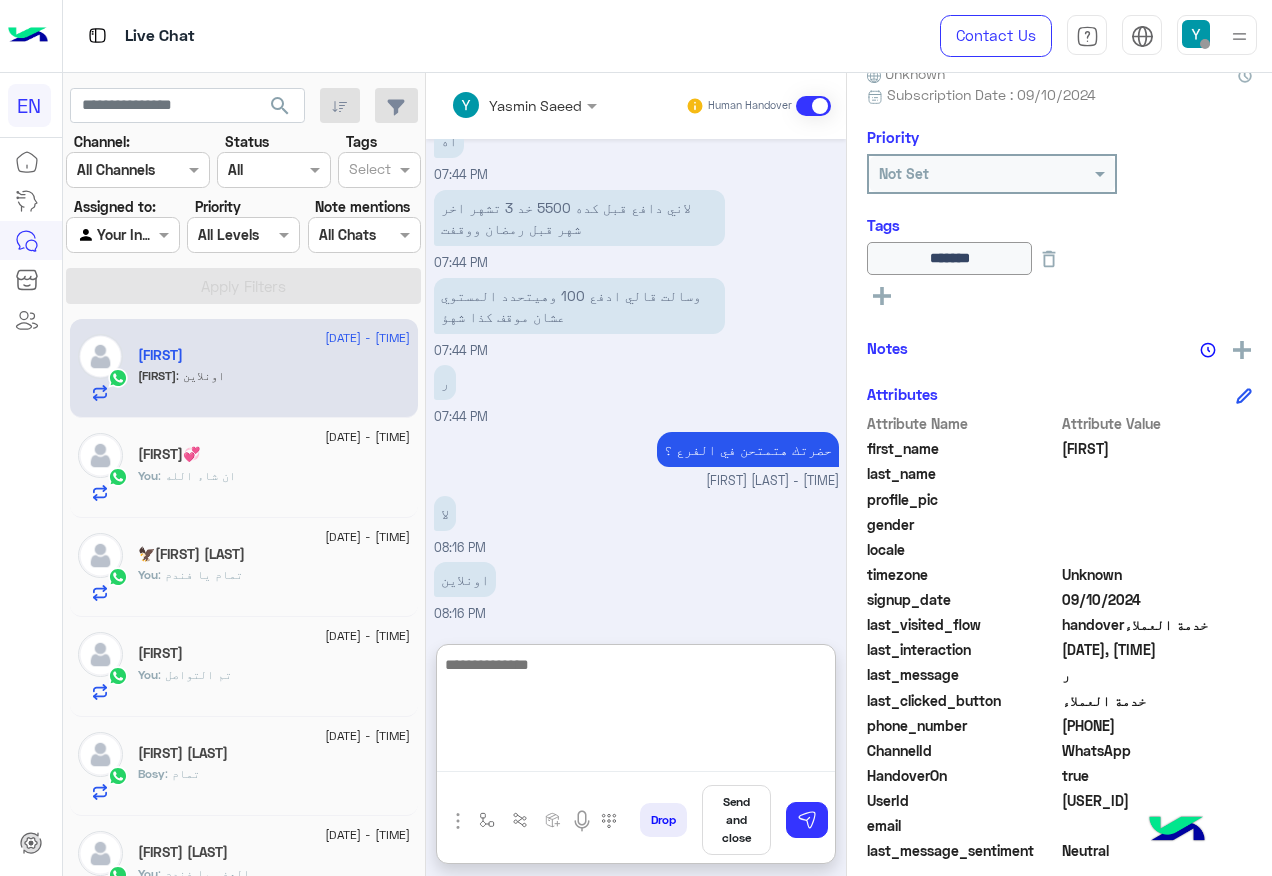 scroll, scrollTop: 1540, scrollLeft: 0, axis: vertical 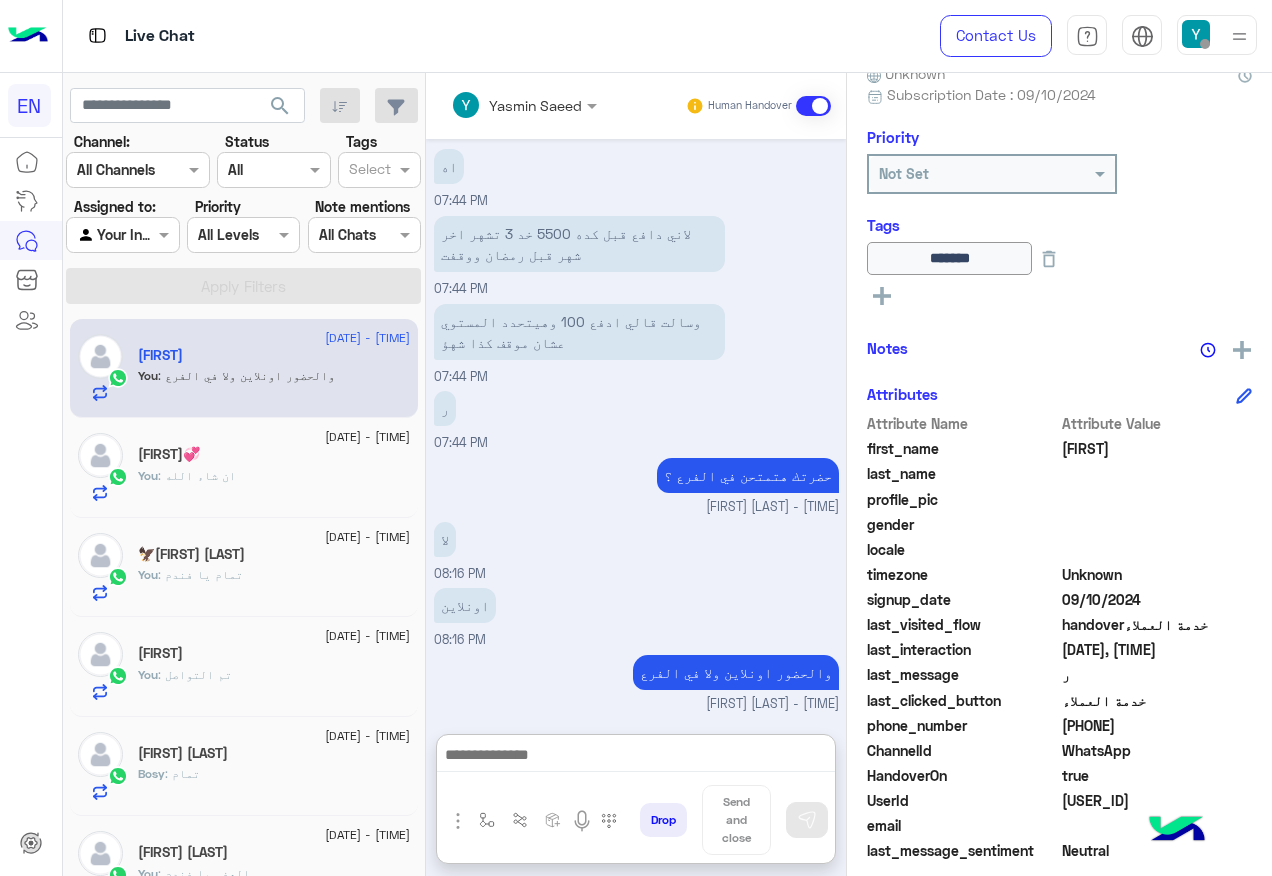 click at bounding box center (122, 234) 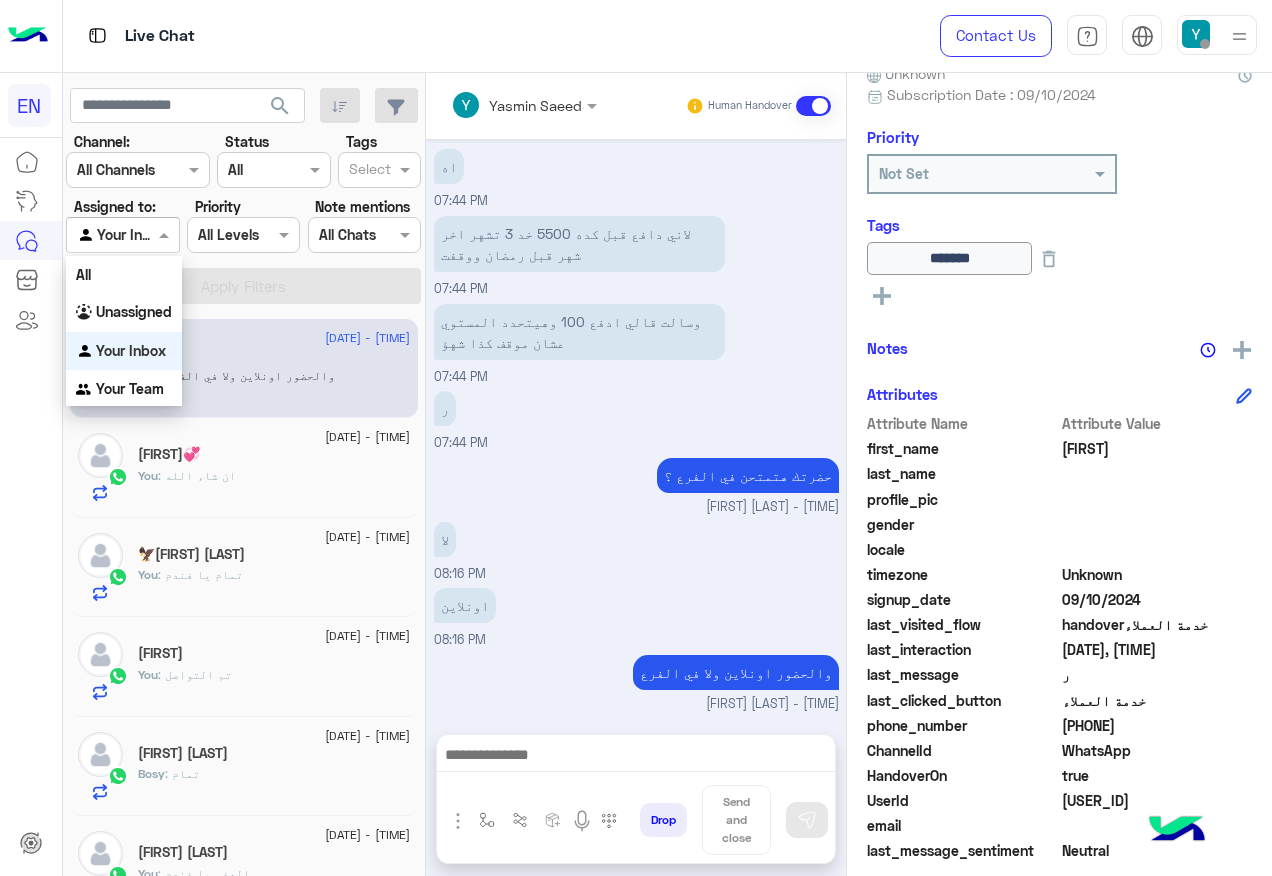 scroll, scrollTop: 1450, scrollLeft: 0, axis: vertical 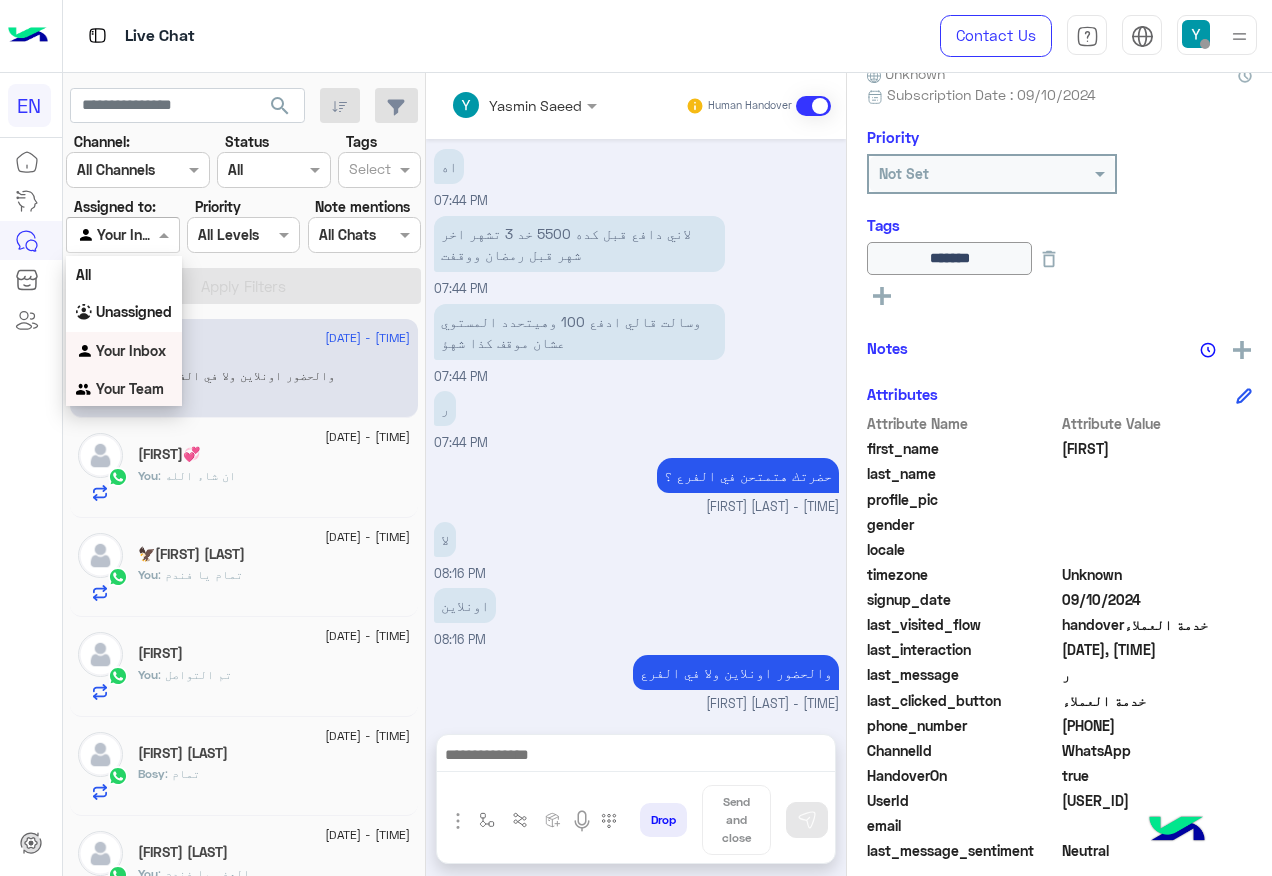 click on "Your Team" at bounding box center [130, 388] 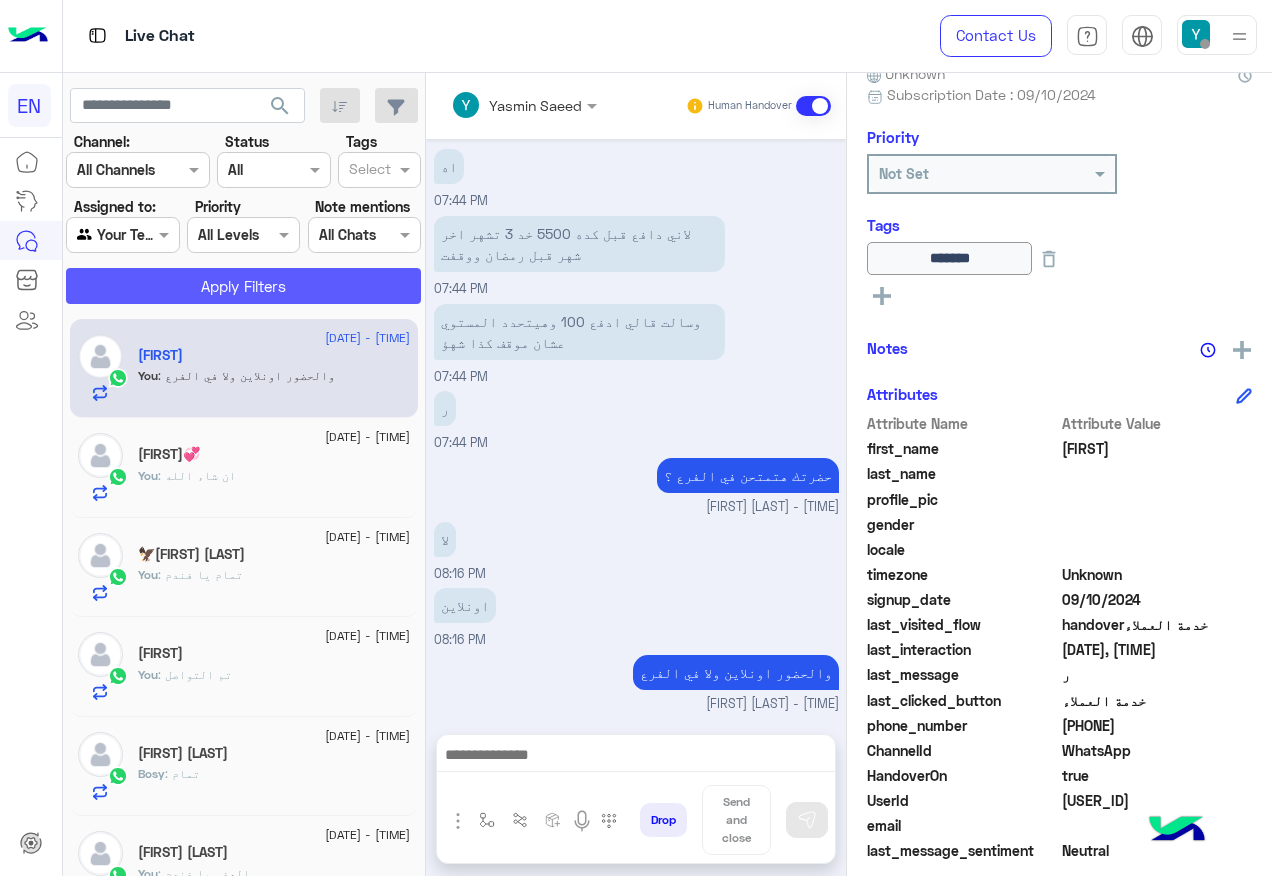 click on "Apply Filters" 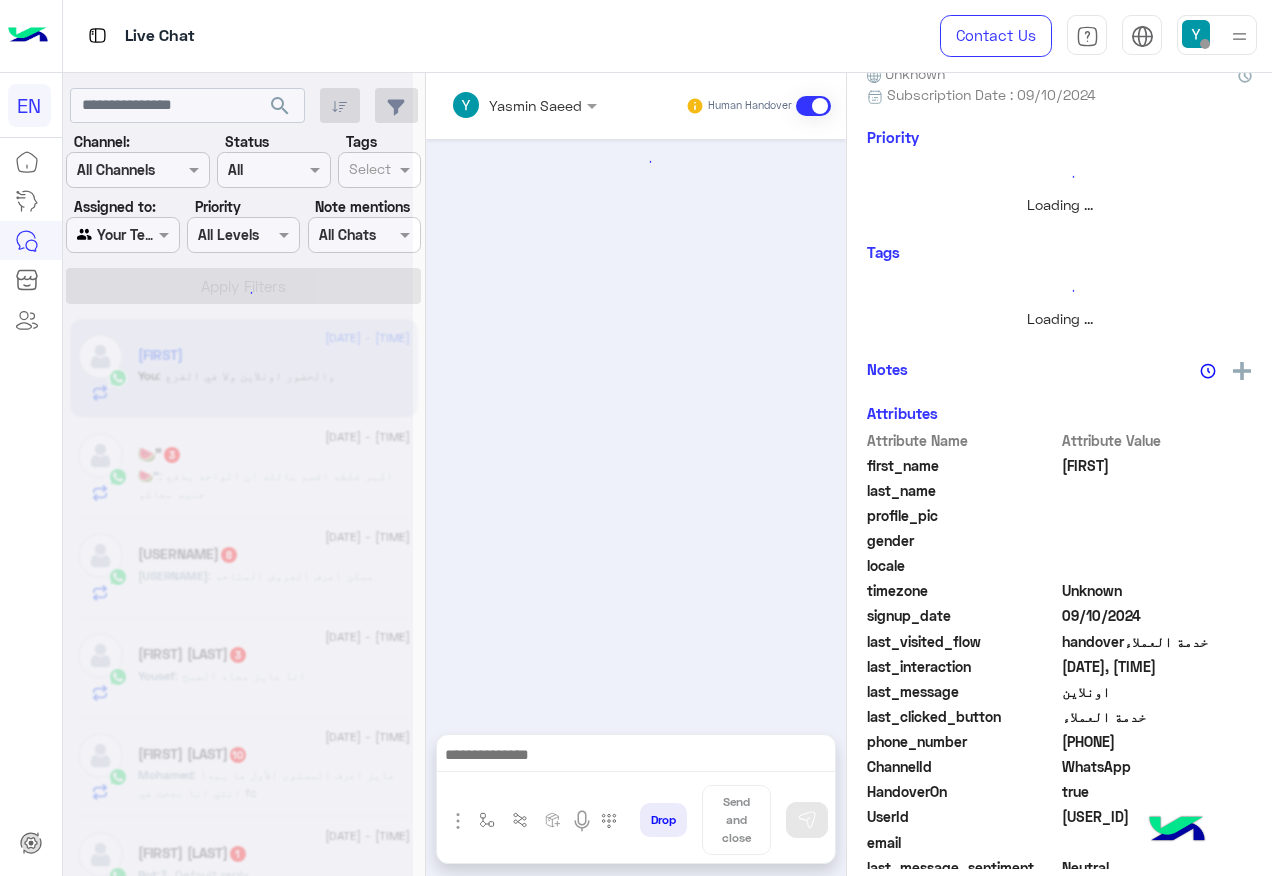 scroll, scrollTop: 0, scrollLeft: 0, axis: both 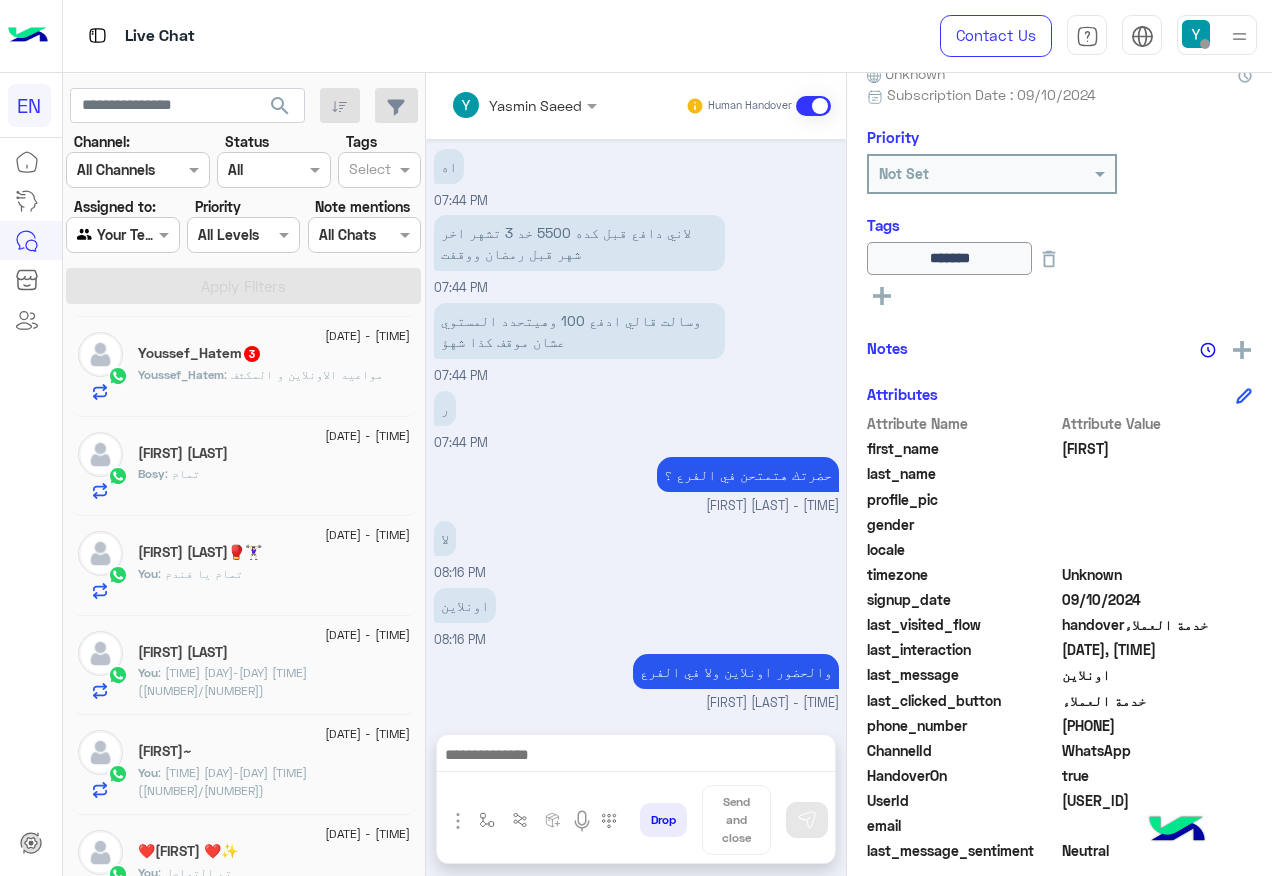 click on ": مواعيد الاونلاين و المكثف" 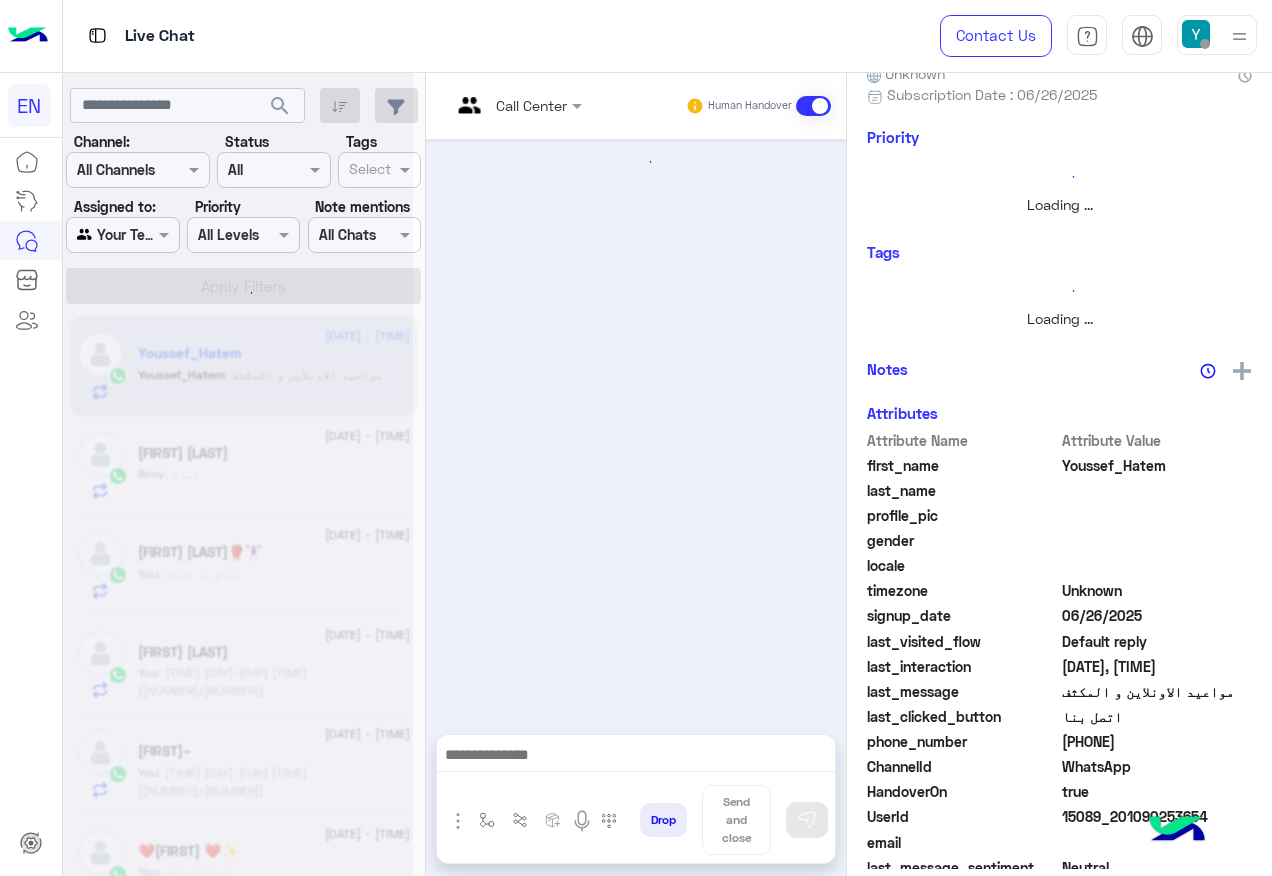 scroll, scrollTop: 158, scrollLeft: 0, axis: vertical 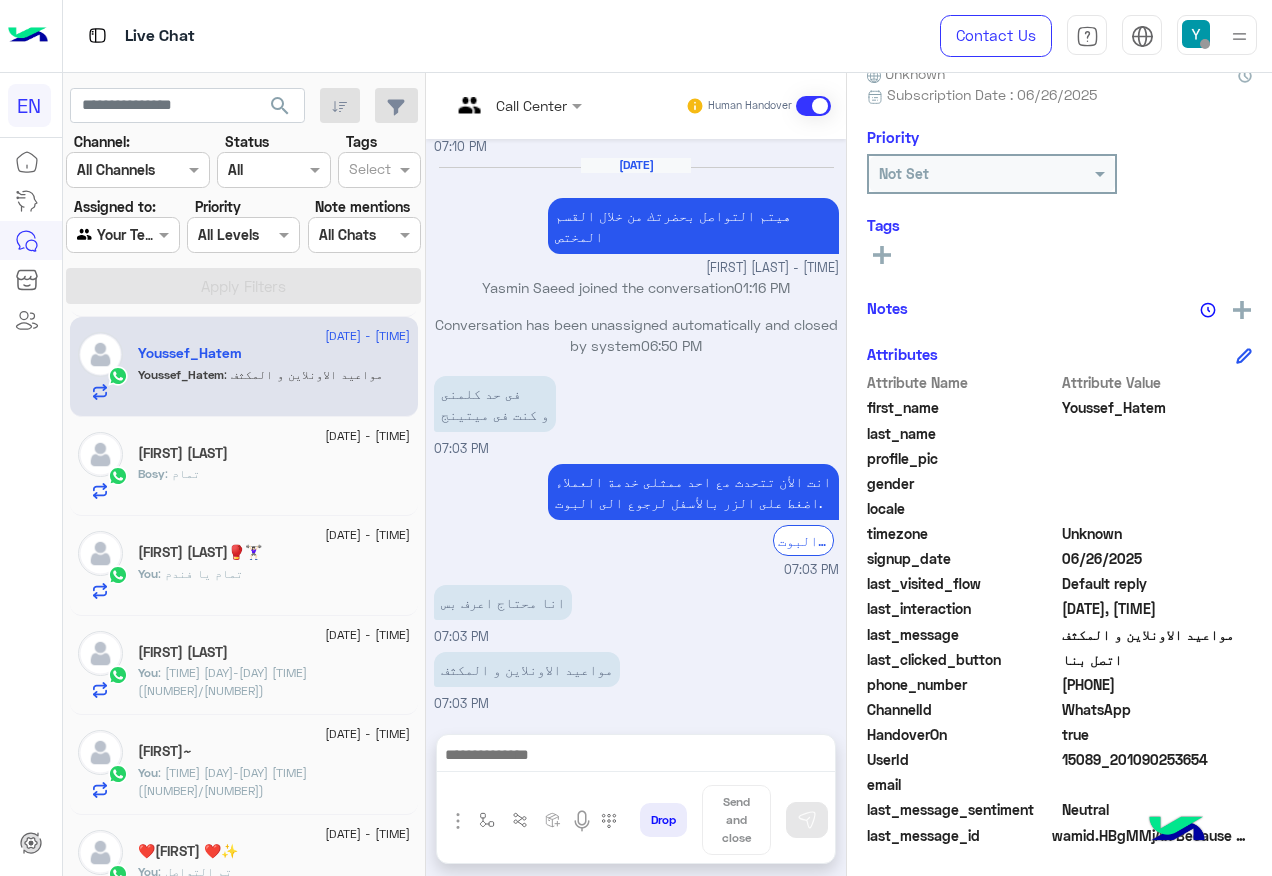 drag, startPoint x: 1064, startPoint y: 684, endPoint x: 1171, endPoint y: 675, distance: 107.37784 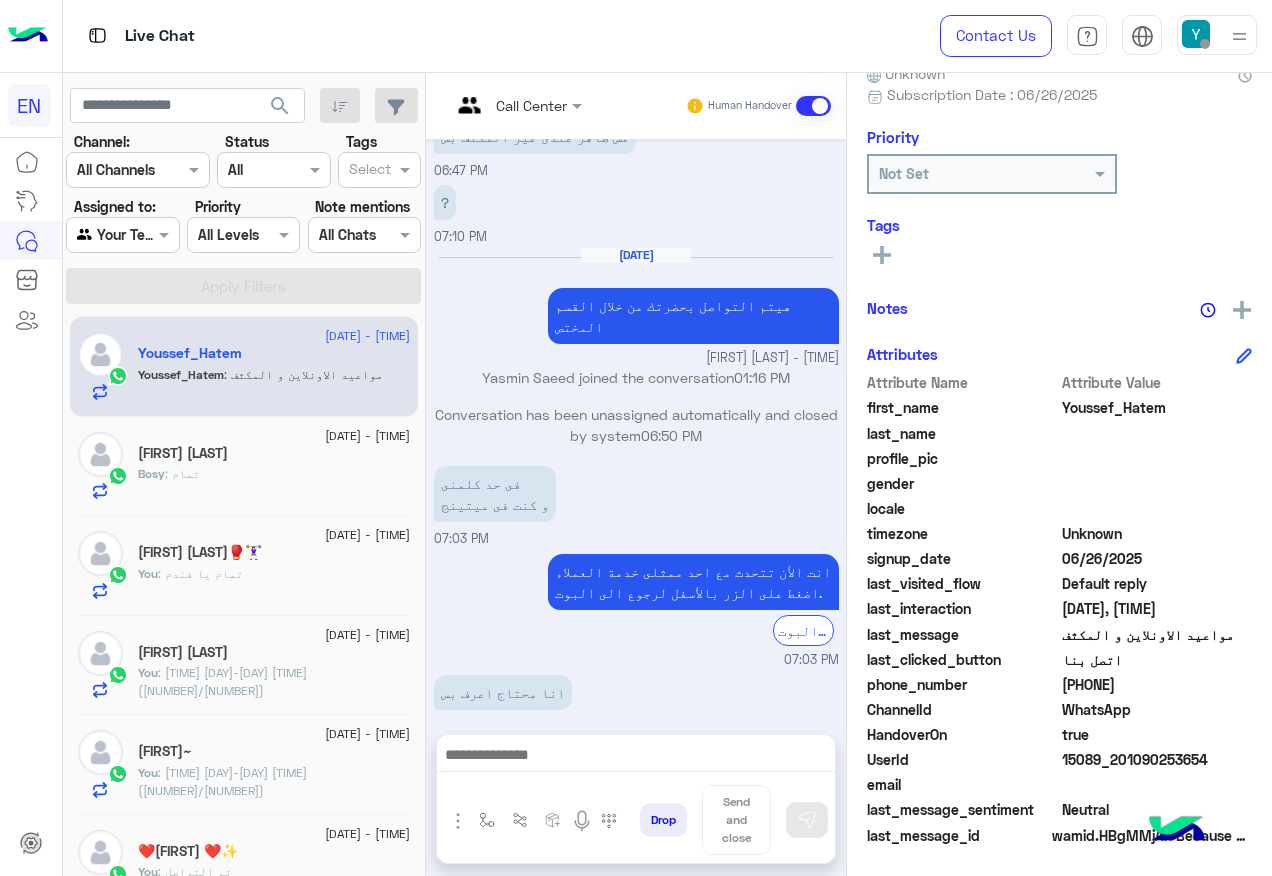 scroll, scrollTop: 761, scrollLeft: 0, axis: vertical 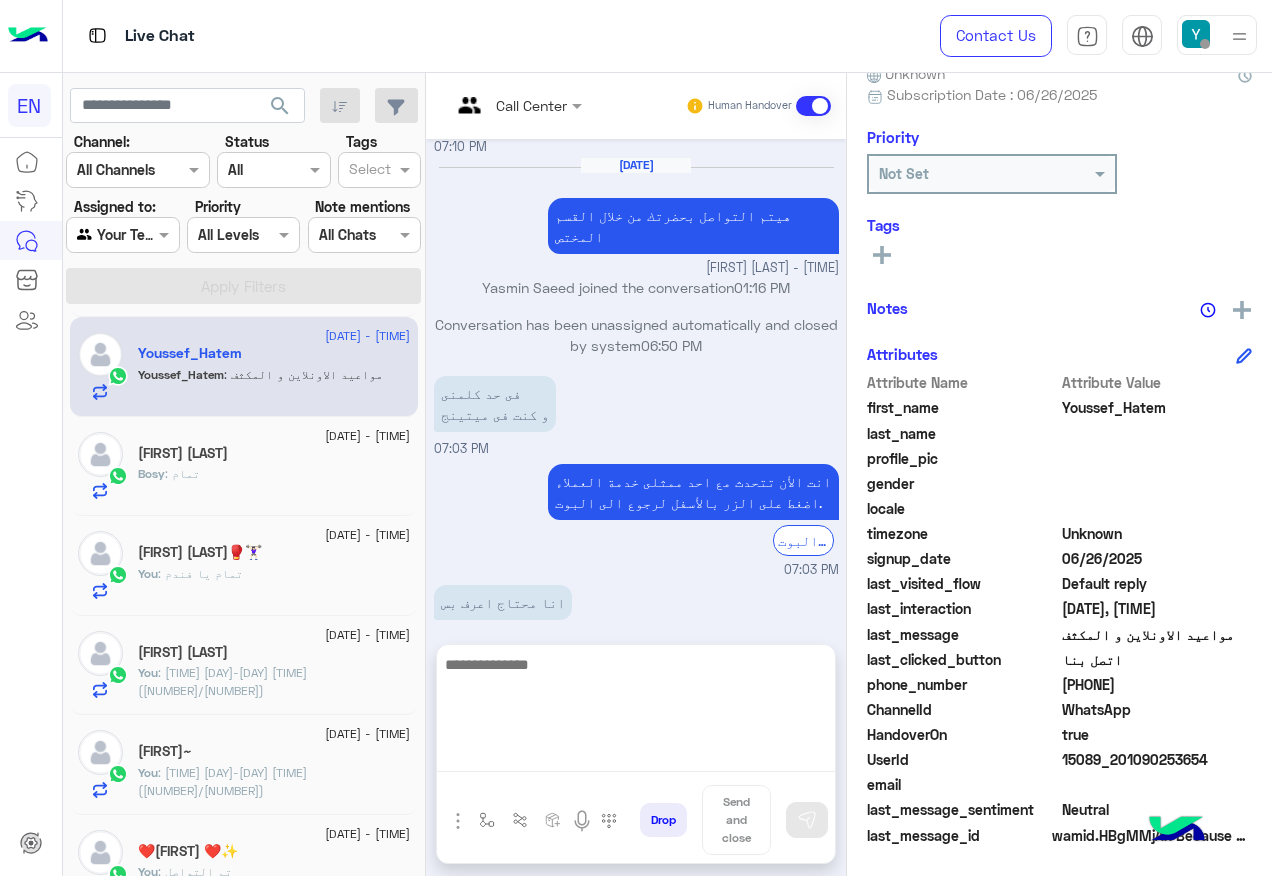 click at bounding box center [636, 712] 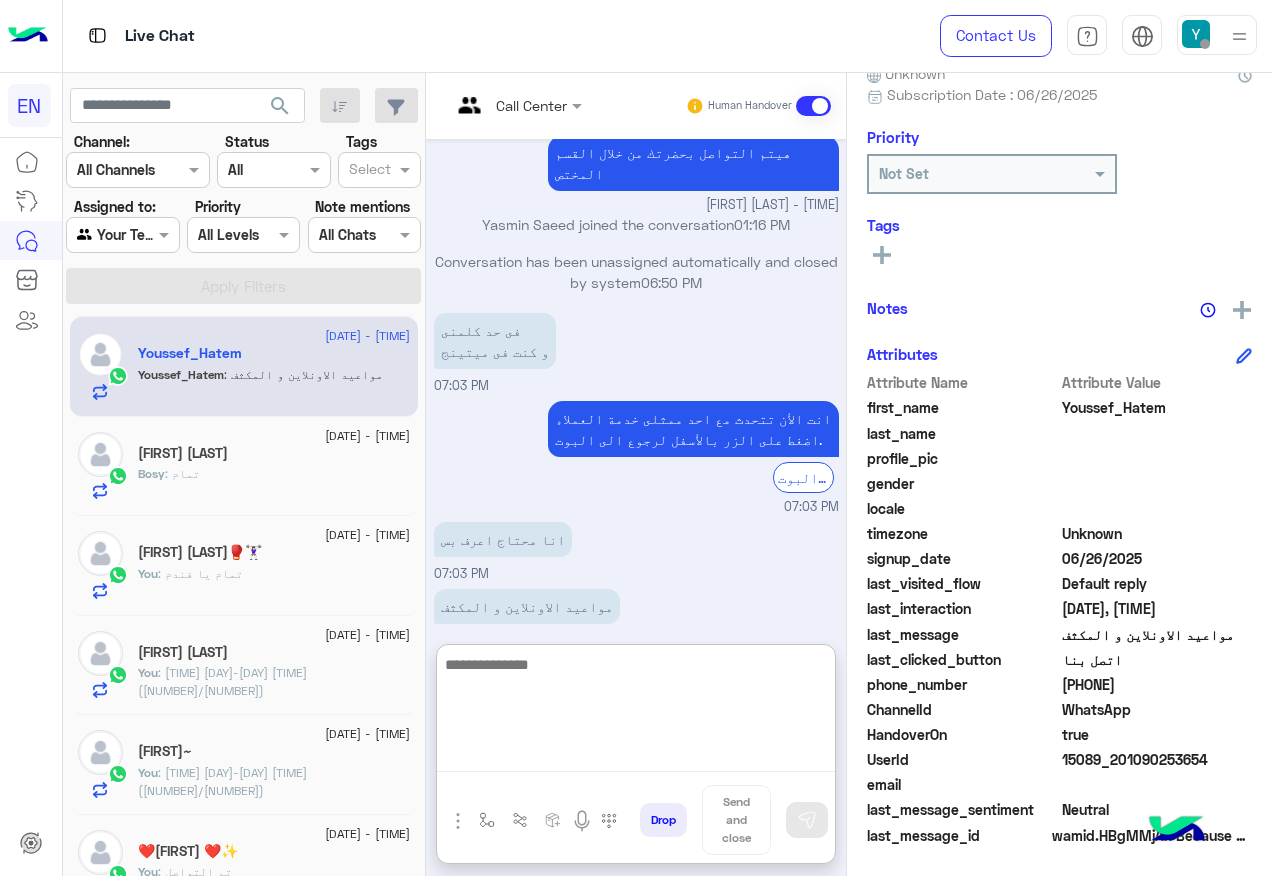 scroll, scrollTop: 1151, scrollLeft: 0, axis: vertical 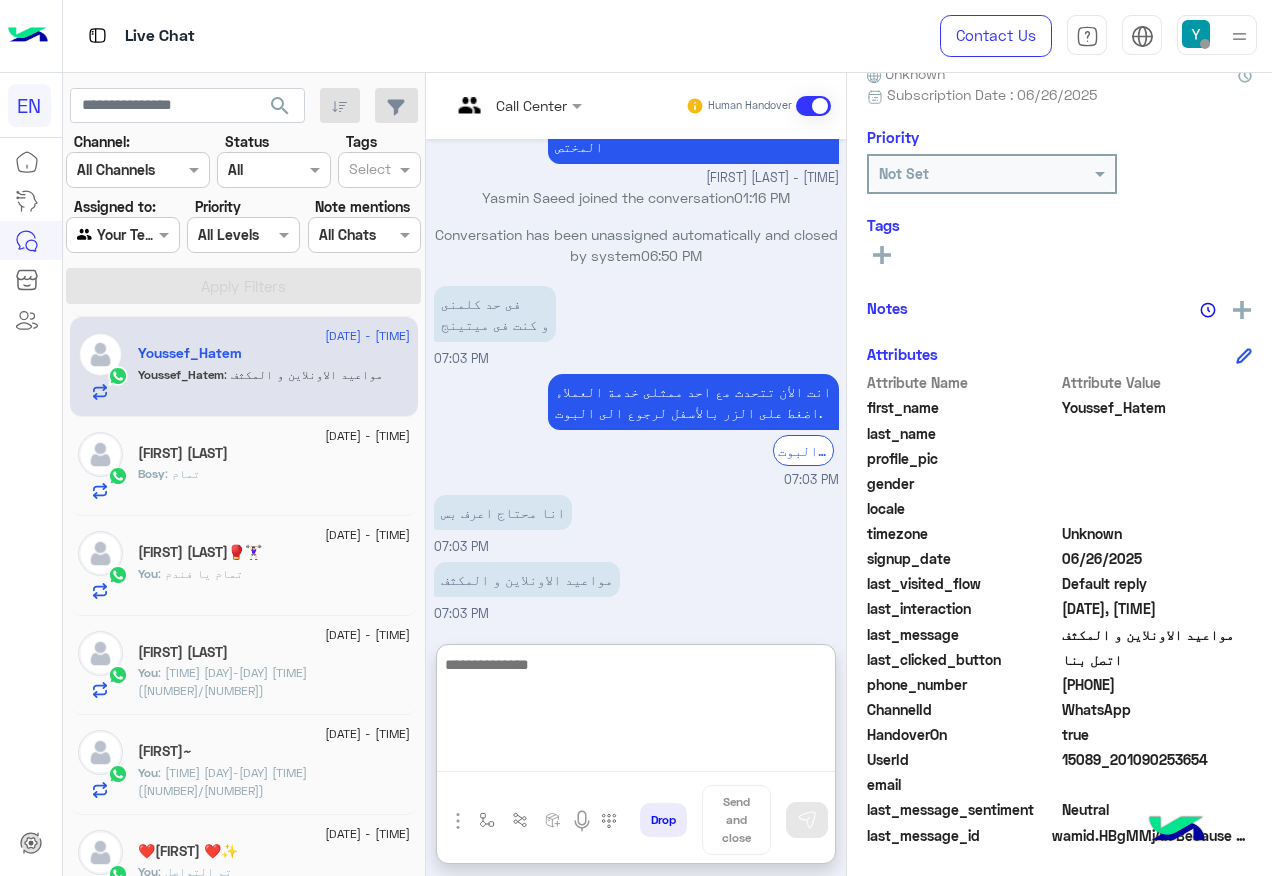 click at bounding box center [636, 712] 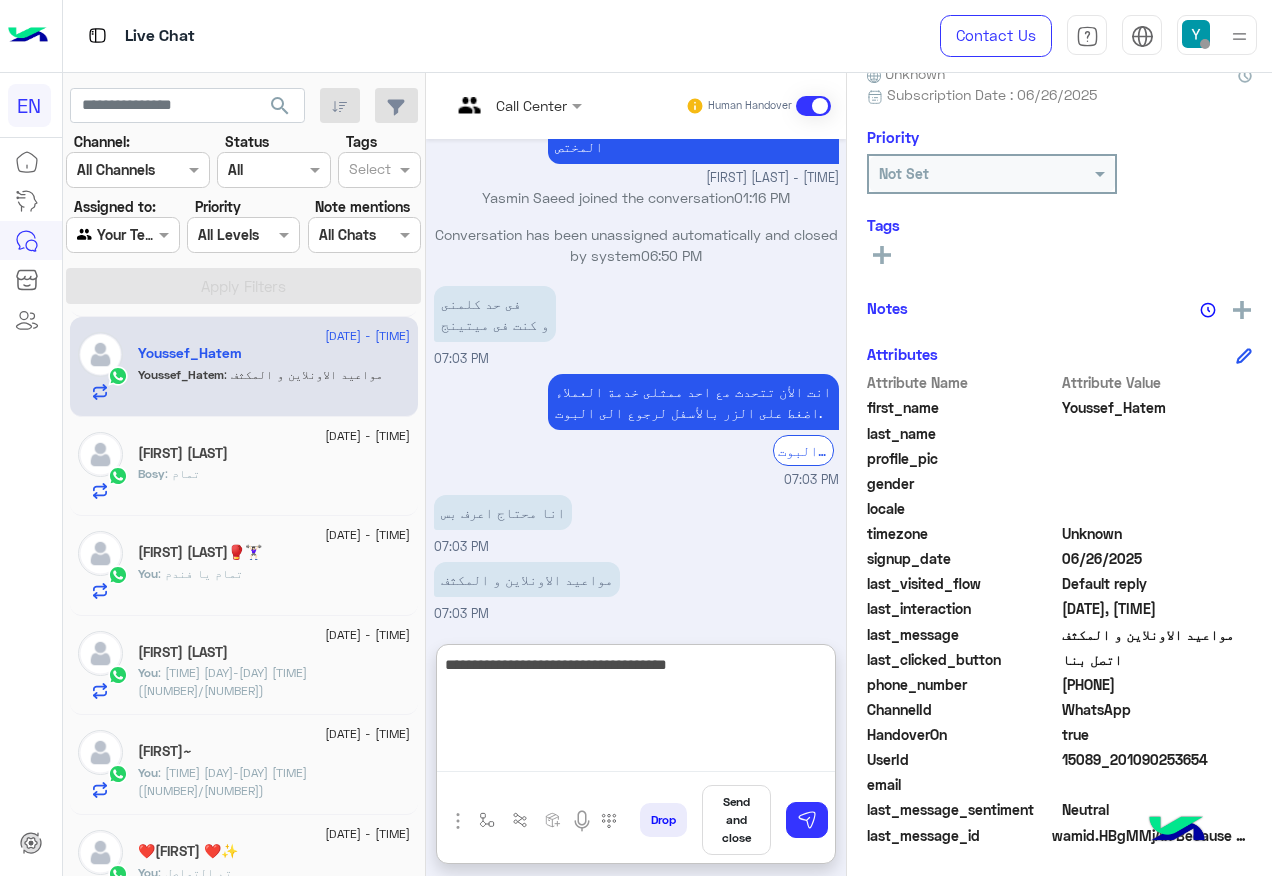 type on "**********" 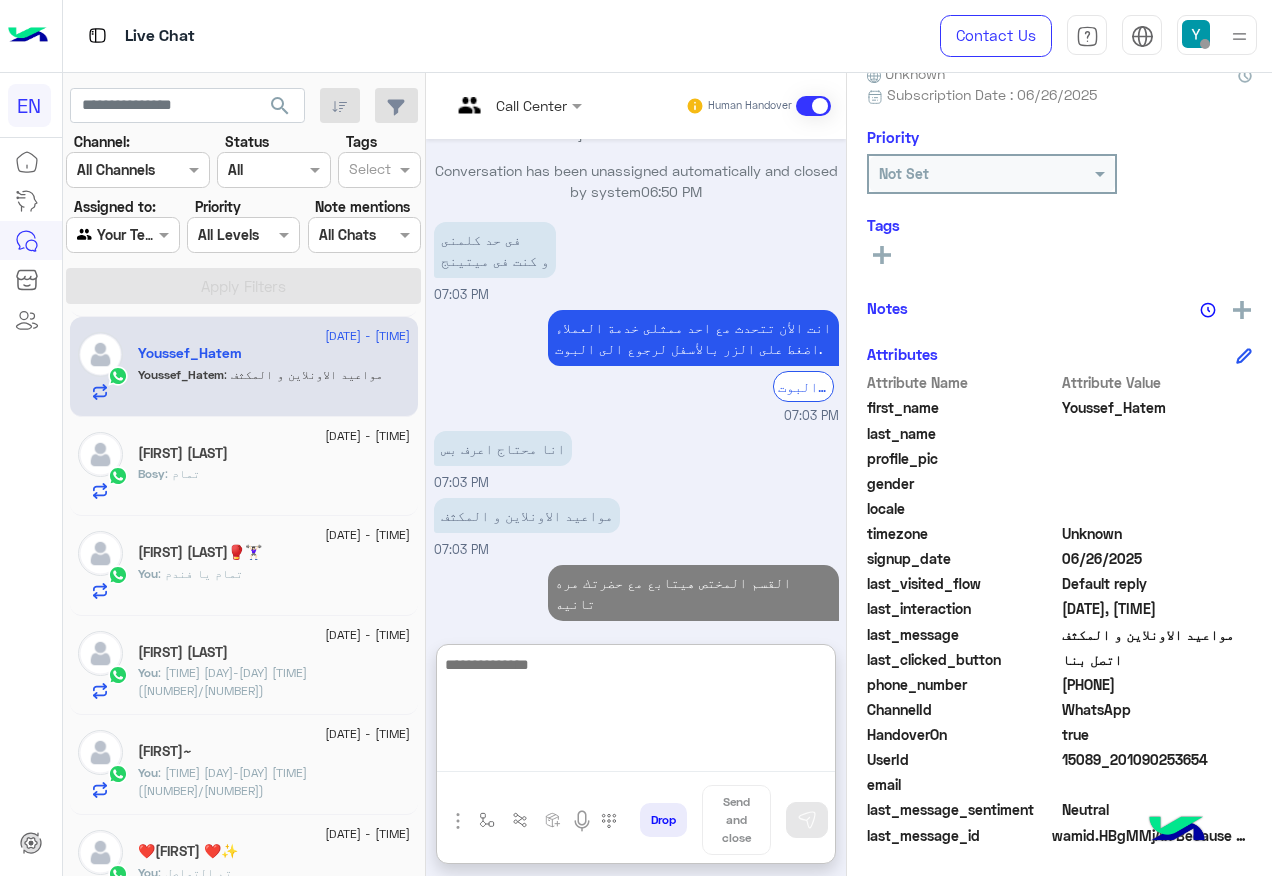 scroll, scrollTop: 1251, scrollLeft: 0, axis: vertical 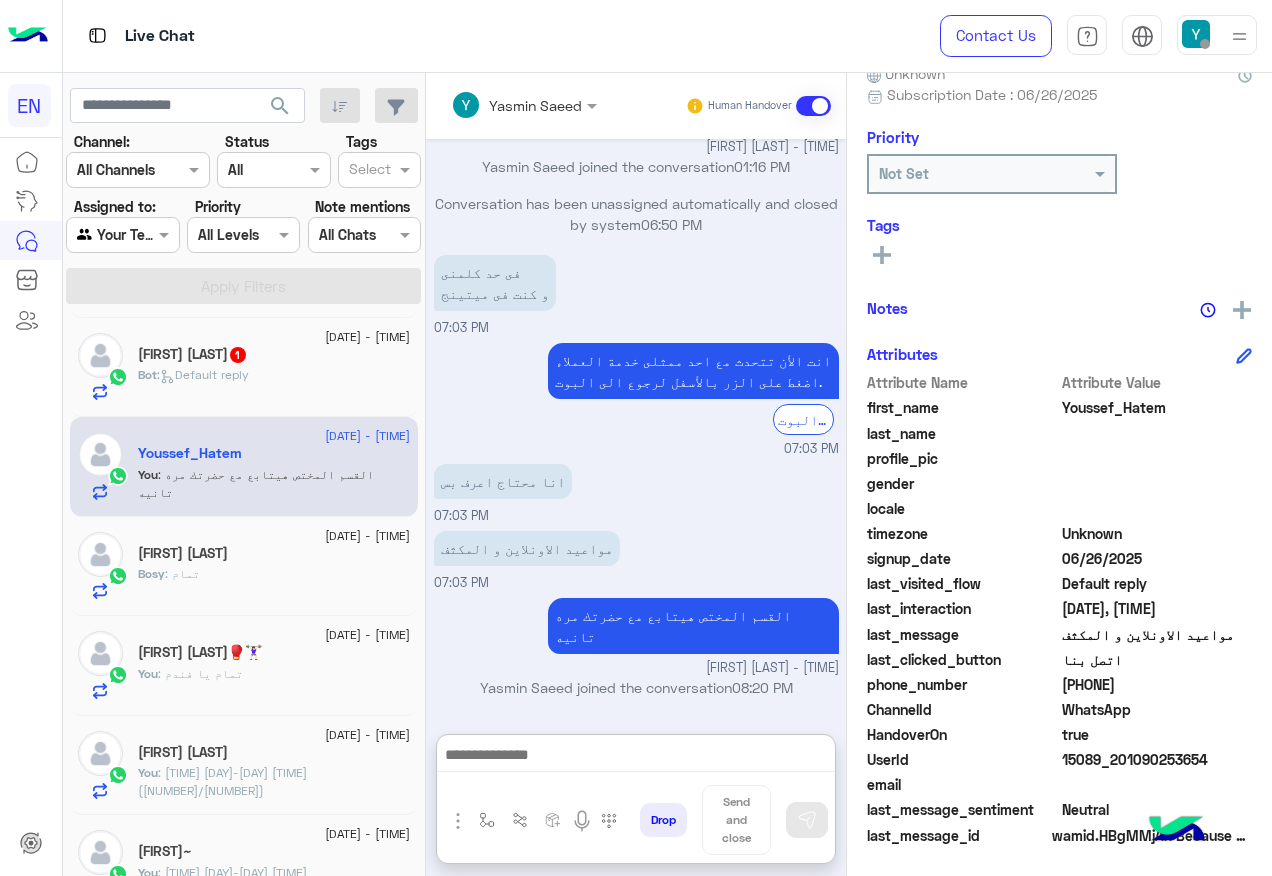 click on "Nada Khaled  1" 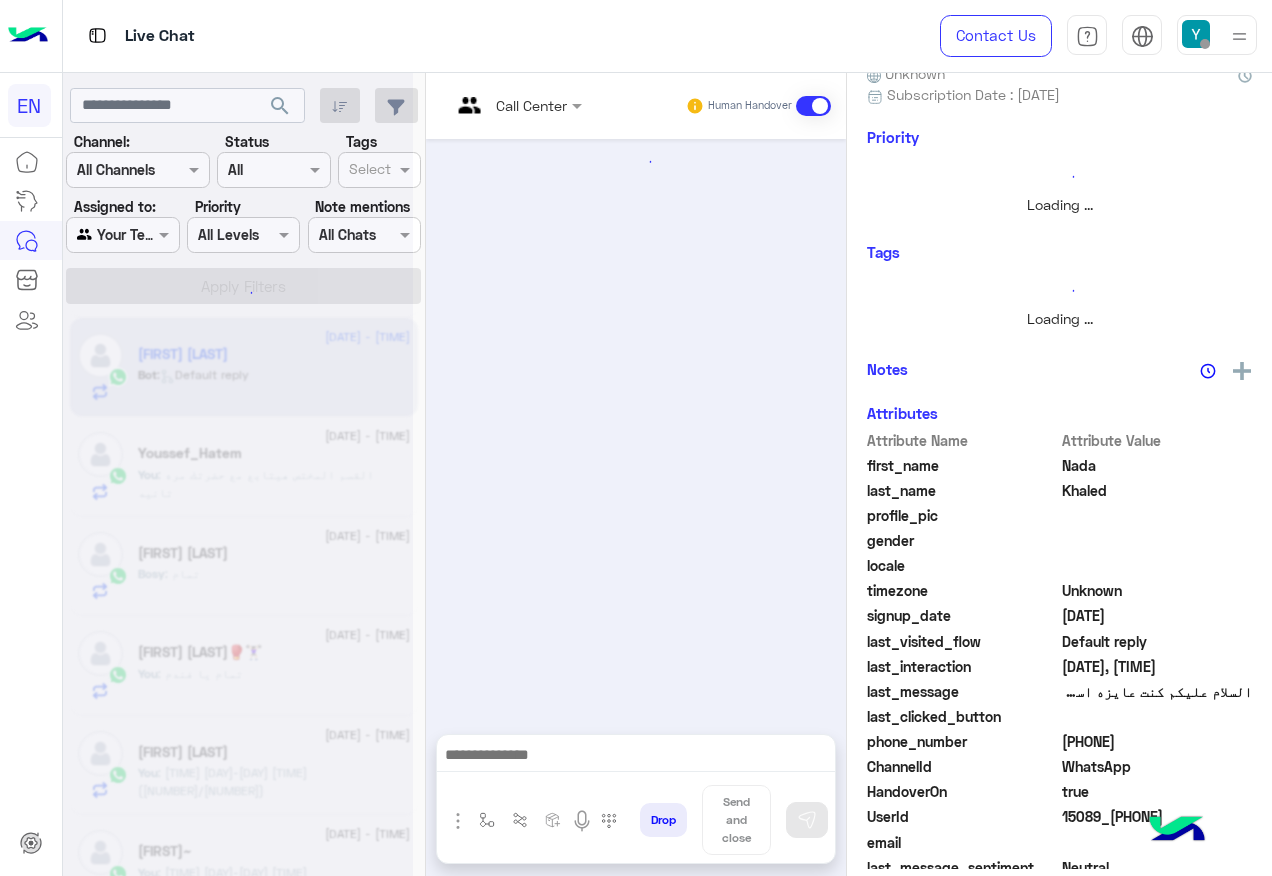 scroll, scrollTop: 0, scrollLeft: 0, axis: both 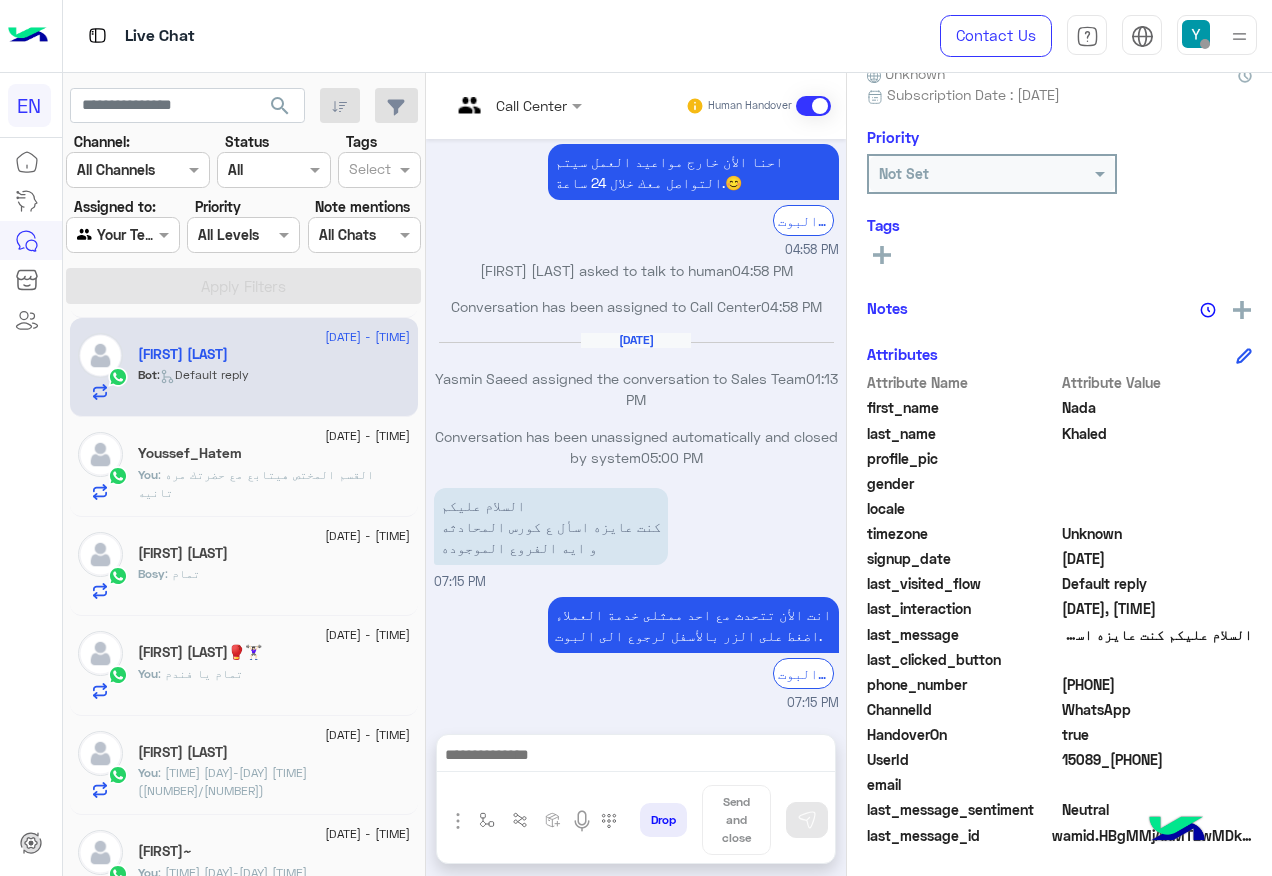 click at bounding box center [516, 104] 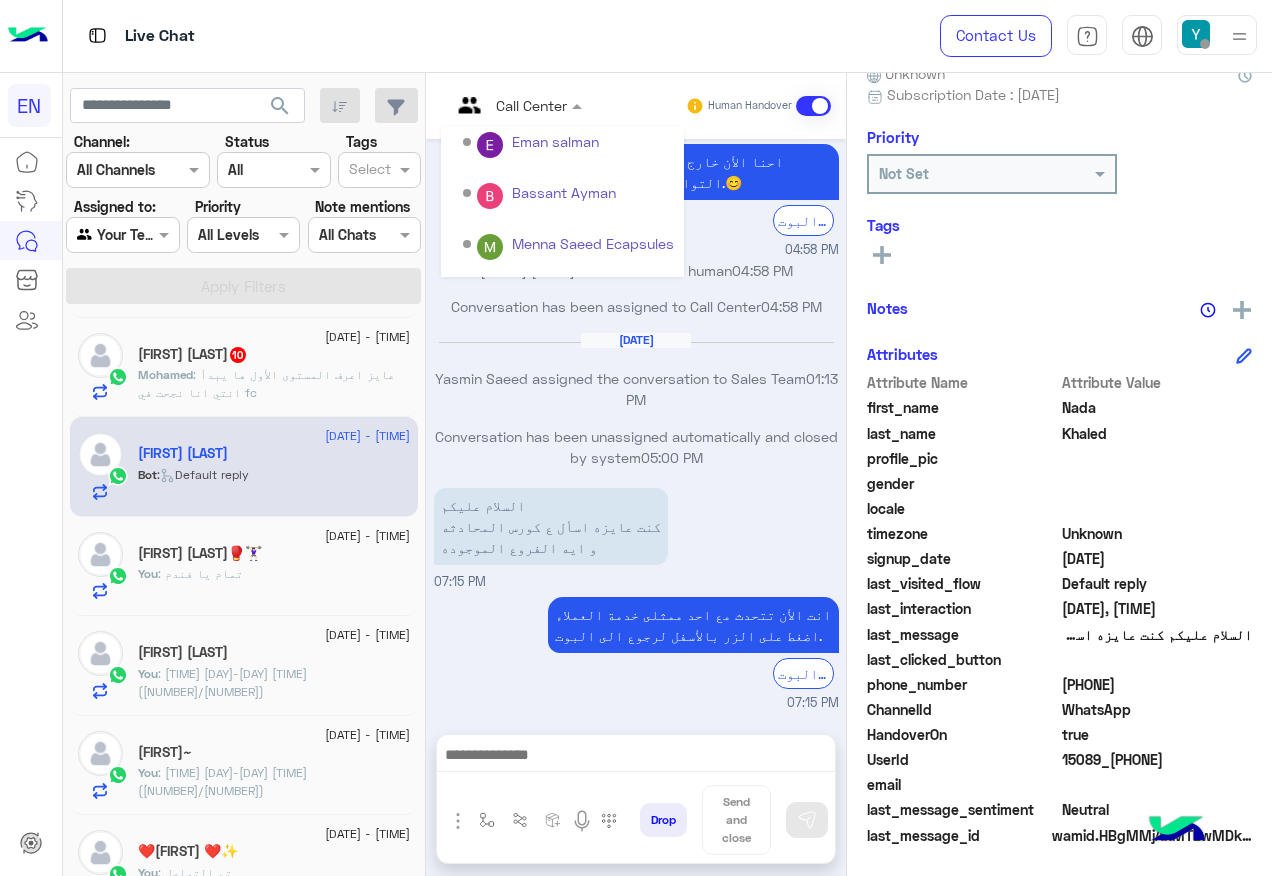 scroll, scrollTop: 332, scrollLeft: 0, axis: vertical 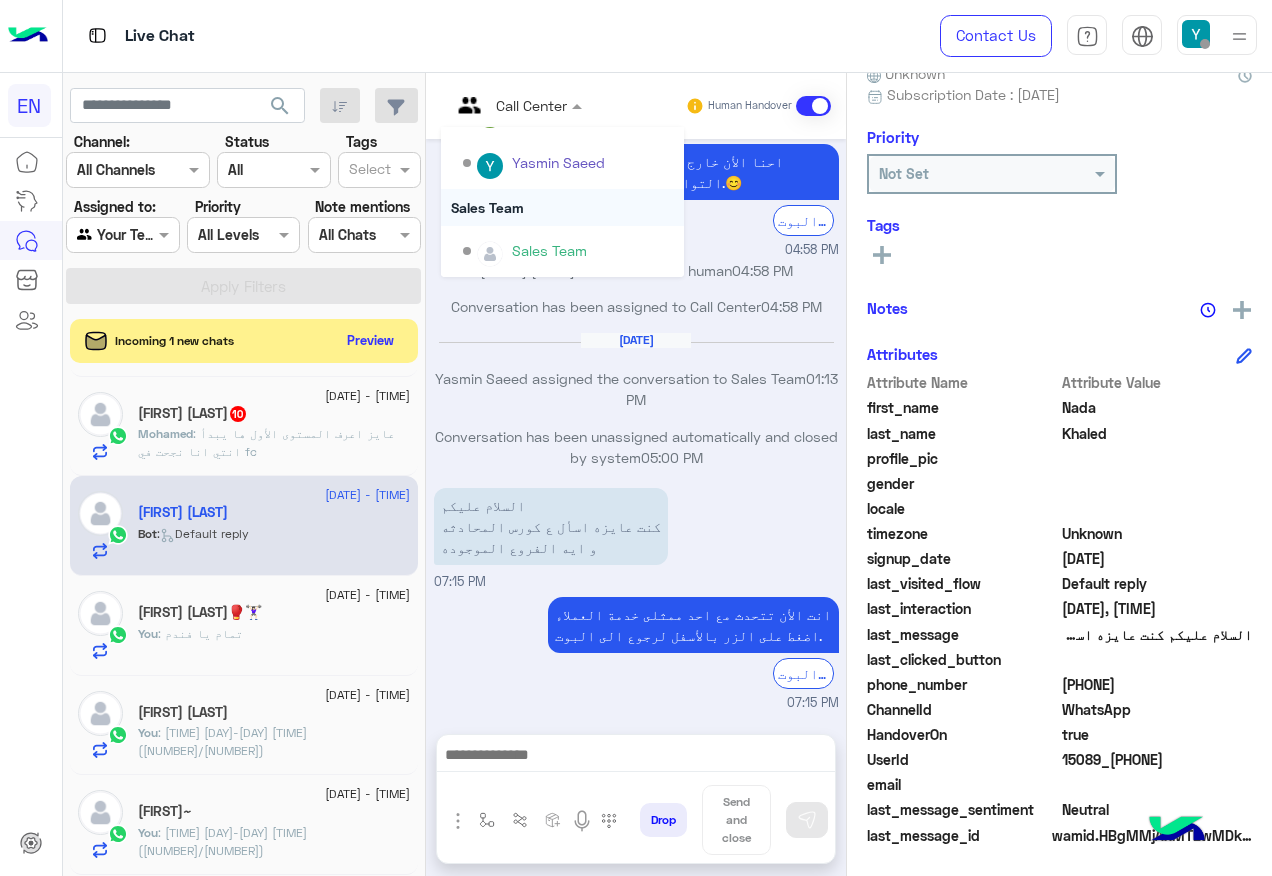 click on "Sales Team" at bounding box center [562, 207] 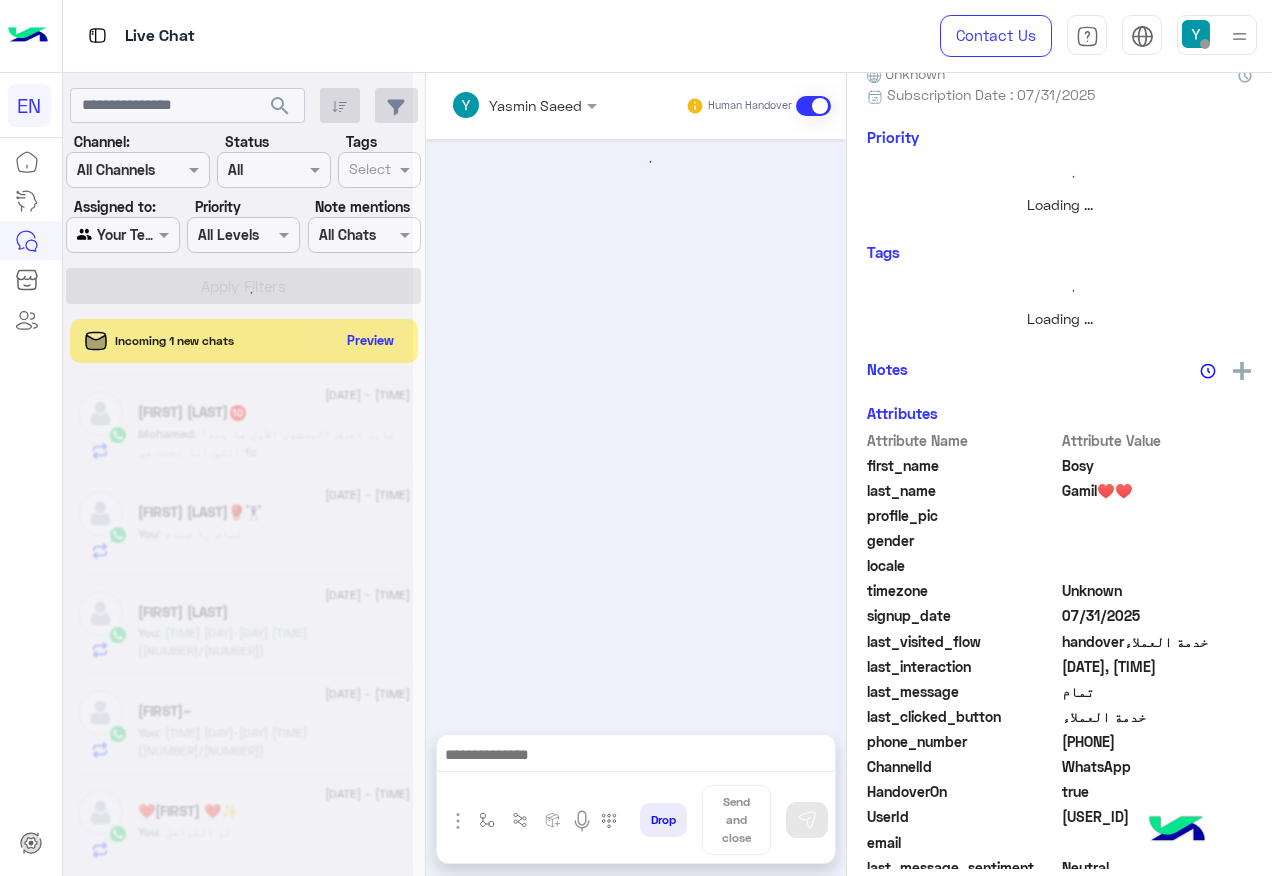 scroll, scrollTop: 0, scrollLeft: 0, axis: both 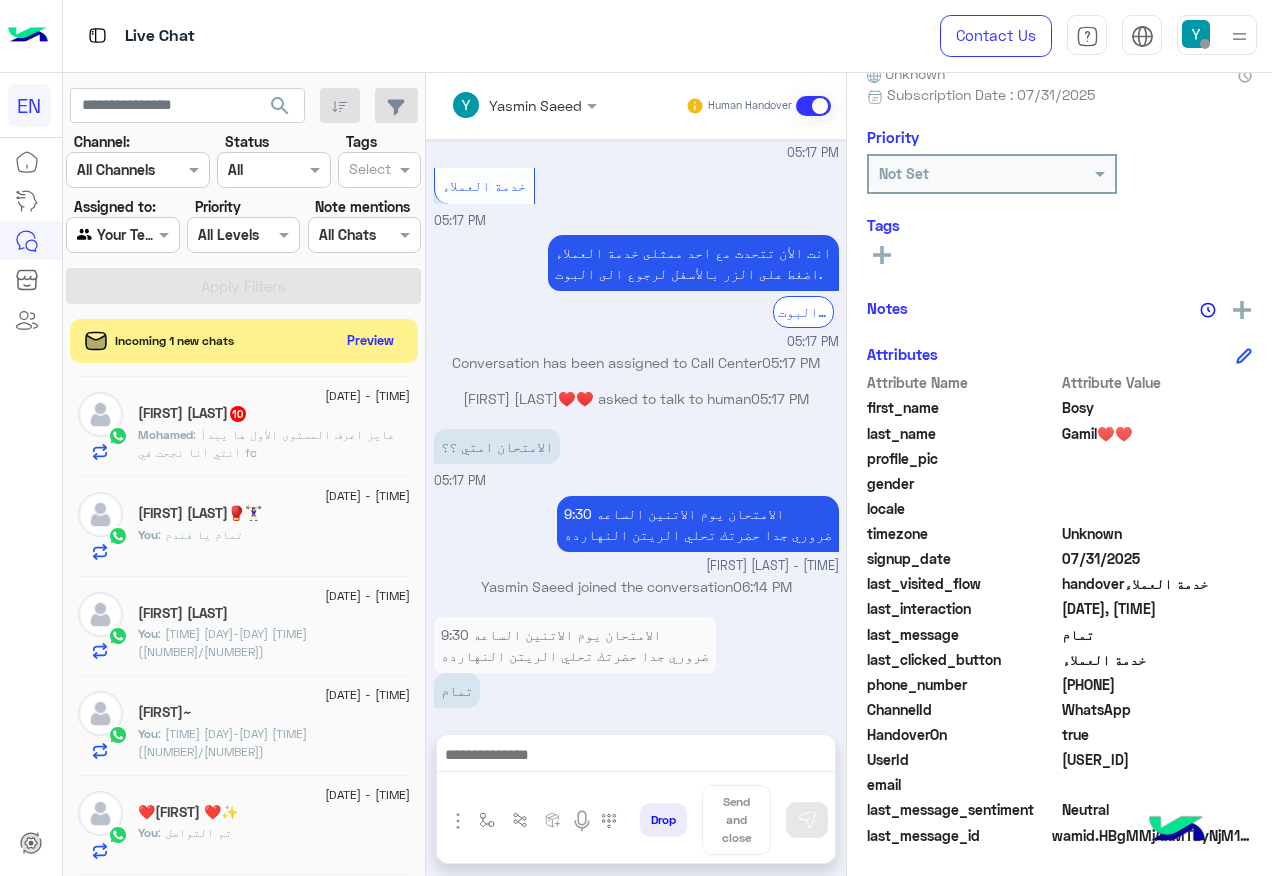 click on ": عايز اعرف المستوى الأول ها يبدأ انتي انا نجحت في fc" 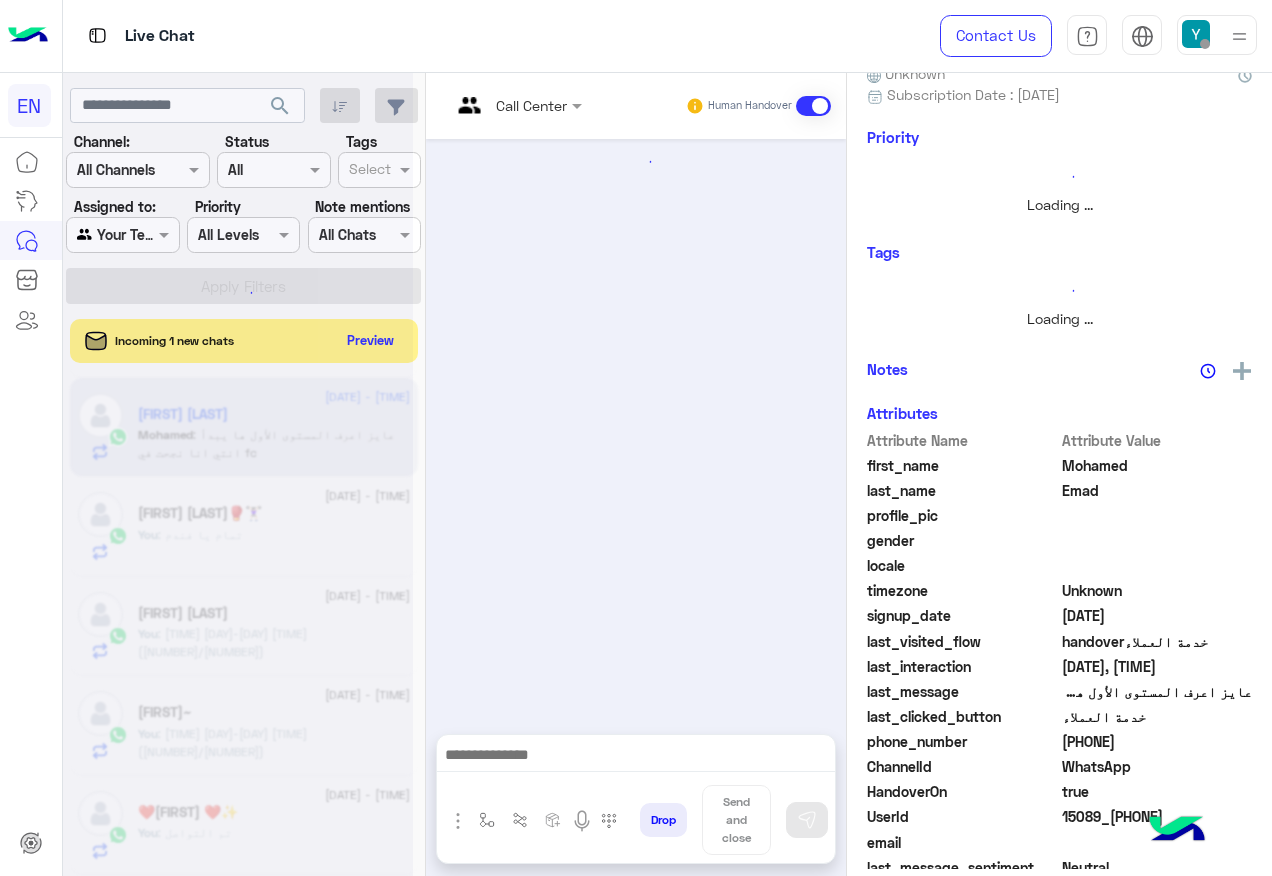 scroll, scrollTop: 0, scrollLeft: 0, axis: both 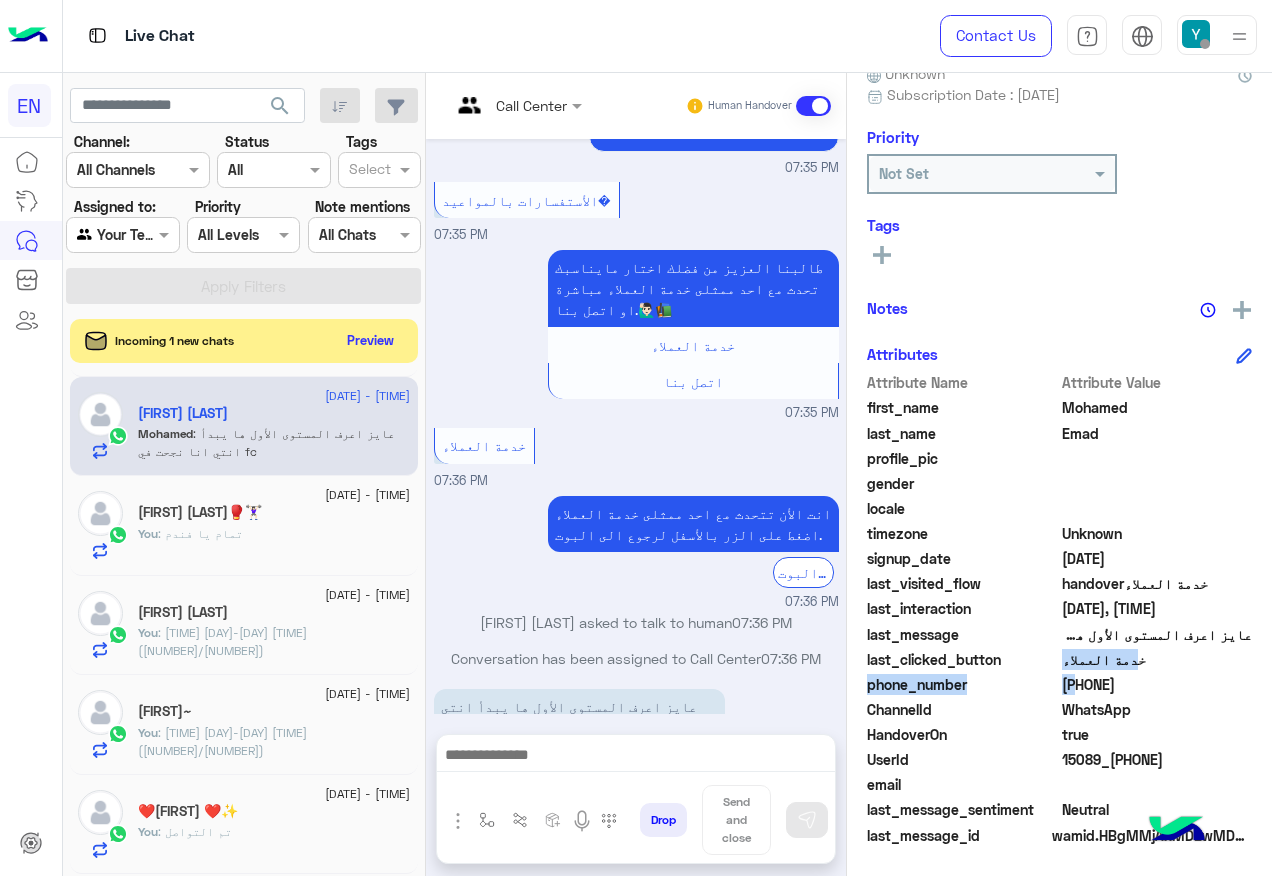 drag, startPoint x: 1065, startPoint y: 687, endPoint x: 1168, endPoint y: 672, distance: 104.0865 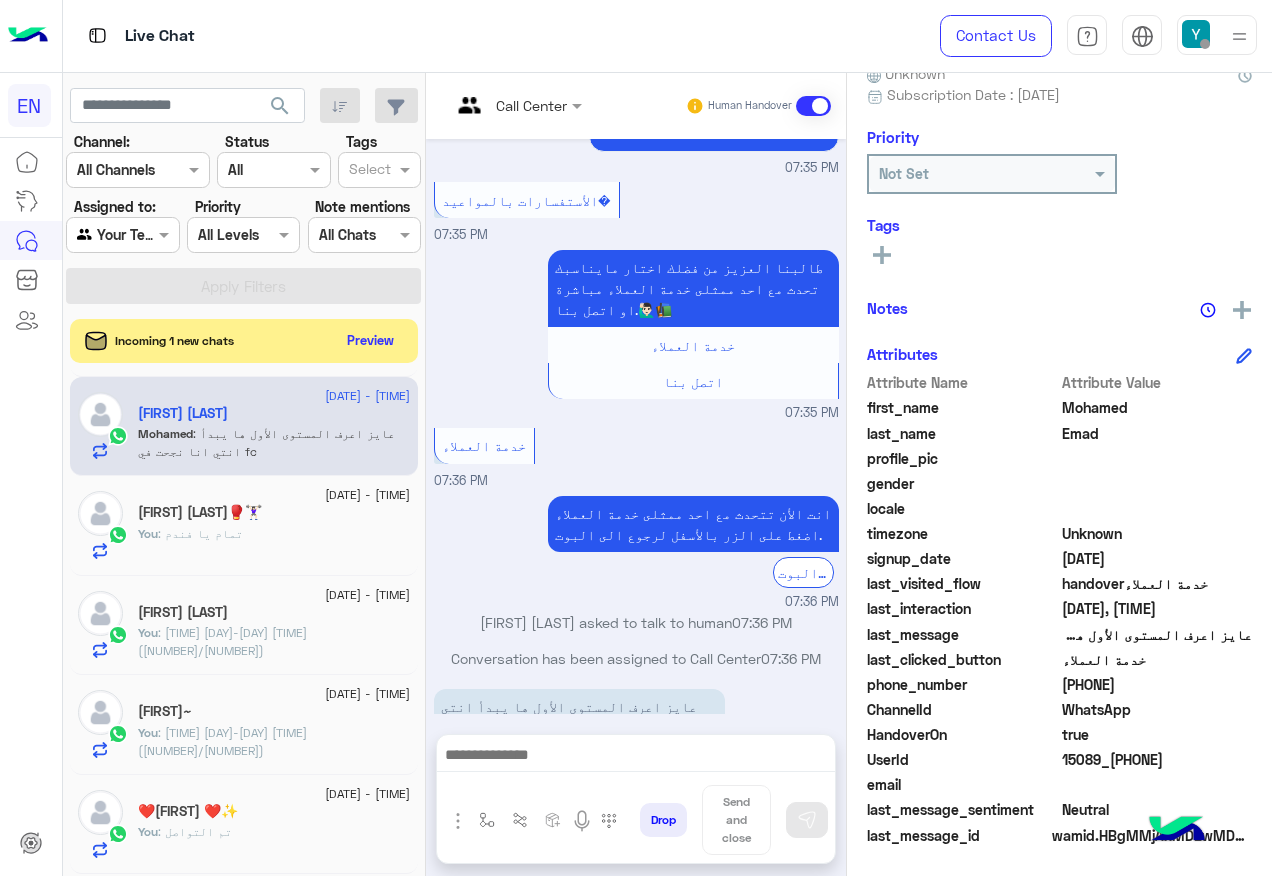 click on "201010092845" 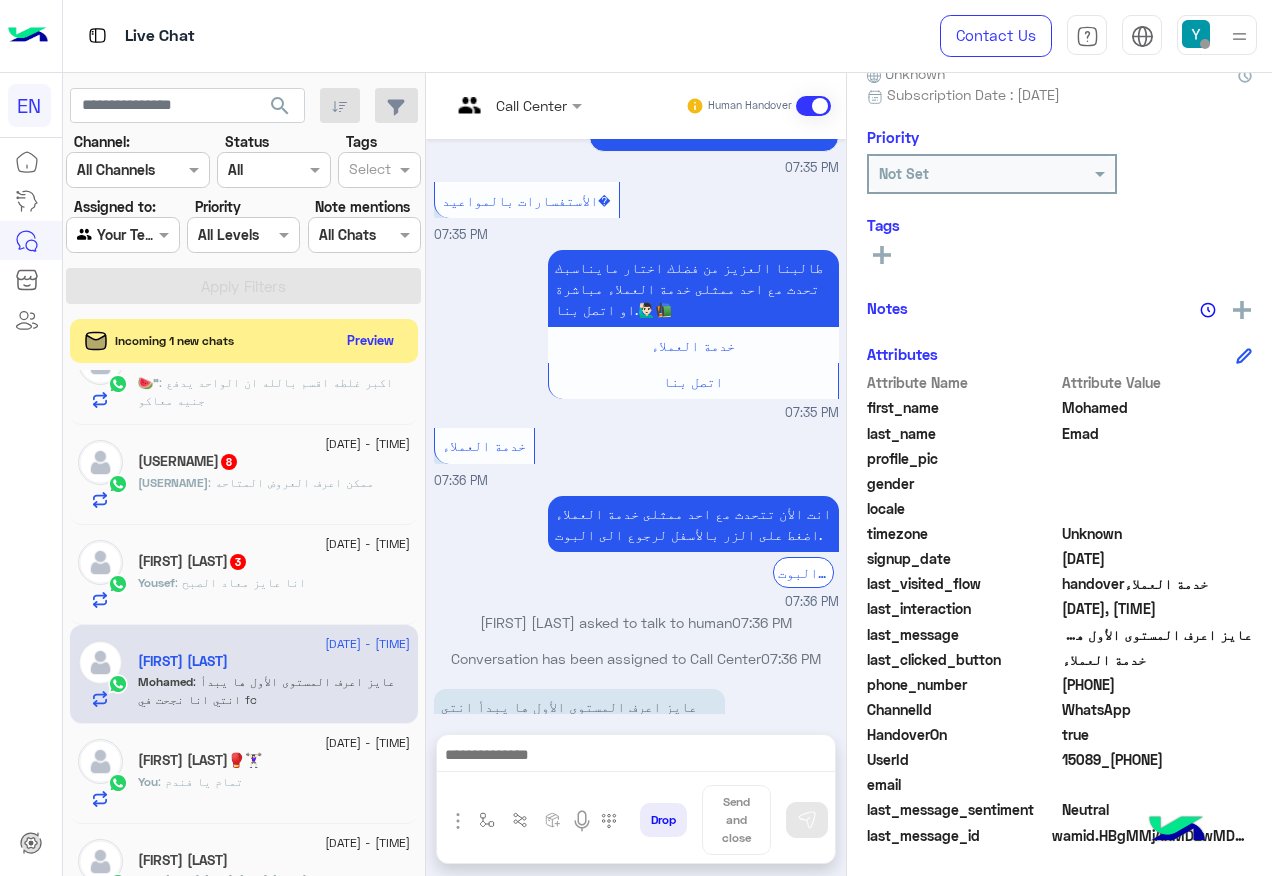 scroll, scrollTop: 300, scrollLeft: 0, axis: vertical 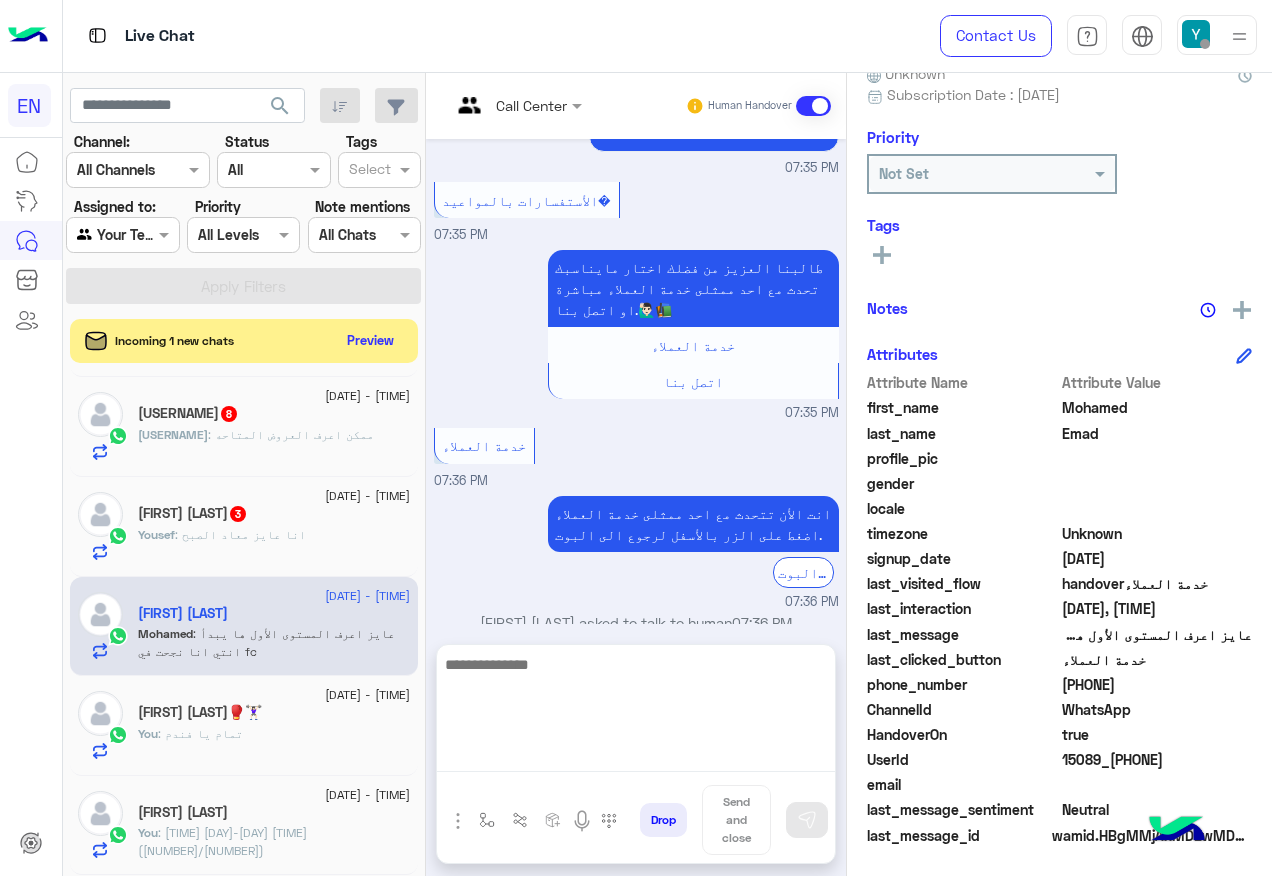 click at bounding box center (636, 712) 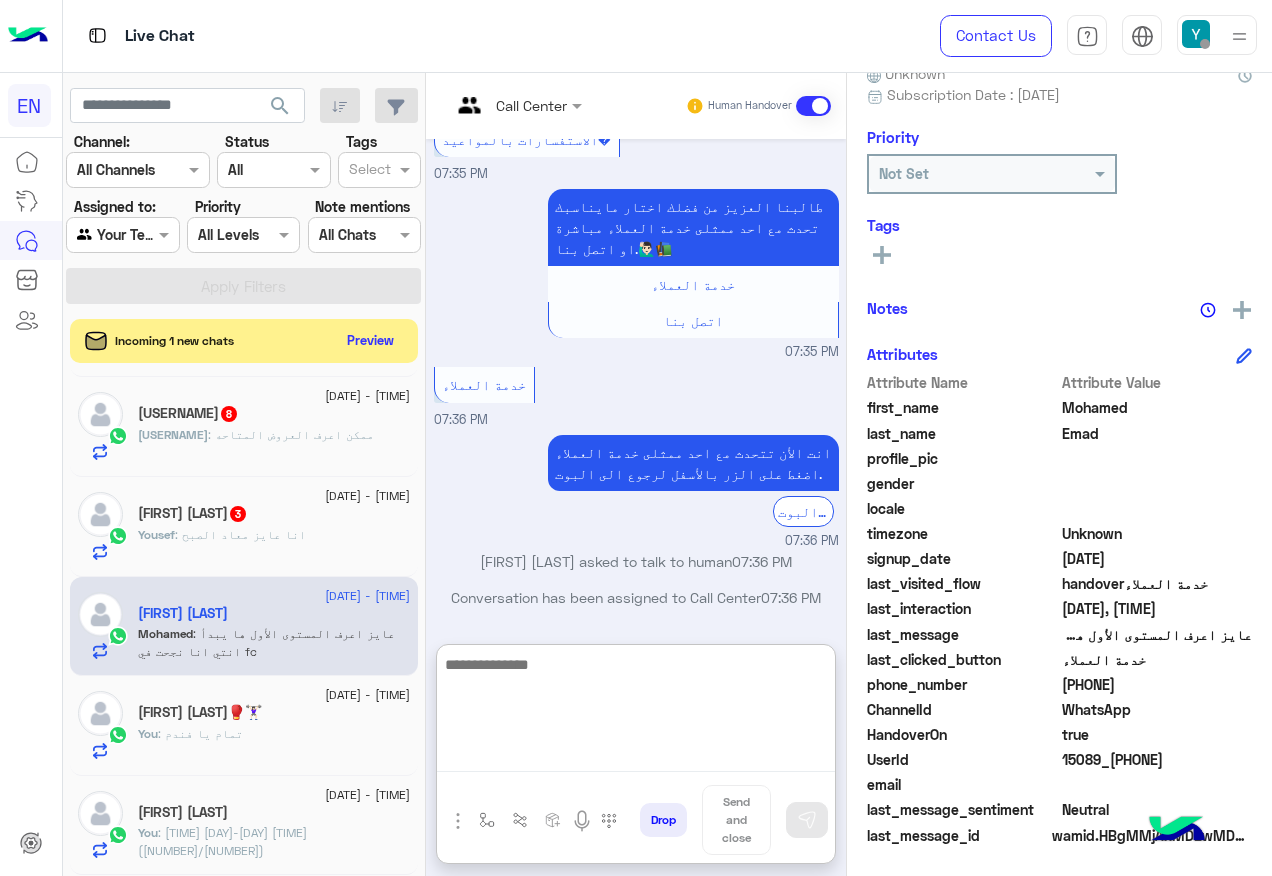 scroll, scrollTop: 1281, scrollLeft: 0, axis: vertical 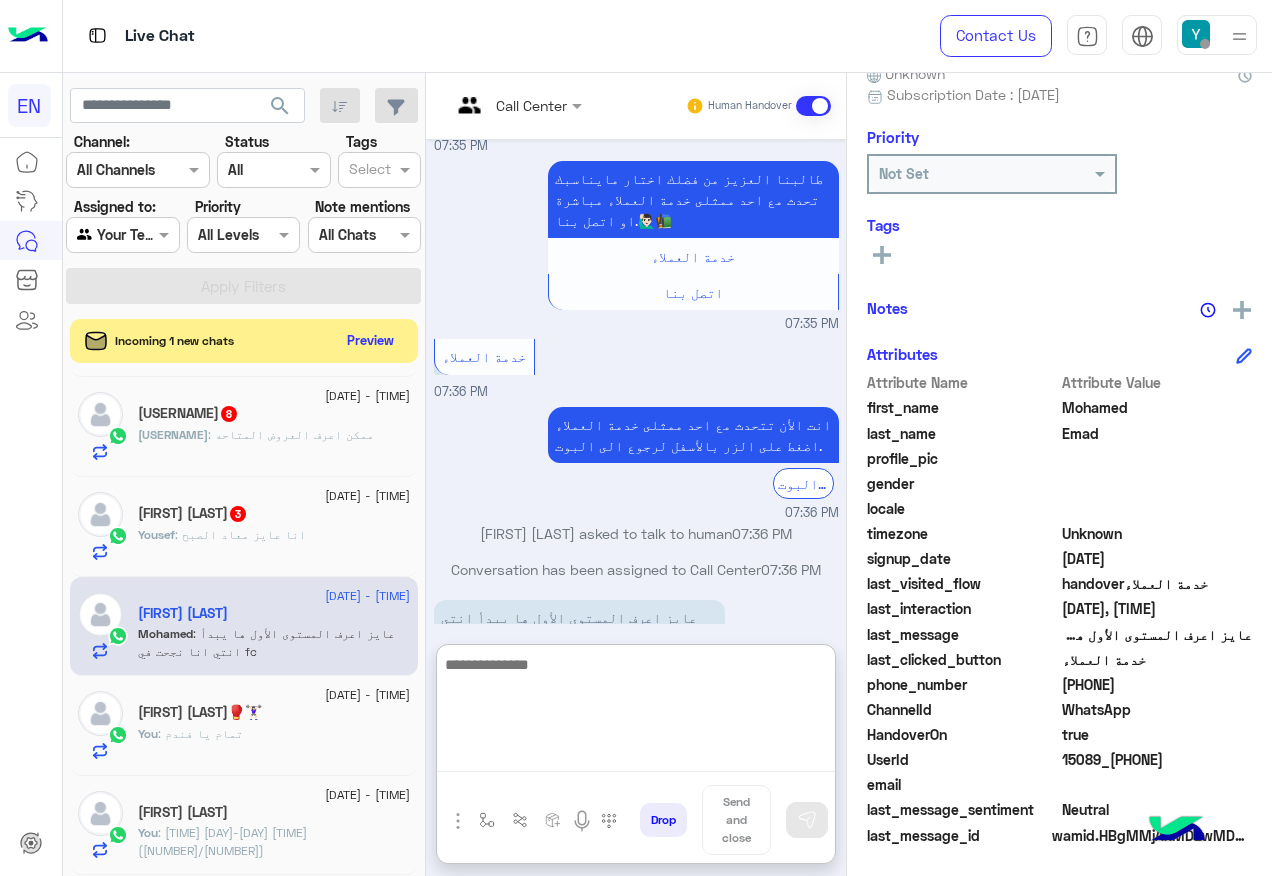click at bounding box center [636, 712] 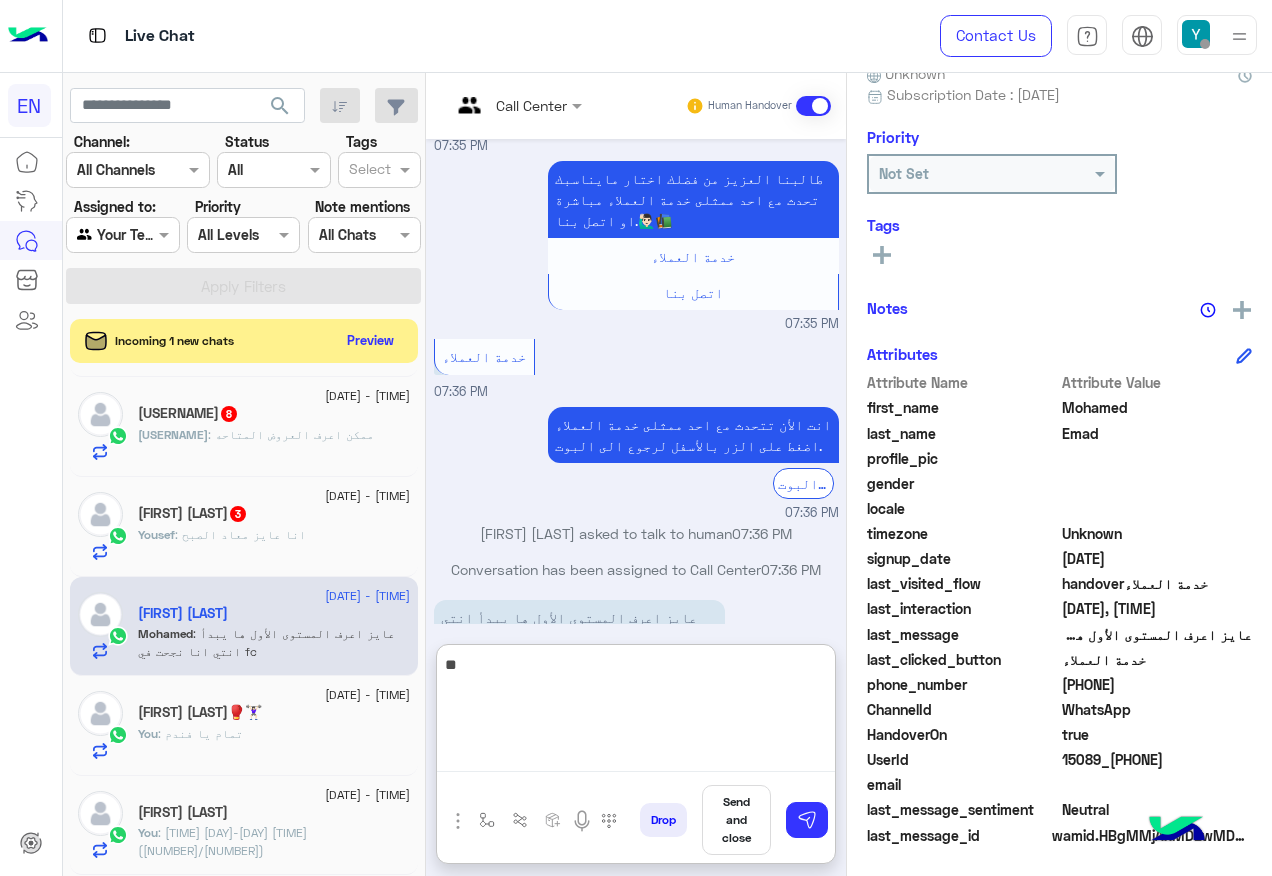 type on "*" 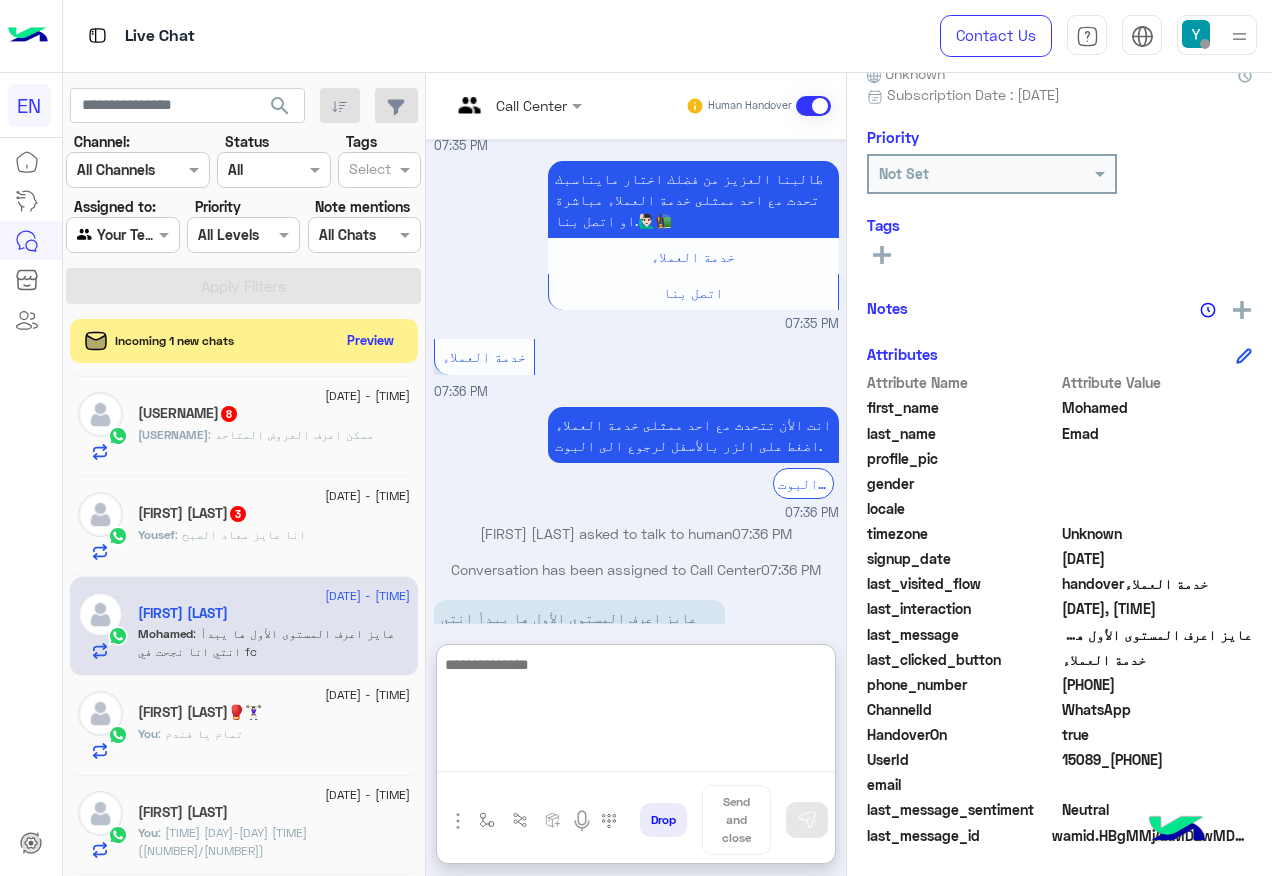 type on "*" 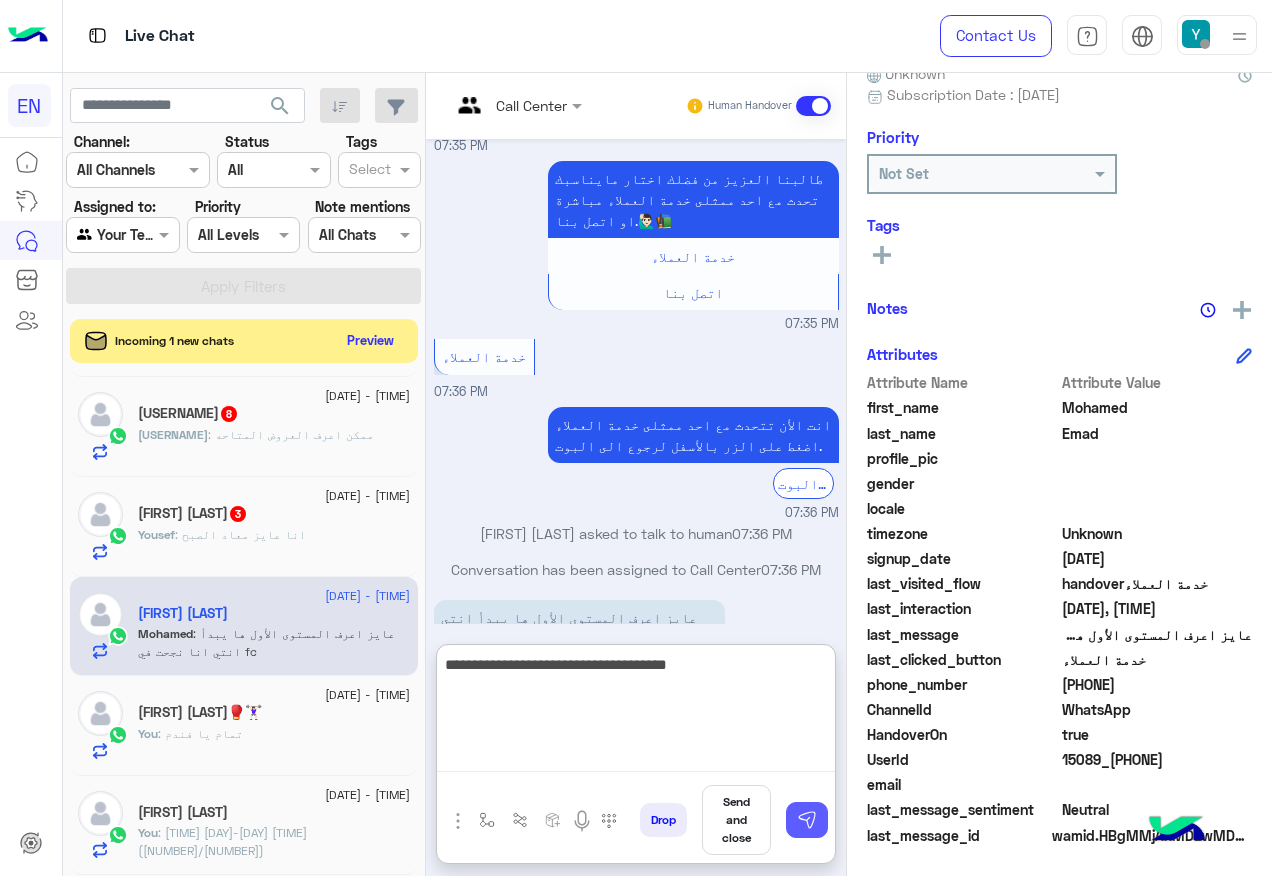 type on "**********" 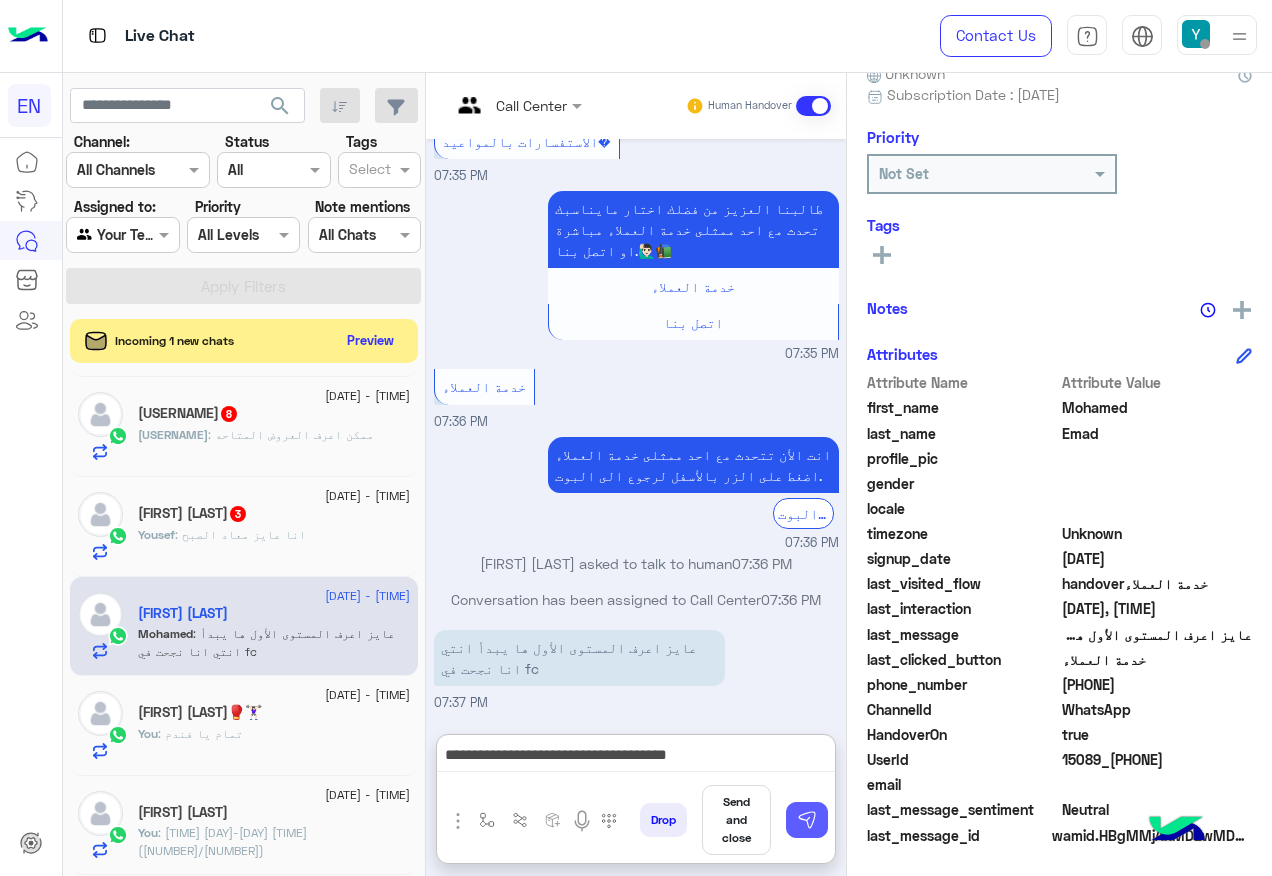 click at bounding box center [807, 820] 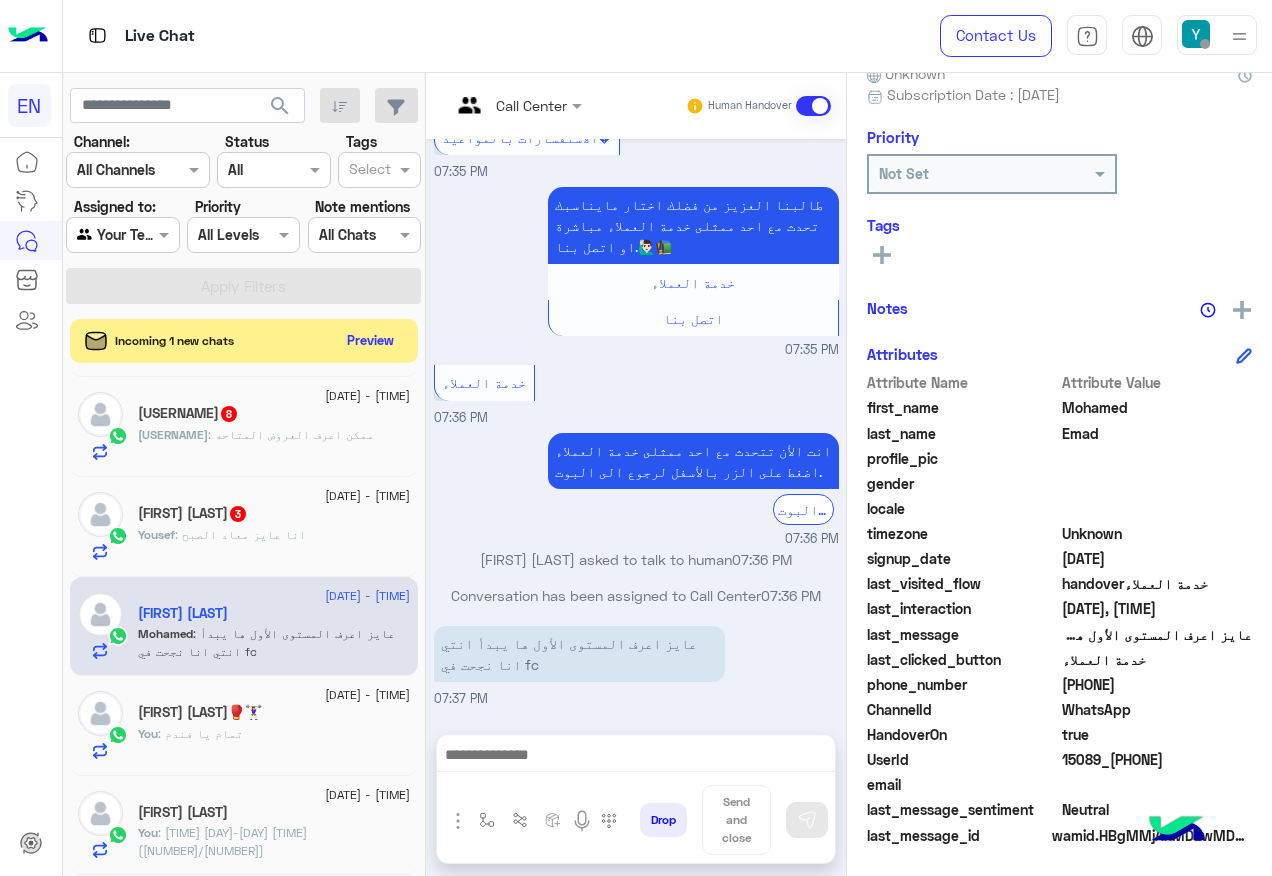 scroll, scrollTop: 1292, scrollLeft: 0, axis: vertical 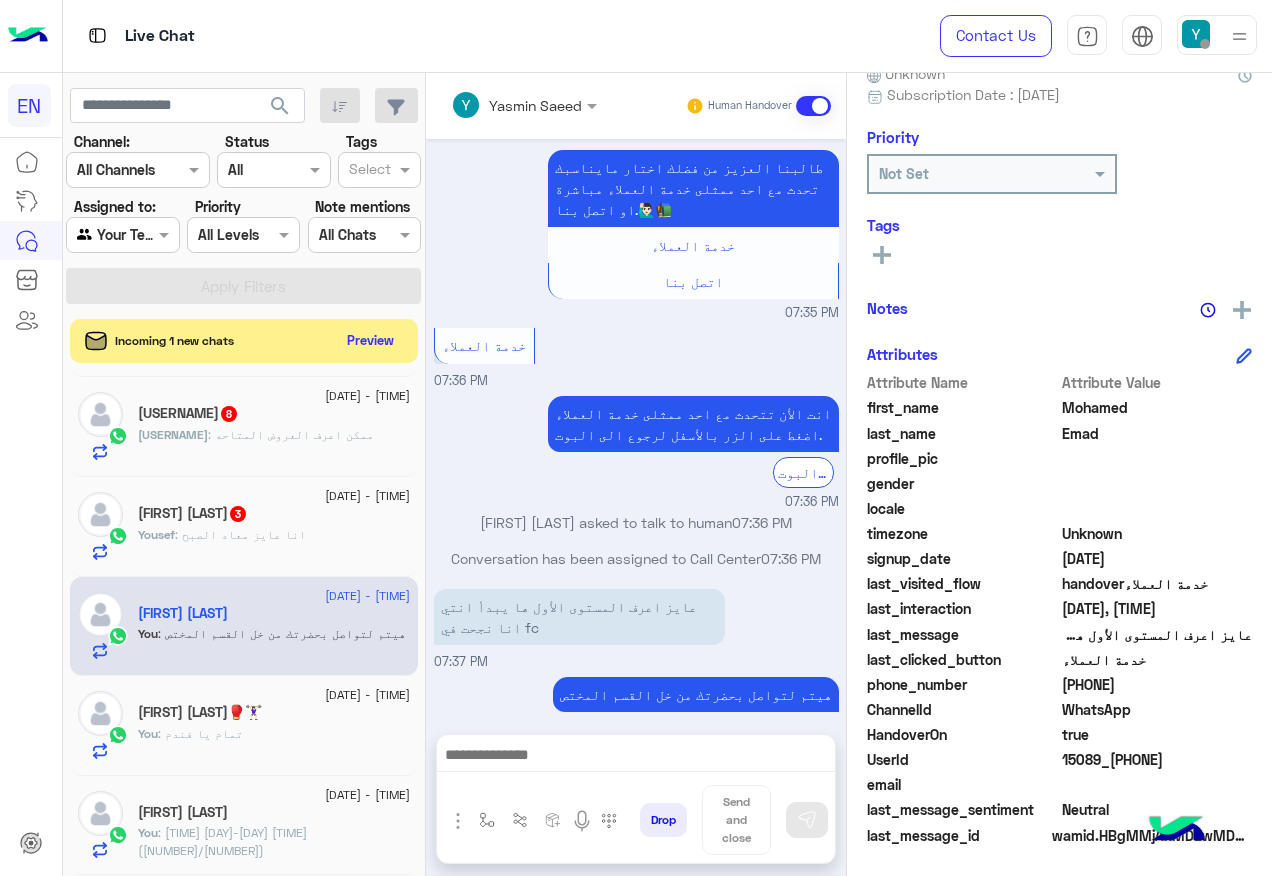 click on "Yousef Shokry  3" 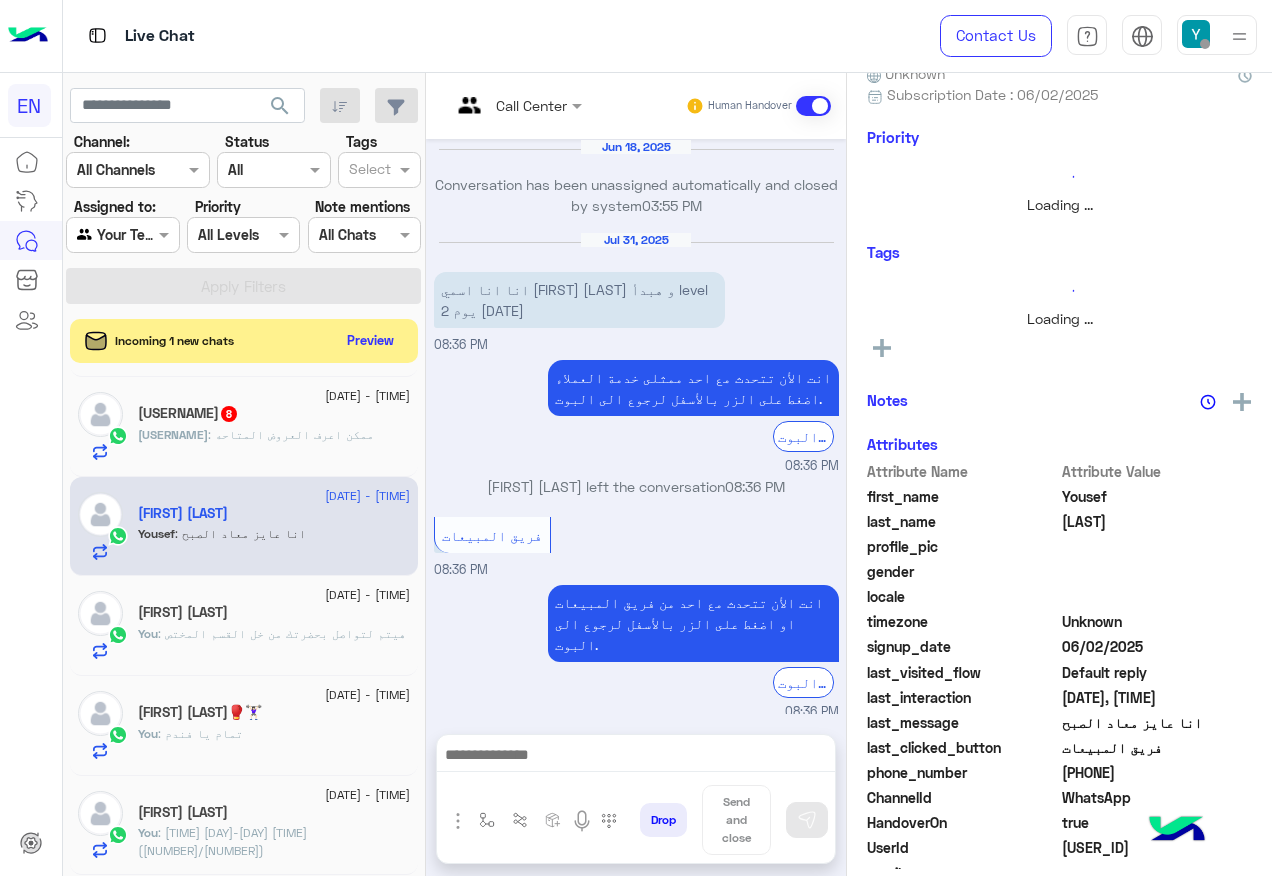 scroll, scrollTop: 619, scrollLeft: 0, axis: vertical 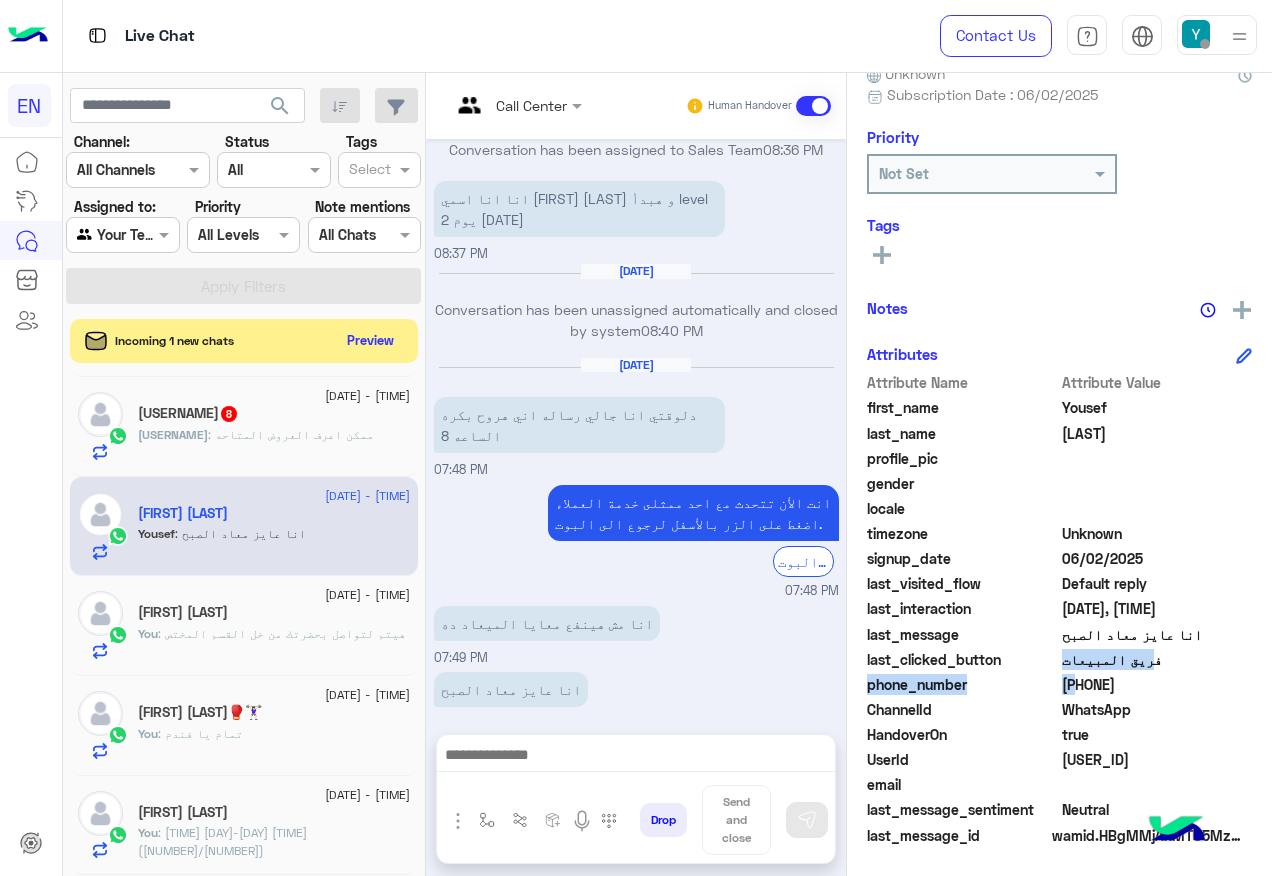 drag, startPoint x: 1066, startPoint y: 682, endPoint x: 1202, endPoint y: 671, distance: 136.44412 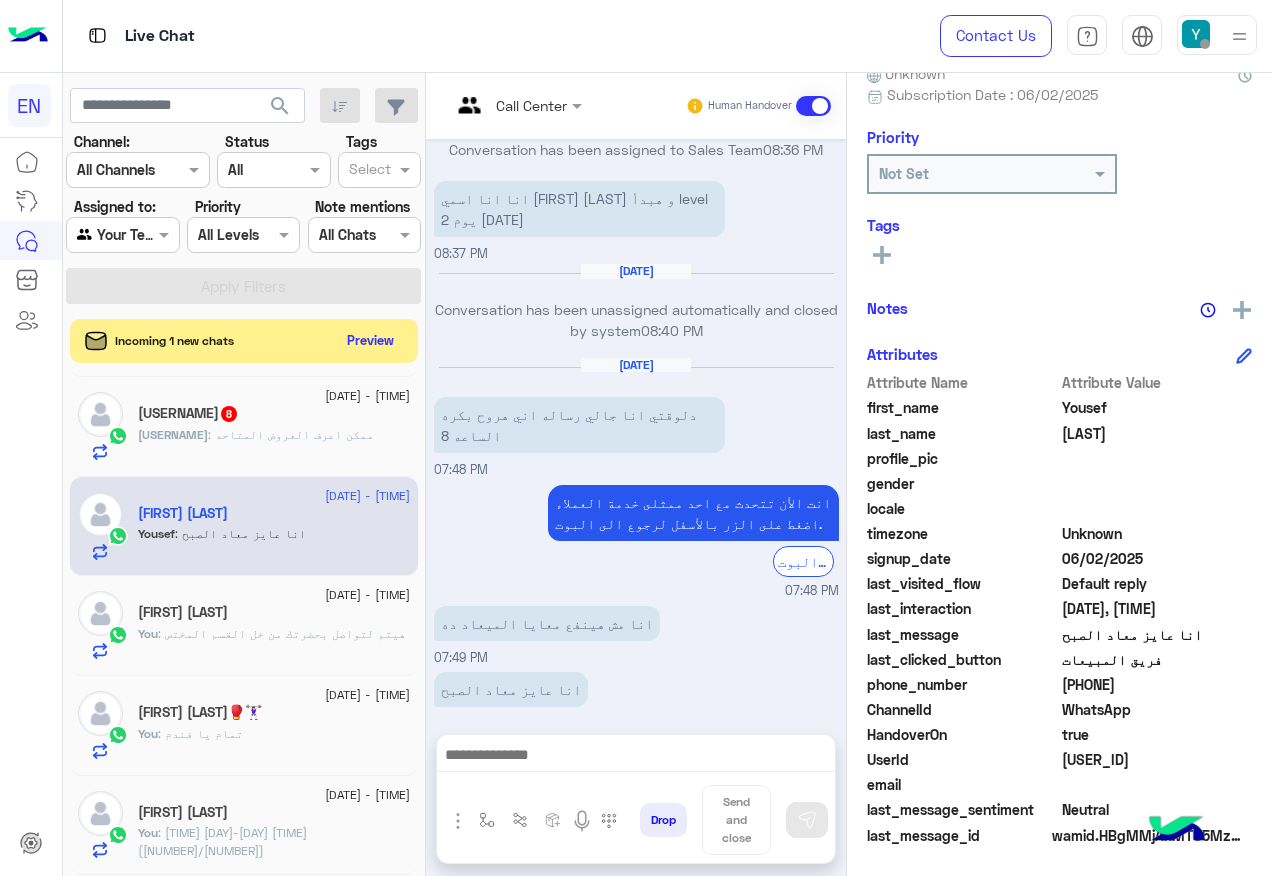 click on "[PHONE]" 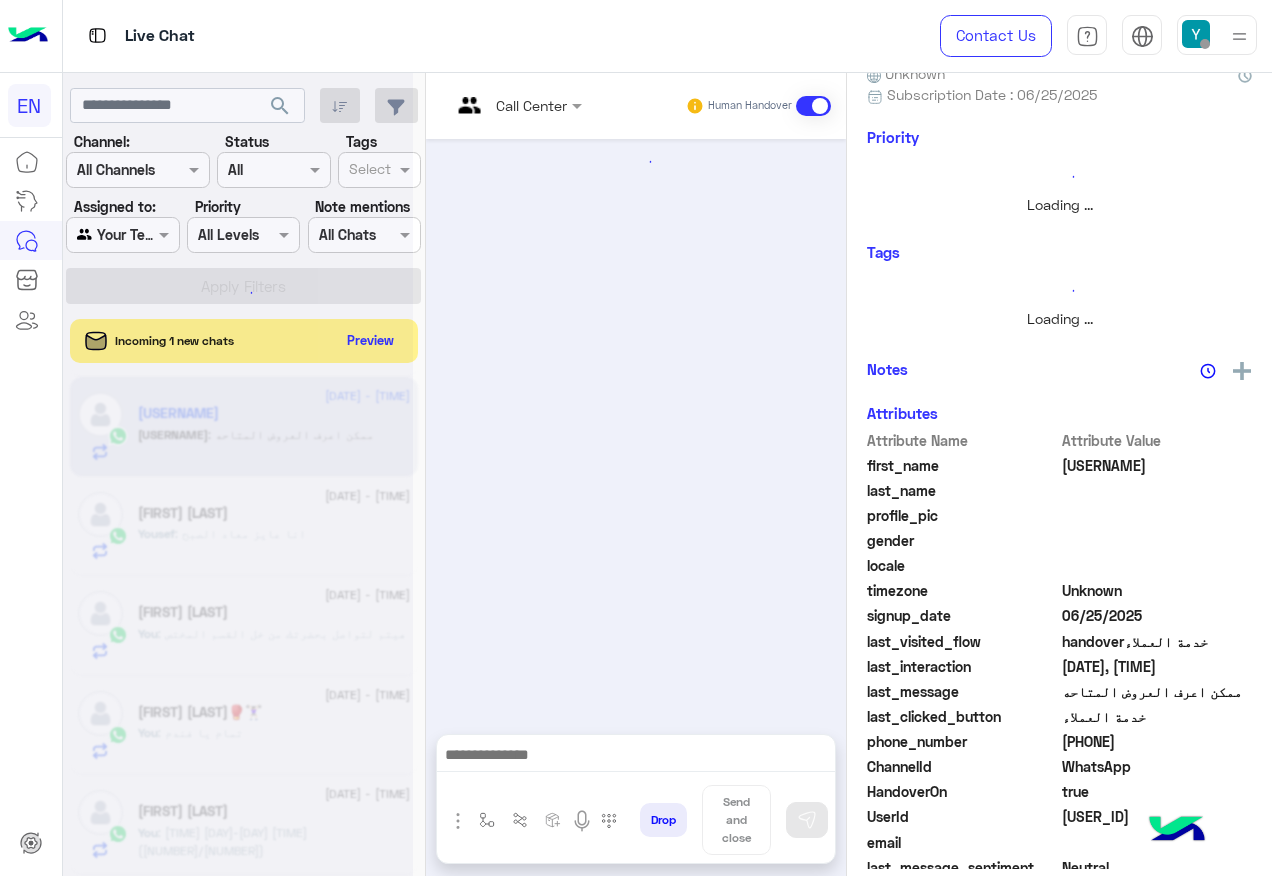 scroll, scrollTop: 0, scrollLeft: 0, axis: both 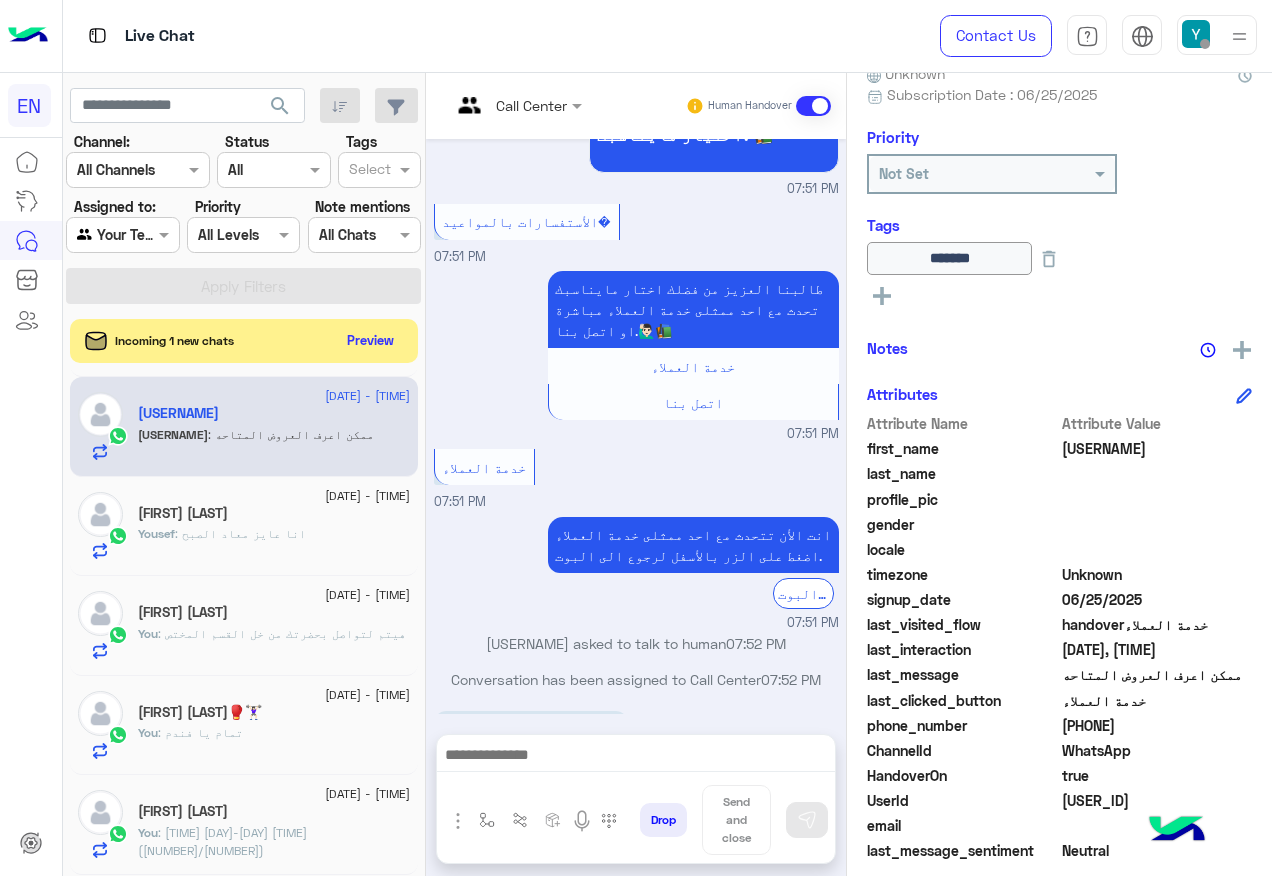 click at bounding box center [491, 105] 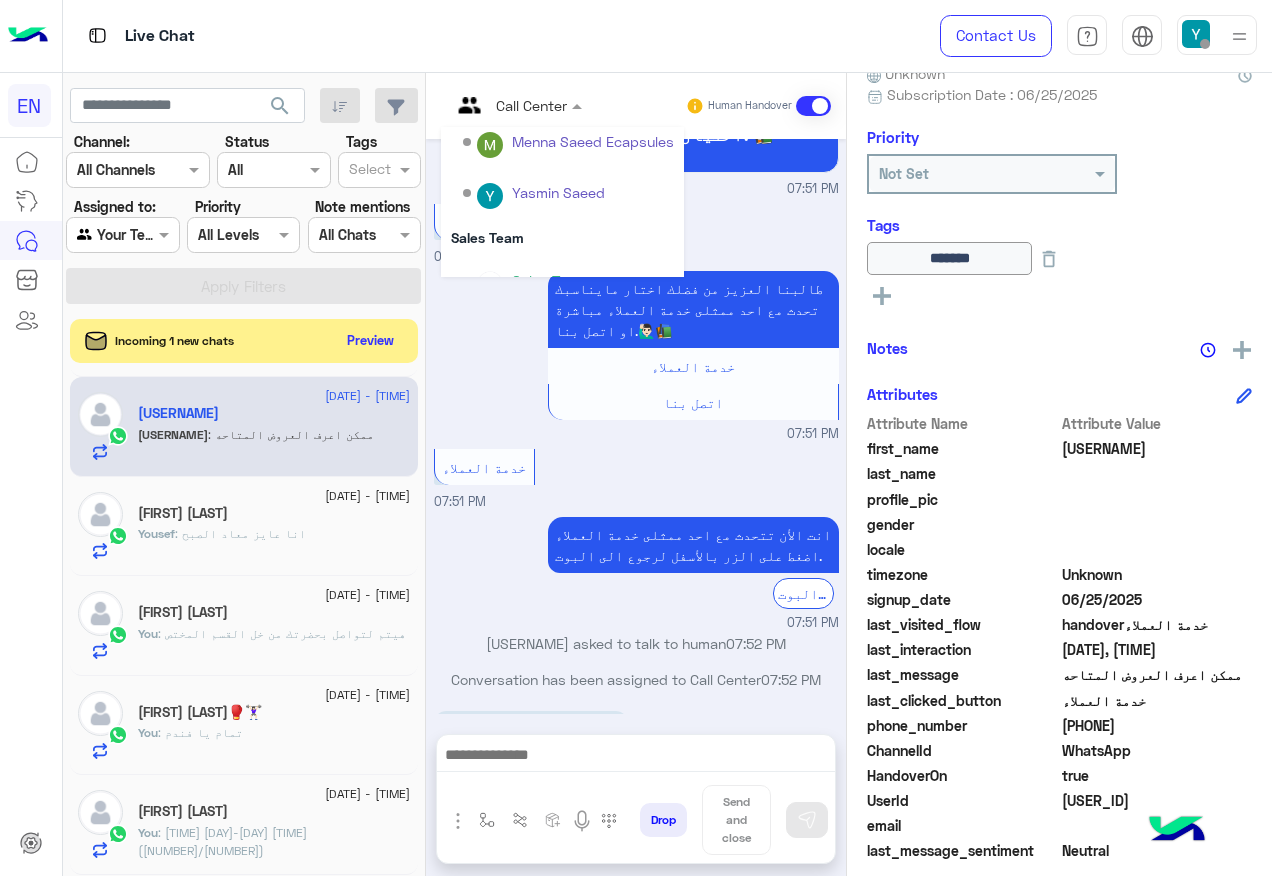 scroll, scrollTop: 332, scrollLeft: 0, axis: vertical 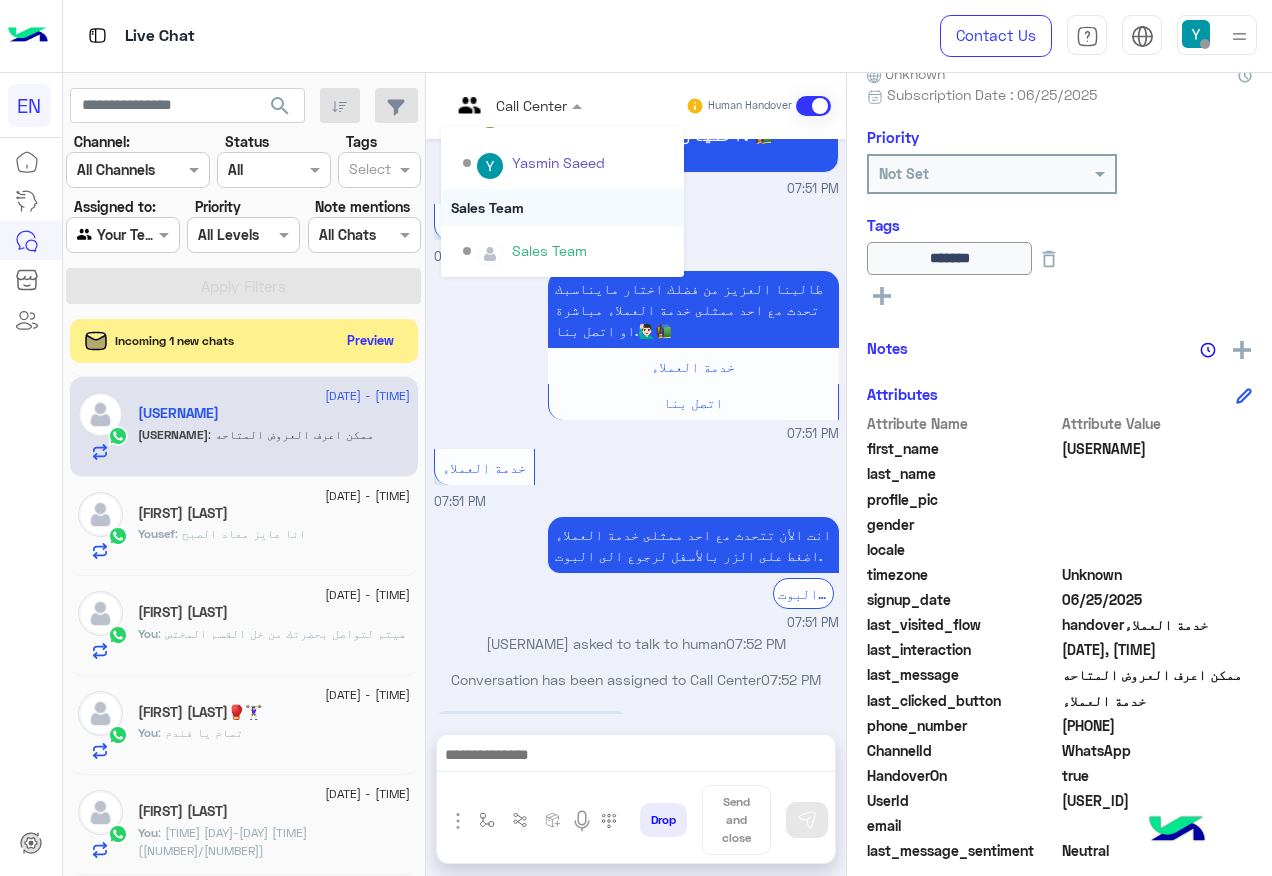 click on "Sales Team" at bounding box center [562, 207] 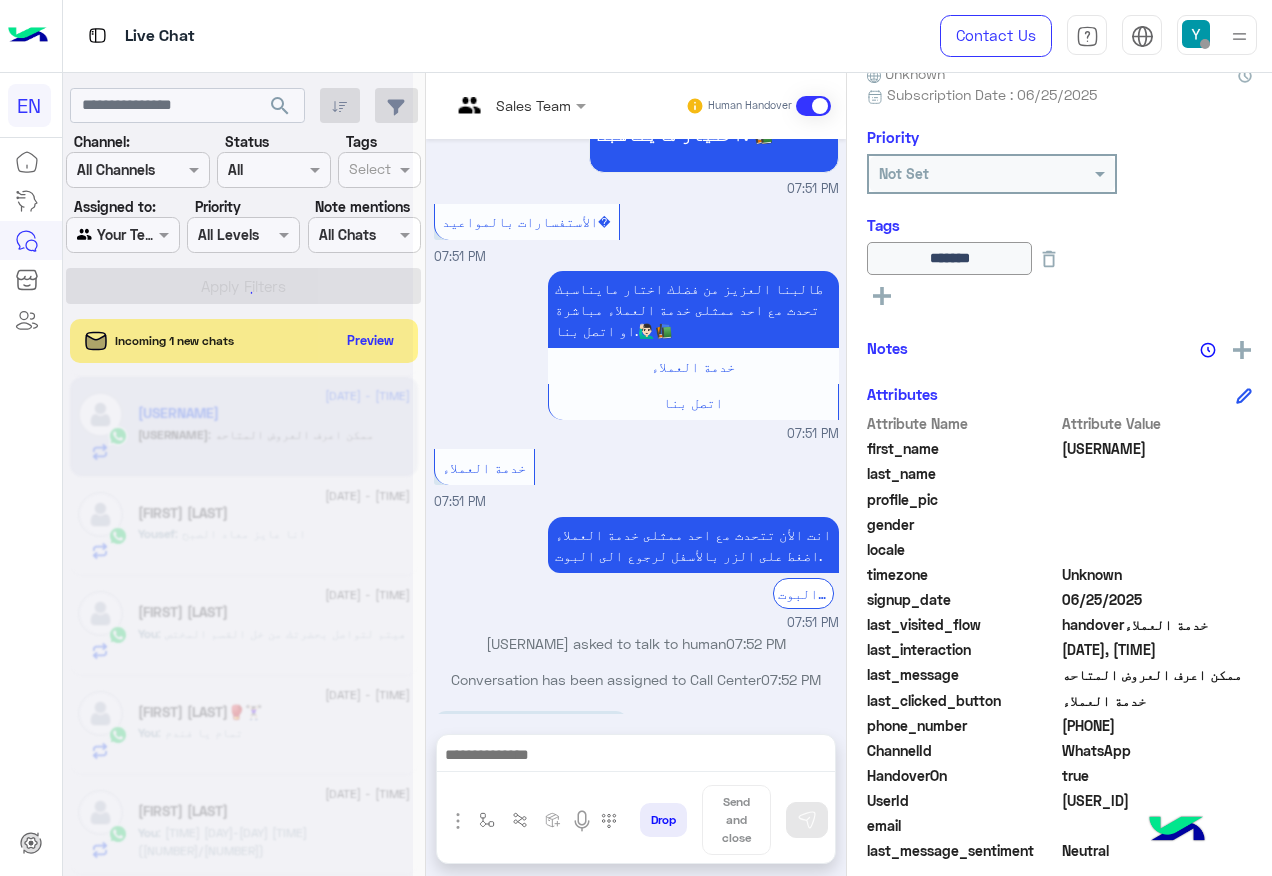 scroll, scrollTop: 0, scrollLeft: 0, axis: both 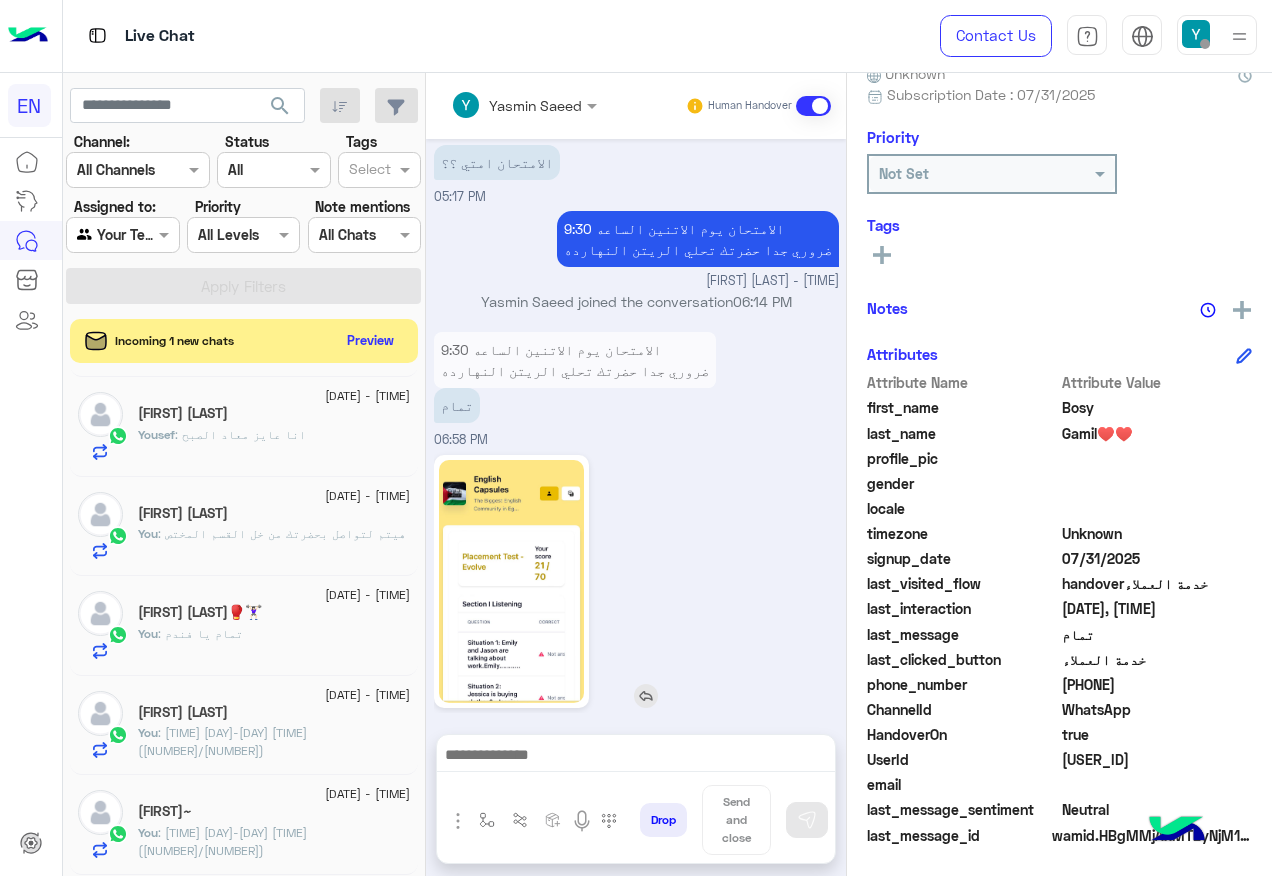 click 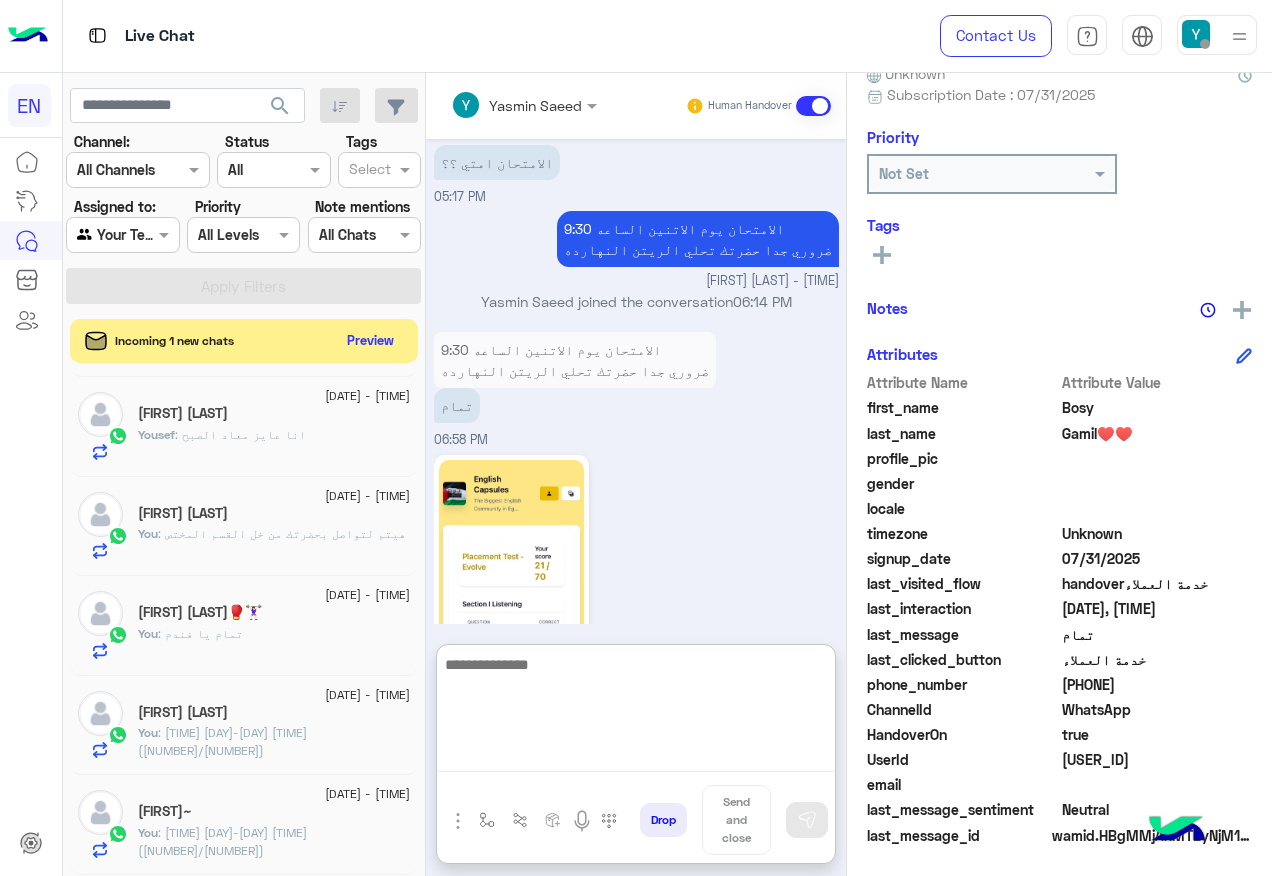 click at bounding box center (636, 712) 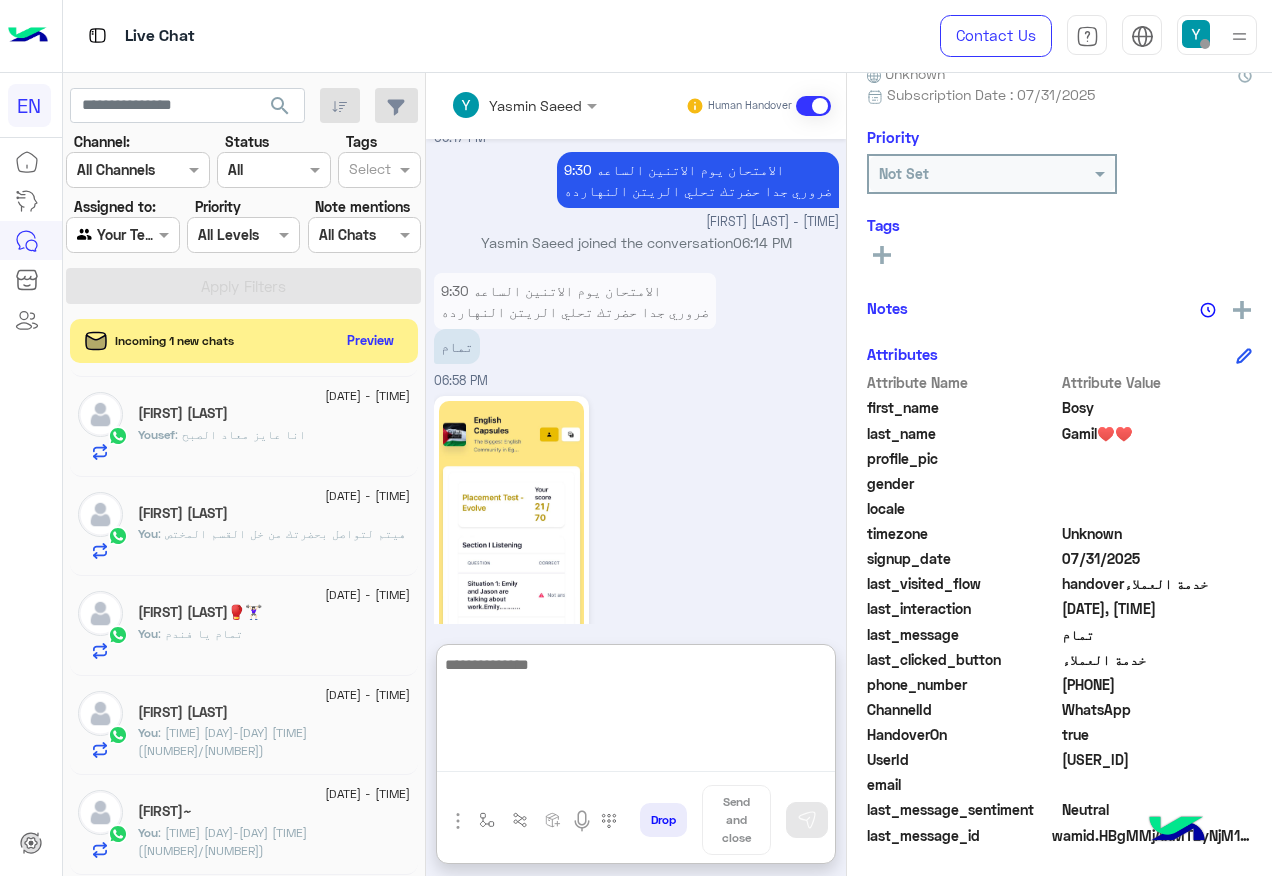 scroll, scrollTop: 1626, scrollLeft: 0, axis: vertical 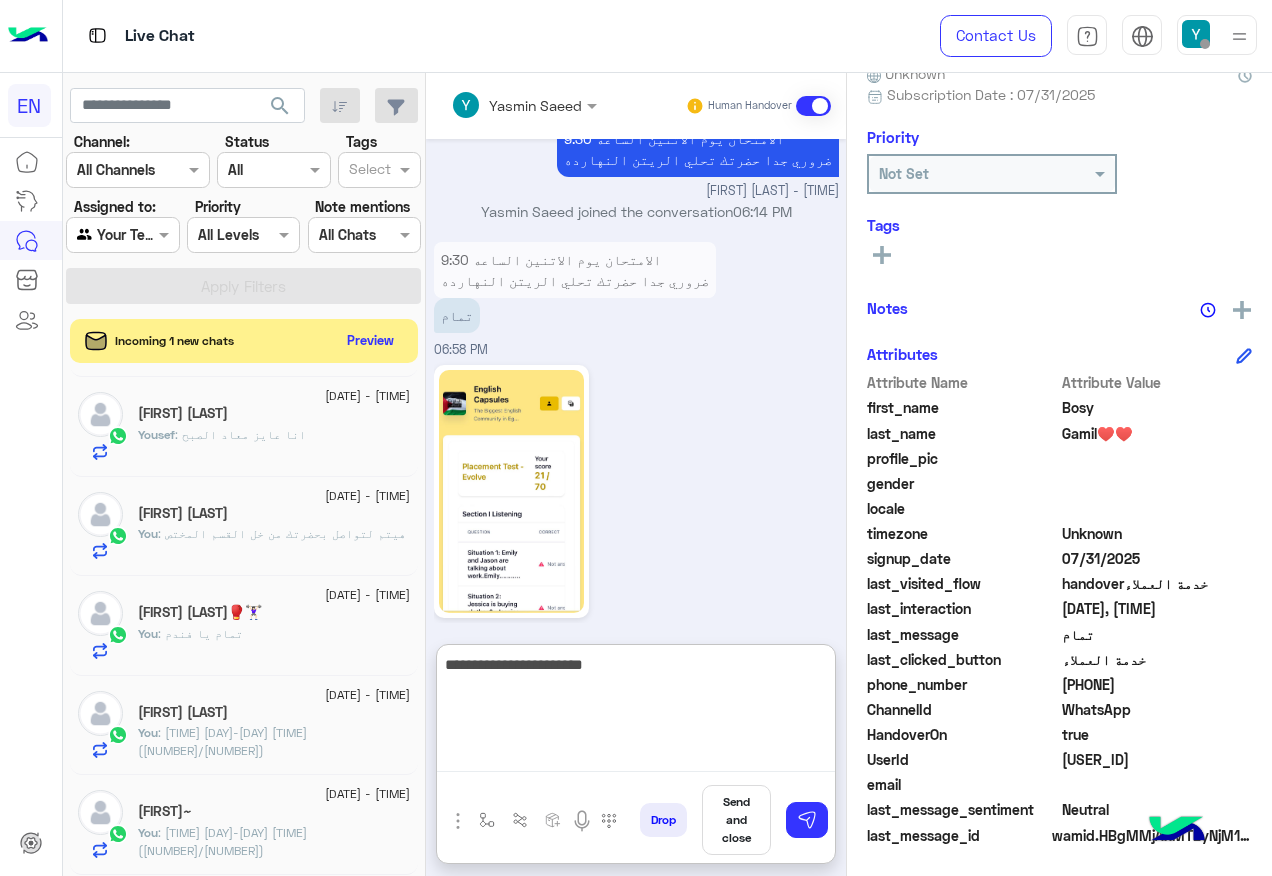 type on "**********" 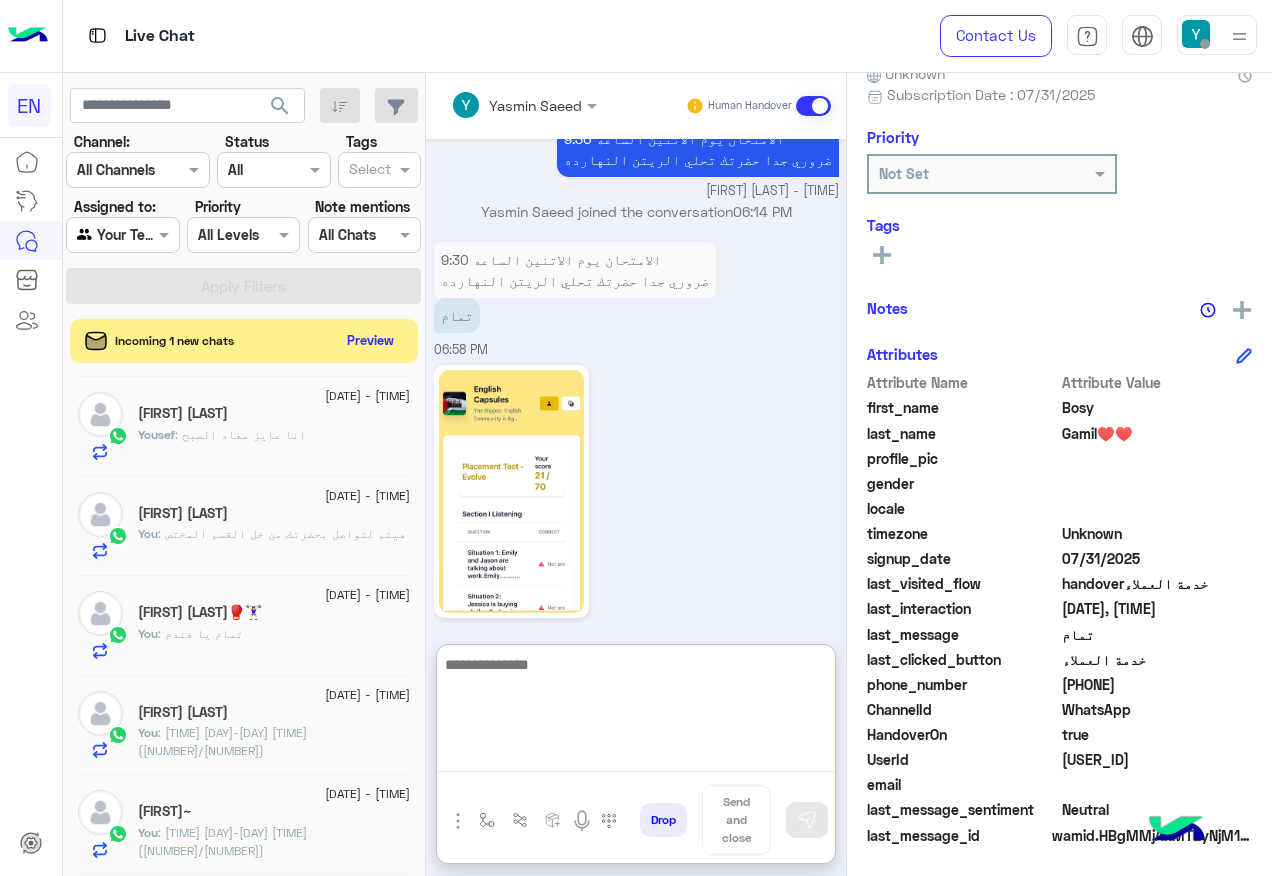 scroll, scrollTop: 1690, scrollLeft: 0, axis: vertical 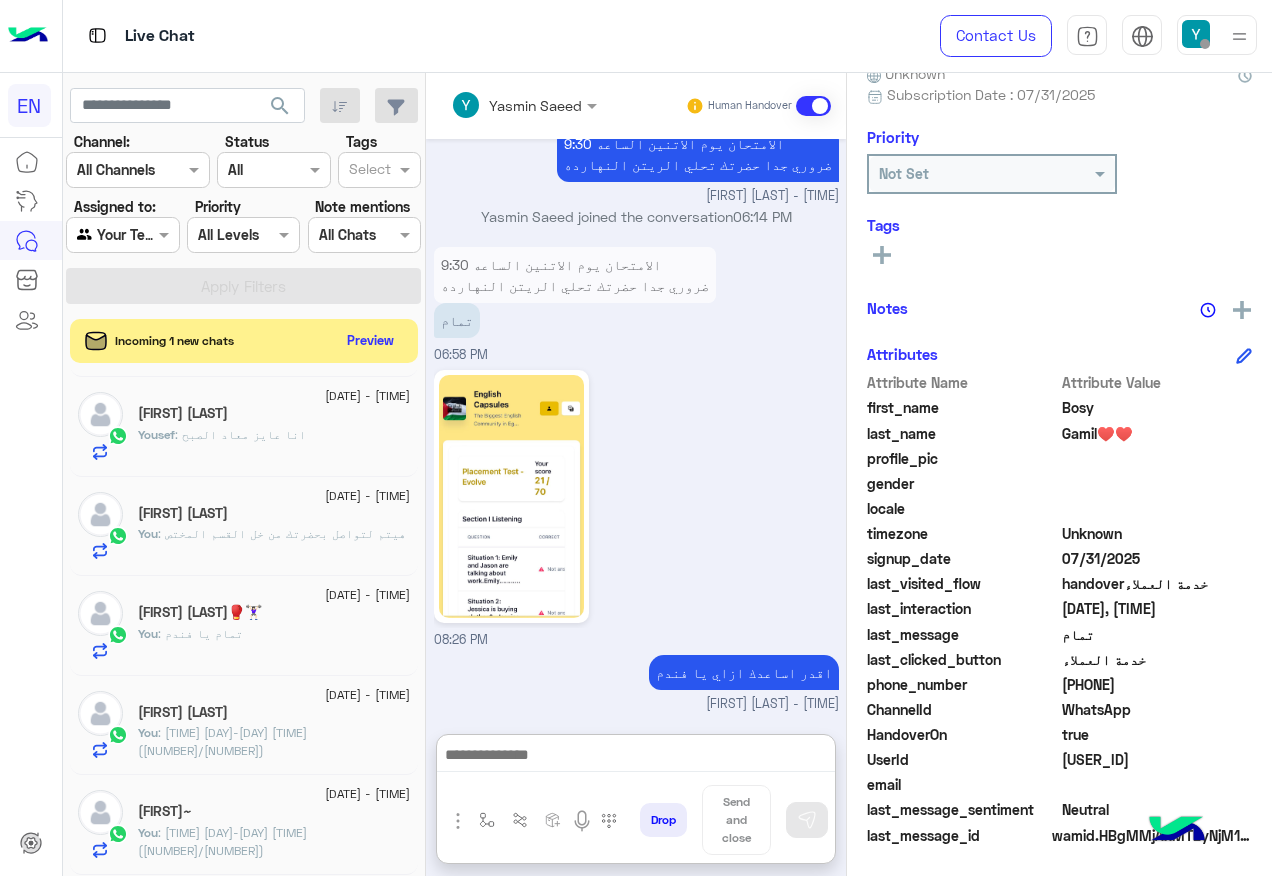 click on "Yousef : انا عايز معاد الصبح" 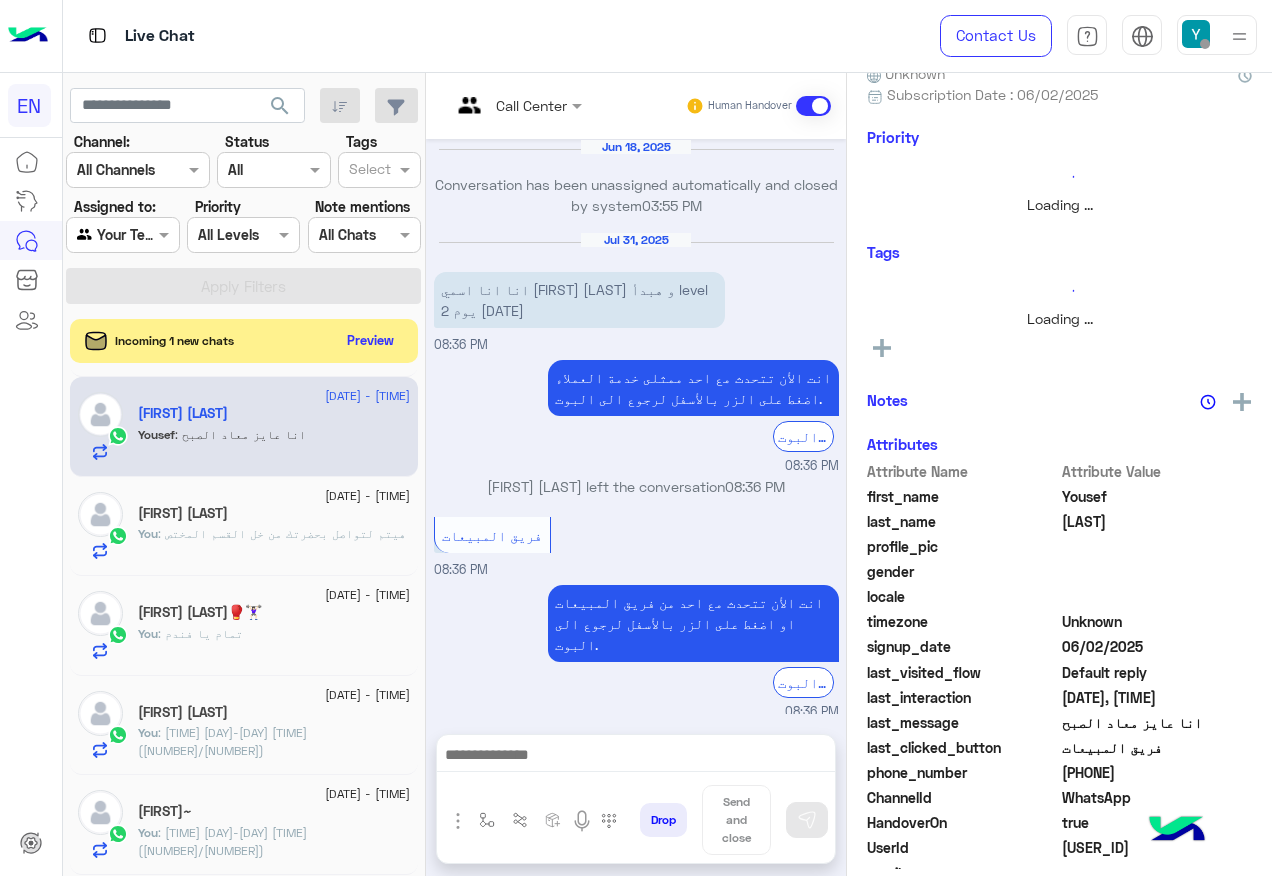 scroll, scrollTop: 619, scrollLeft: 0, axis: vertical 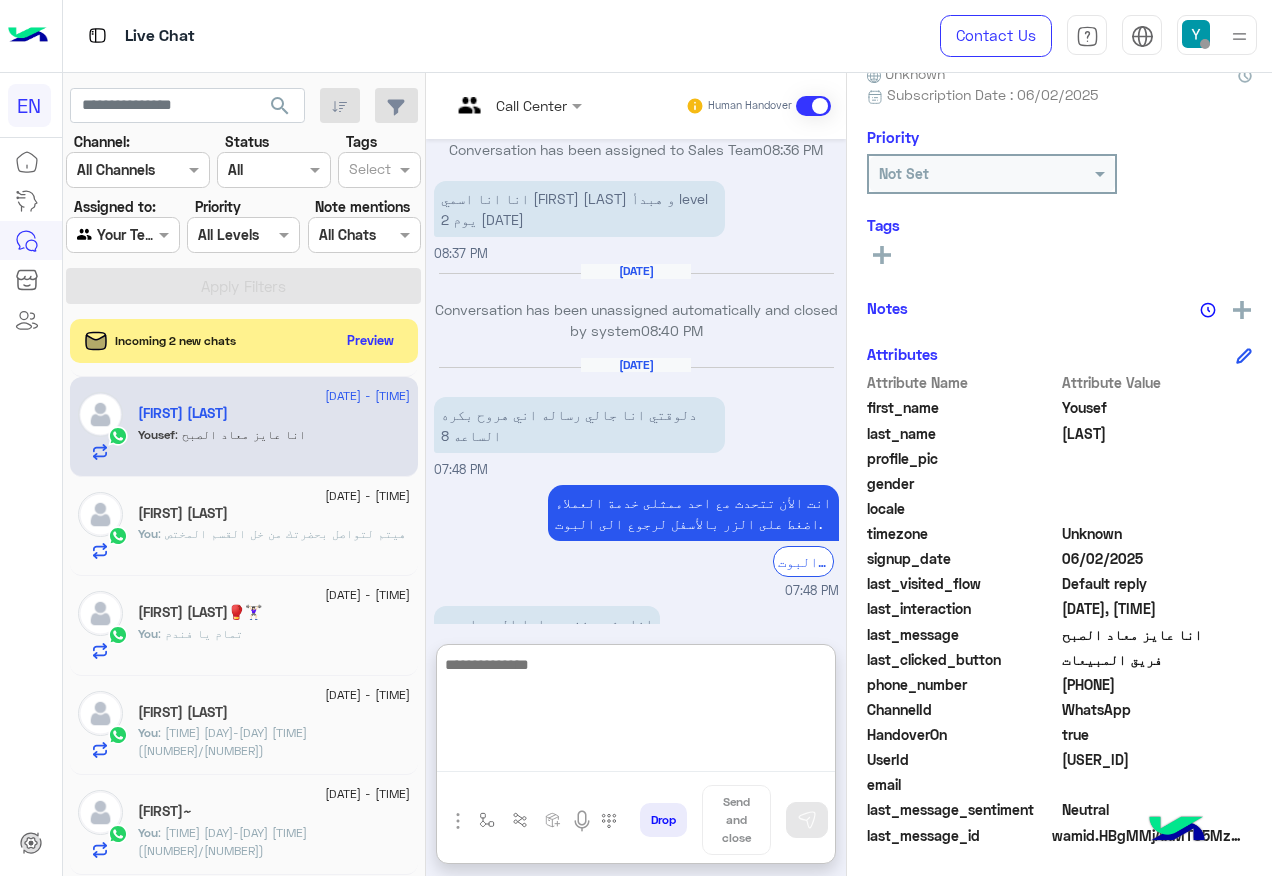 click at bounding box center [636, 712] 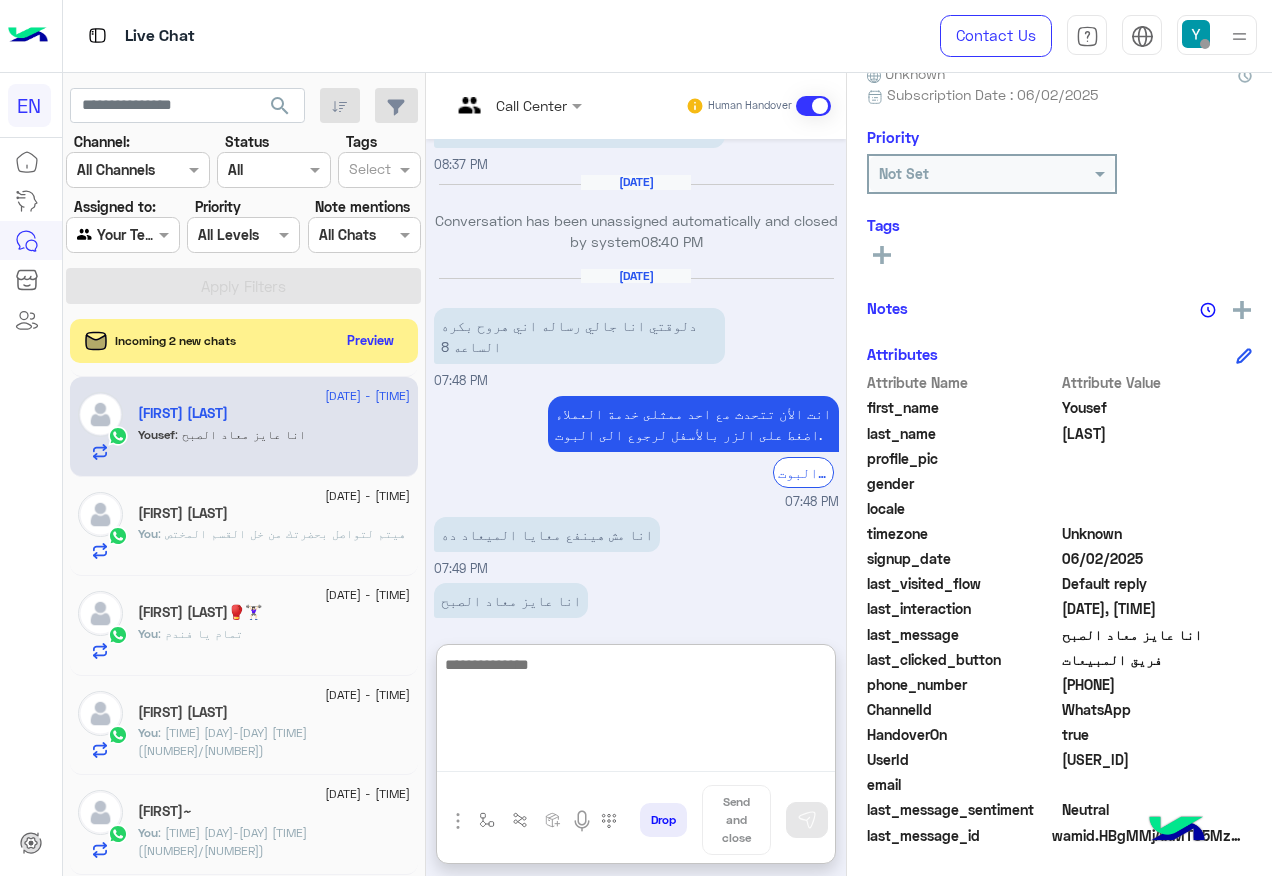 click at bounding box center (636, 712) 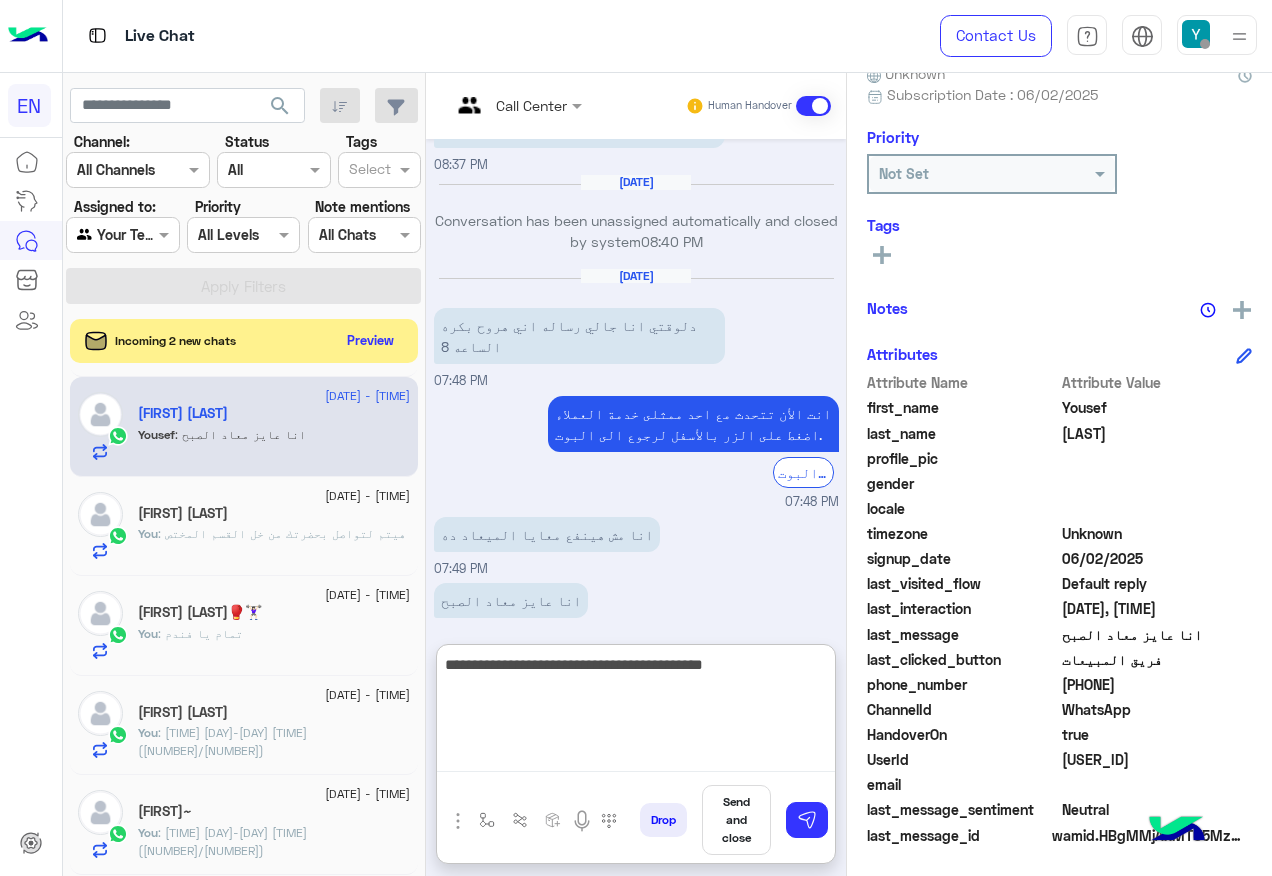 type on "**********" 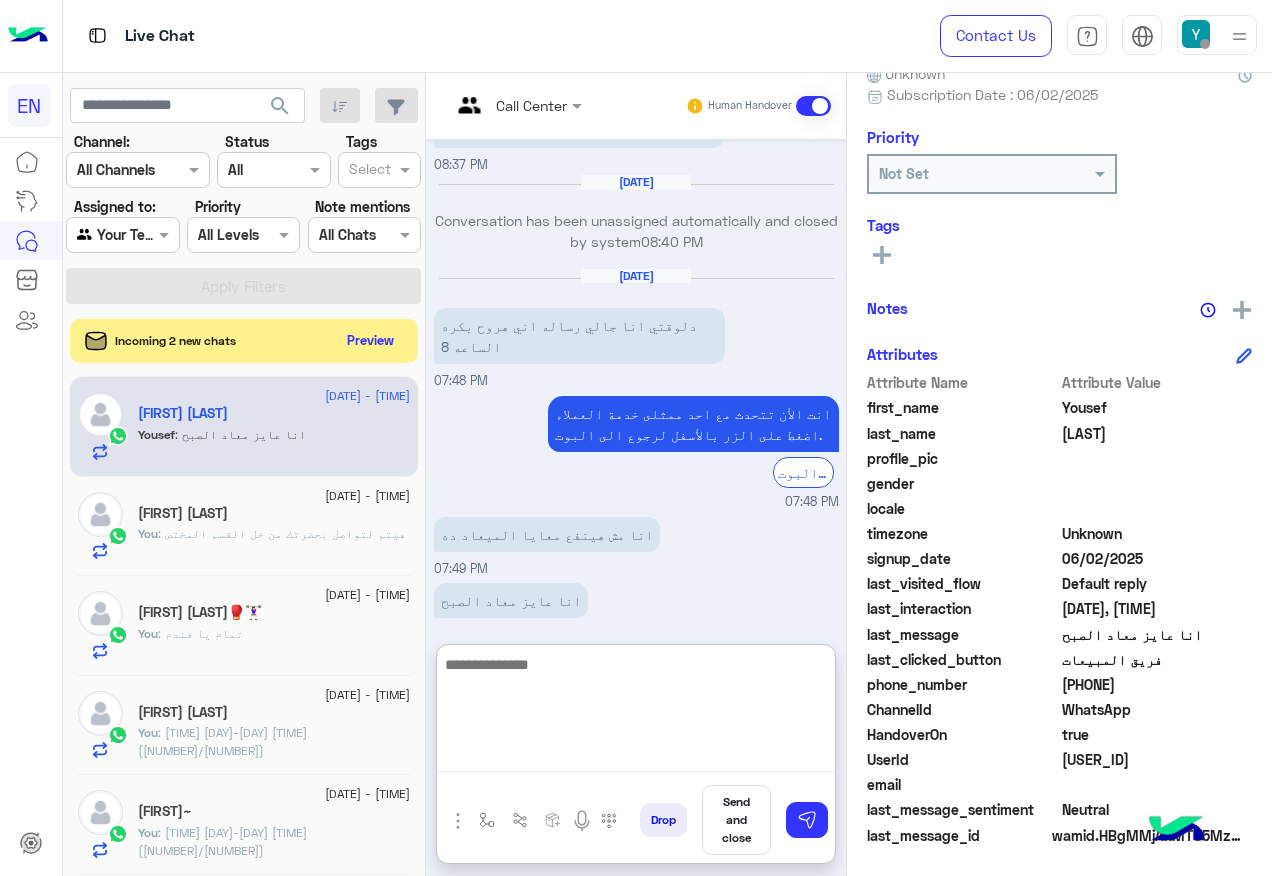 scroll, scrollTop: 793, scrollLeft: 0, axis: vertical 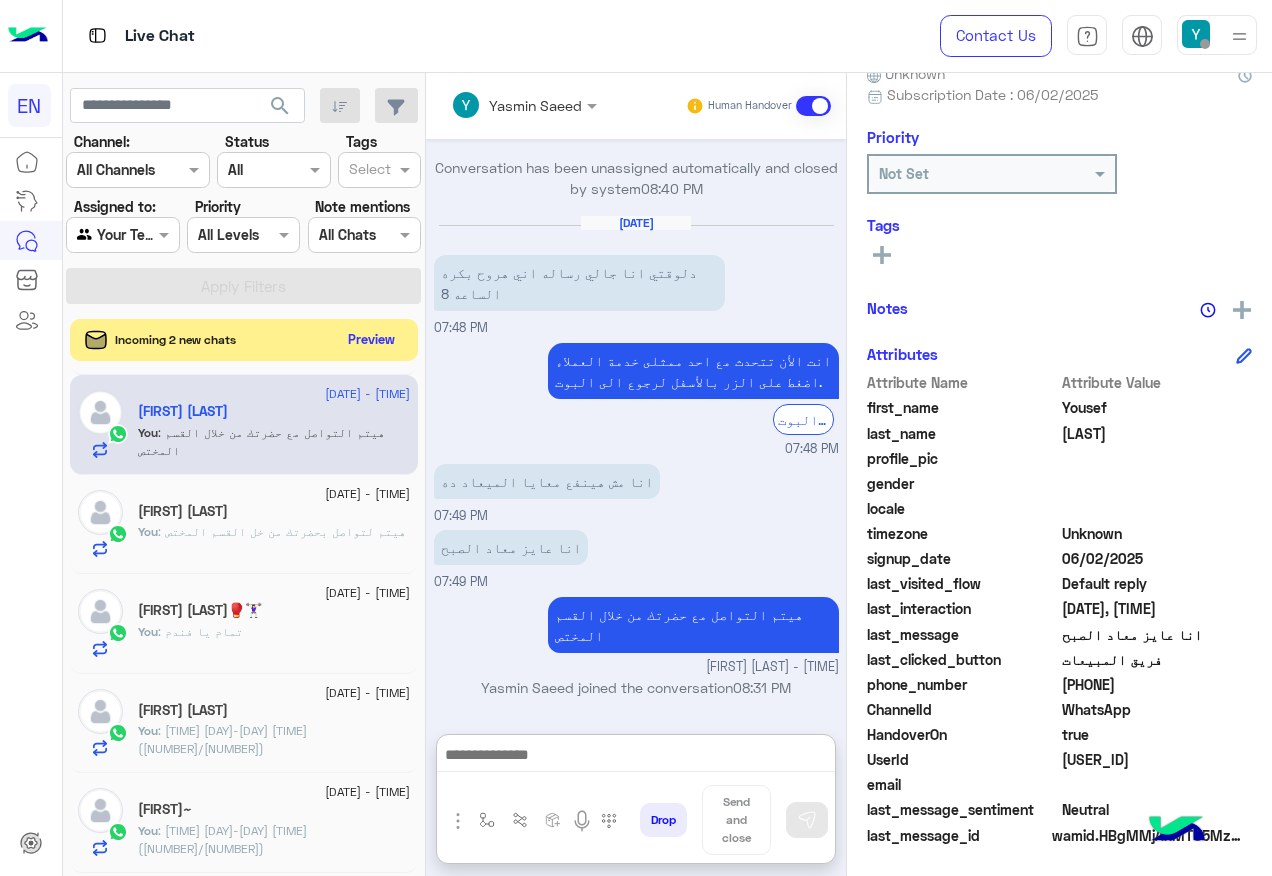 click on "Preview" 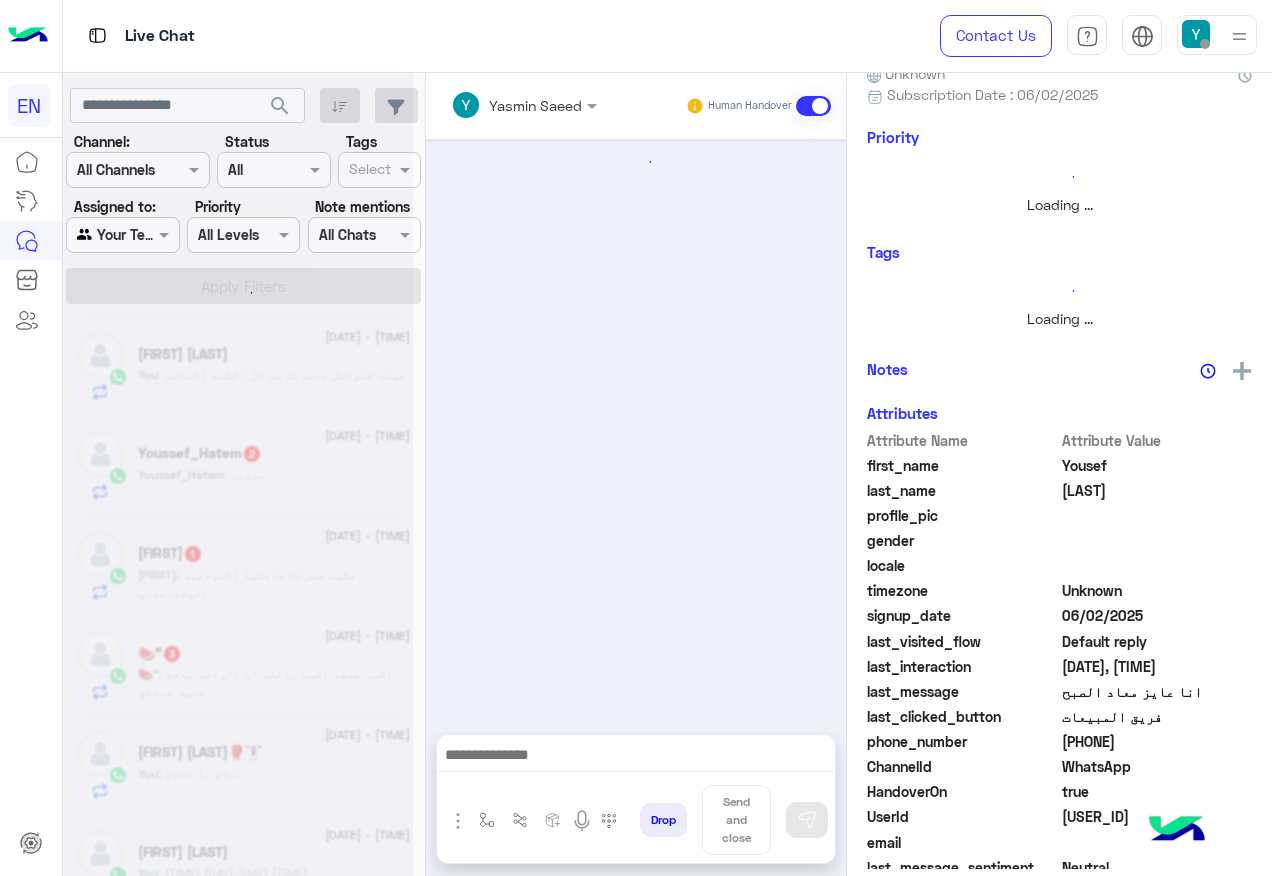 scroll, scrollTop: 703, scrollLeft: 0, axis: vertical 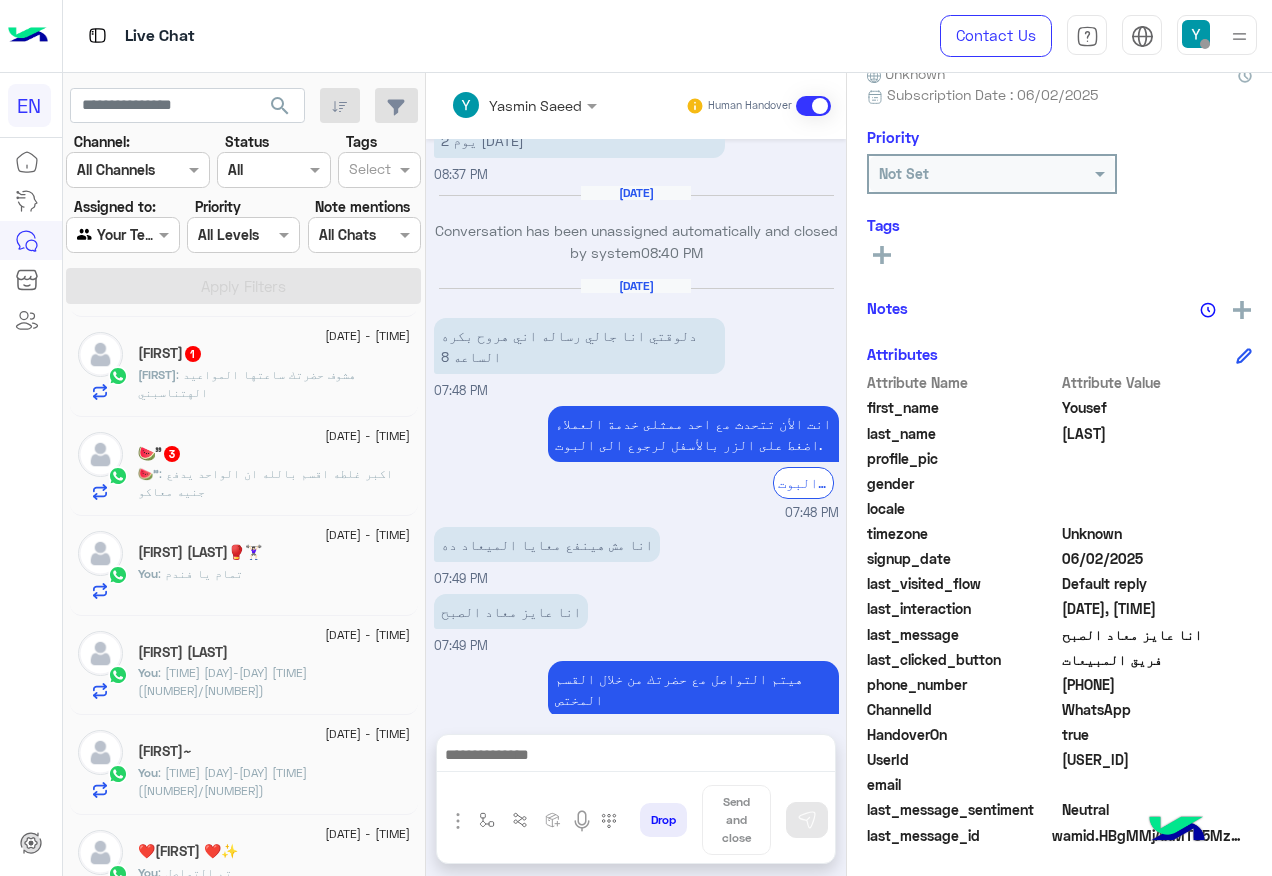 click on "[DATE] - [TIME]" 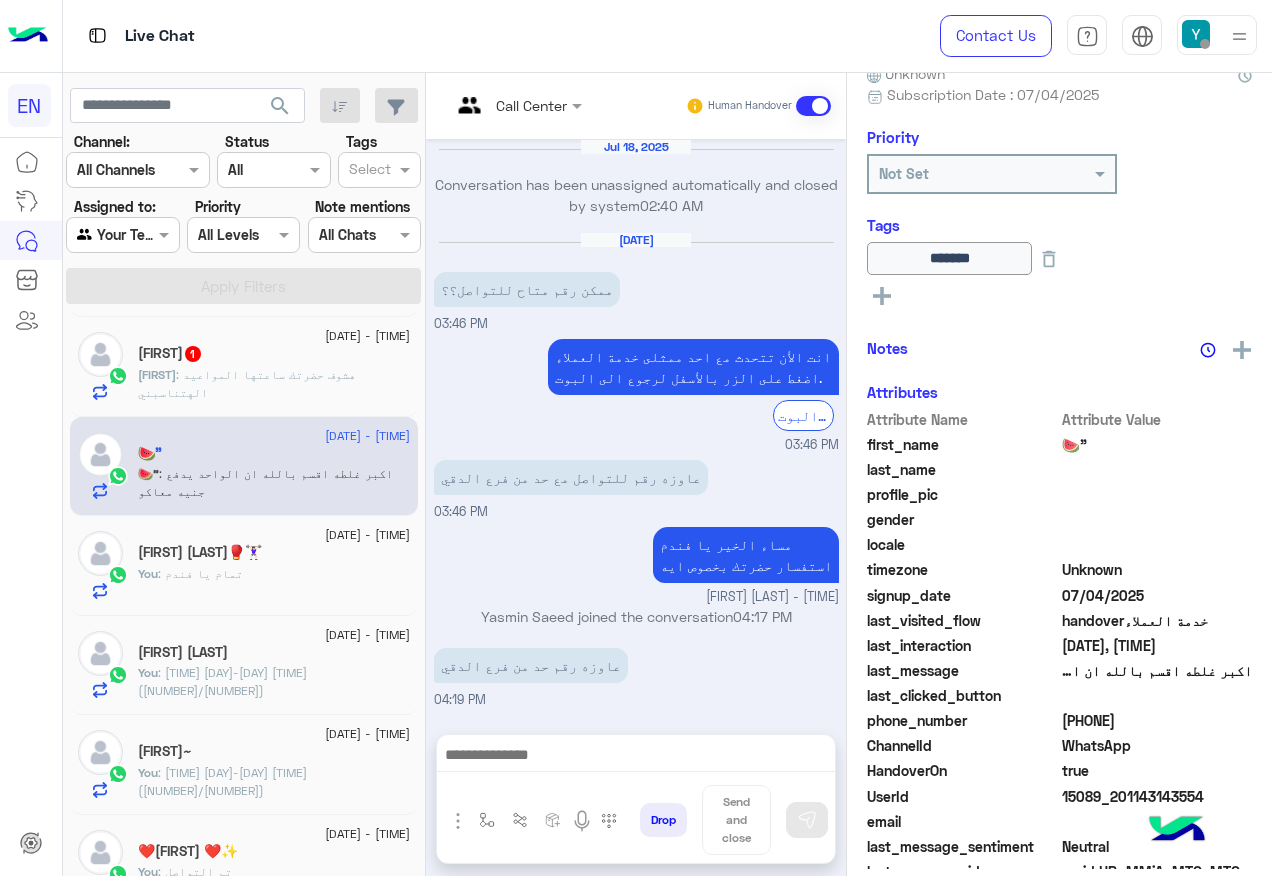 scroll, scrollTop: 949, scrollLeft: 0, axis: vertical 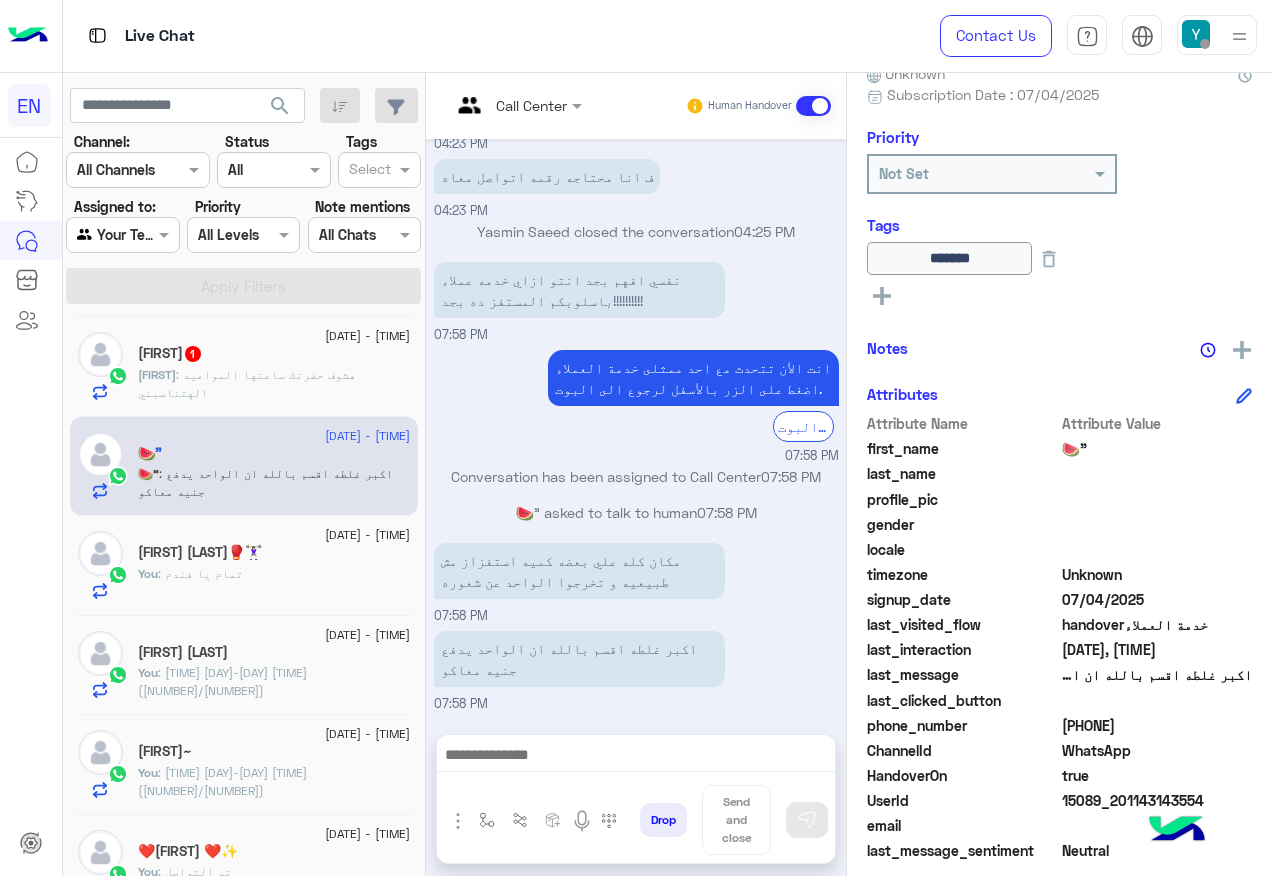 drag, startPoint x: 1069, startPoint y: 718, endPoint x: 1162, endPoint y: 718, distance: 93 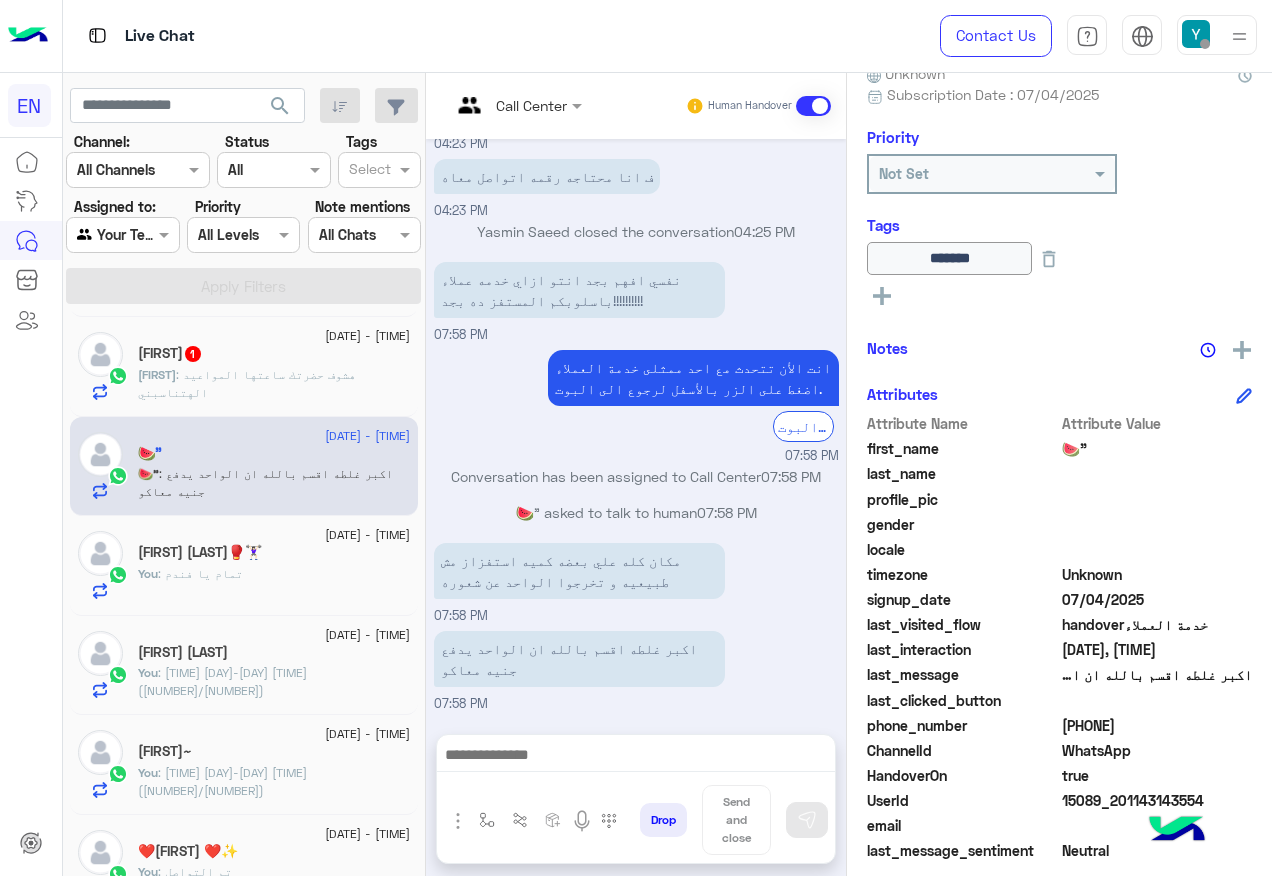 click at bounding box center [813, 106] 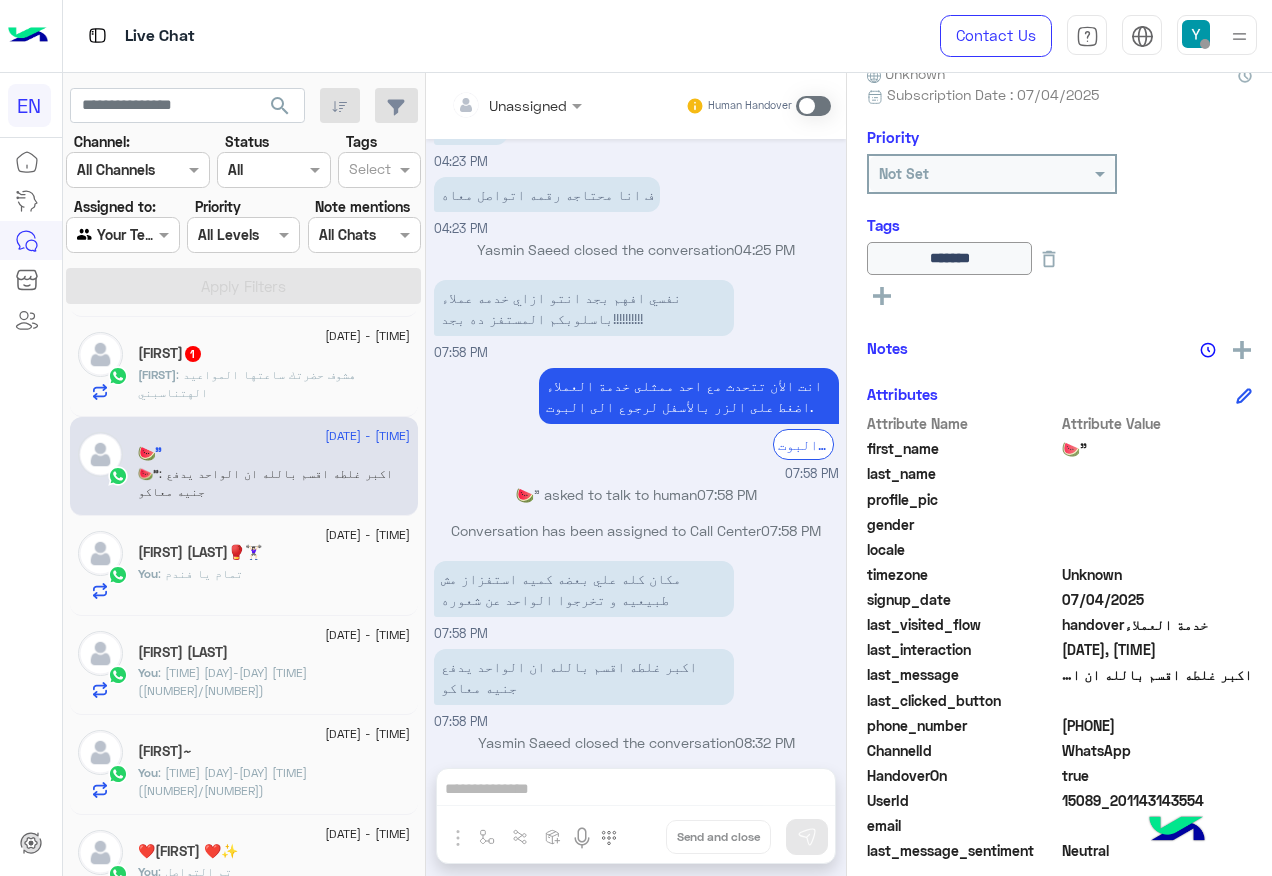 click on "𝐘𝐨𝐮𝐬𝐬𝐞𝐟   1" 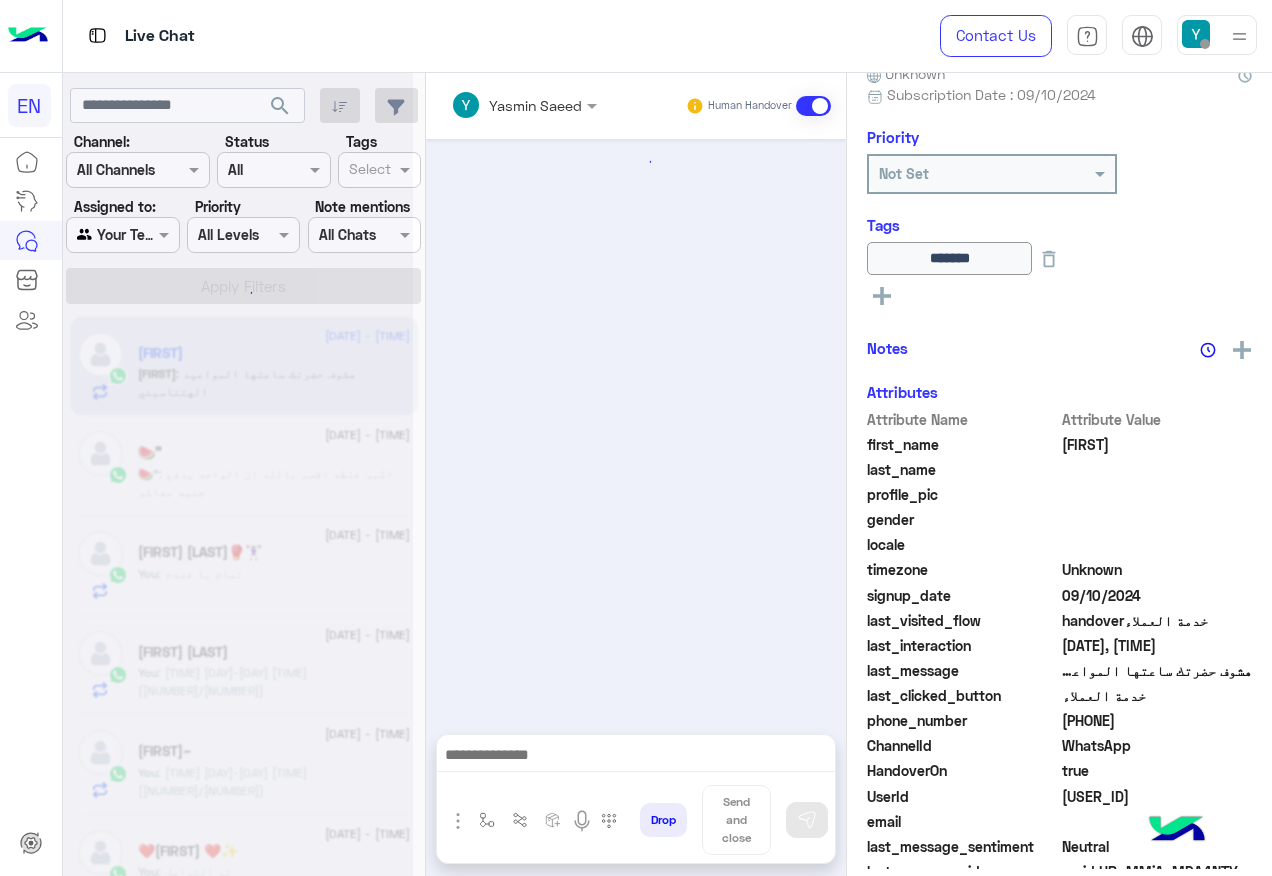 scroll, scrollTop: 1314, scrollLeft: 0, axis: vertical 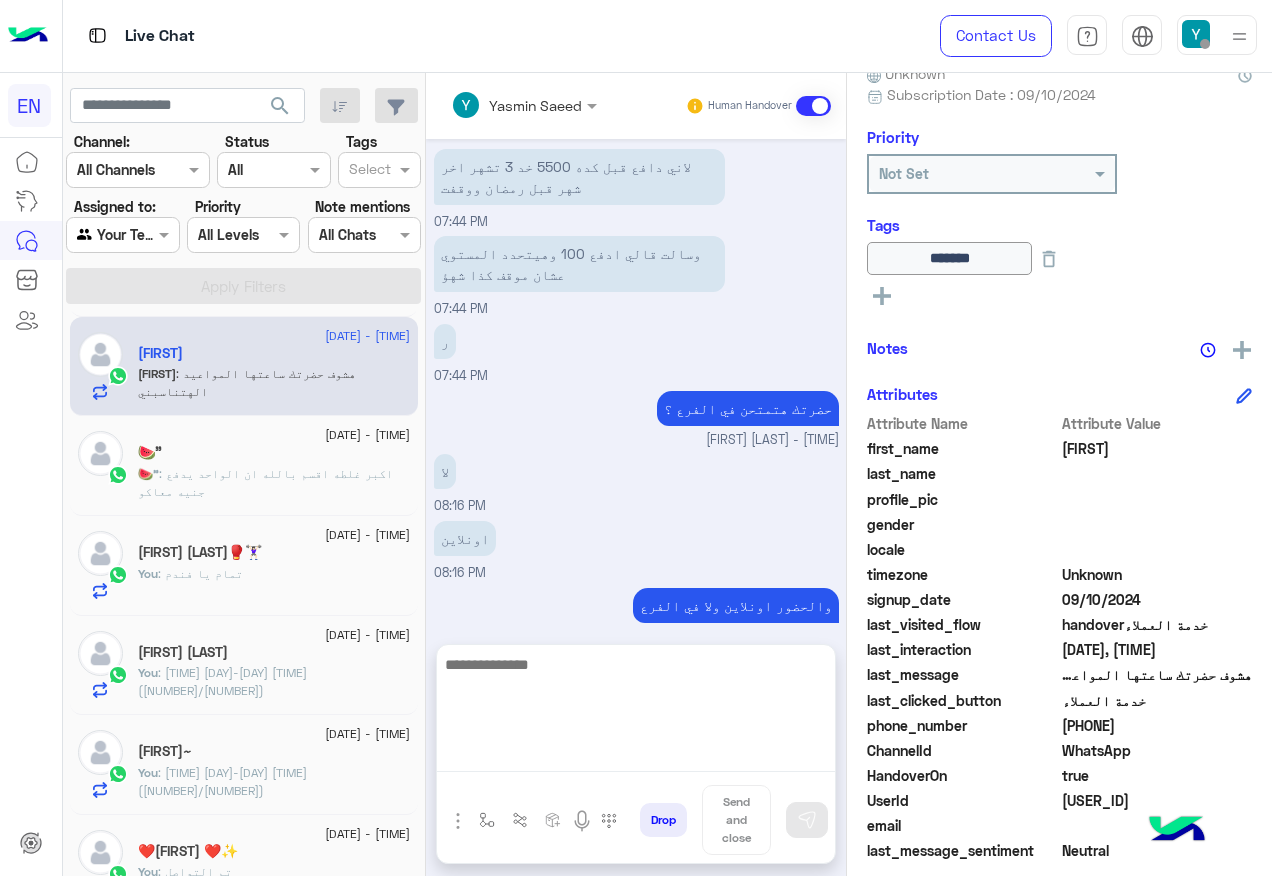click at bounding box center (636, 712) 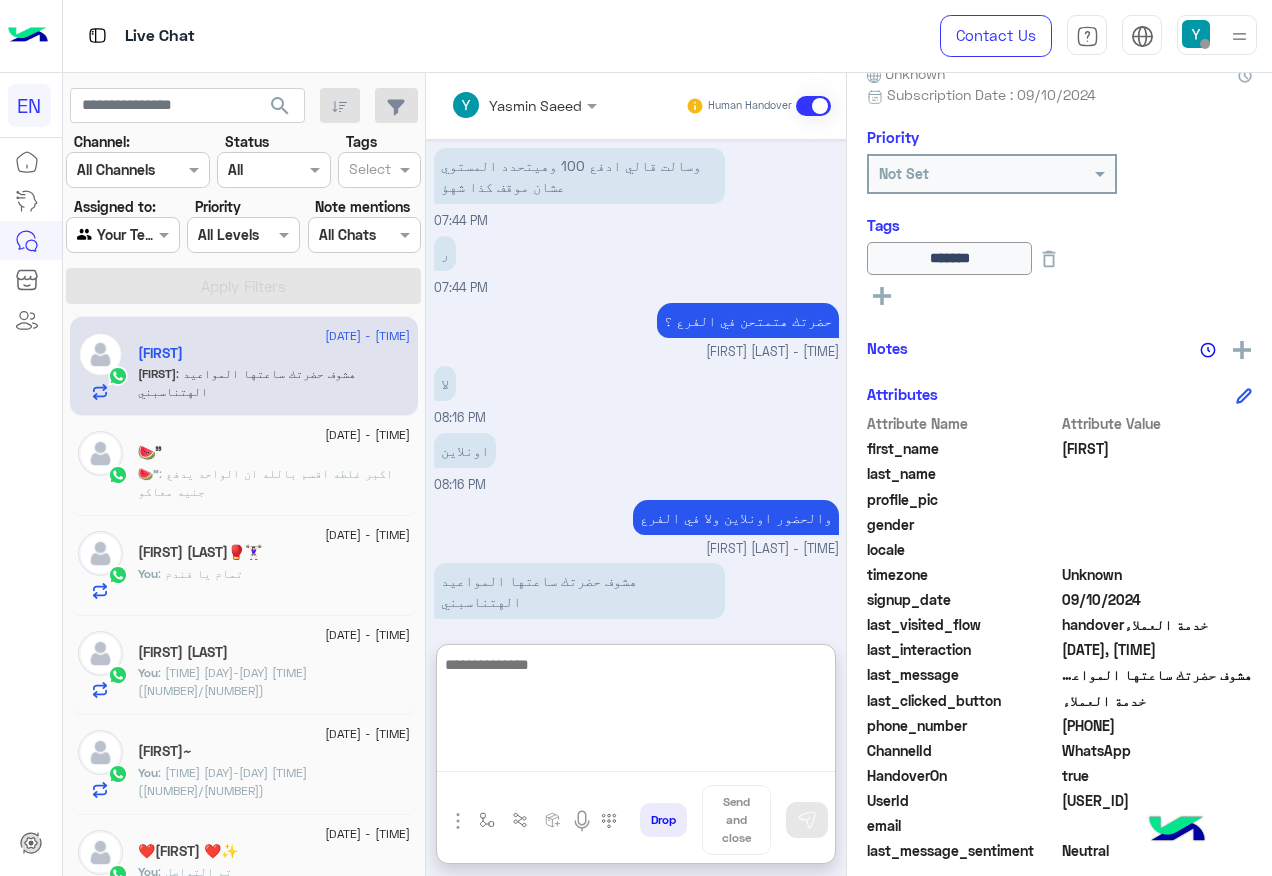 scroll, scrollTop: 1403, scrollLeft: 0, axis: vertical 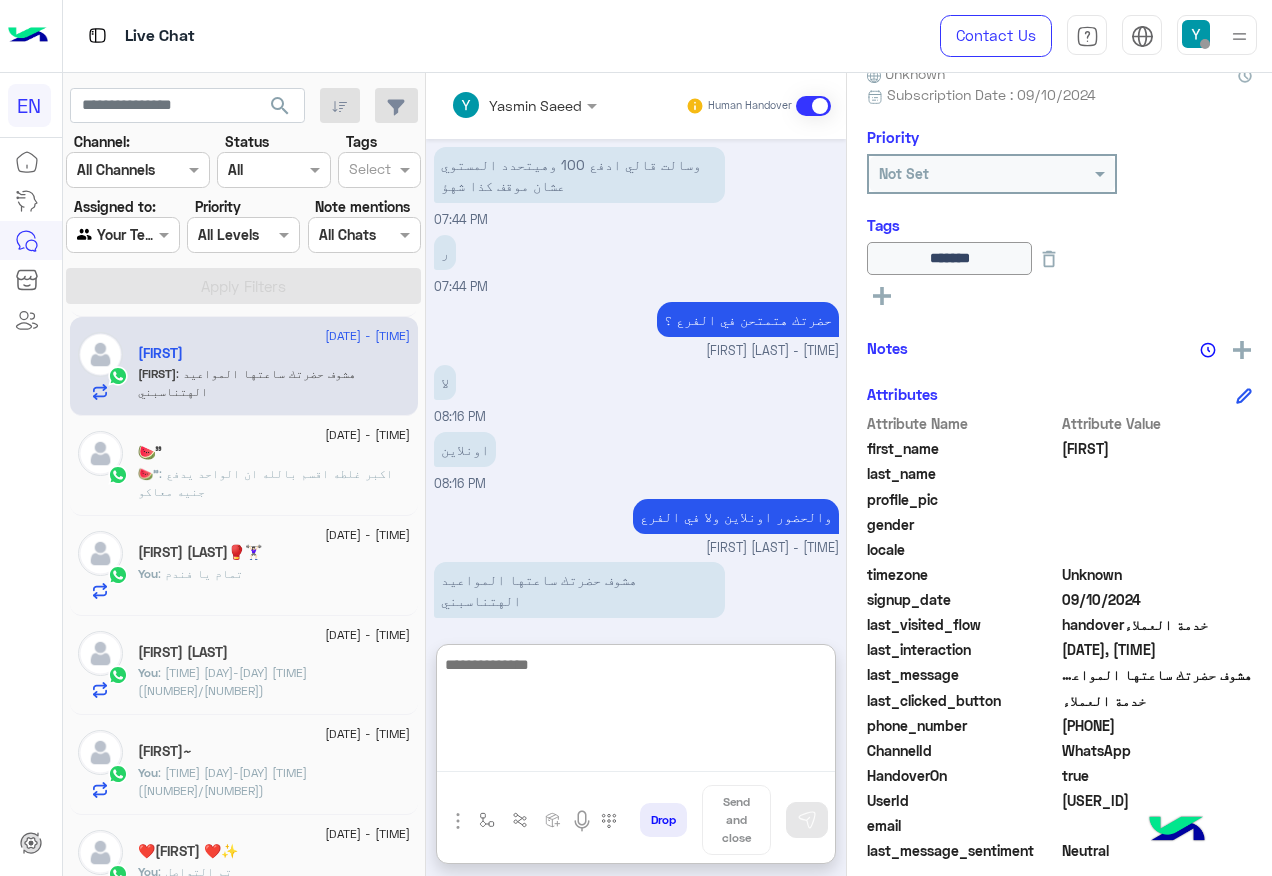 click at bounding box center (636, 712) 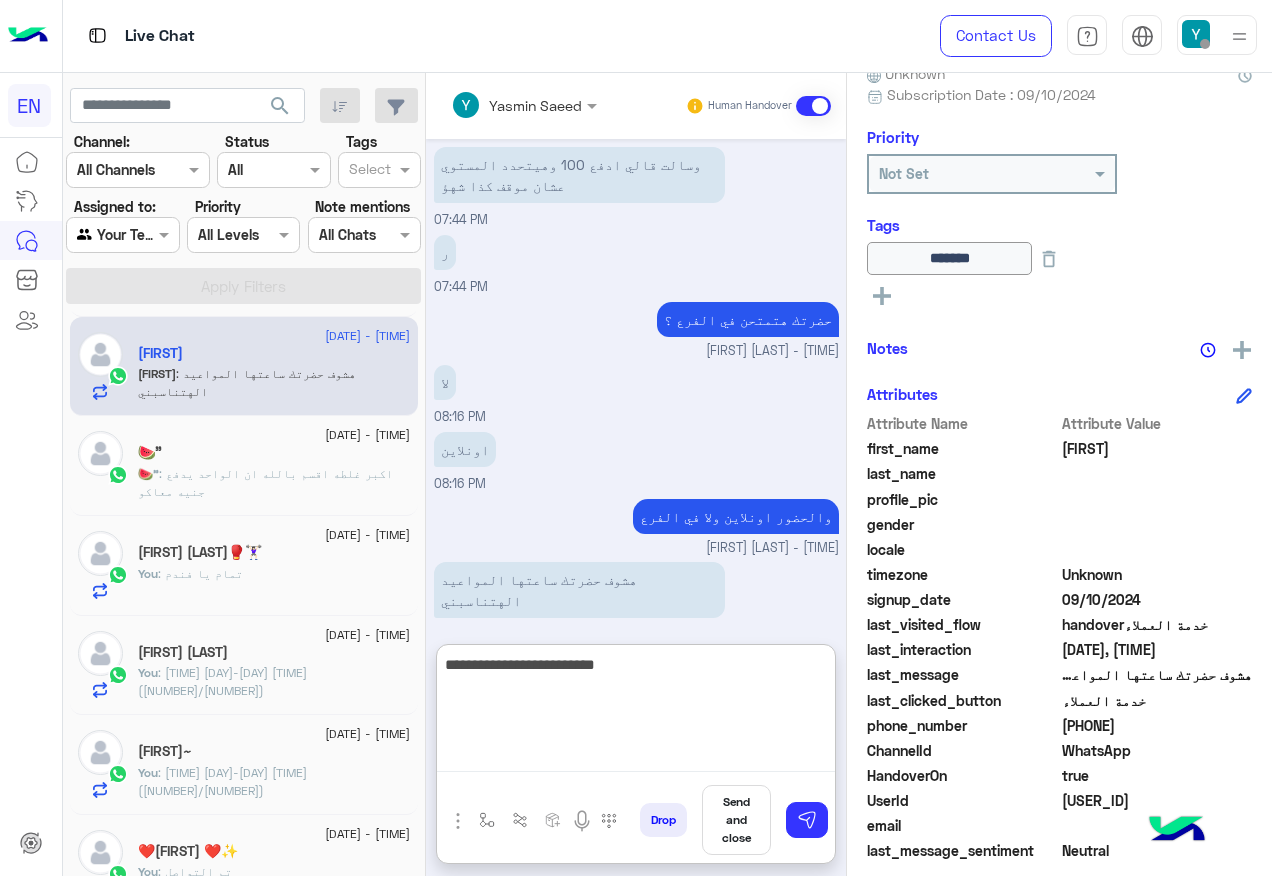 type on "**********" 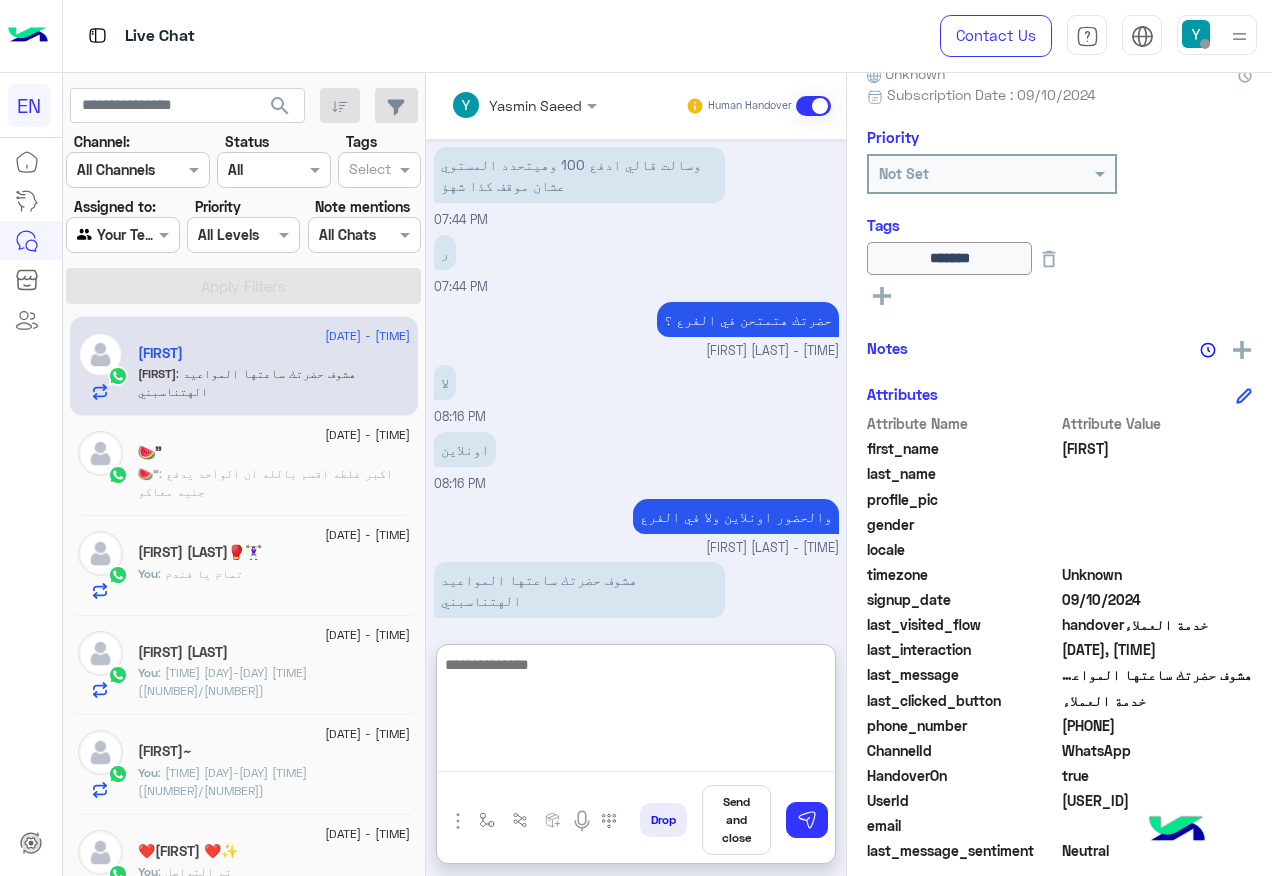 scroll, scrollTop: 1467, scrollLeft: 0, axis: vertical 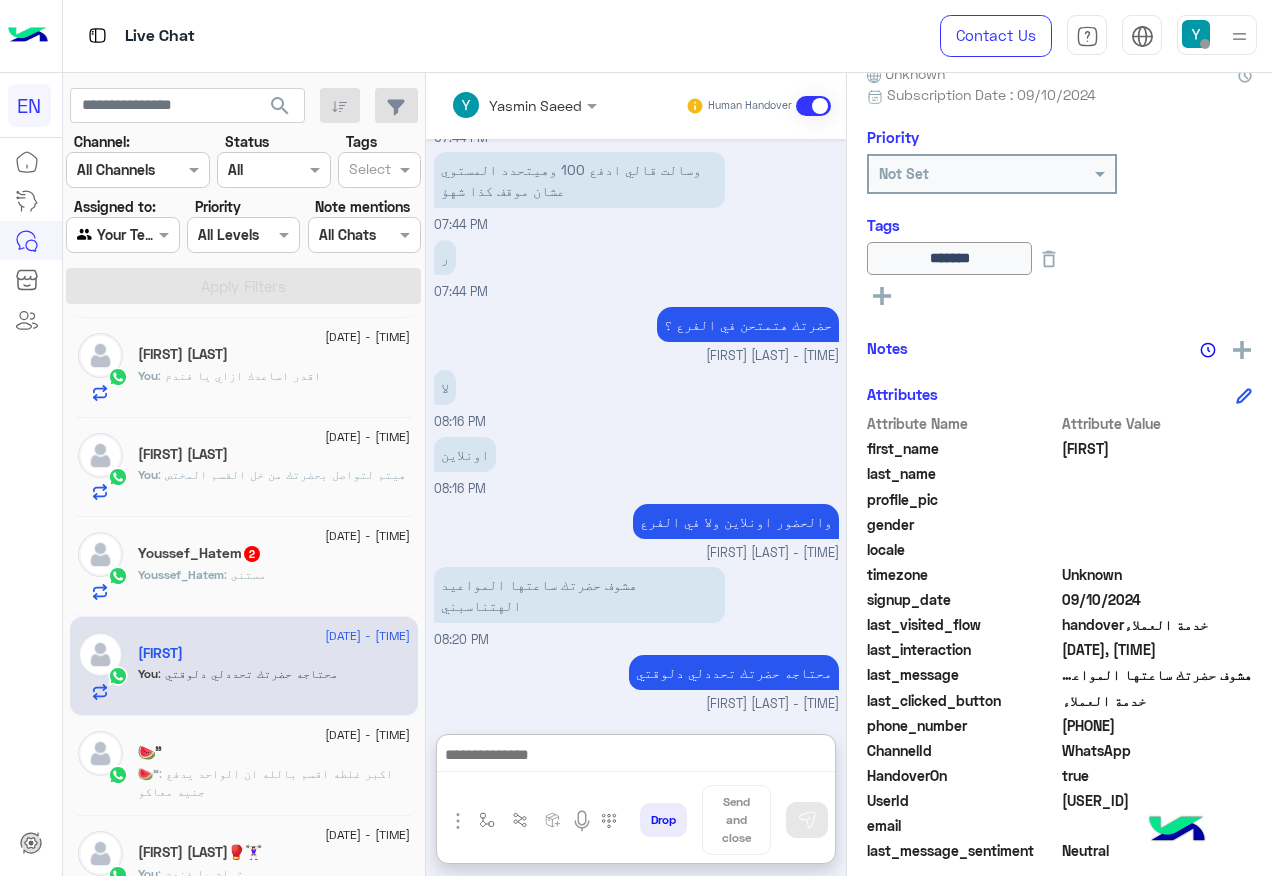 click on "Youssef_Hatem : مستنى" 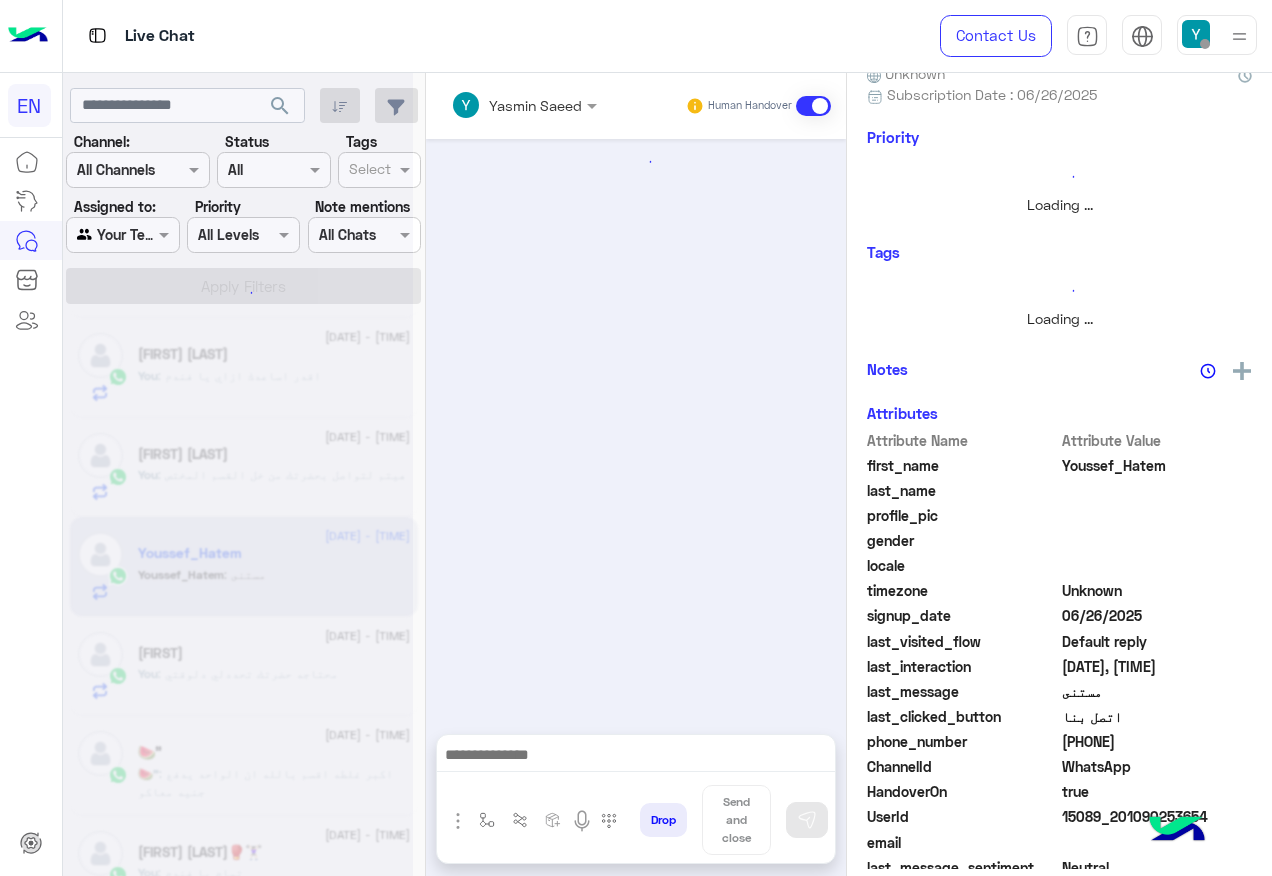 scroll, scrollTop: 0, scrollLeft: 0, axis: both 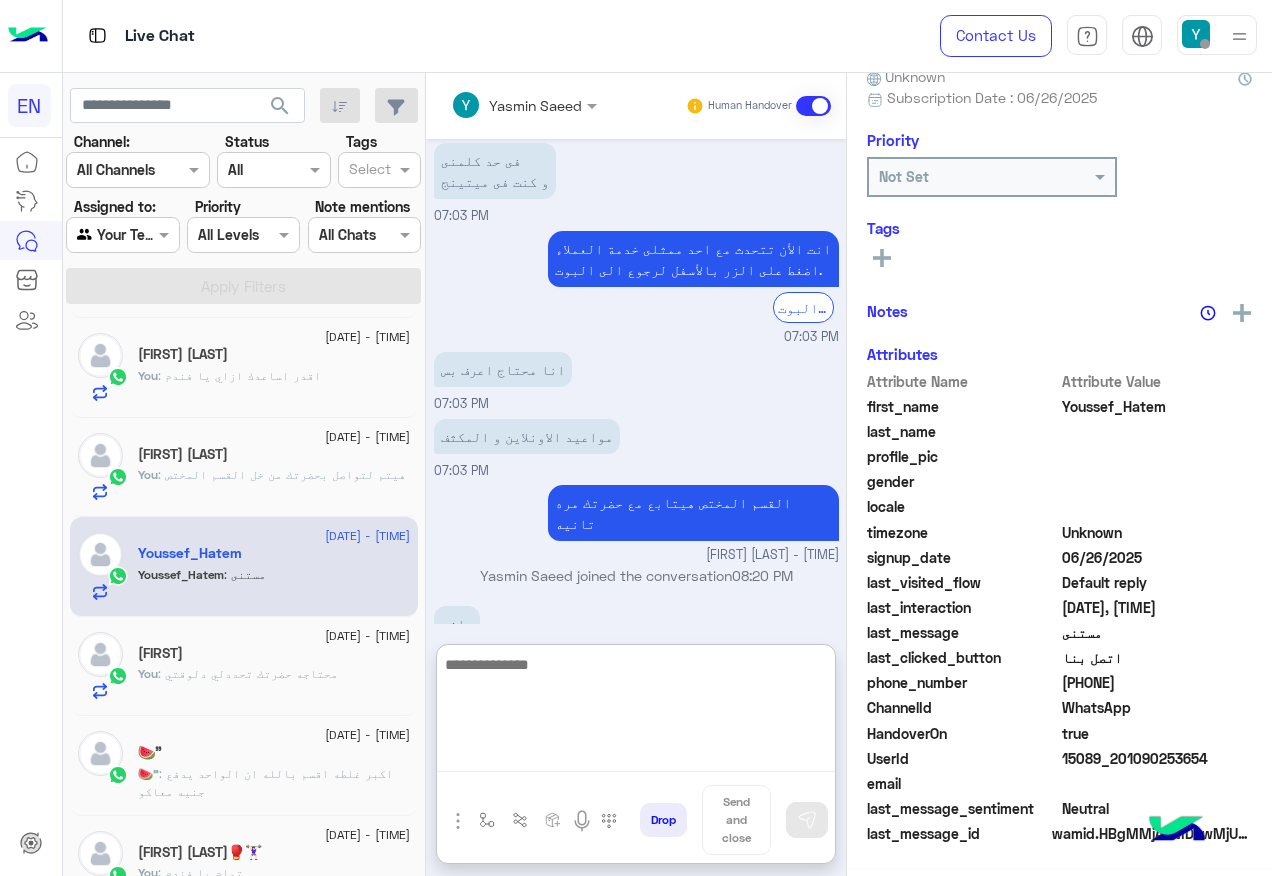 click at bounding box center (636, 712) 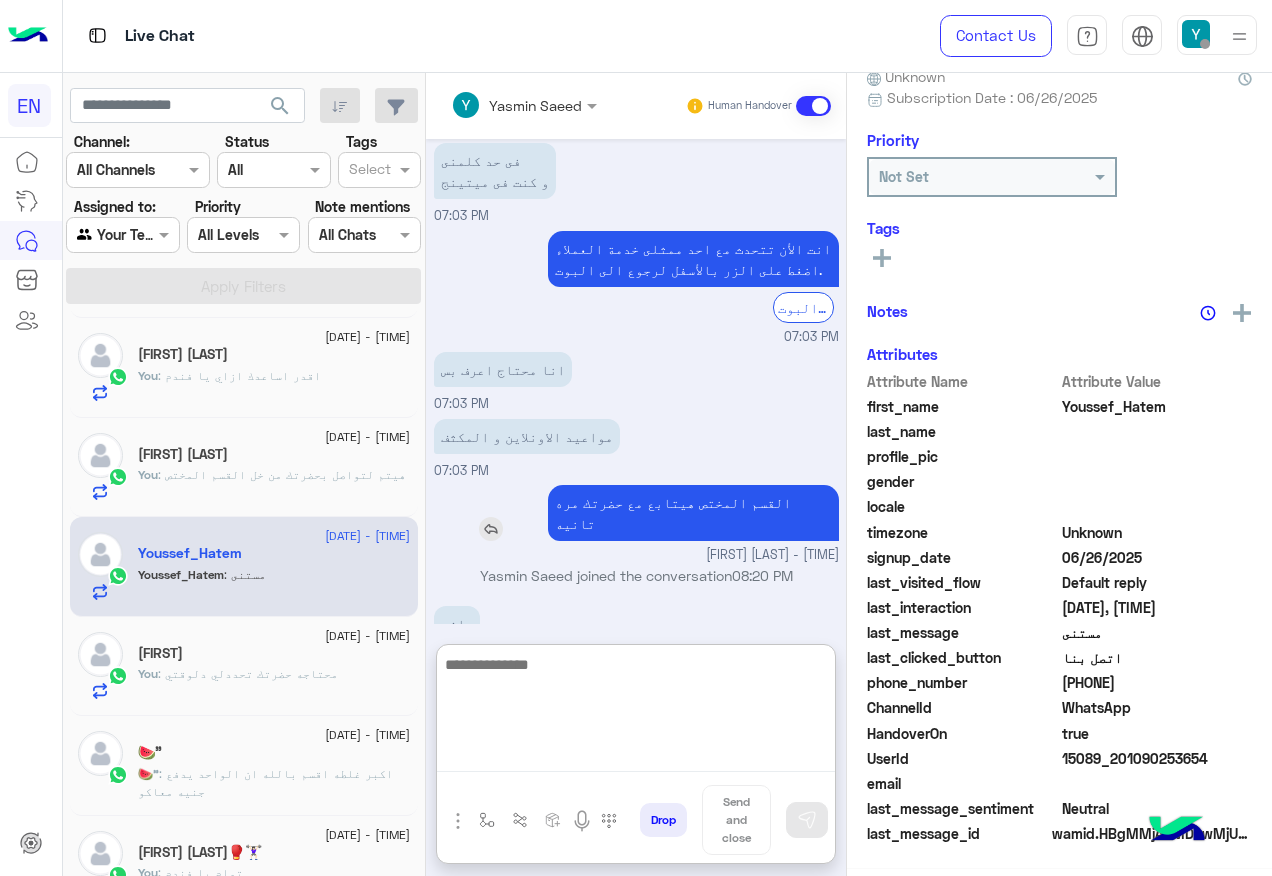 scroll, scrollTop: 200, scrollLeft: 0, axis: vertical 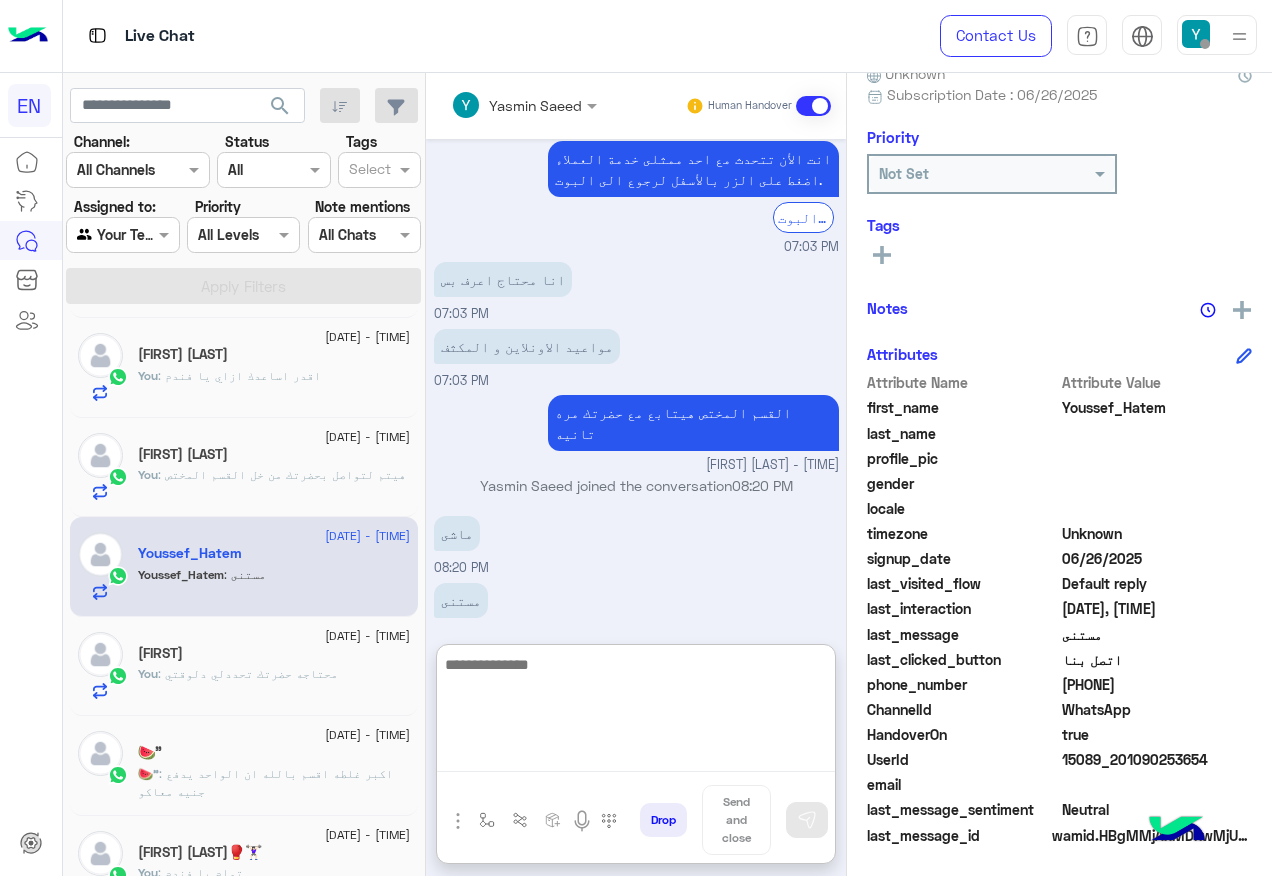 click at bounding box center (636, 712) 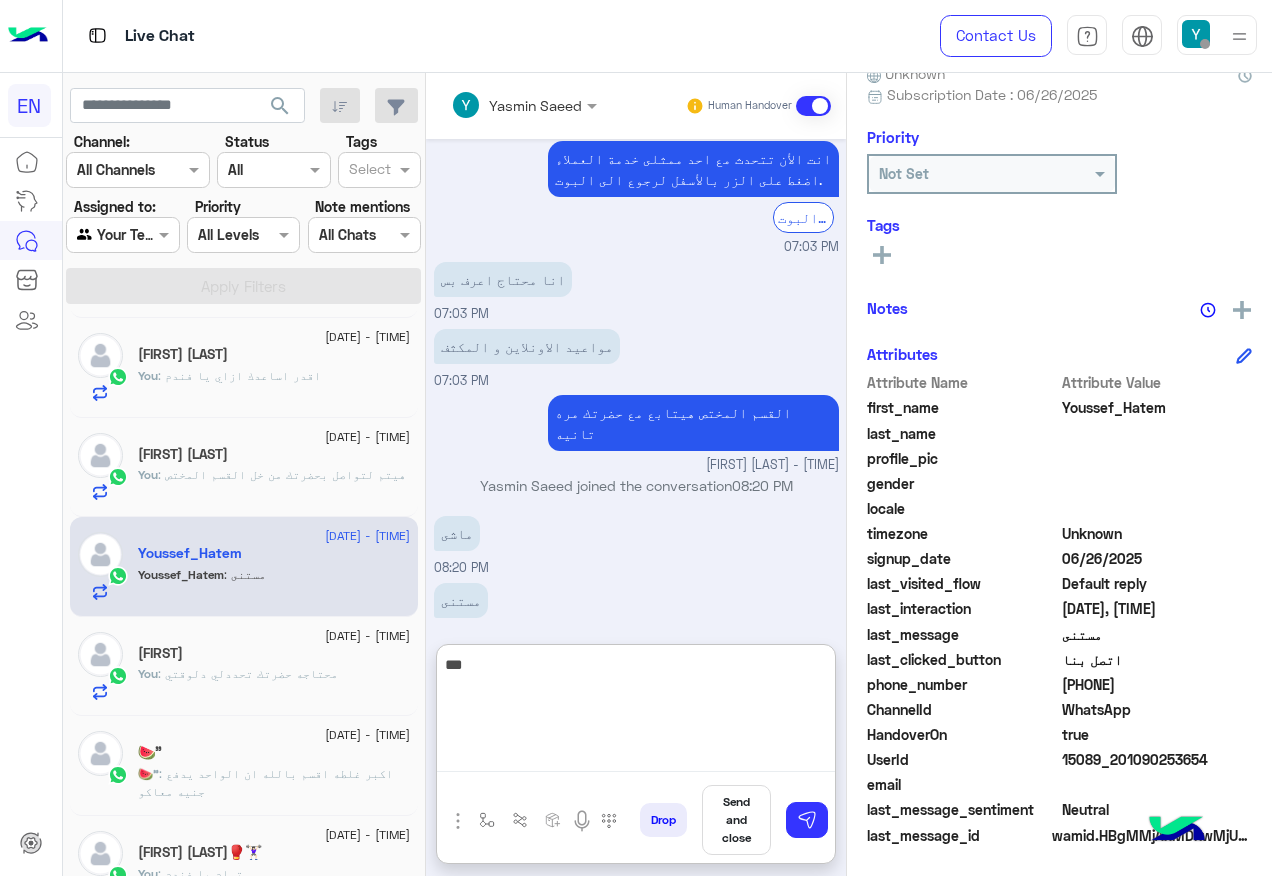 type on "****" 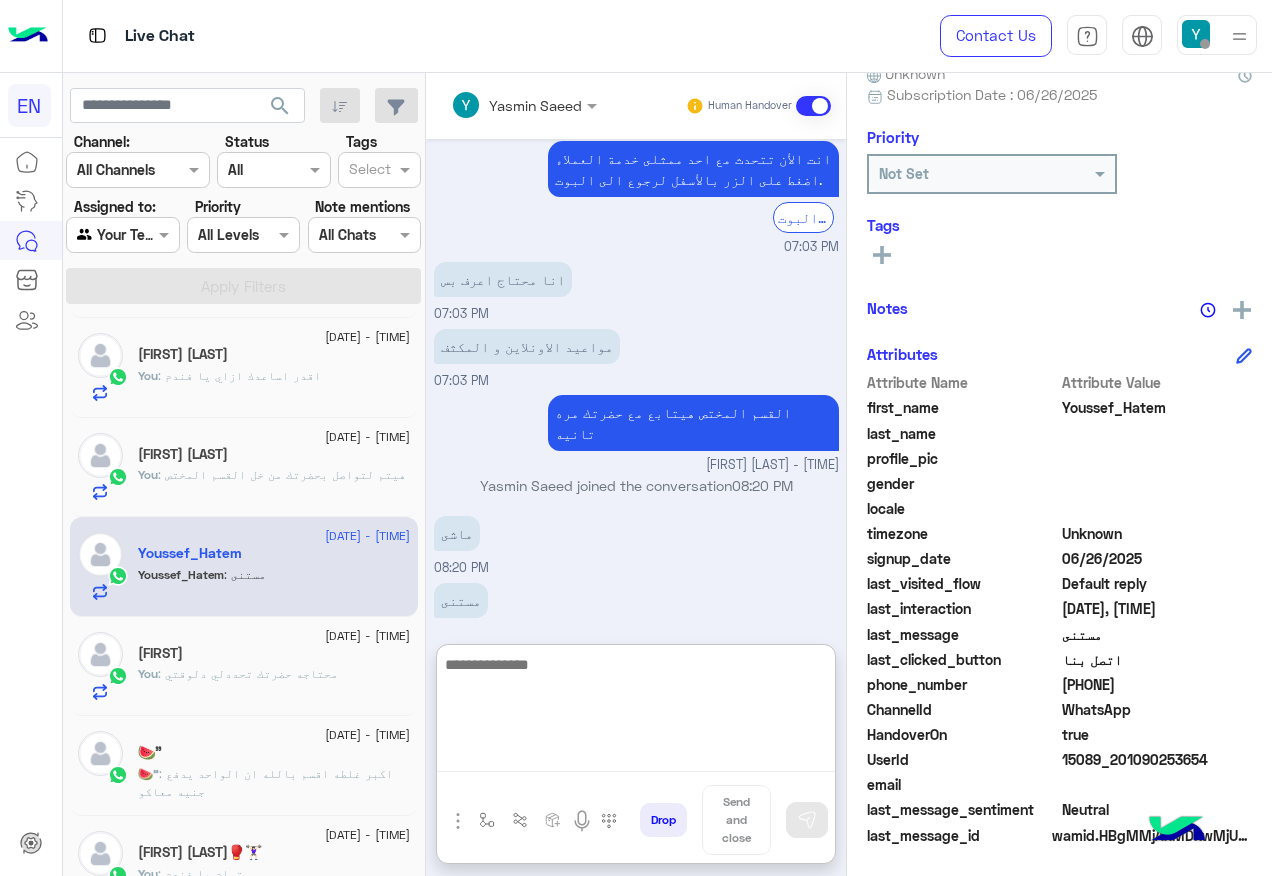scroll, scrollTop: 998, scrollLeft: 0, axis: vertical 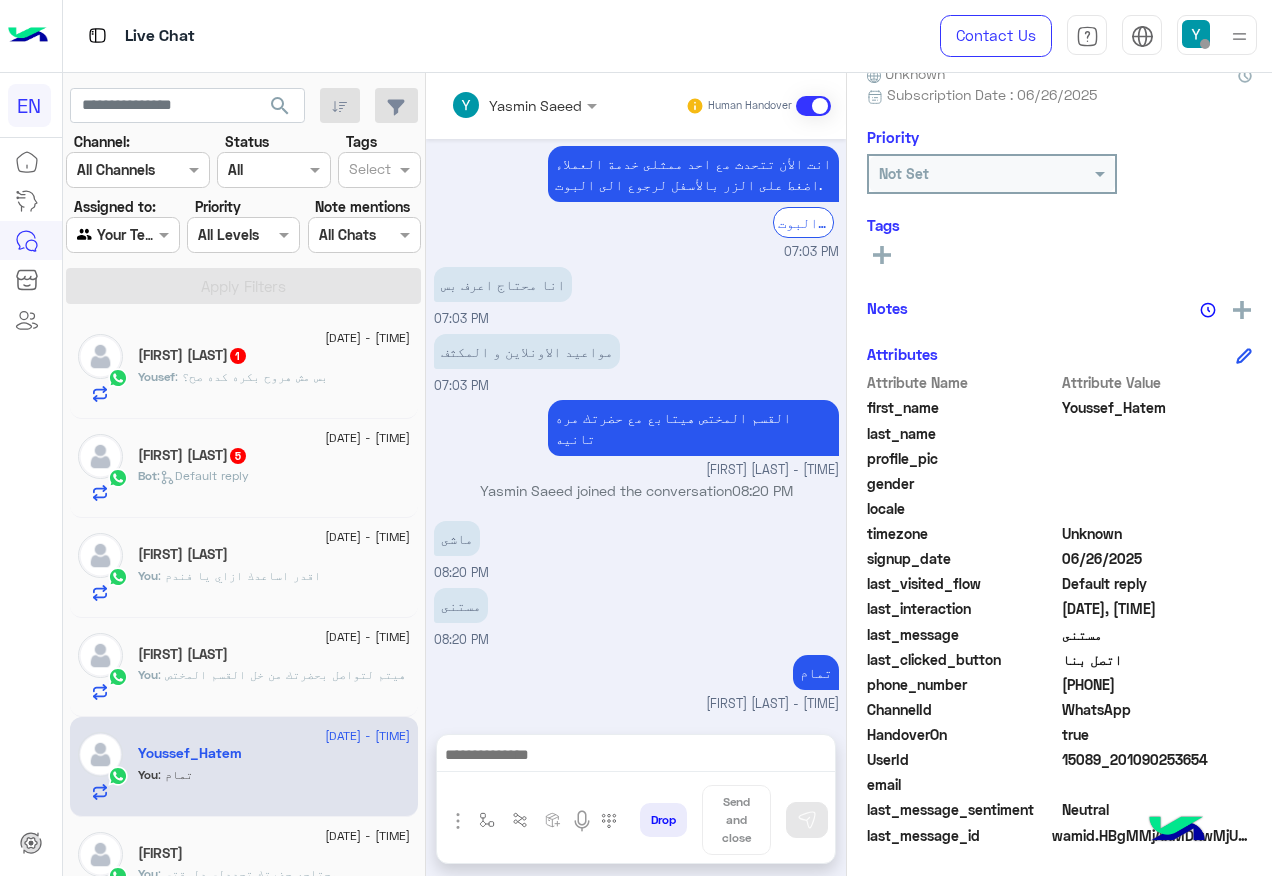 click on "Bot :   Default reply" 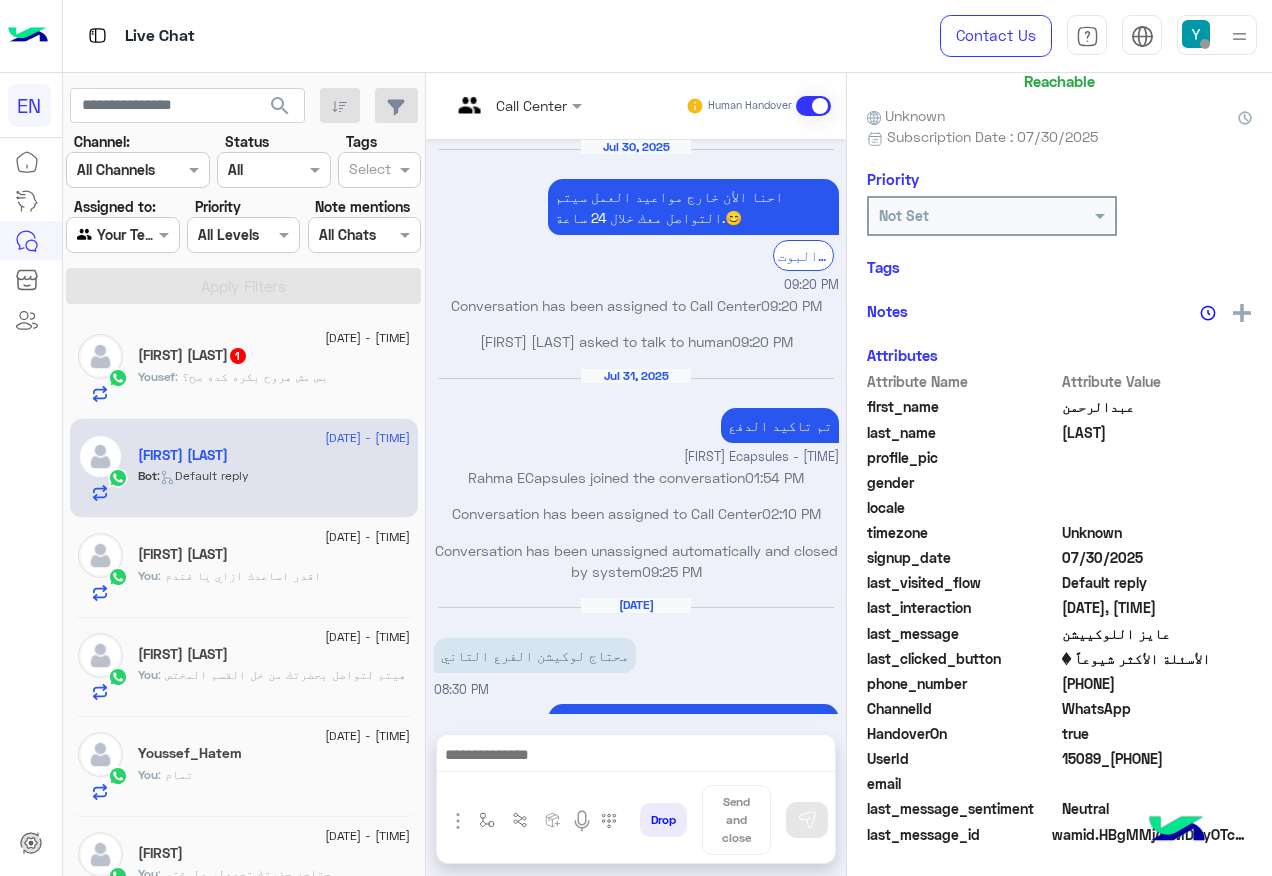 scroll, scrollTop: 158, scrollLeft: 0, axis: vertical 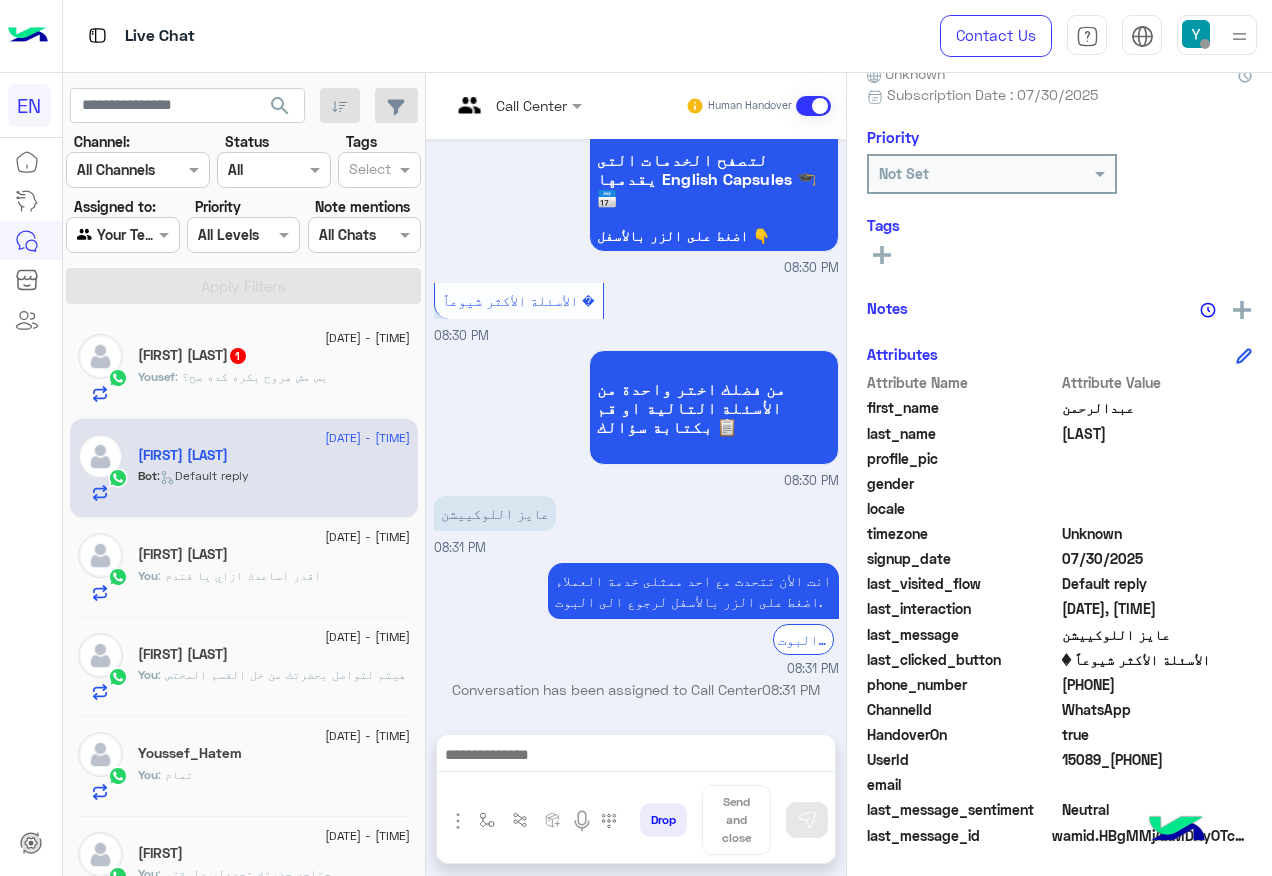drag, startPoint x: 1064, startPoint y: 684, endPoint x: 1166, endPoint y: 682, distance: 102.01961 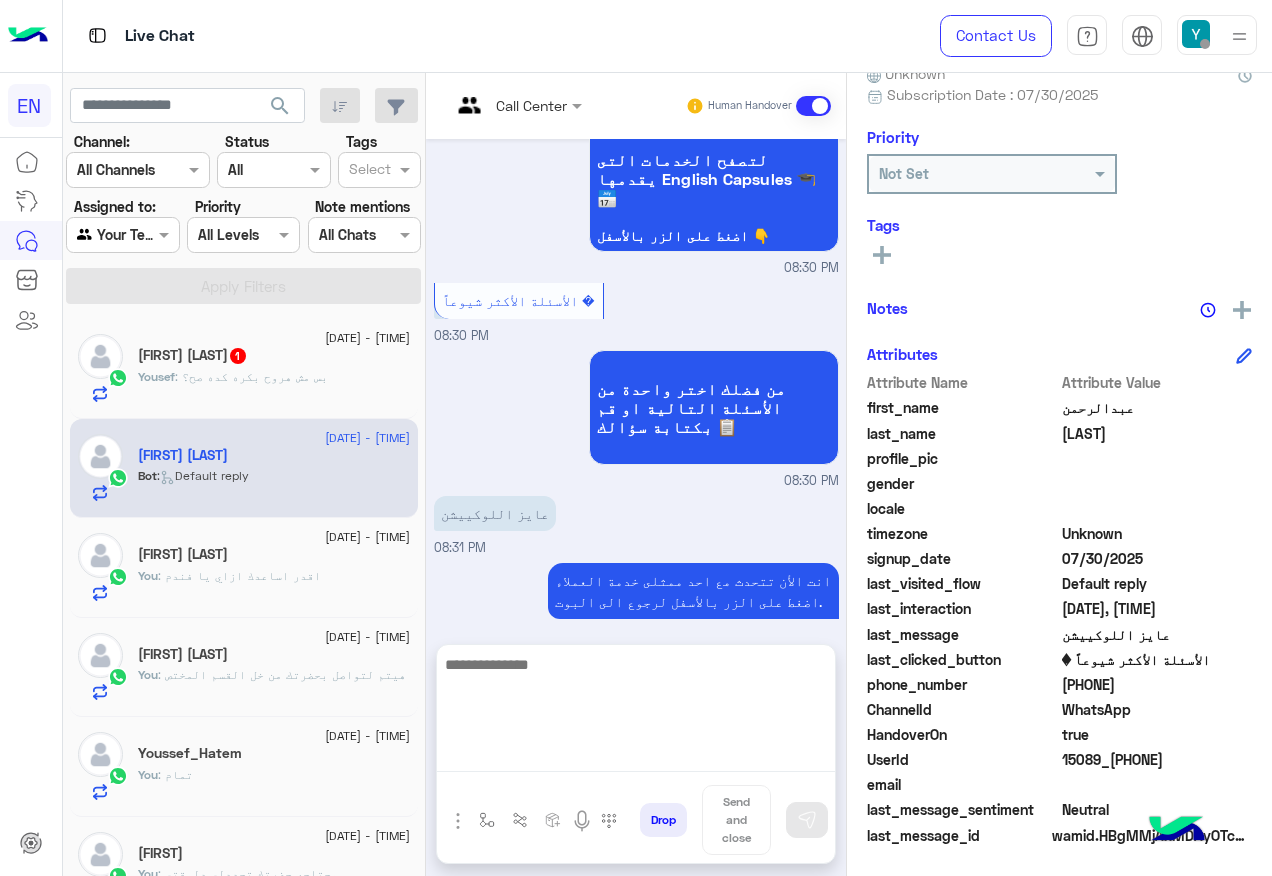 click at bounding box center [636, 712] 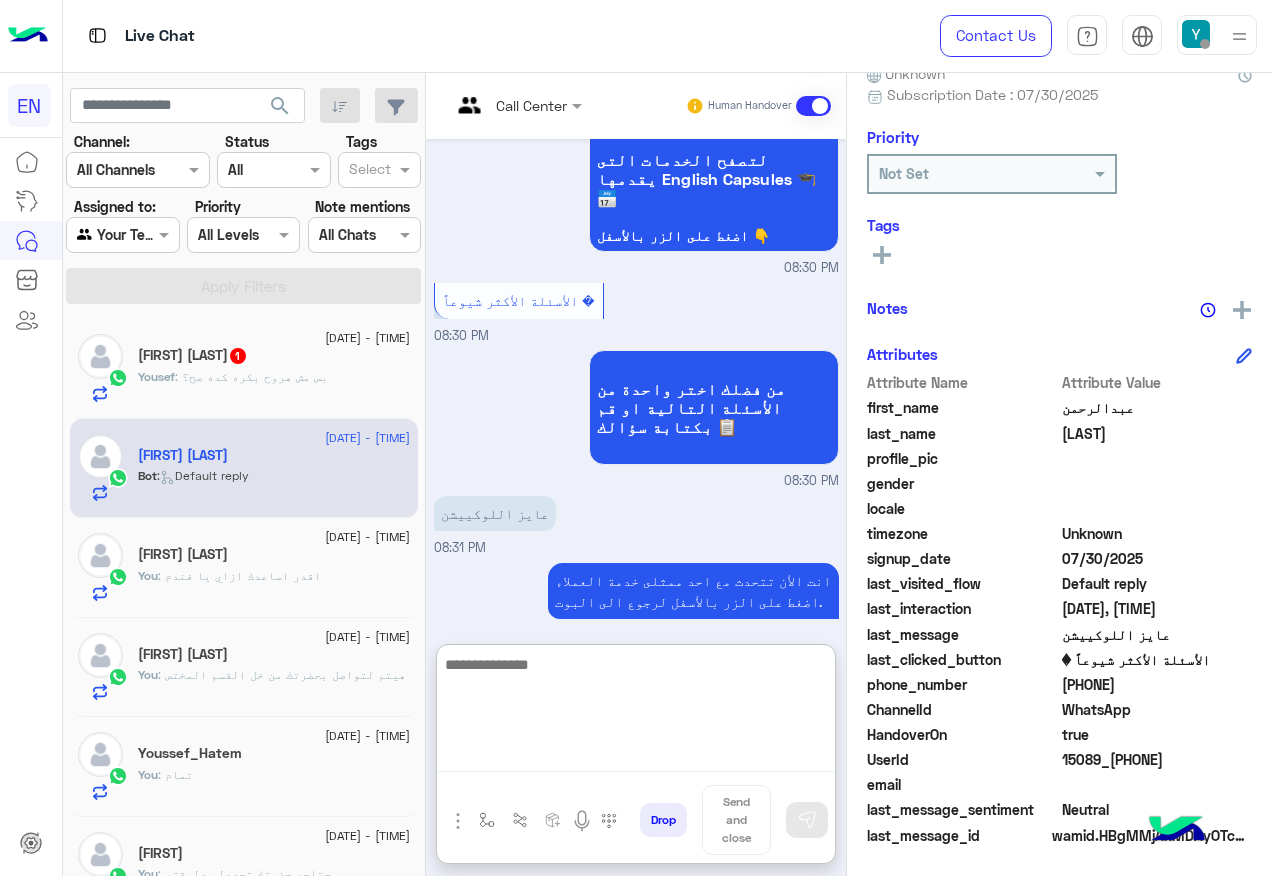 paste on "**********" 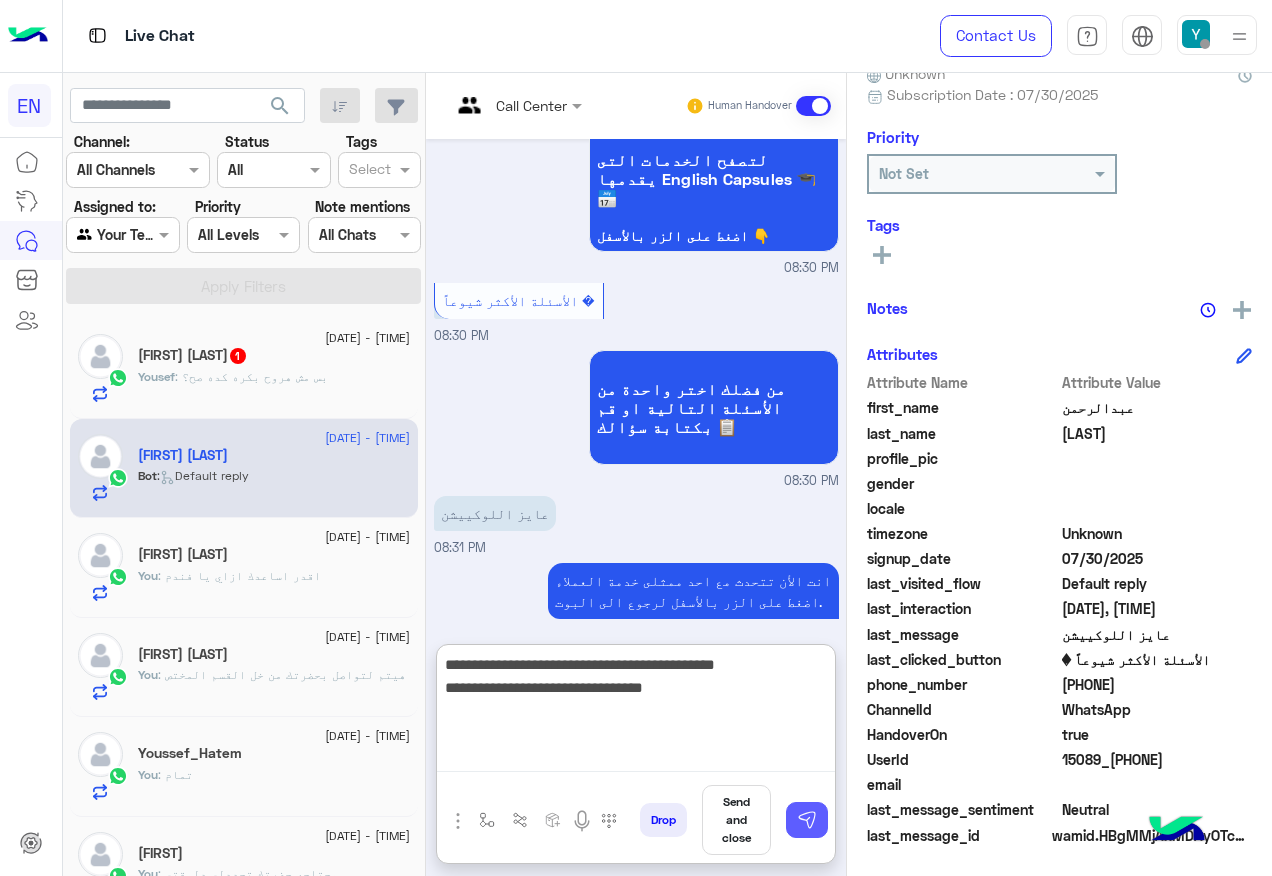 type on "**********" 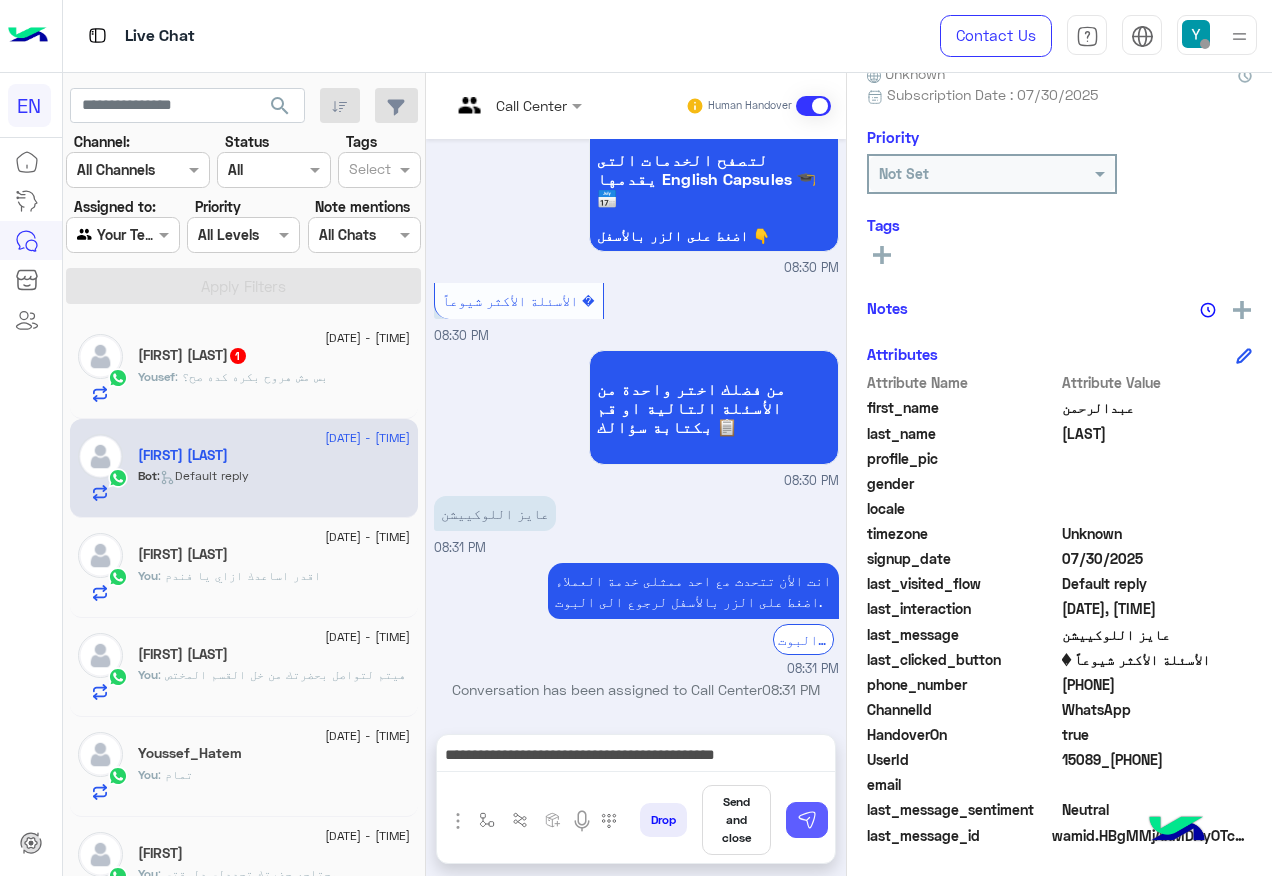 click at bounding box center [807, 820] 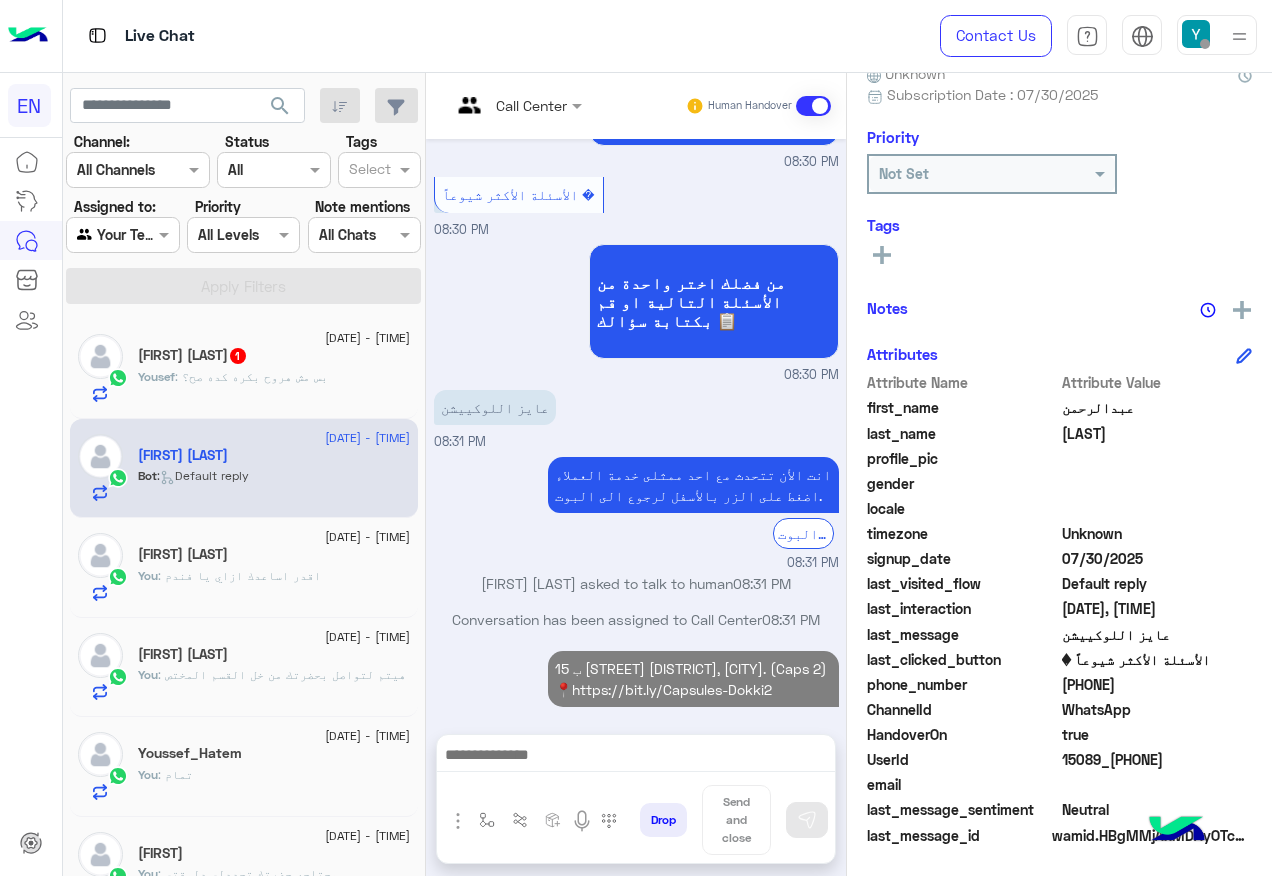 scroll, scrollTop: 1181, scrollLeft: 0, axis: vertical 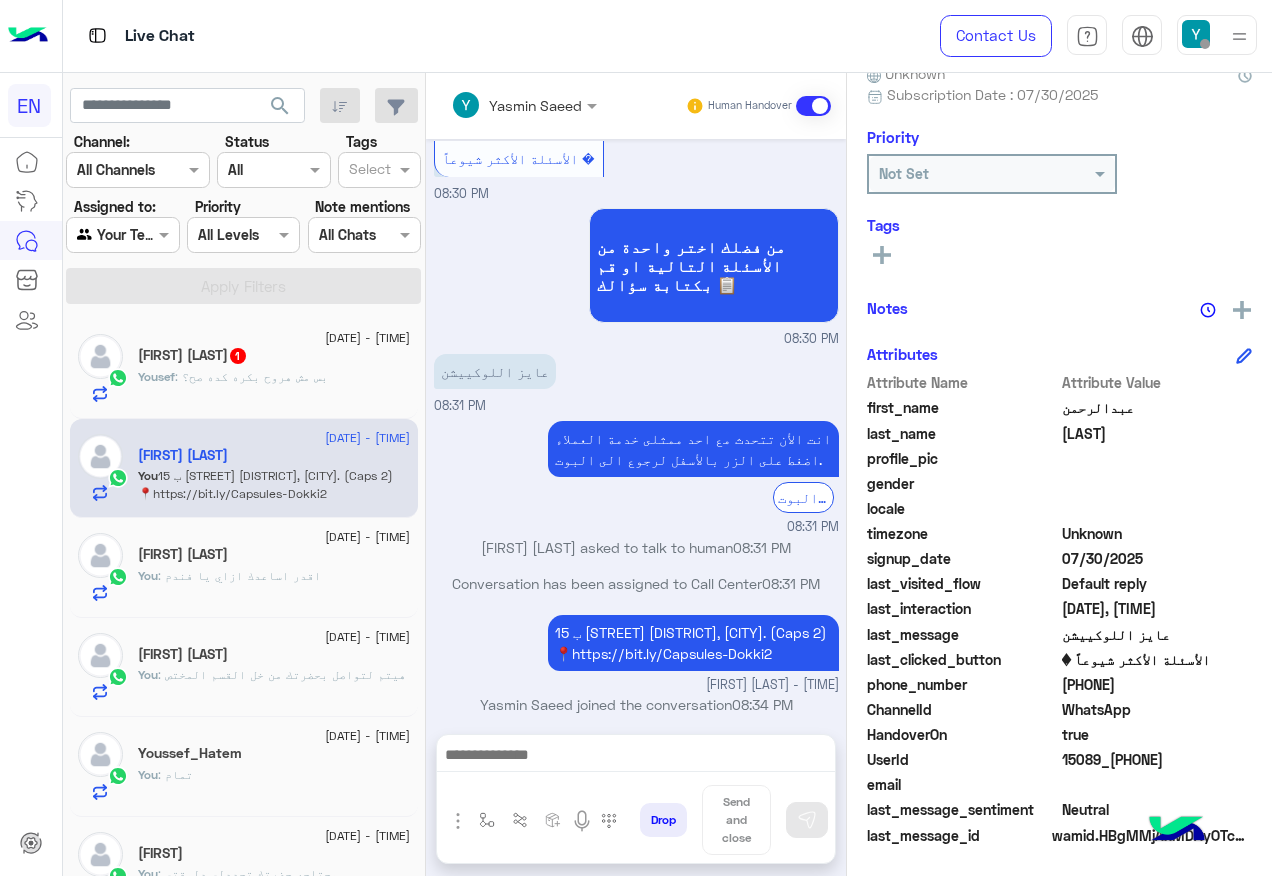 click on "Yousef : بس مش هروح بكره كده صح؟" 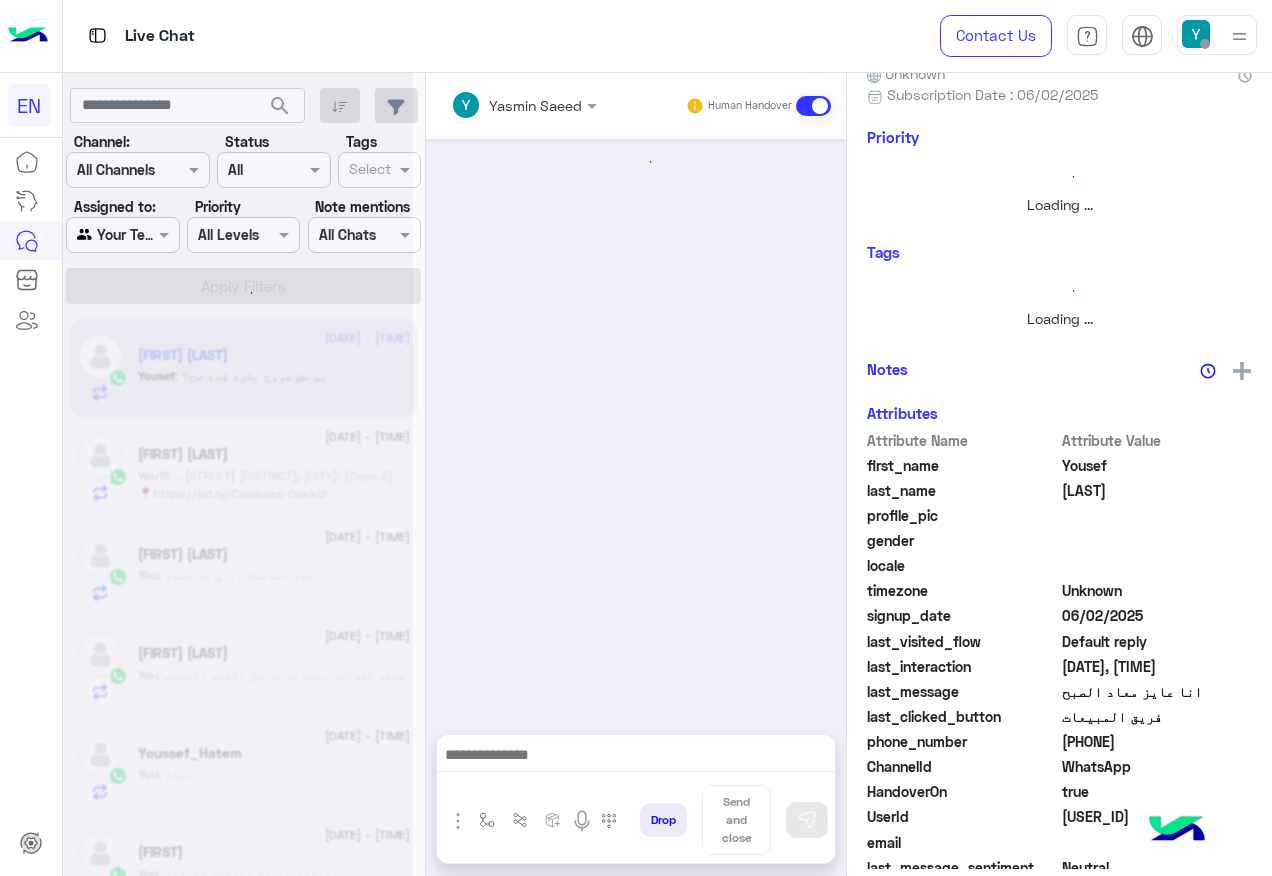 scroll, scrollTop: 0, scrollLeft: 0, axis: both 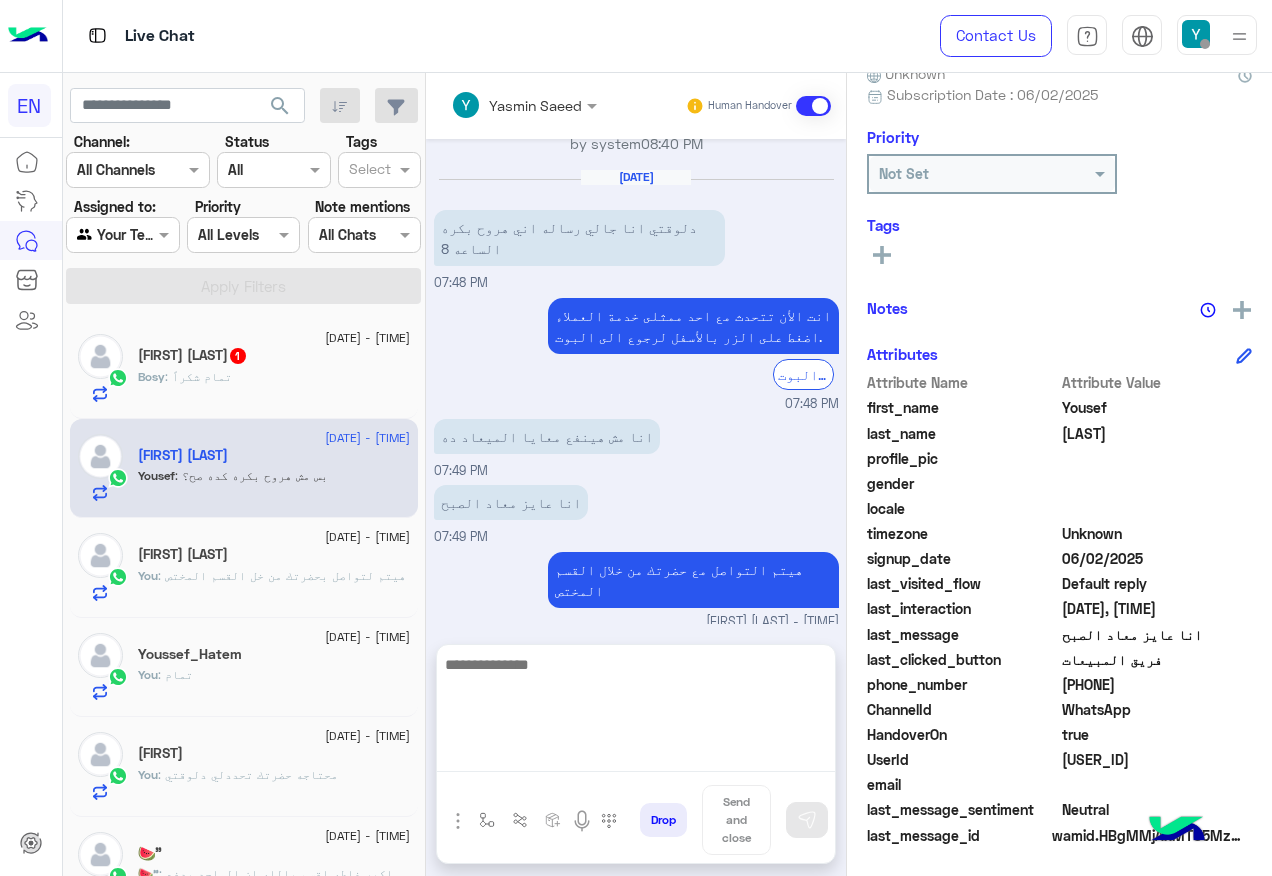click at bounding box center [636, 712] 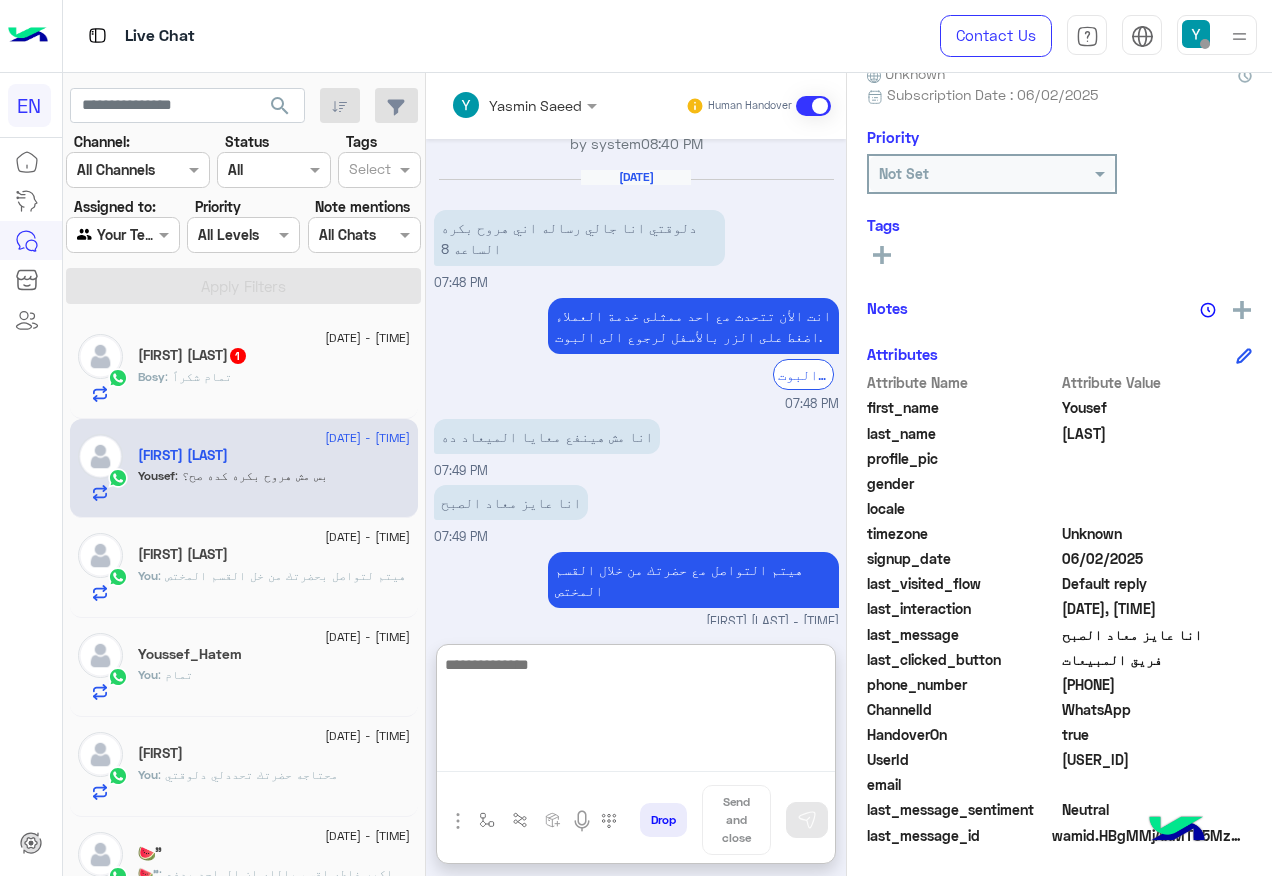 scroll, scrollTop: 803, scrollLeft: 0, axis: vertical 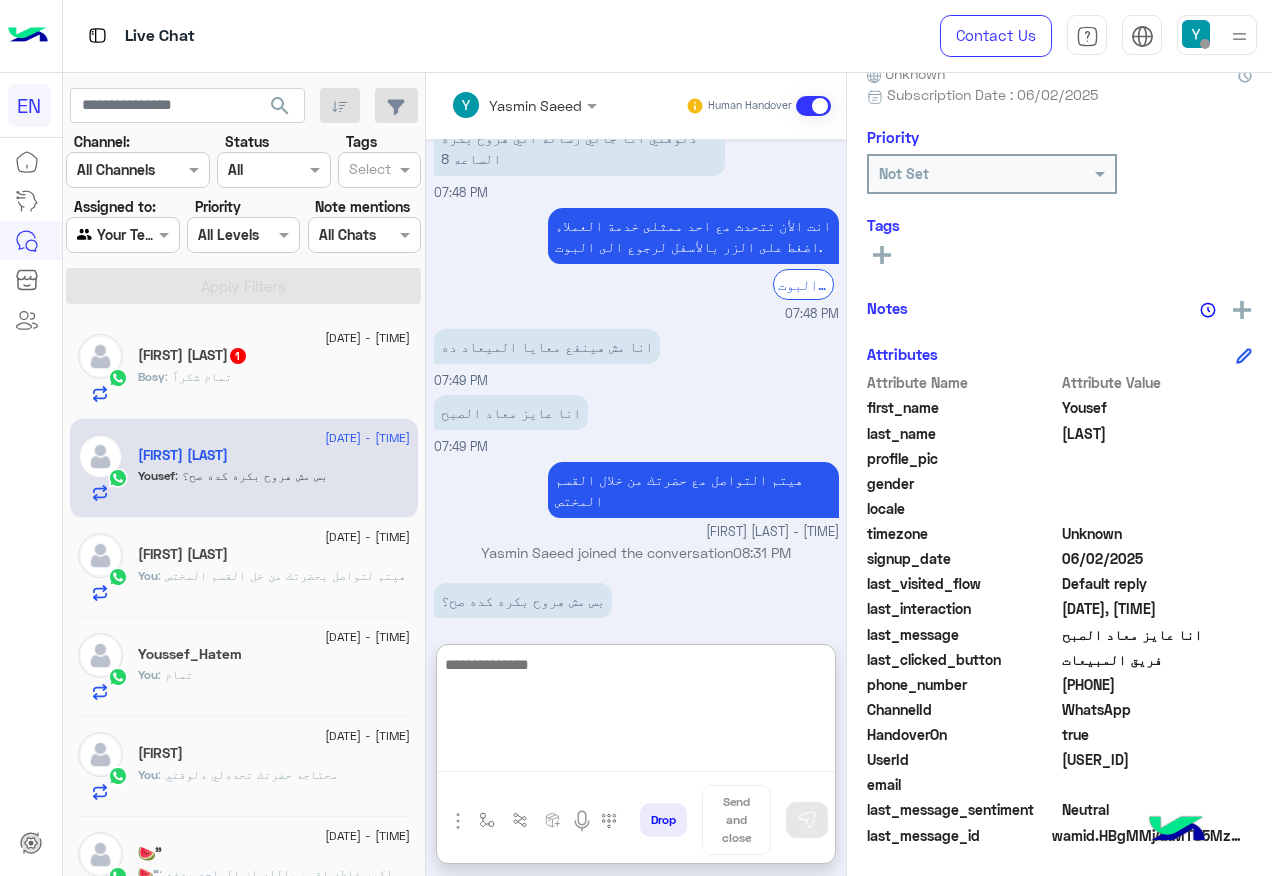 click at bounding box center (636, 712) 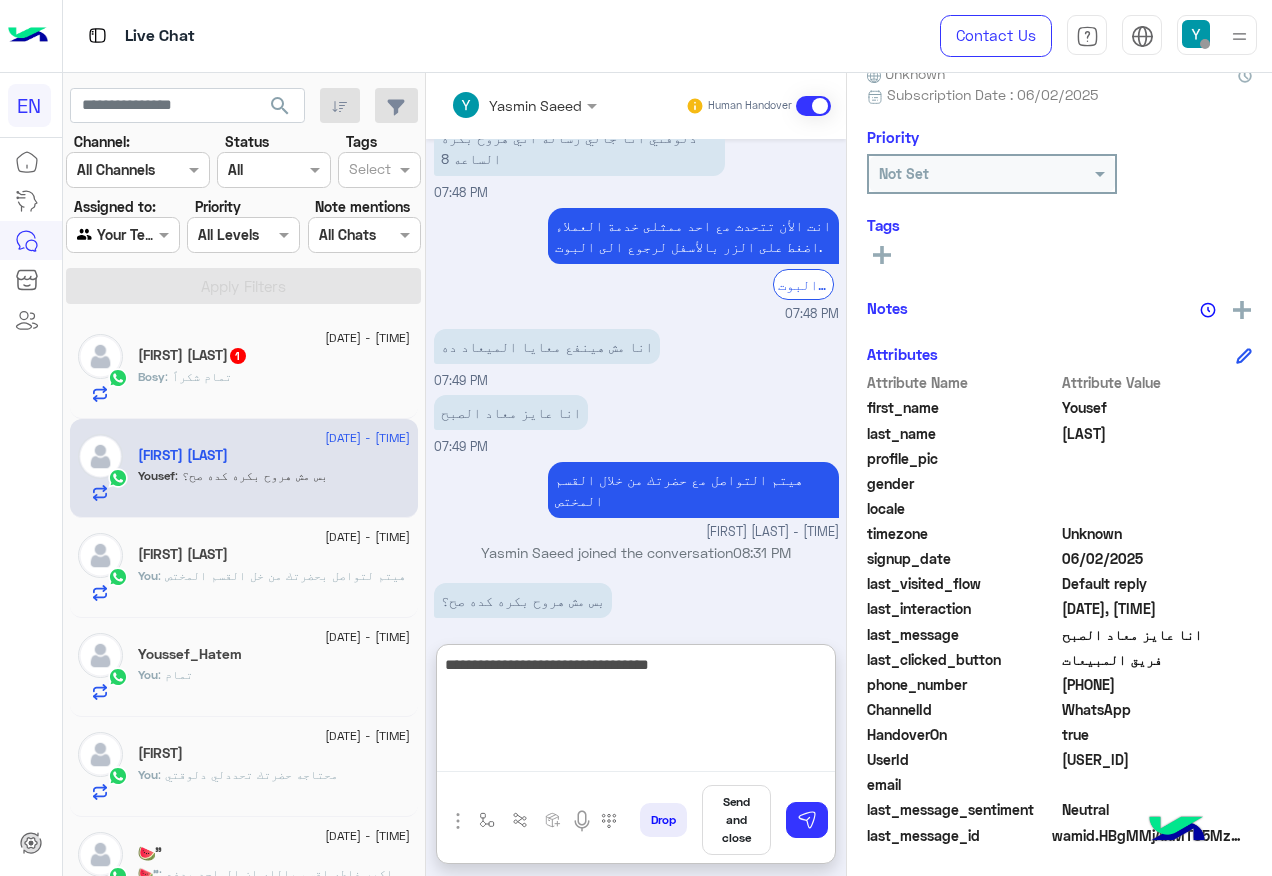 type on "**********" 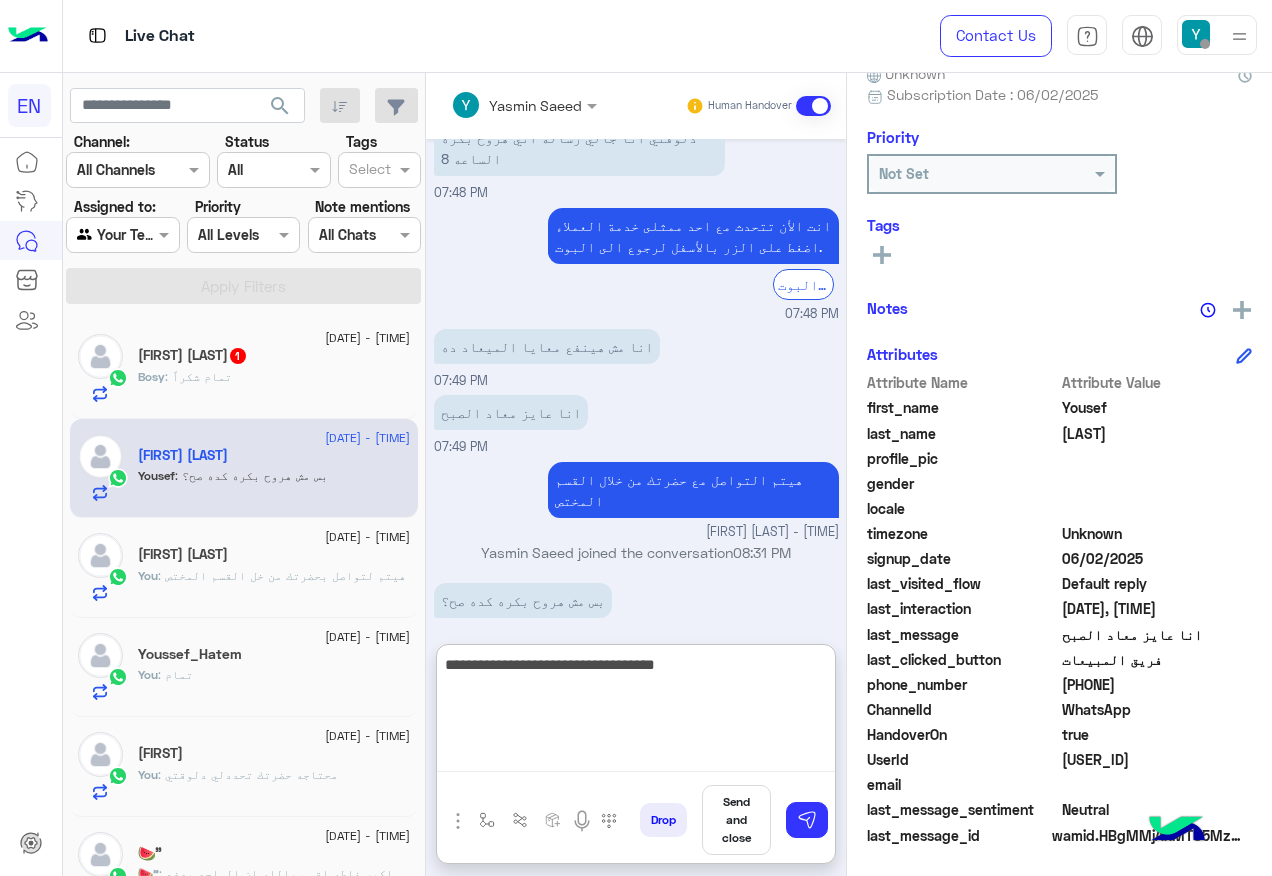type 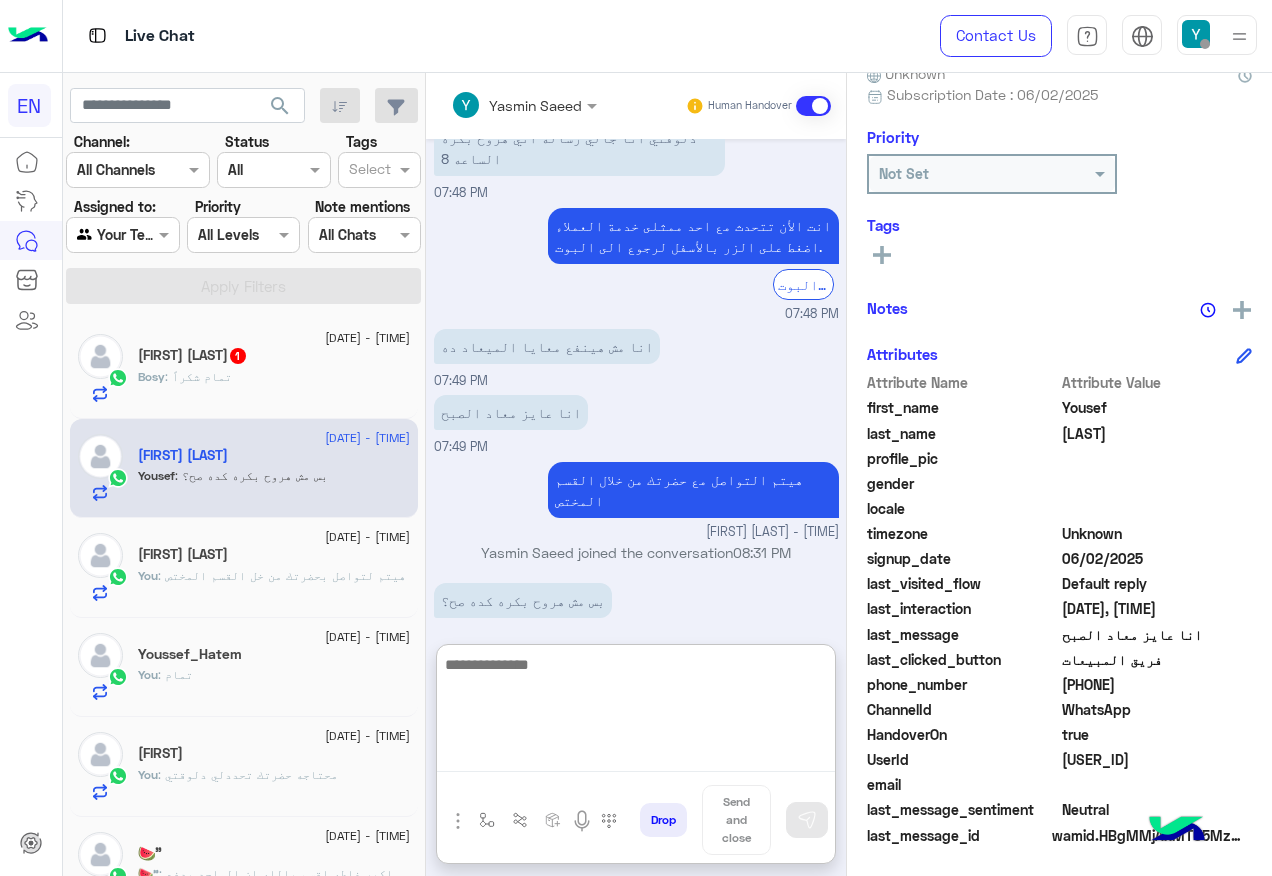 scroll, scrollTop: 867, scrollLeft: 0, axis: vertical 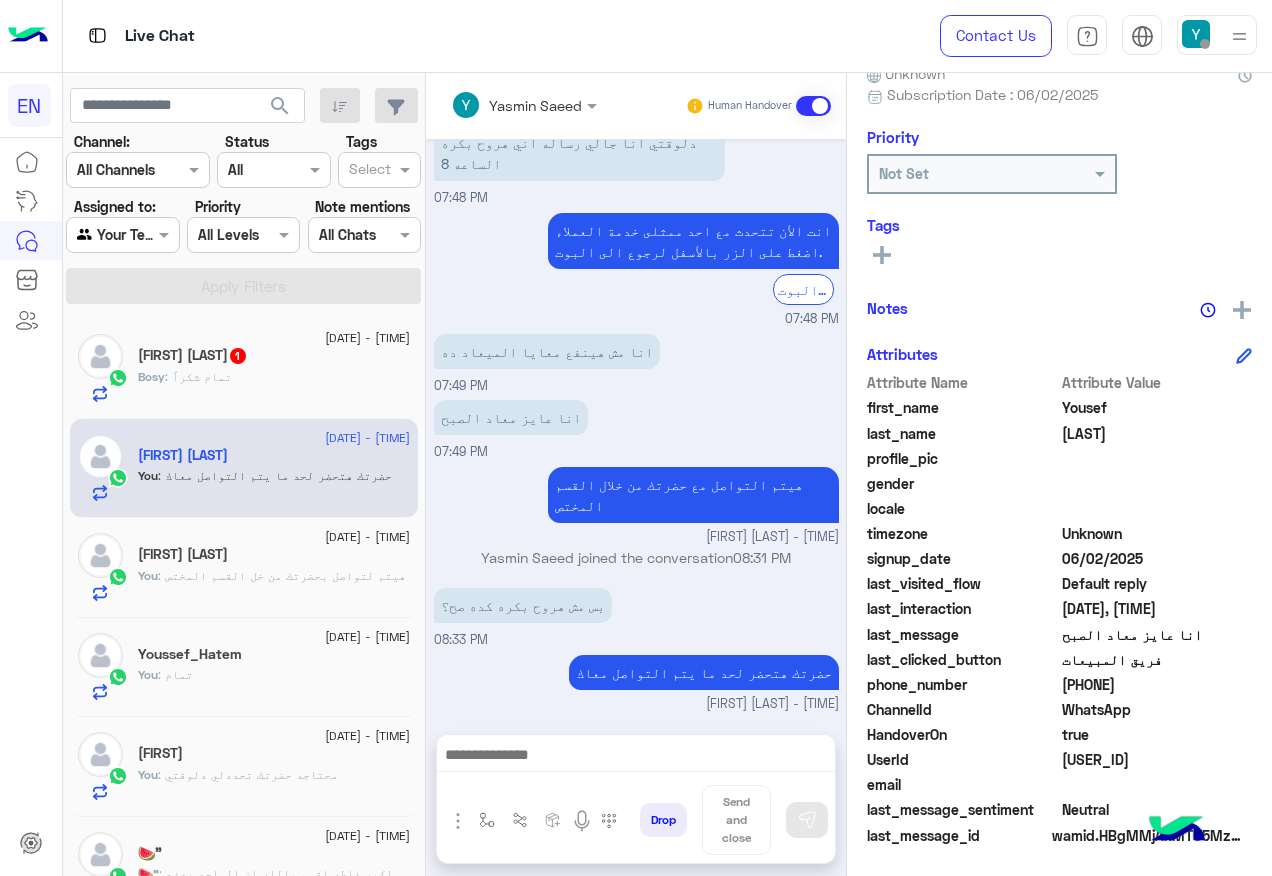 click on "Bosy : تمام شكراً" 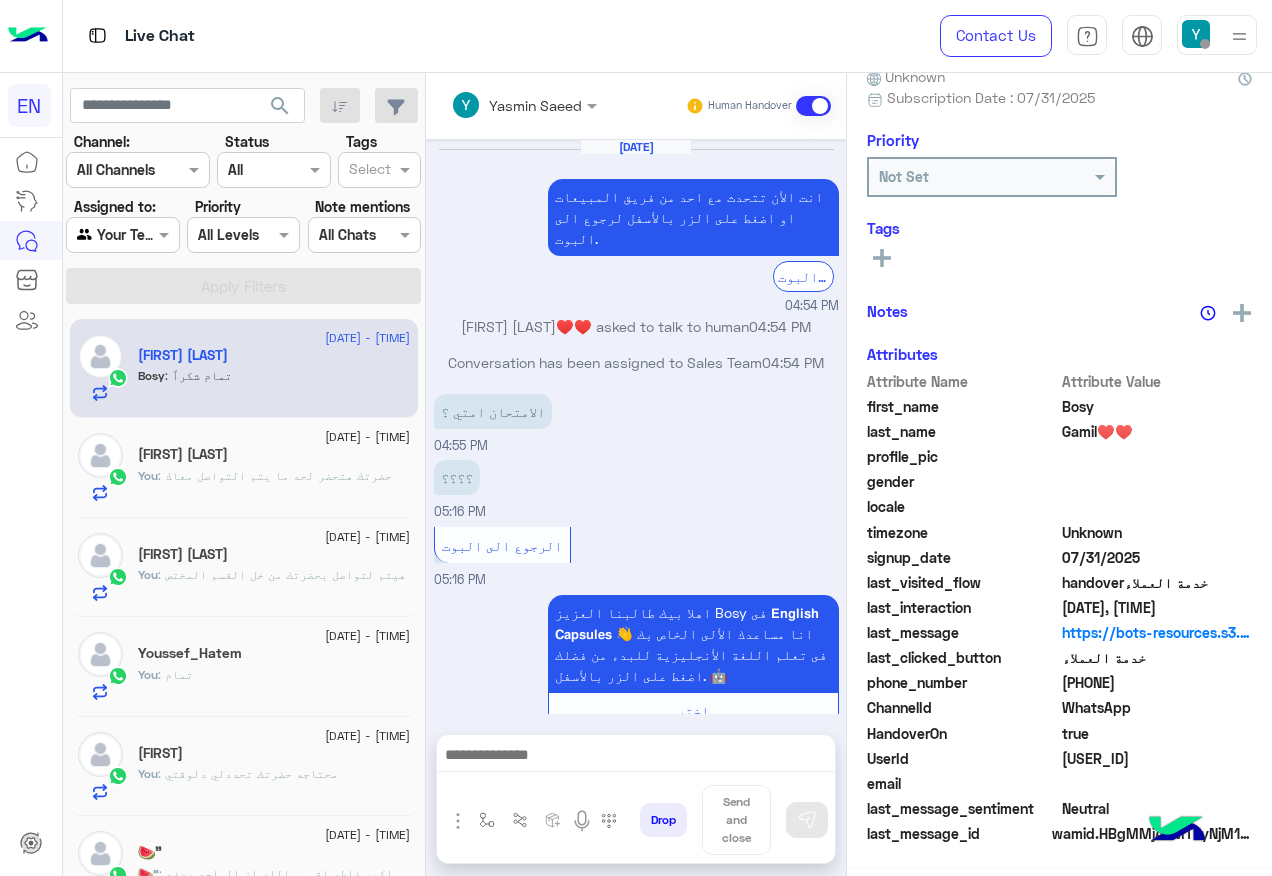 scroll, scrollTop: 197, scrollLeft: 0, axis: vertical 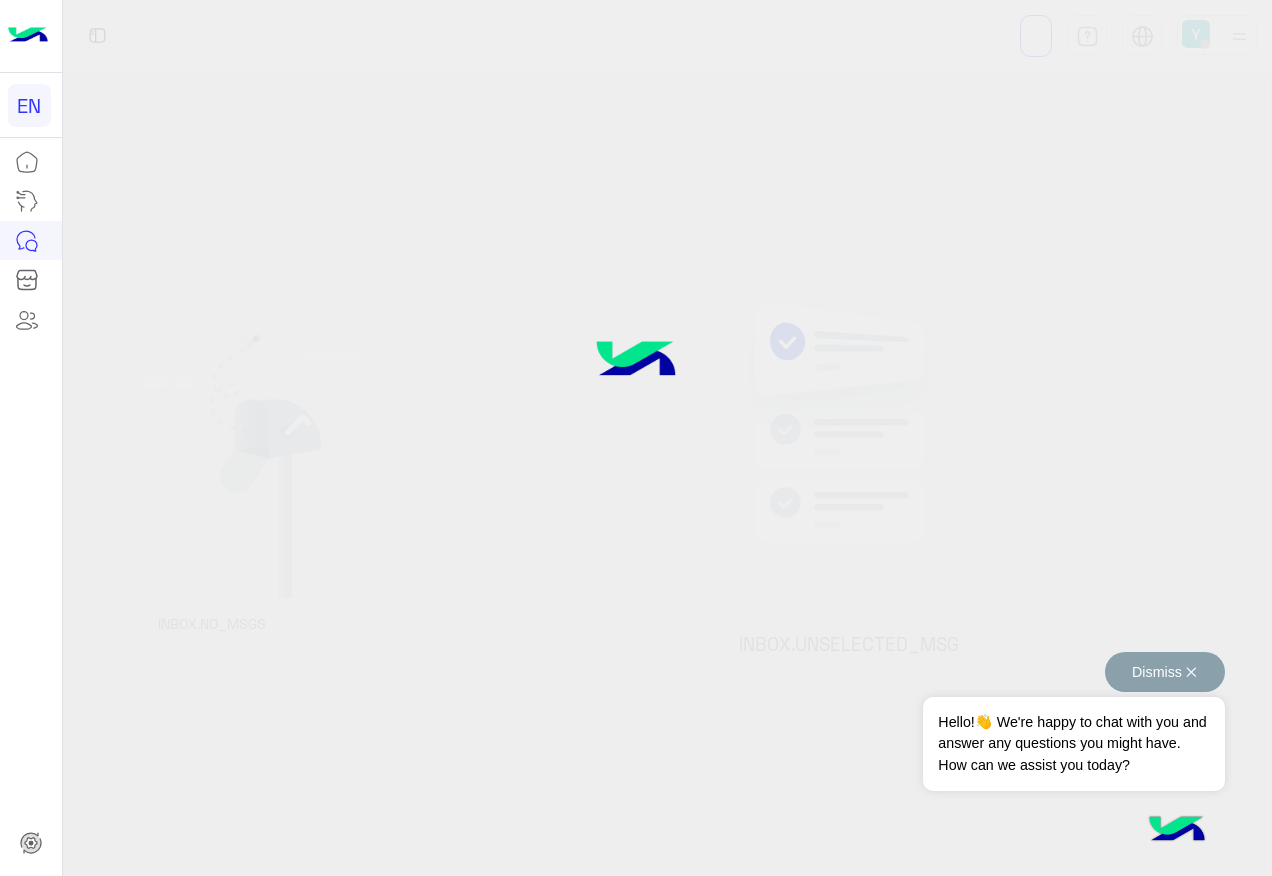 click on "Dismiss ✕" at bounding box center [1165, 672] 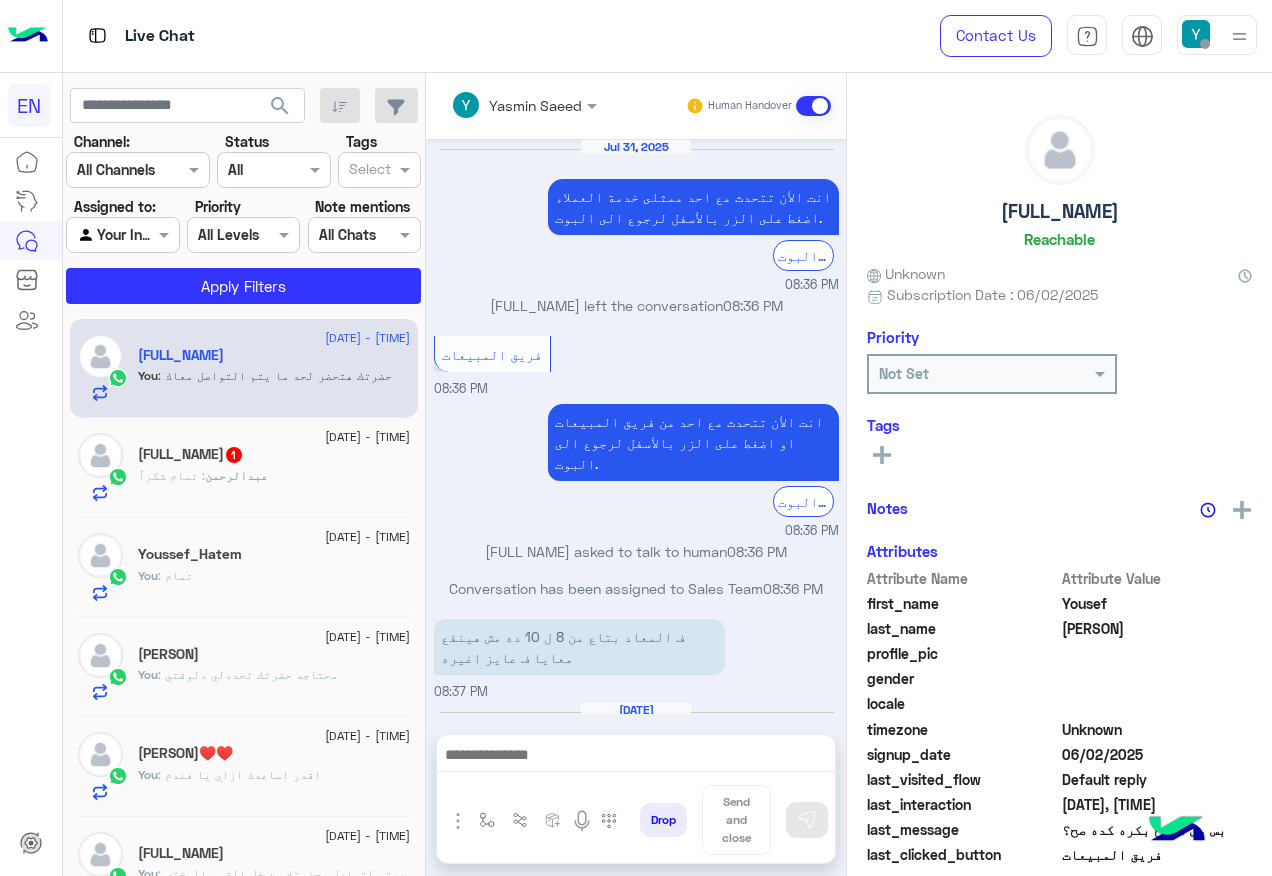 scroll, scrollTop: 689, scrollLeft: 0, axis: vertical 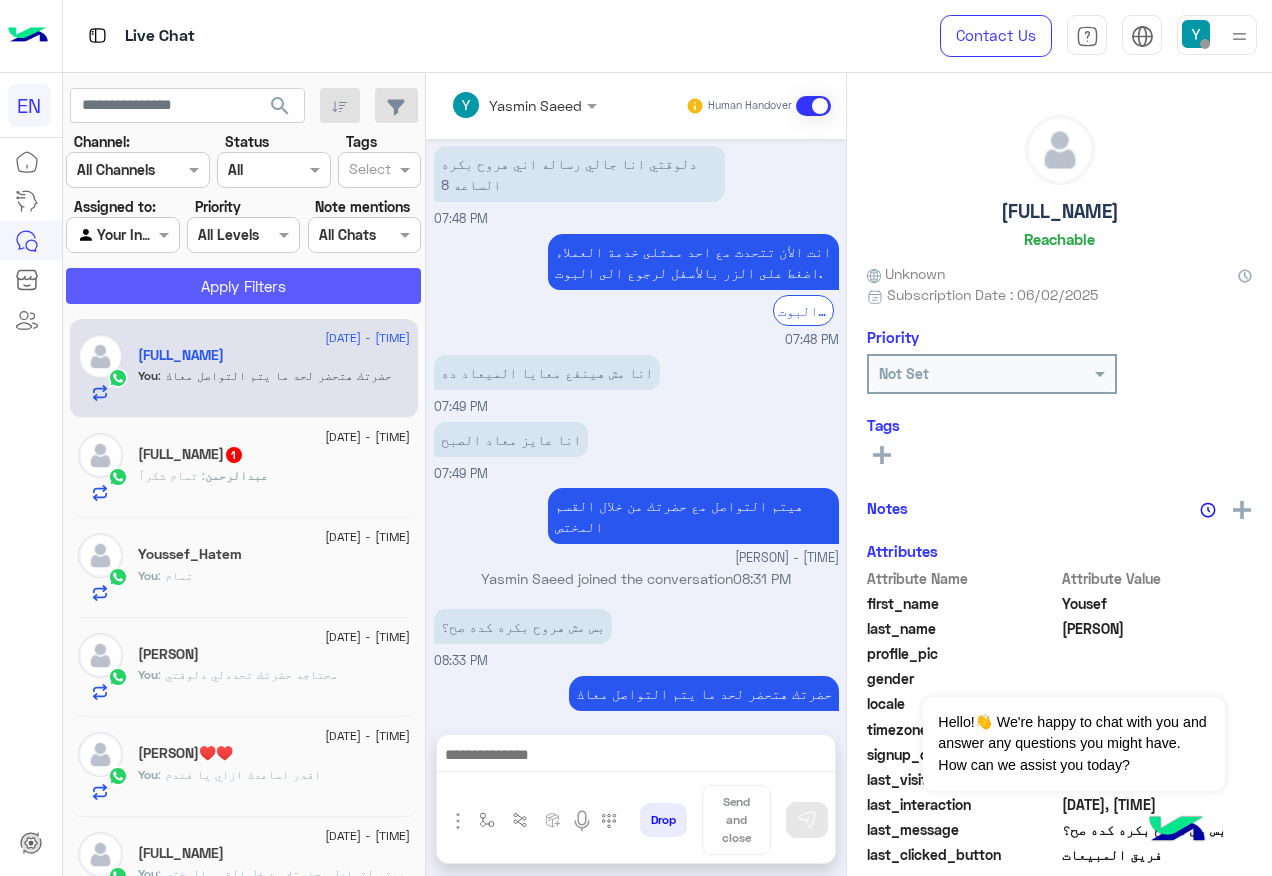 click on "Apply Filters" 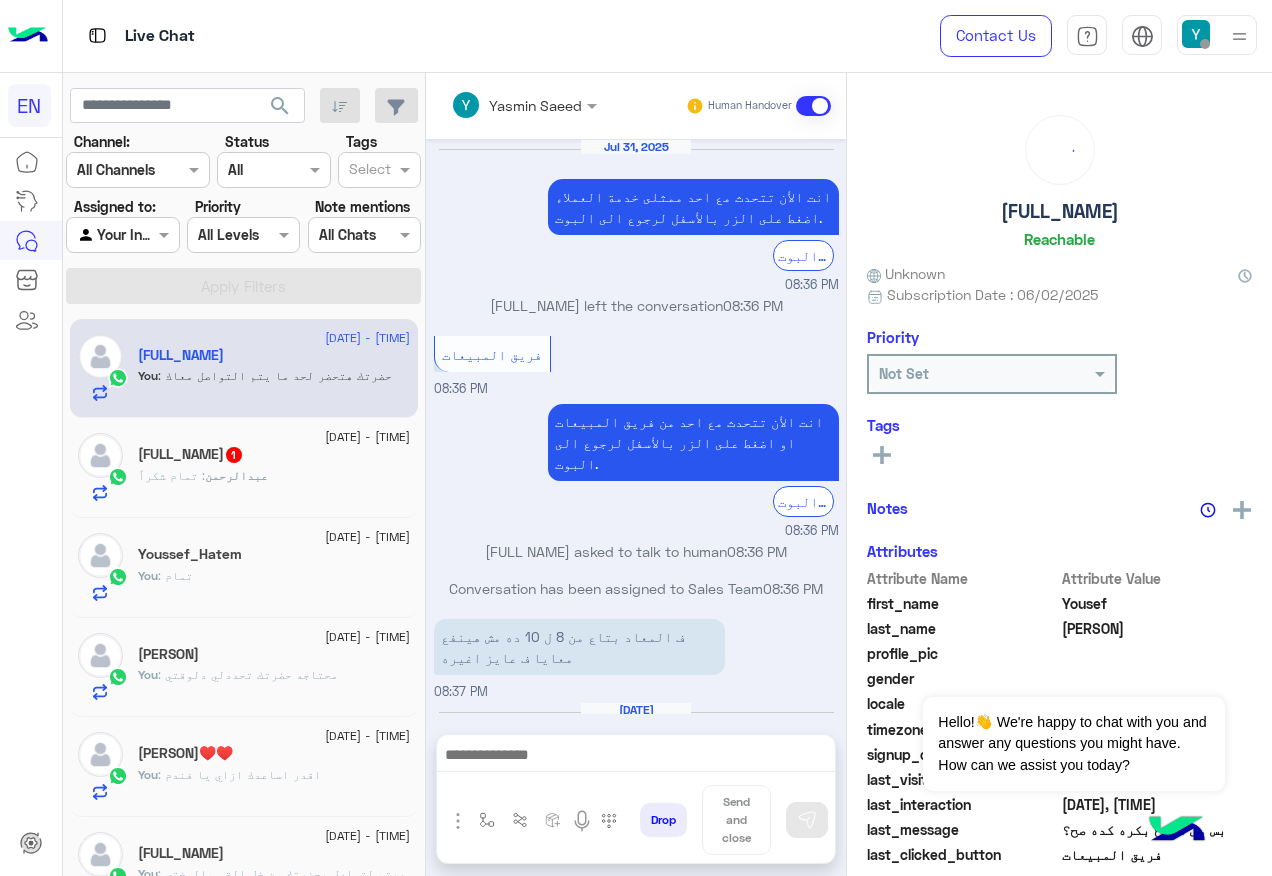 scroll, scrollTop: 689, scrollLeft: 0, axis: vertical 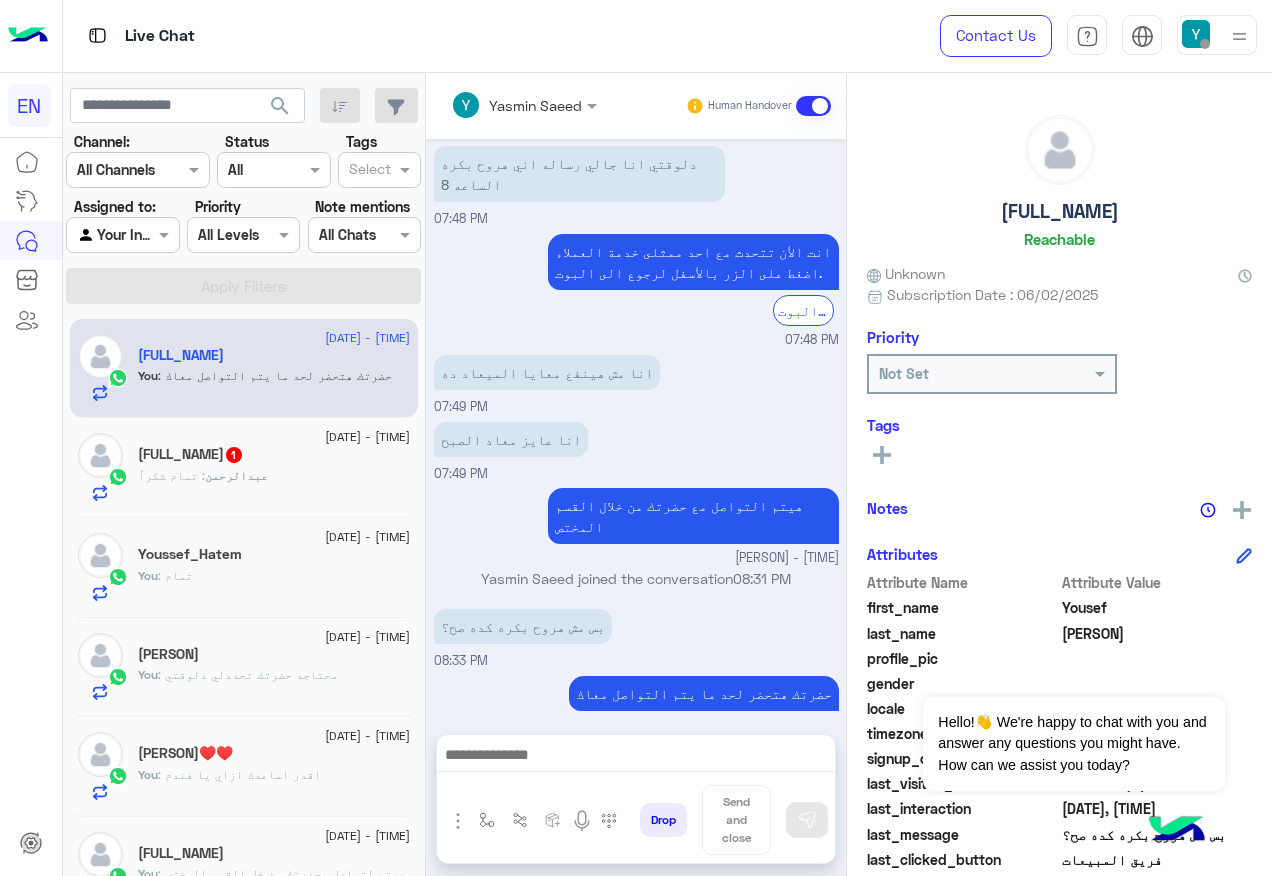 click on "عبدالرحمن" 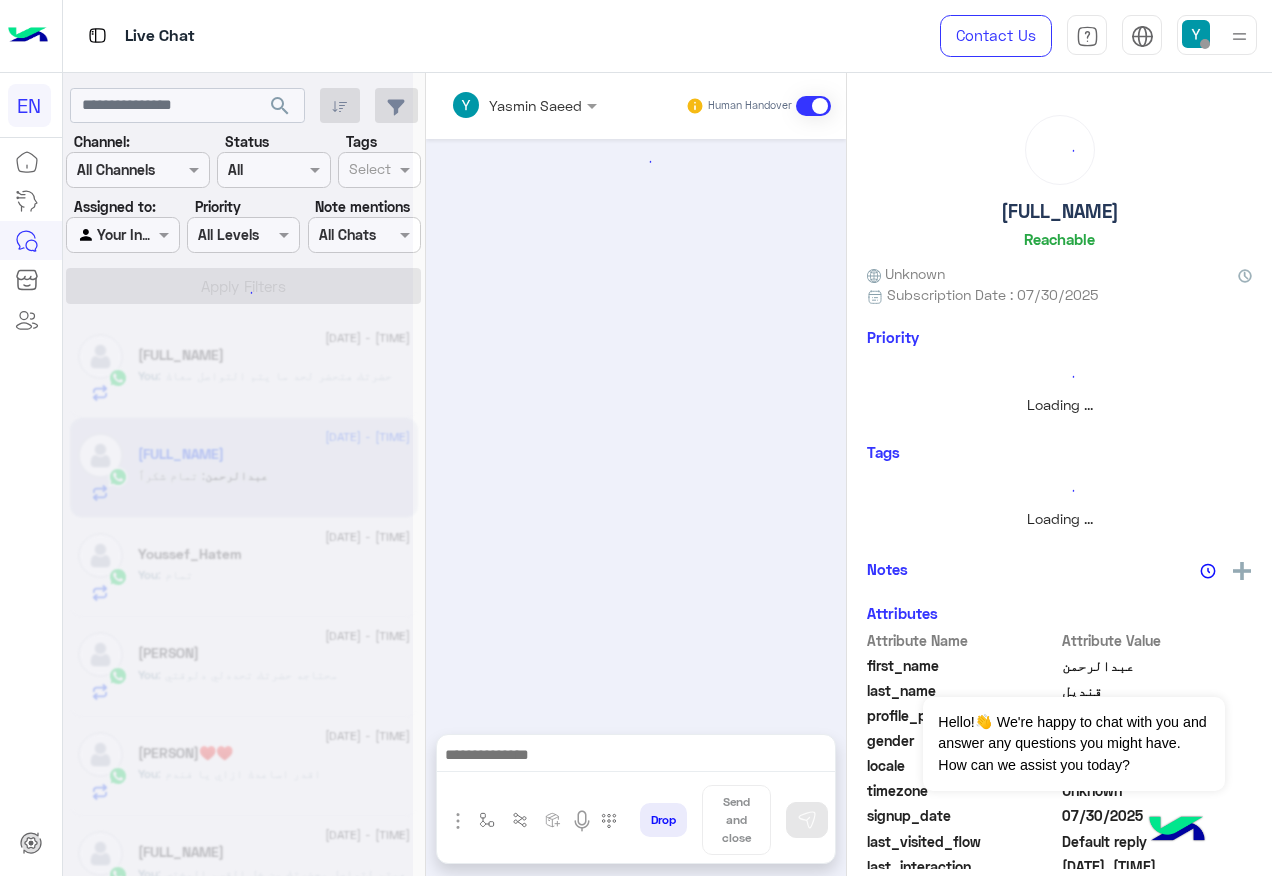 scroll, scrollTop: 1019, scrollLeft: 0, axis: vertical 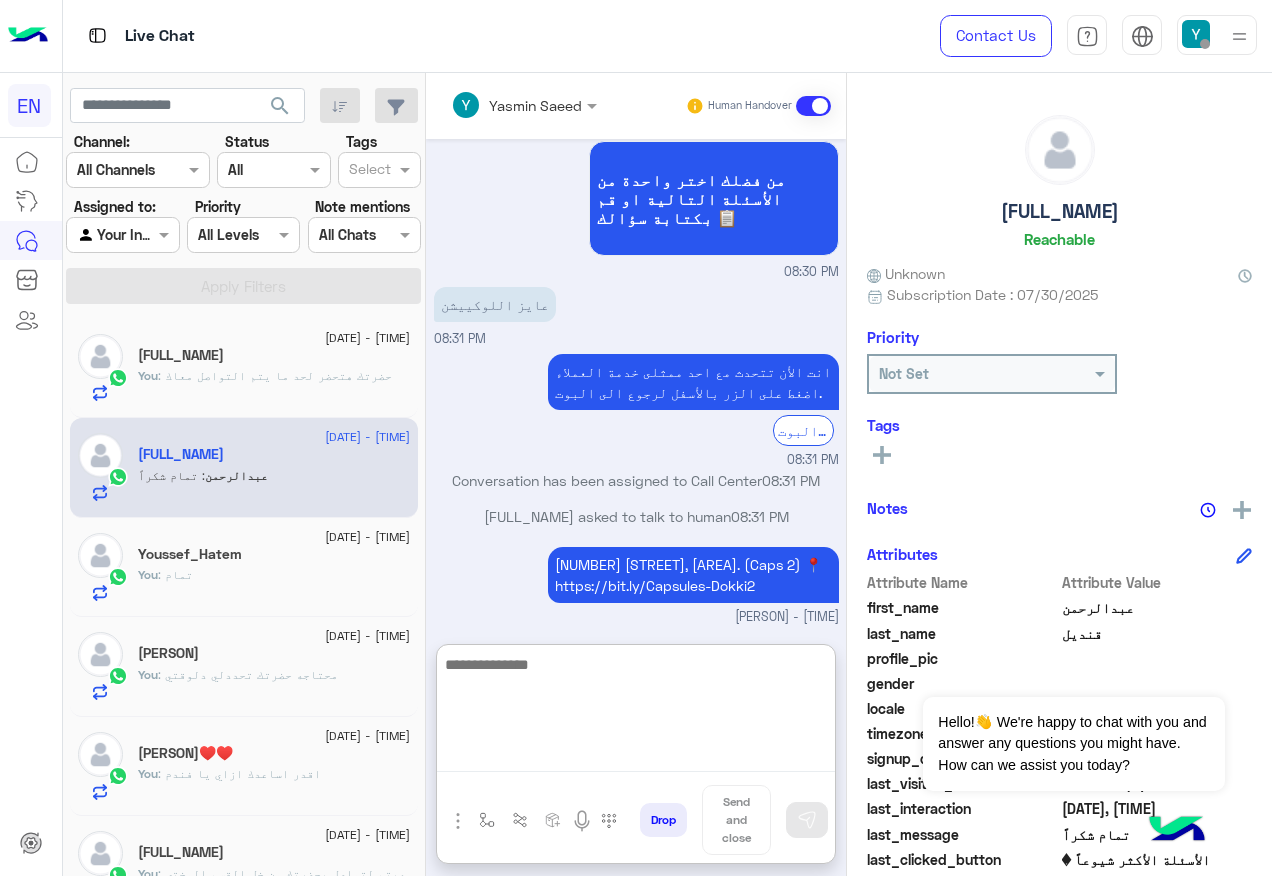 click at bounding box center (636, 712) 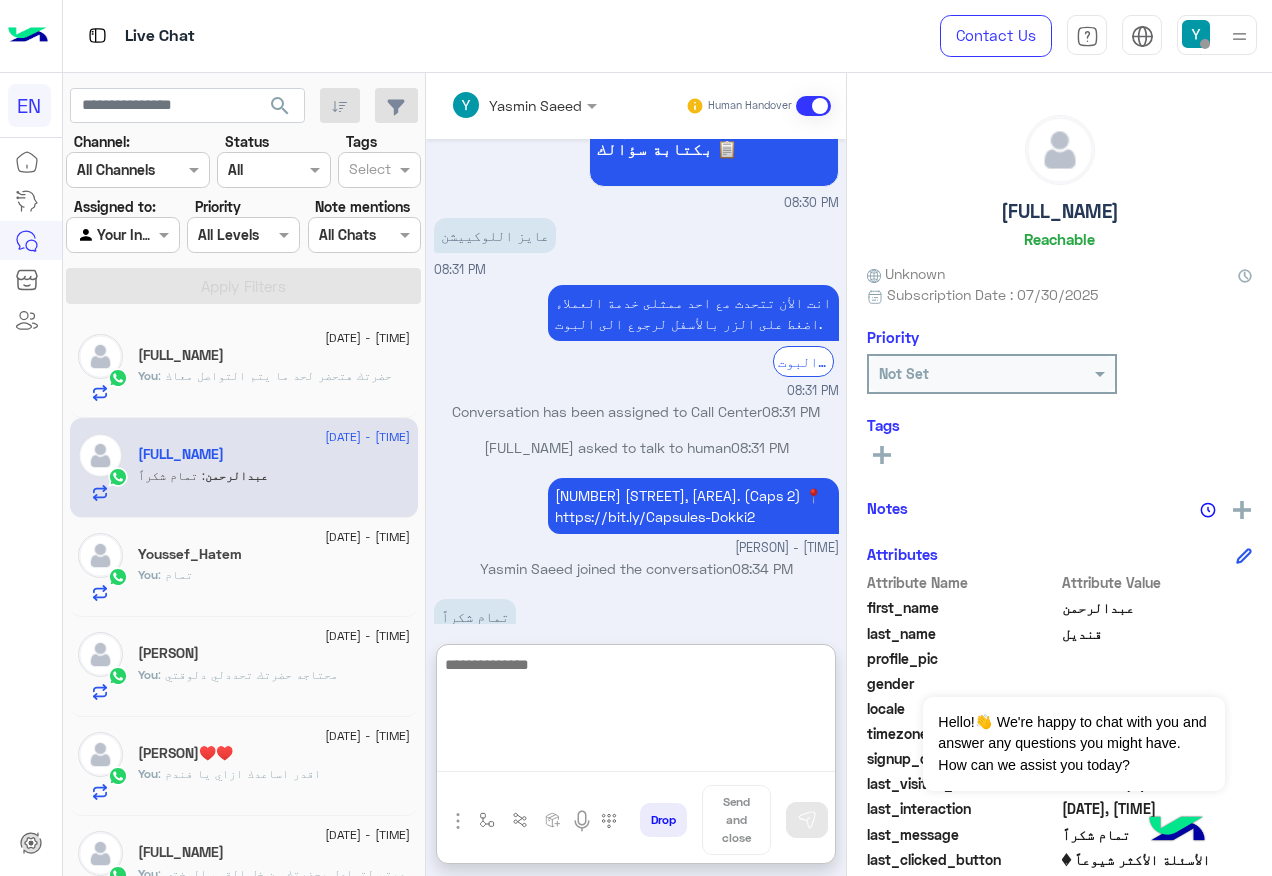 scroll, scrollTop: 1108, scrollLeft: 0, axis: vertical 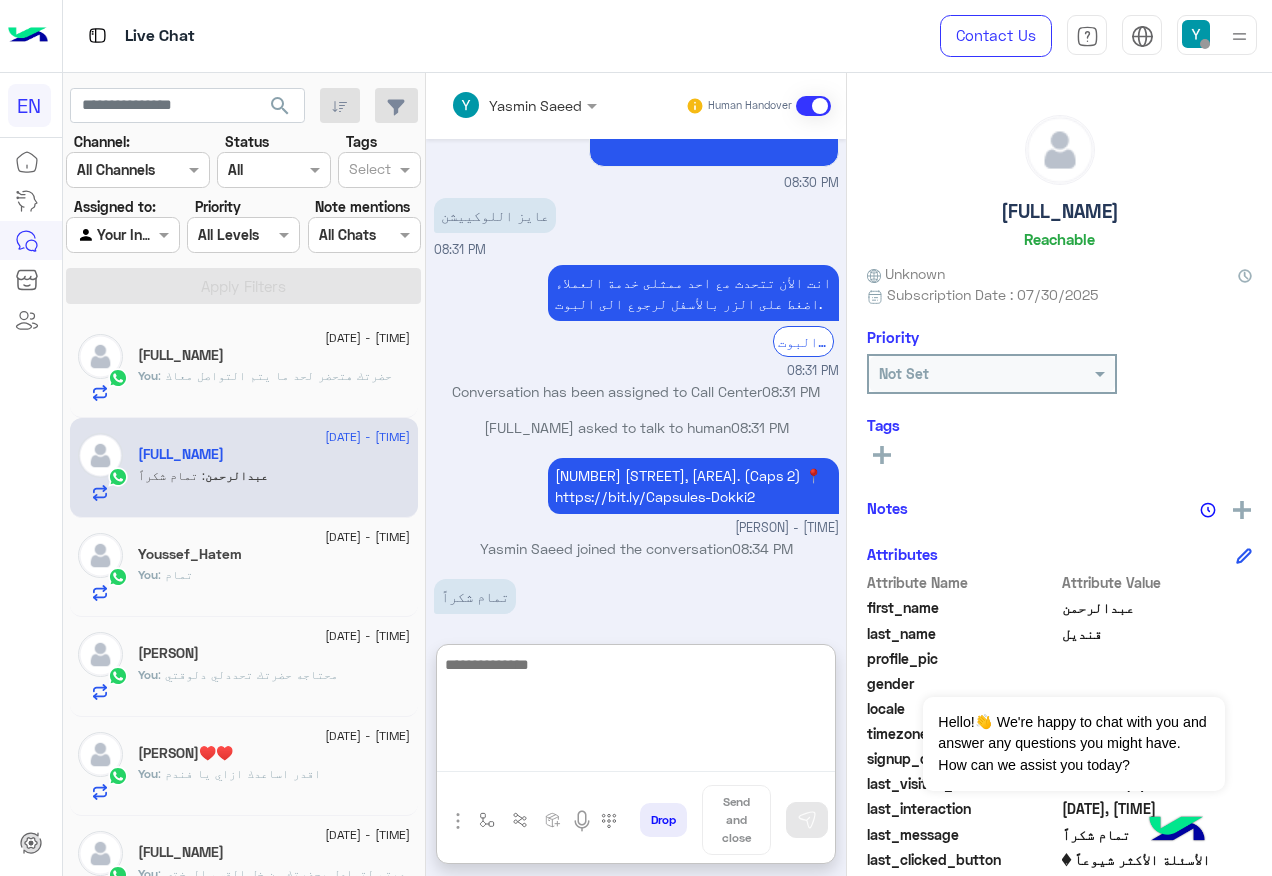 click at bounding box center (636, 712) 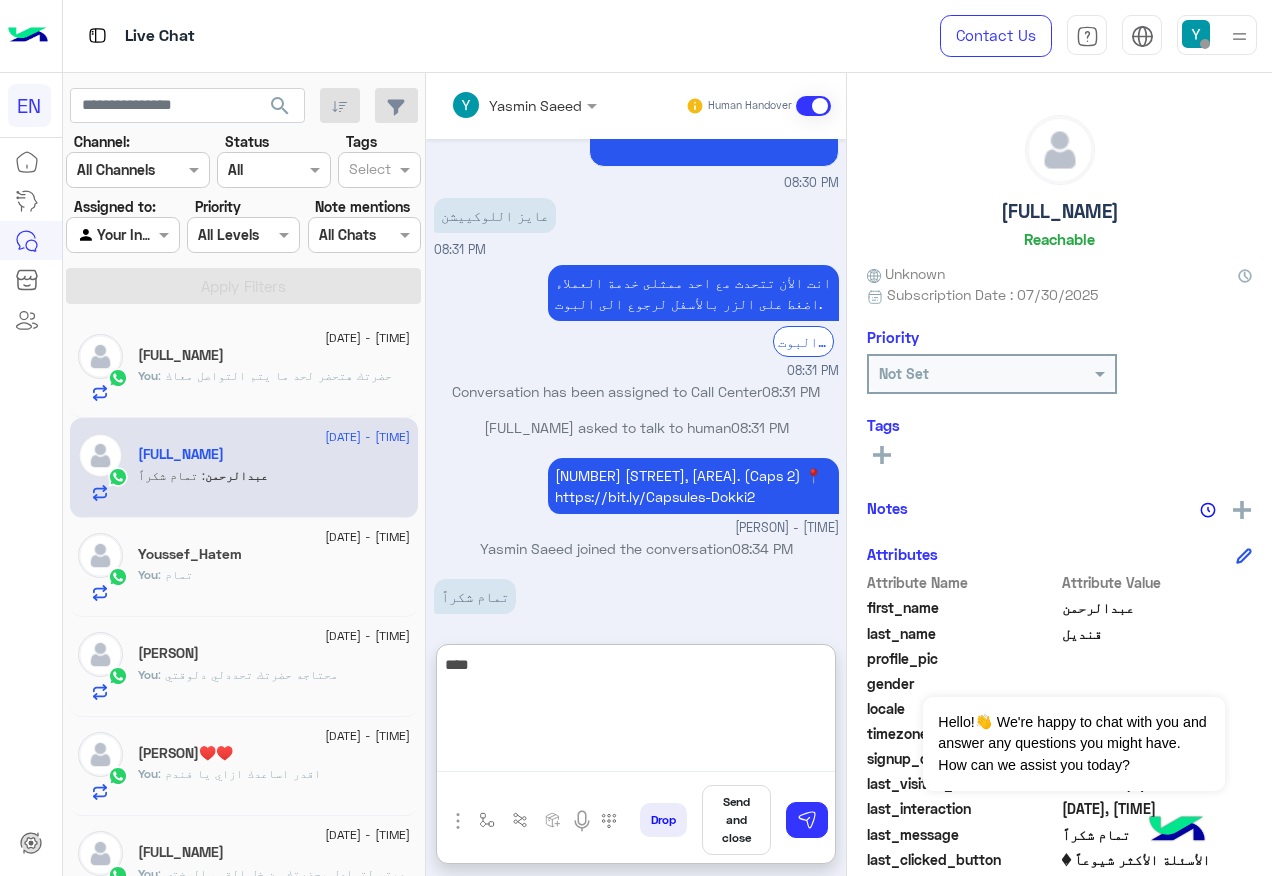 type on "*****" 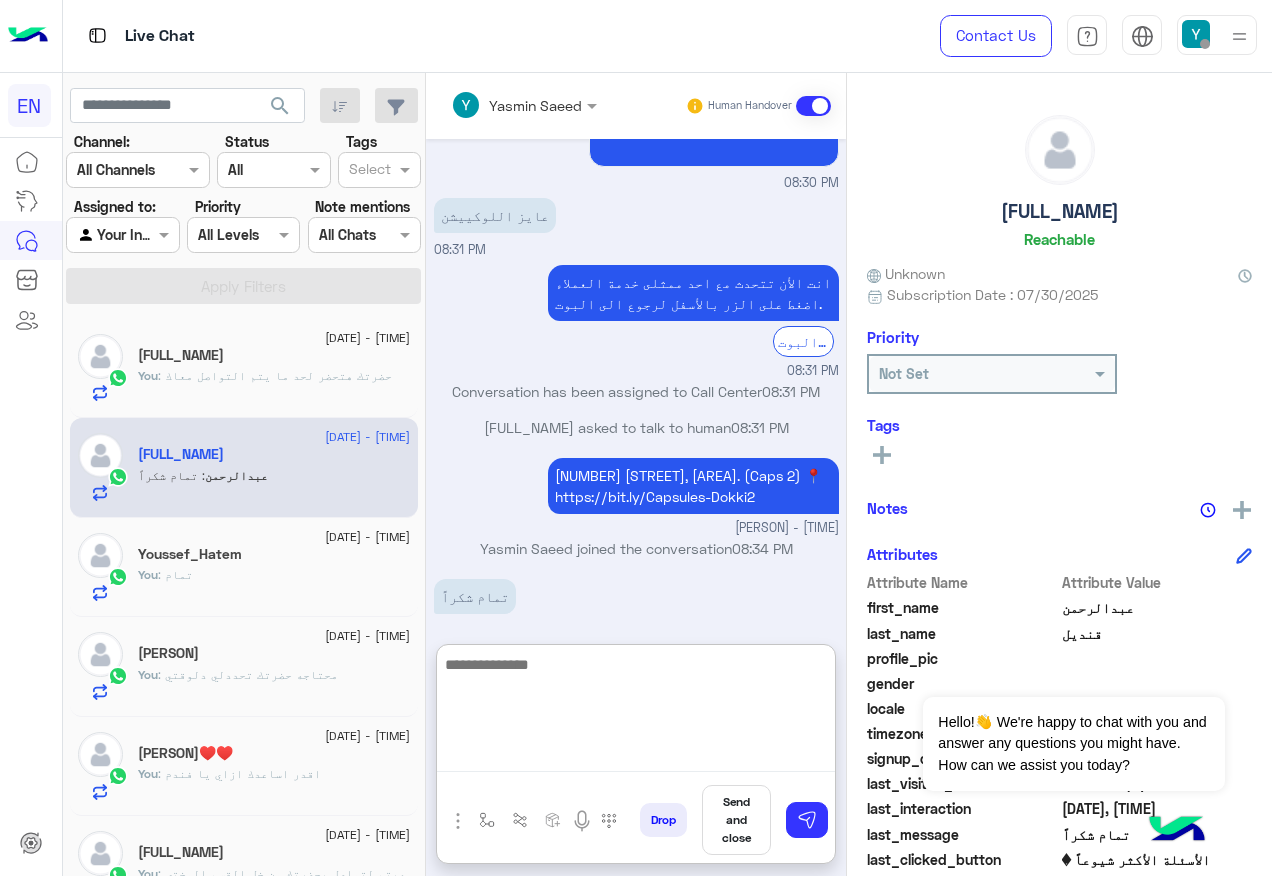 scroll, scrollTop: 1172, scrollLeft: 0, axis: vertical 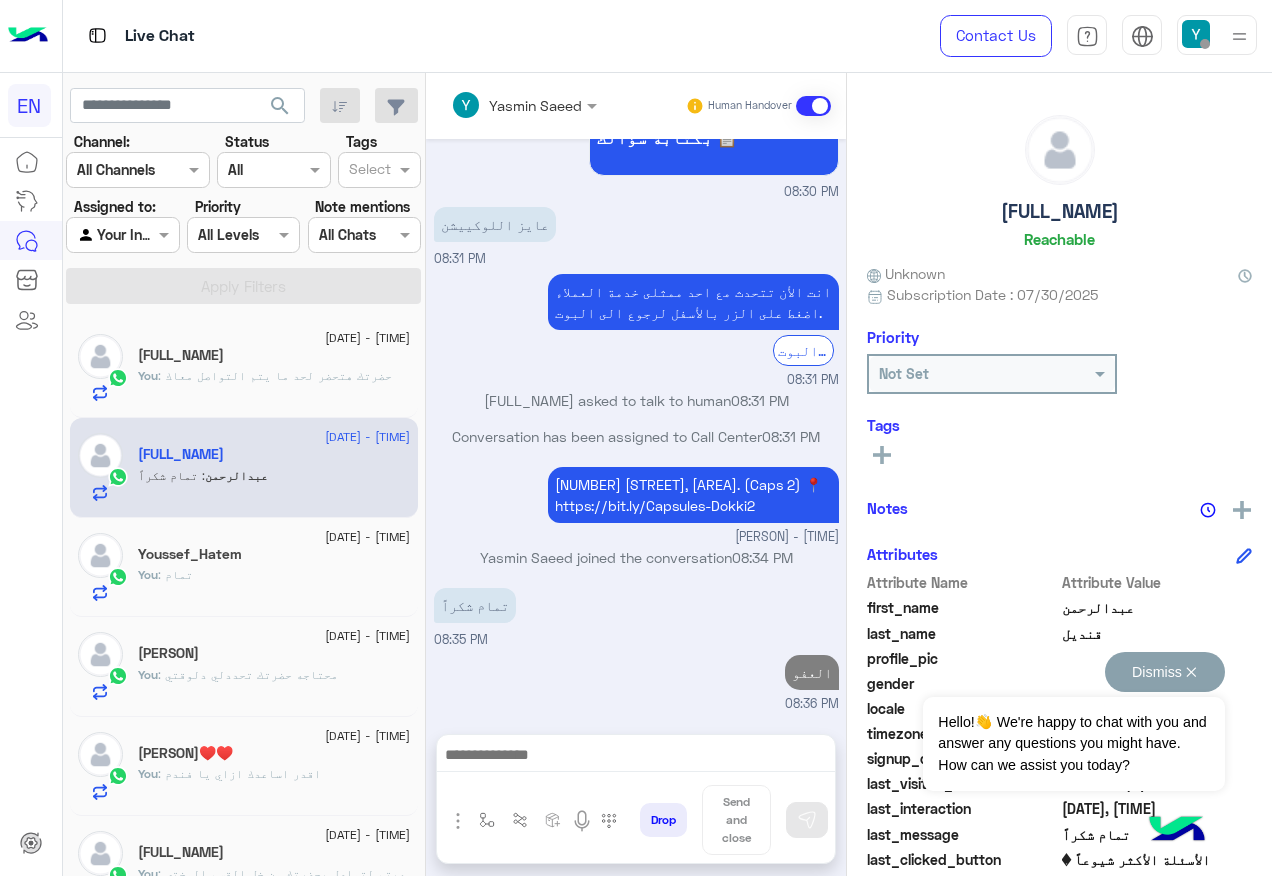 click on "Dismiss ✕" at bounding box center (1165, 672) 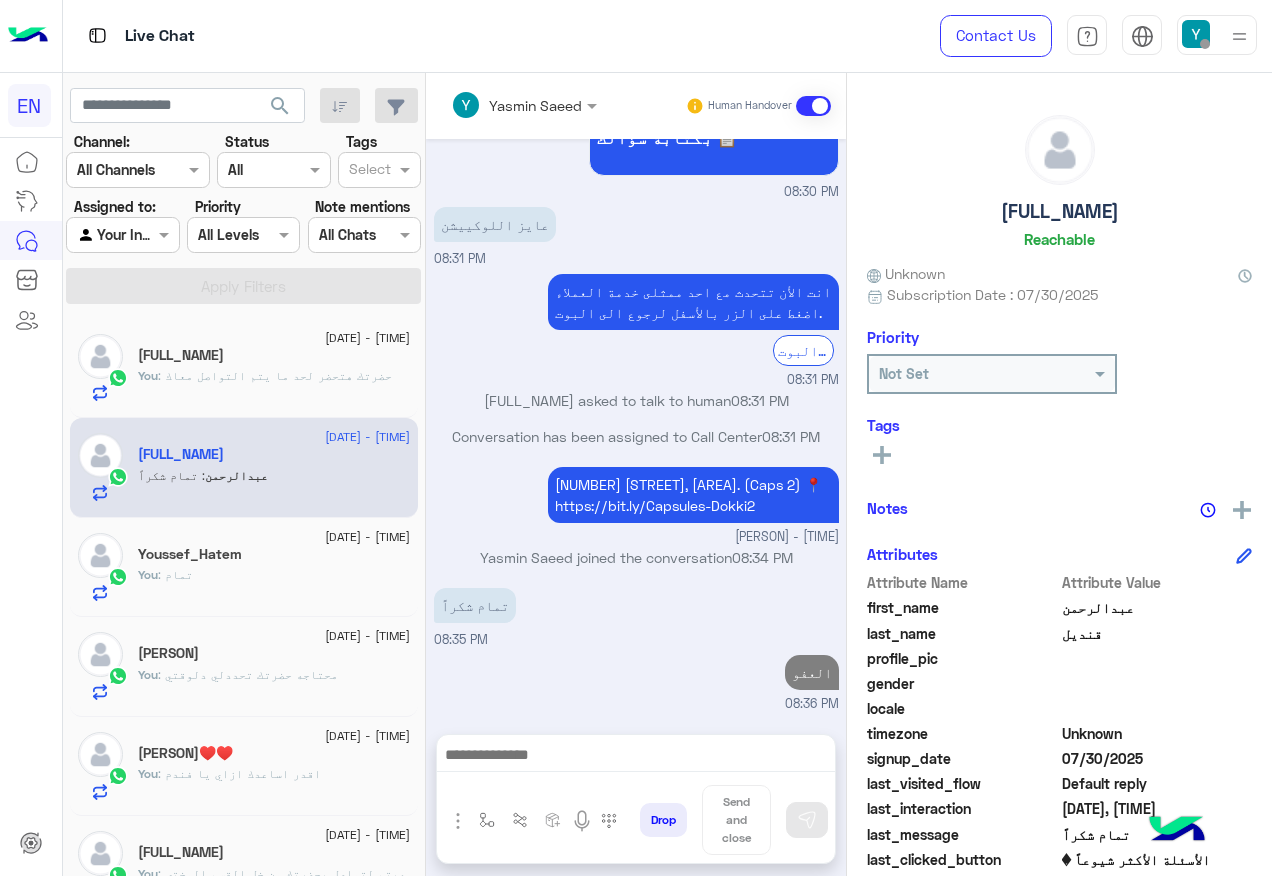 scroll, scrollTop: 1082, scrollLeft: 0, axis: vertical 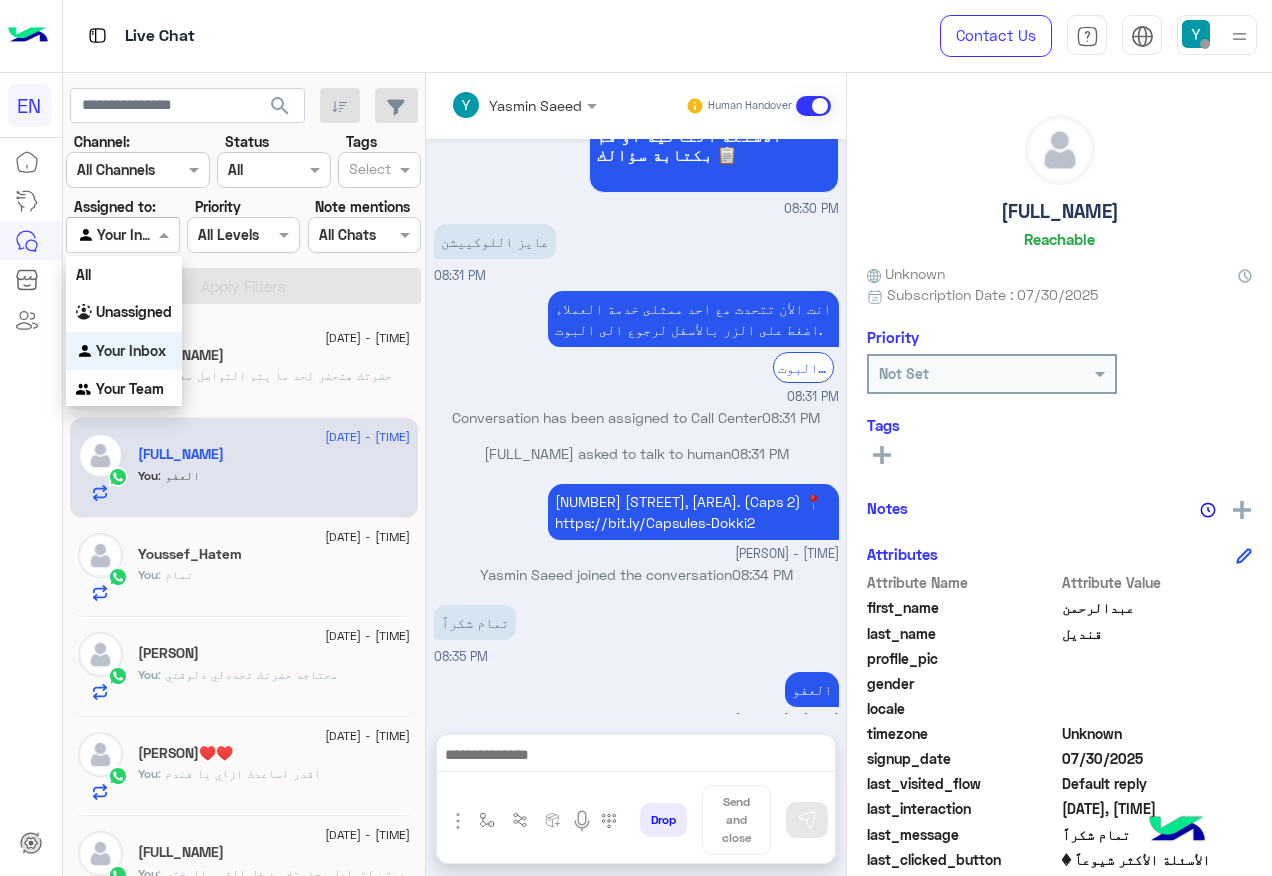 click at bounding box center (166, 234) 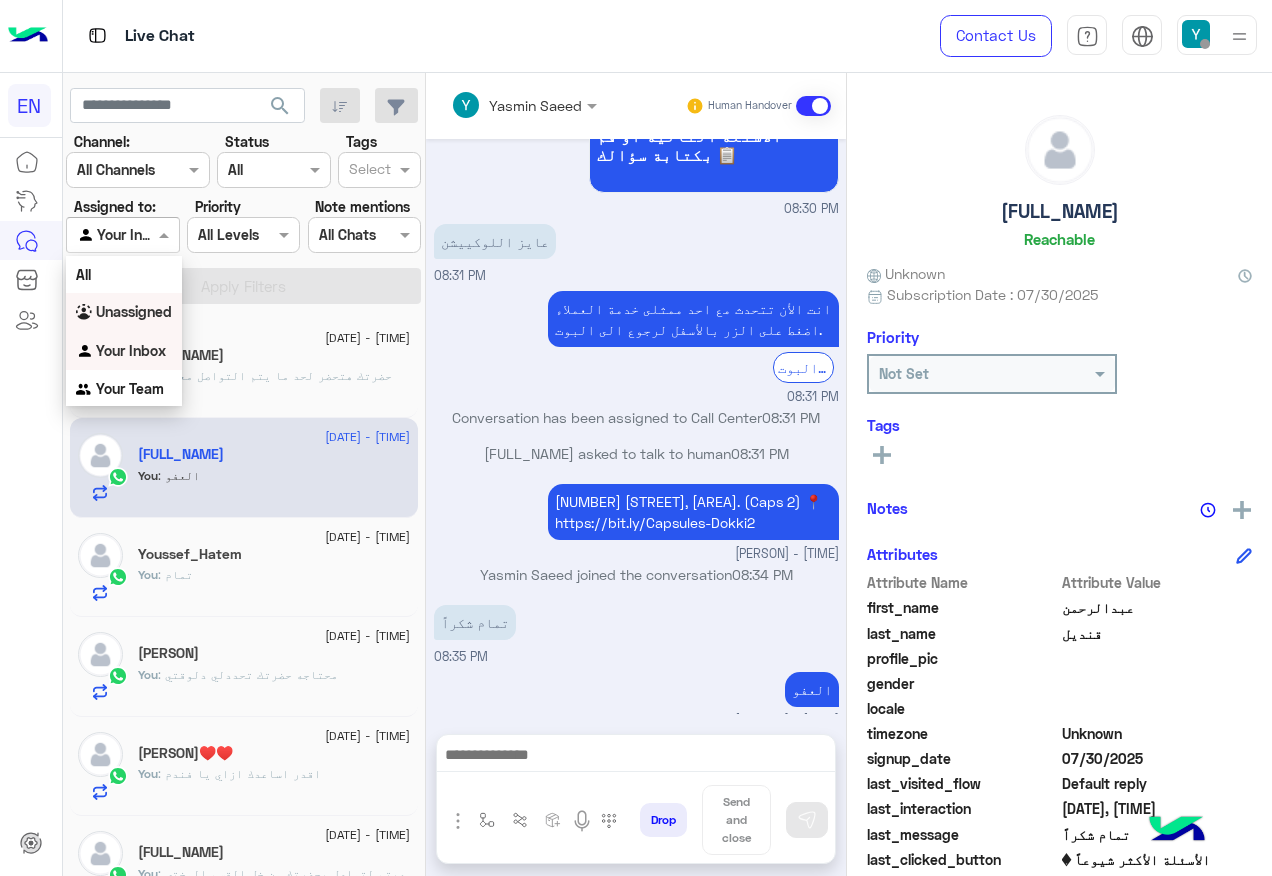 click on "Unassigned" at bounding box center (134, 311) 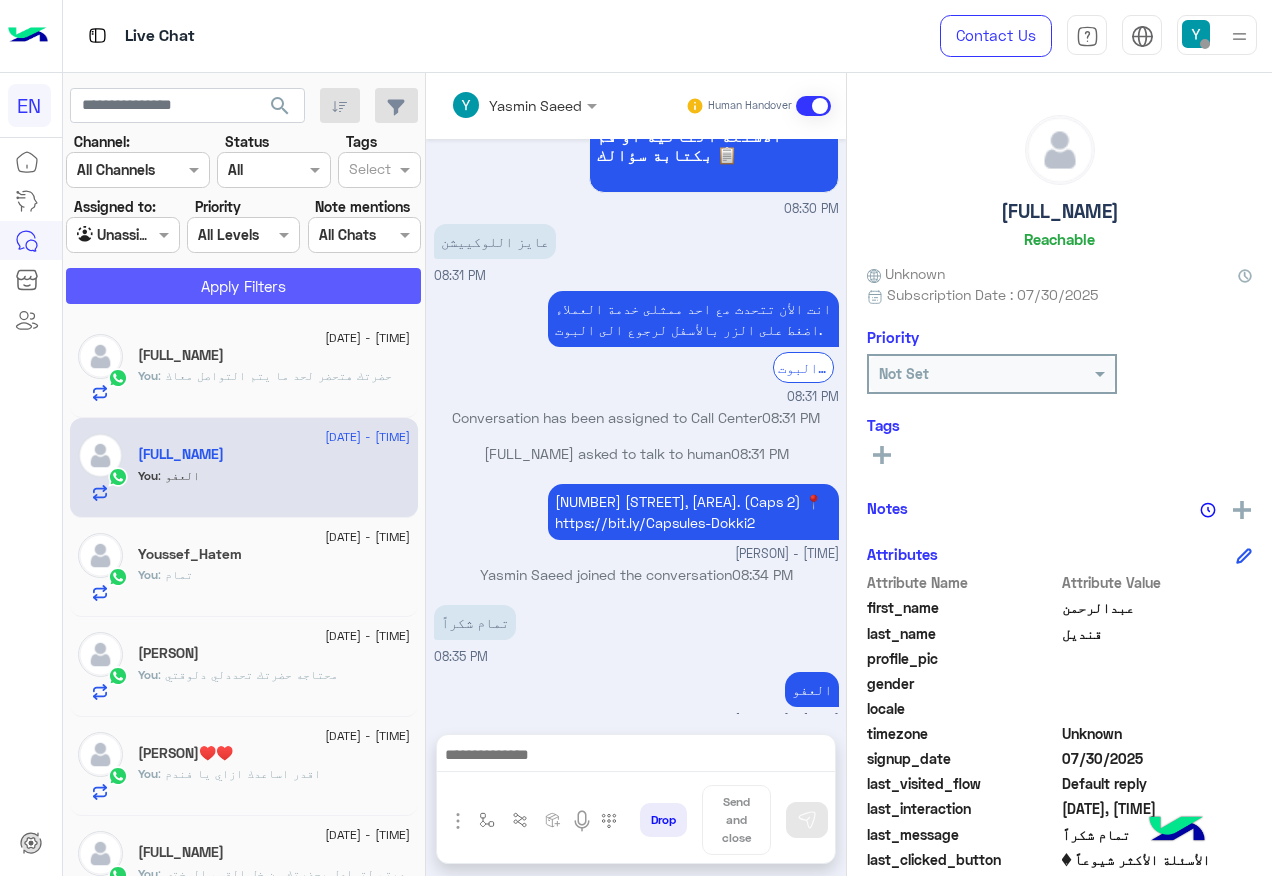click on "Apply Filters" 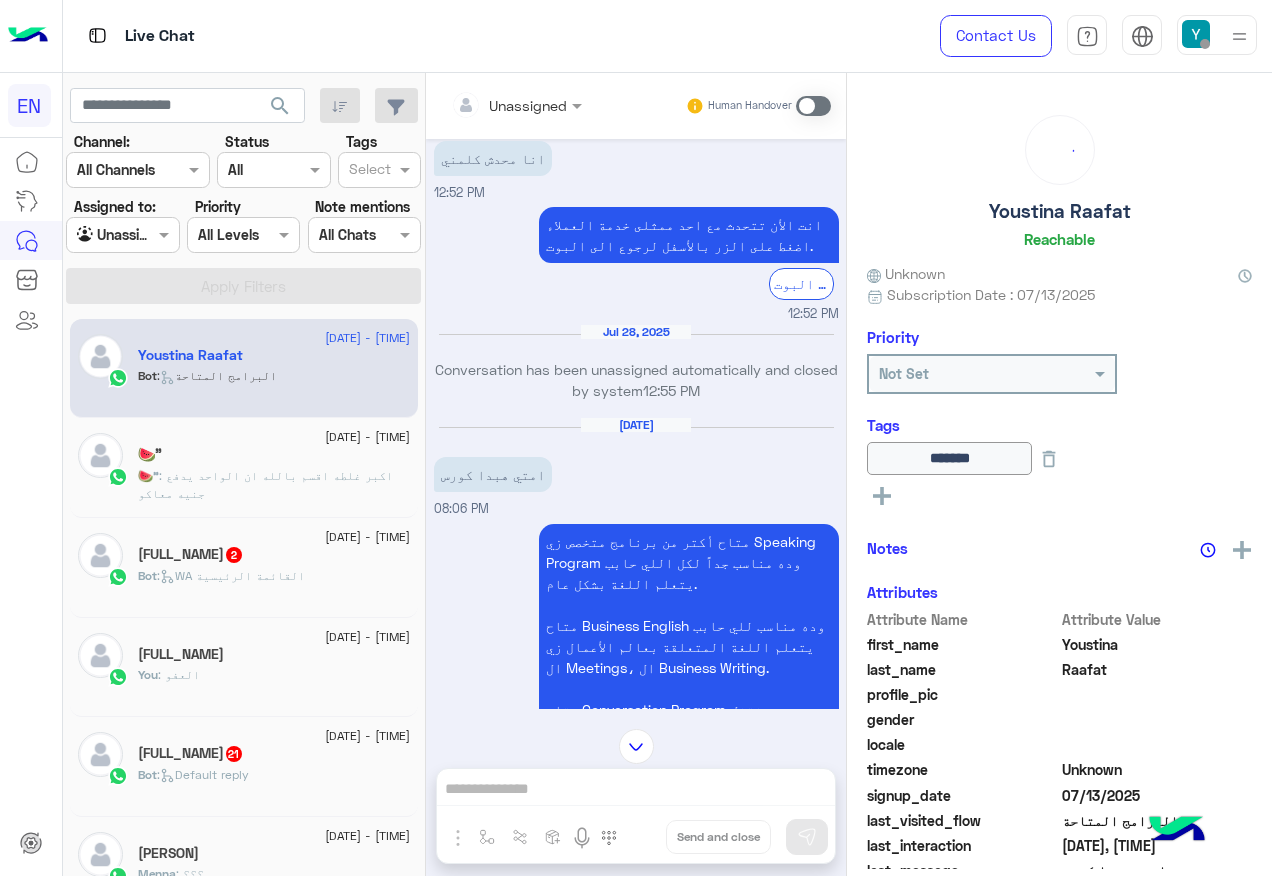 scroll, scrollTop: 1178, scrollLeft: 0, axis: vertical 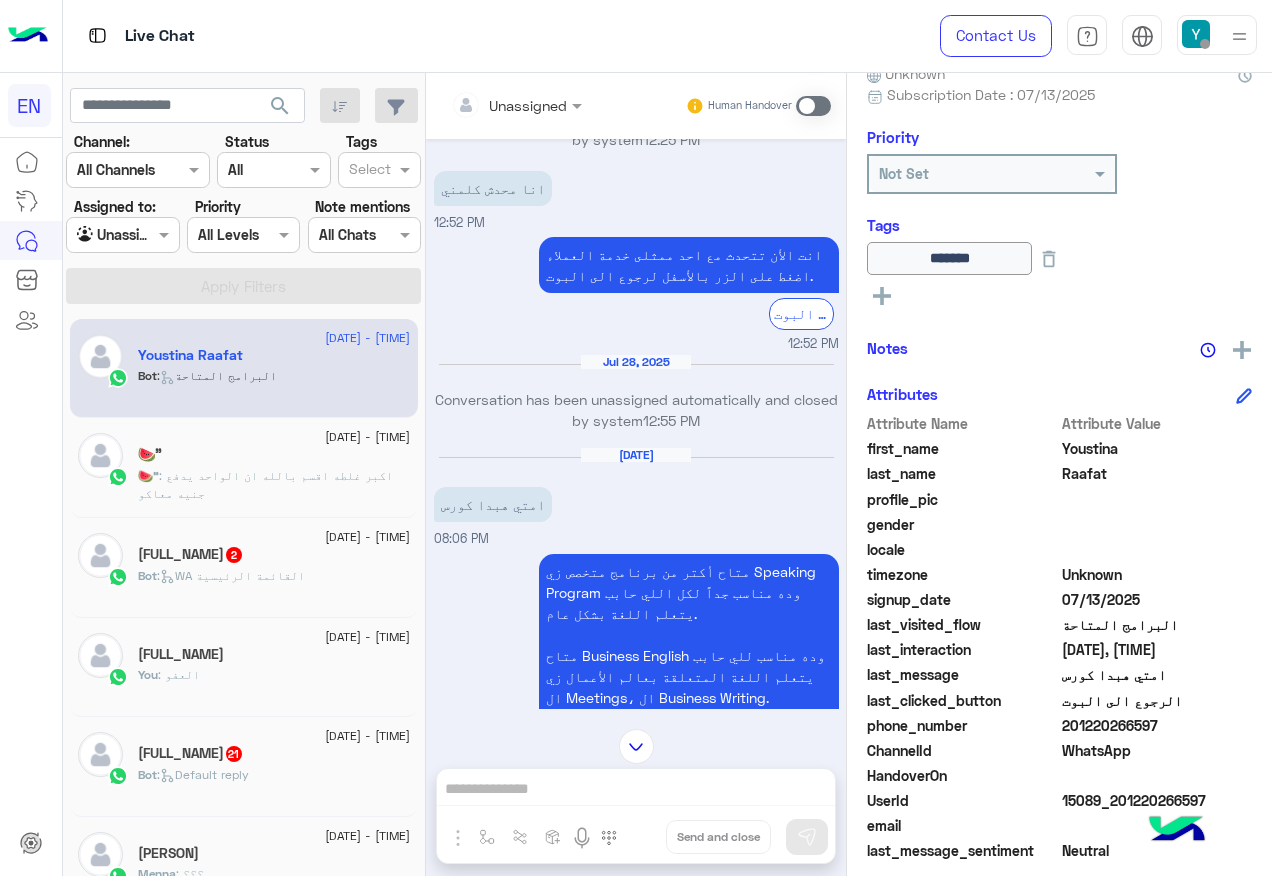 drag, startPoint x: 1064, startPoint y: 722, endPoint x: 1165, endPoint y: 723, distance: 101.00495 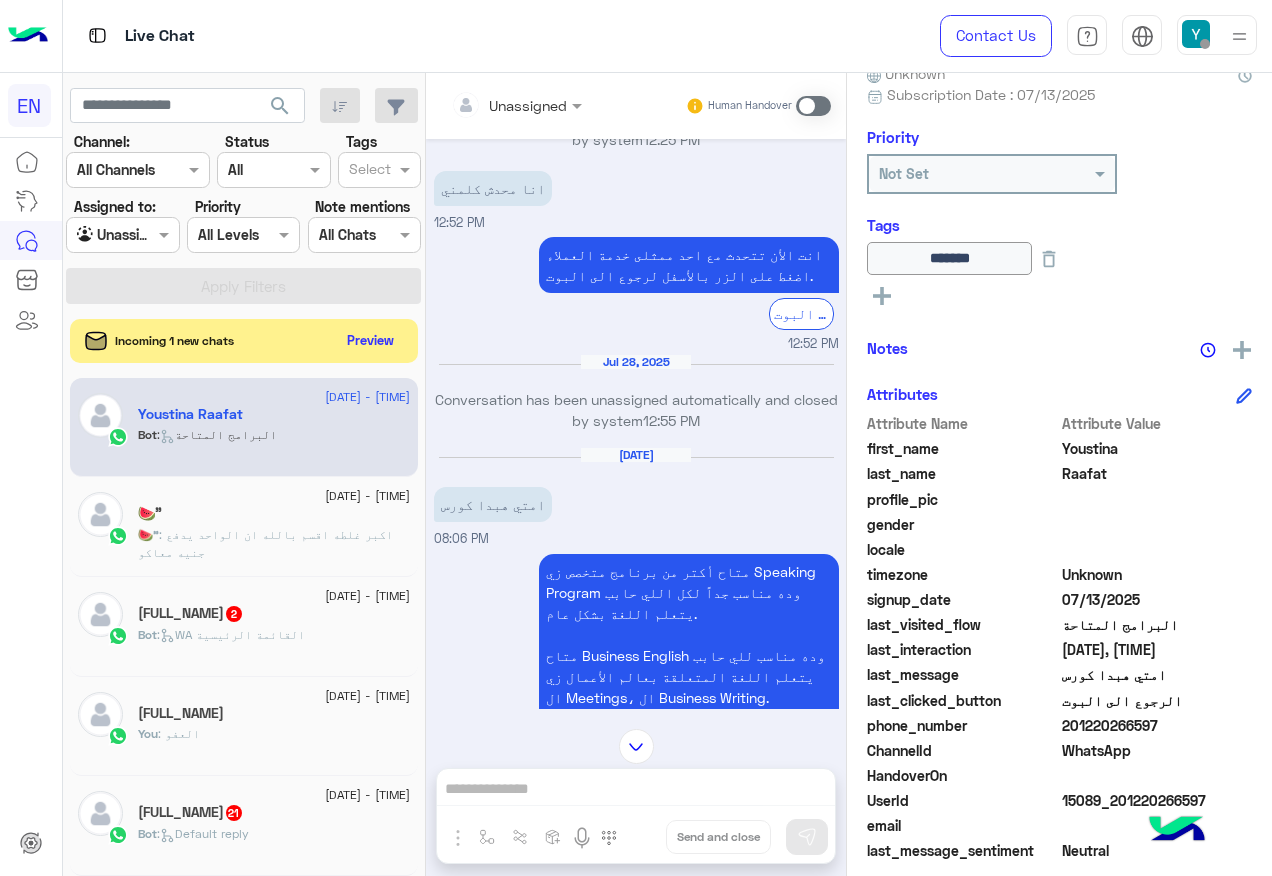 click on "Unassigned Human Handover [DATE] عاوزة حد يكلمني [TIME] Conversation has been unassigned automatically and closed by system [TIME] [DATE] !!؟ [TIME] انت الأن تتحدث مع احد ممثلى خدمة العملاء اضغط على الزر بالأسفل لرجوع الى البوت. الرجوع الى البوت [TIME] الرجوع الى البوت [TIME] اهلا بيك طالبنا العزيز [PERSON] فى 𝗘𝗻𝗴𝗹𝗶𝘀𝗵 𝗖𝗮𝗽𝘀𝘂𝗹𝗲𝘀 👋 انا مساعدك الألى الخاص بك فى تعلم اللغة الأنجليزية للبدء من فضلك اضغط على الزر بالأسفل. 🤖 اختر [TIME] [PERSON] left the conversation [TIME] عاوزة حد يكلمني ع موبايل [TIME] انت الأن تتحدث مع احد ممثلى خدمة العملاء اضغط على الزر بالأسفل لرجوع الى البوت. [TIME]" at bounding box center (636, 478) 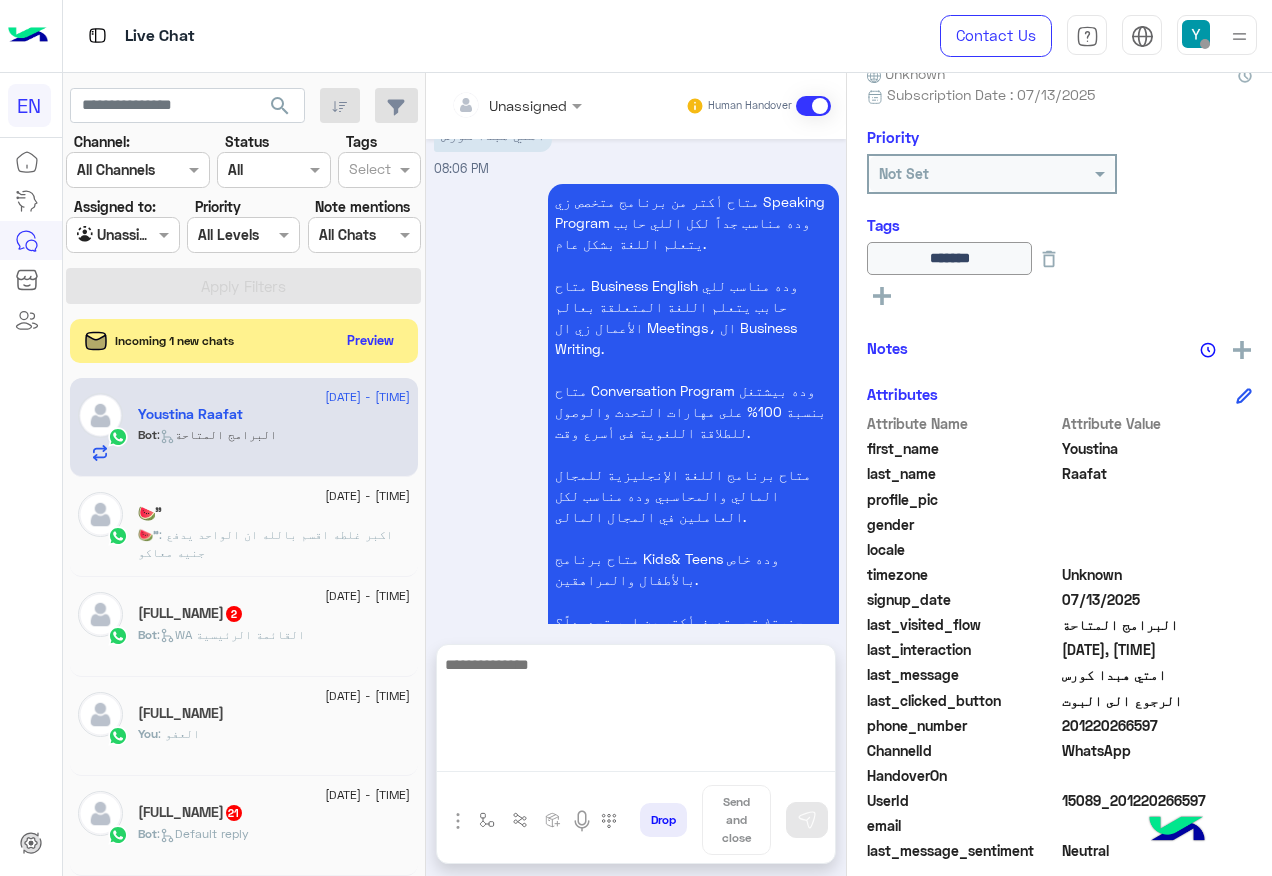 click at bounding box center (636, 712) 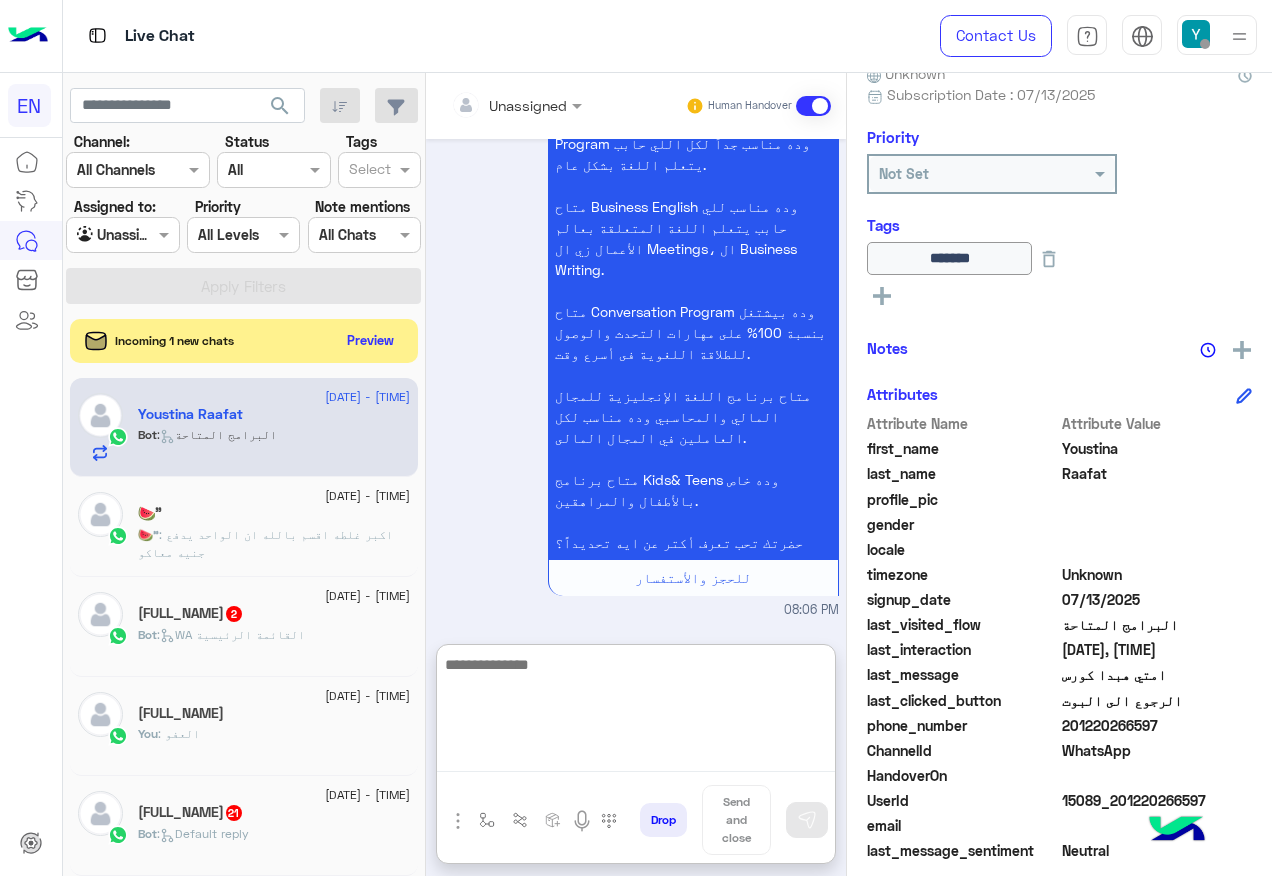 scroll, scrollTop: 1638, scrollLeft: 0, axis: vertical 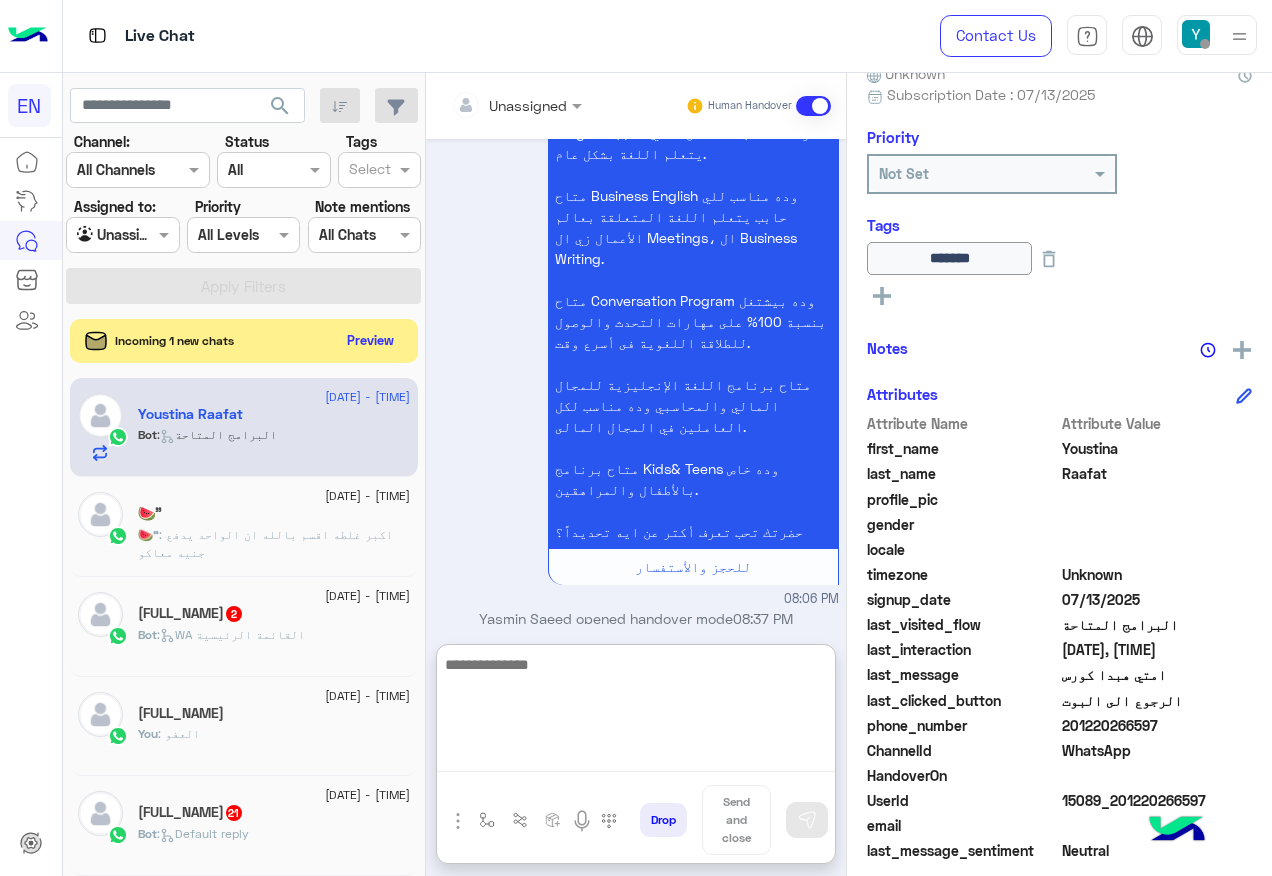 click at bounding box center (636, 712) 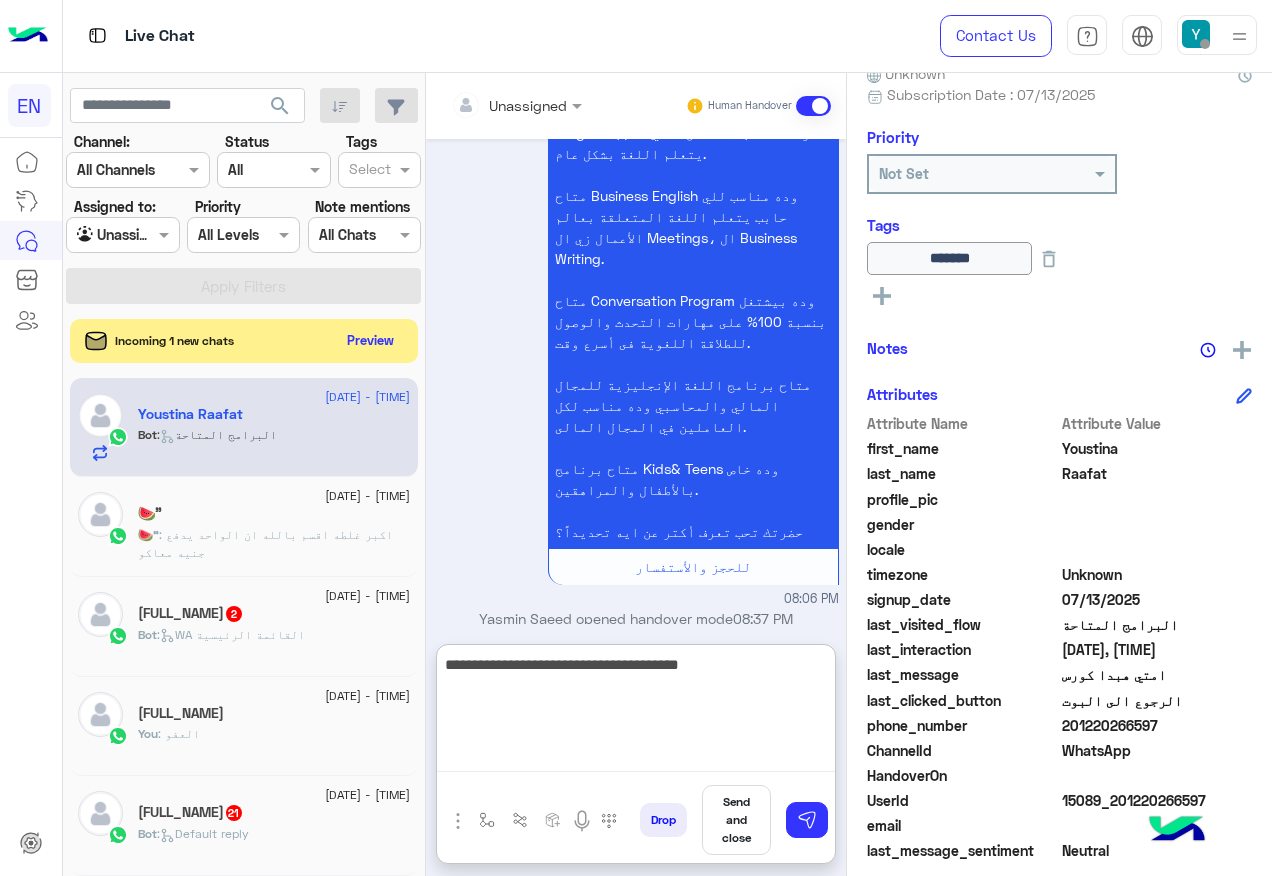 type on "**********" 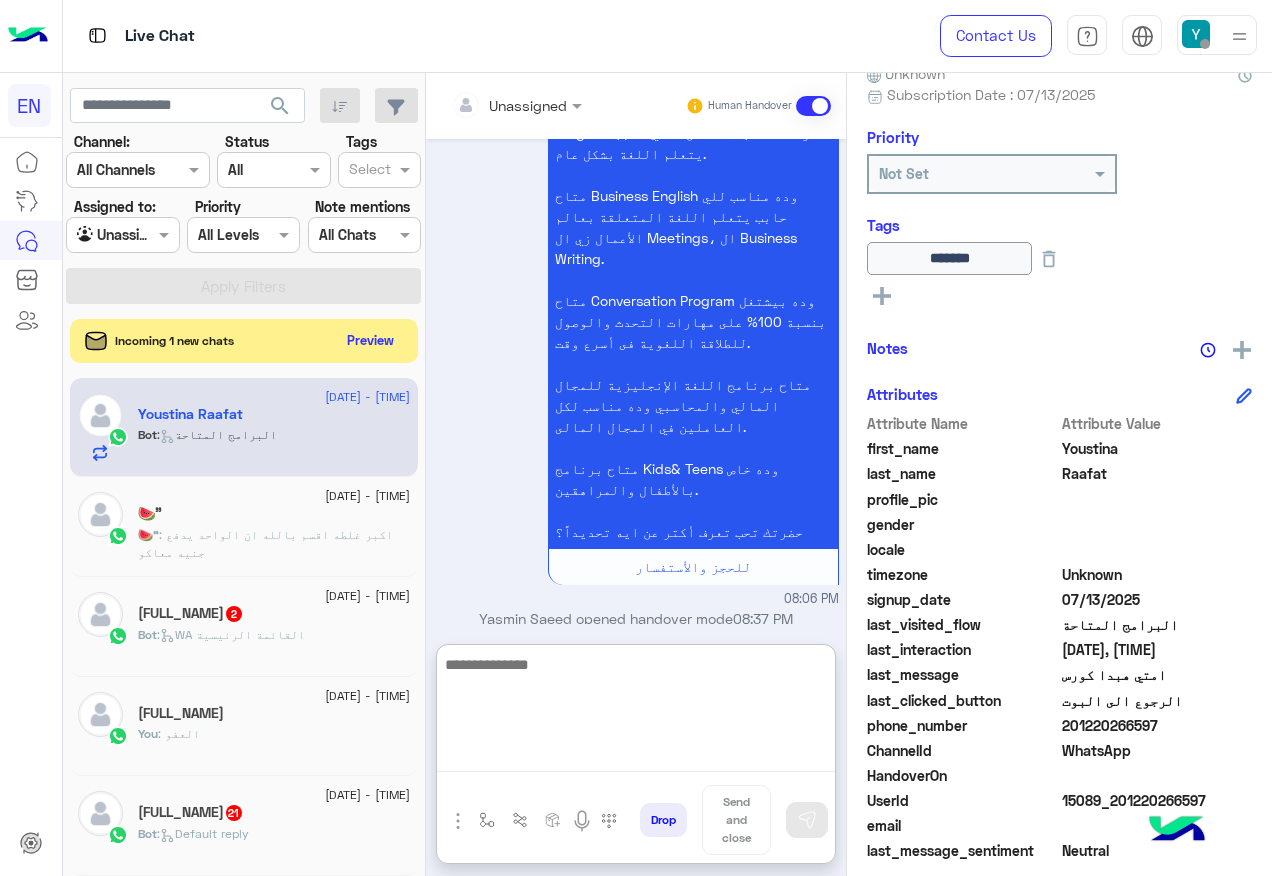 scroll, scrollTop: 1723, scrollLeft: 0, axis: vertical 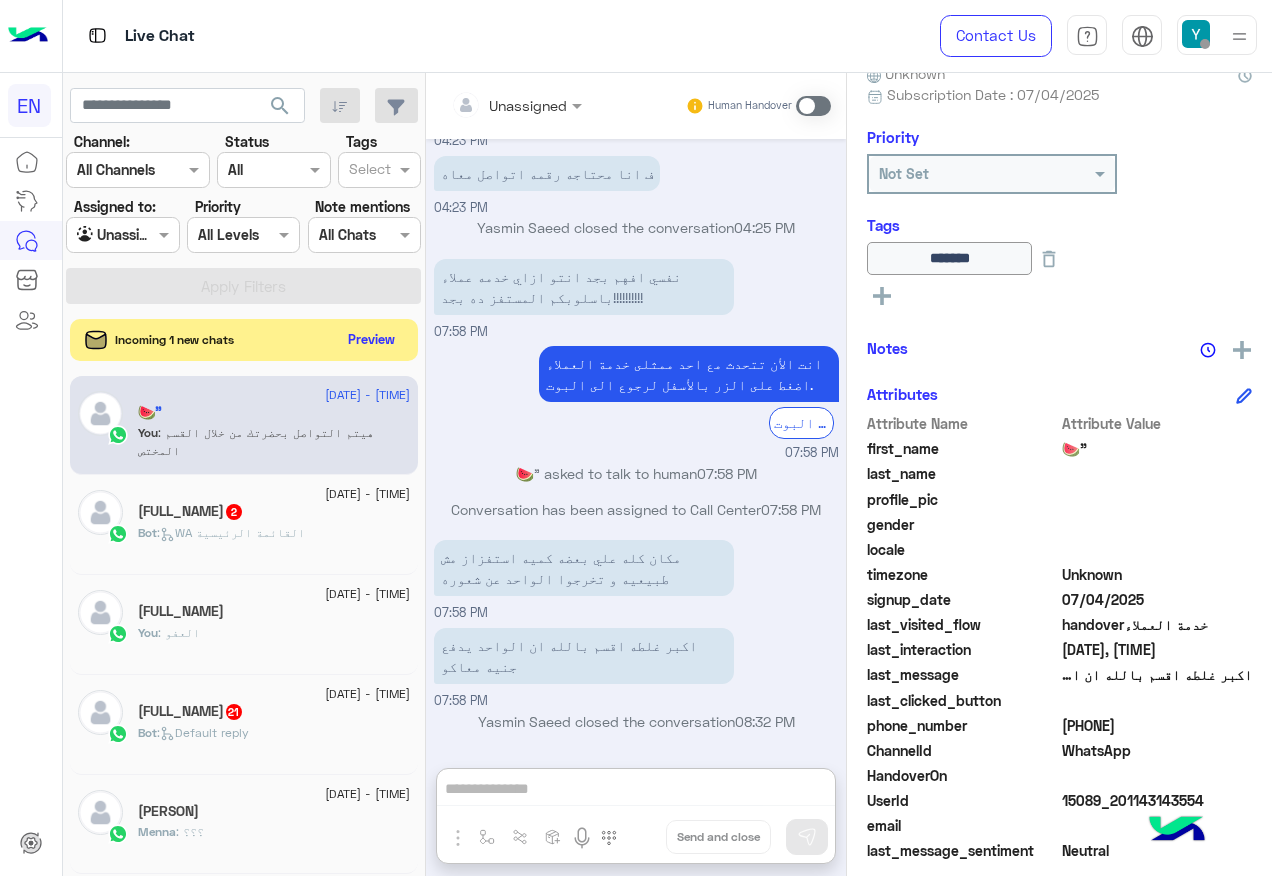 click on "Preview" 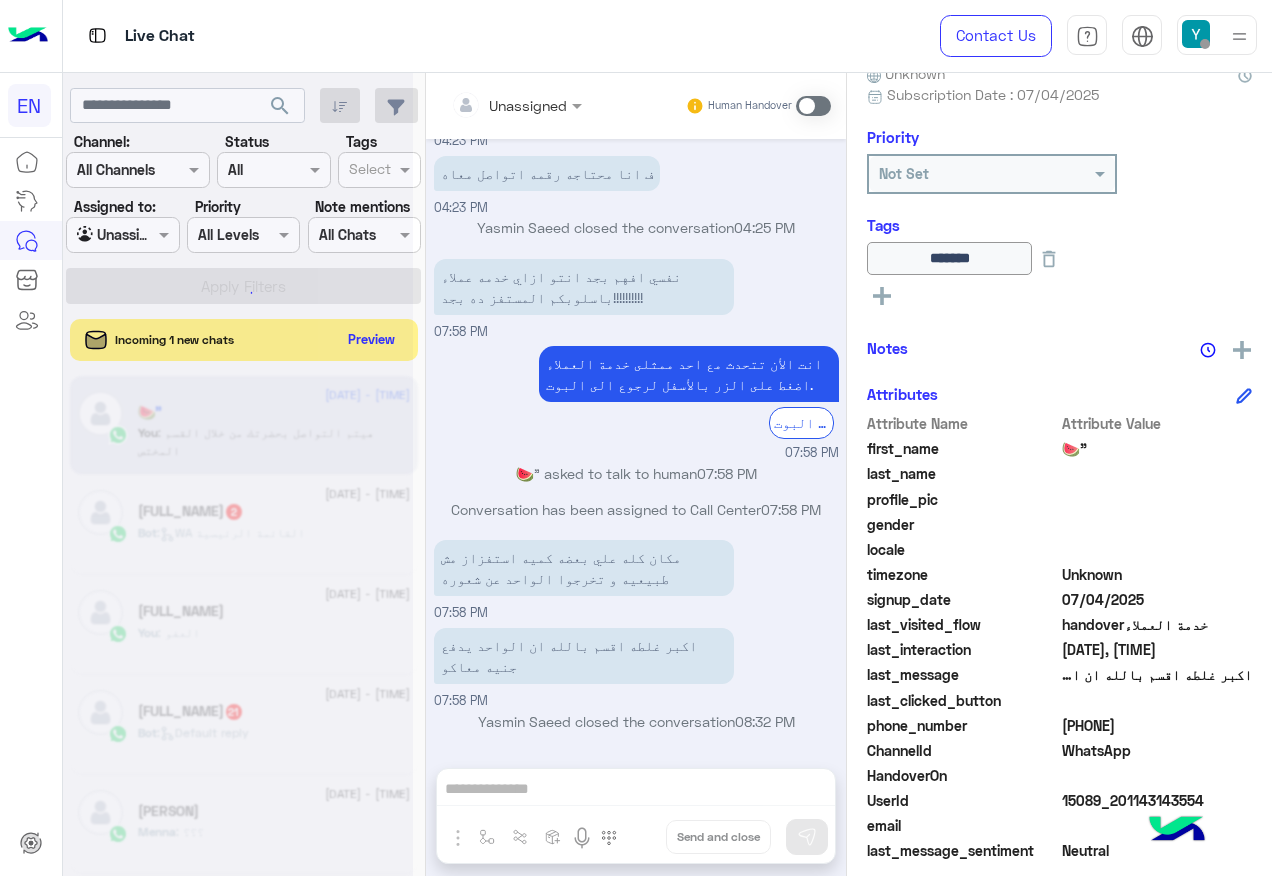 scroll, scrollTop: 838, scrollLeft: 0, axis: vertical 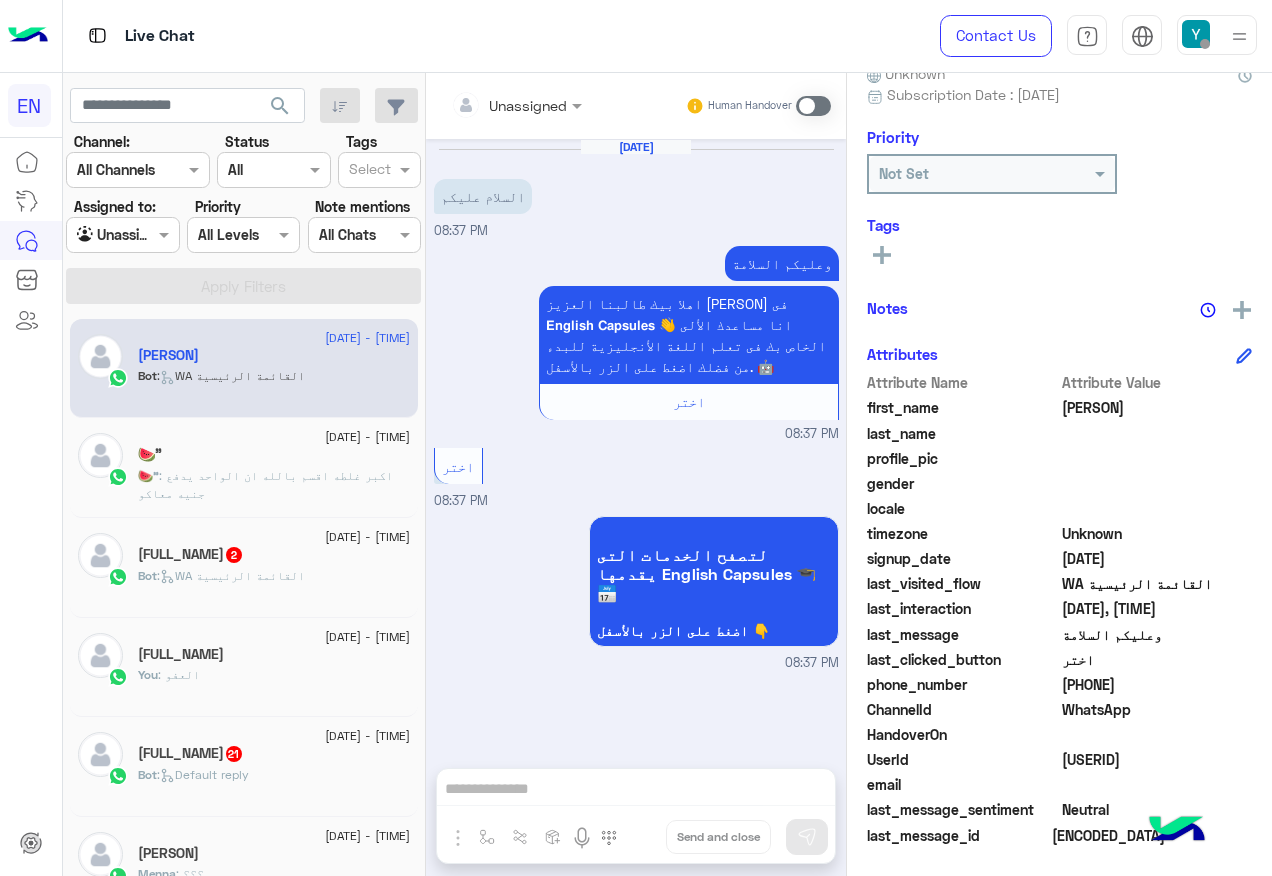 click at bounding box center [813, 106] 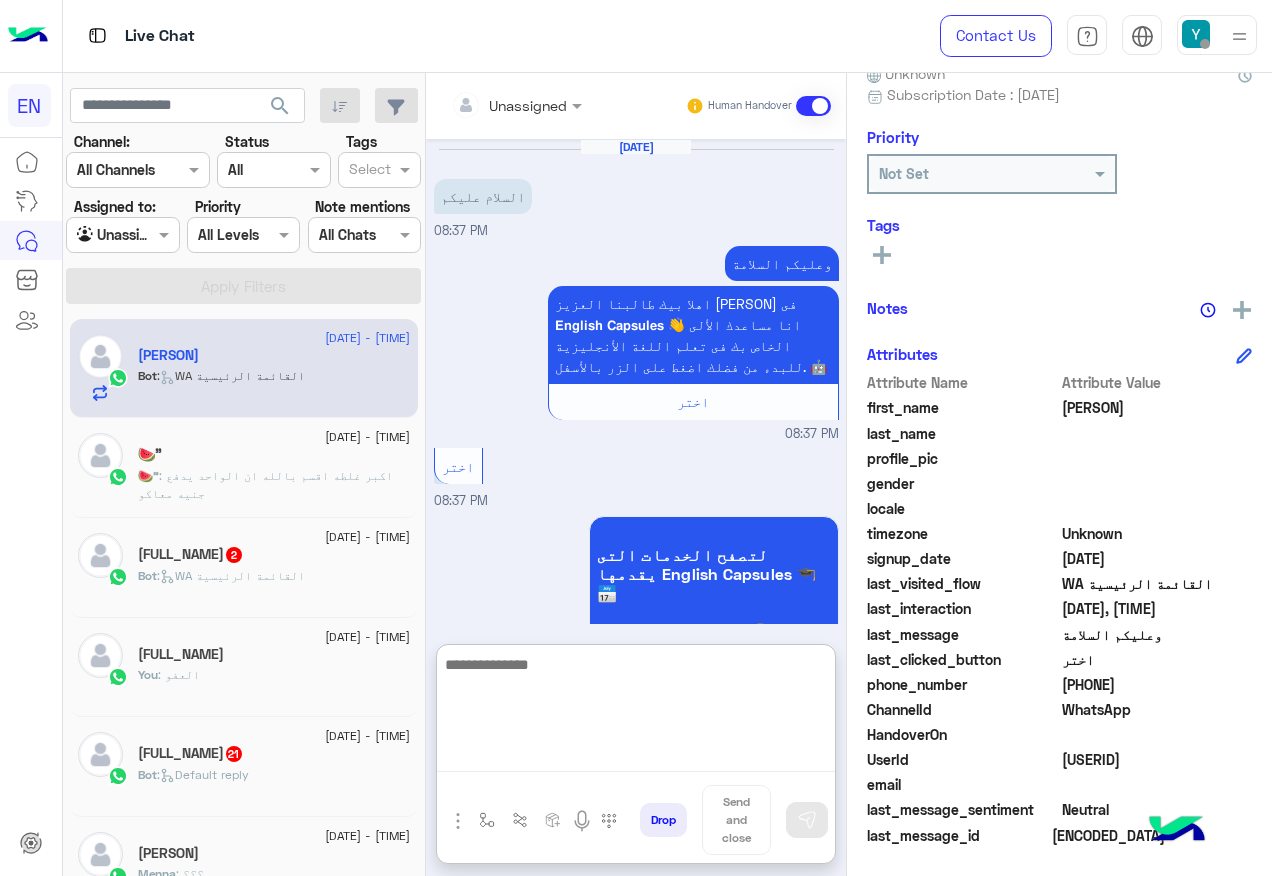 click at bounding box center (636, 712) 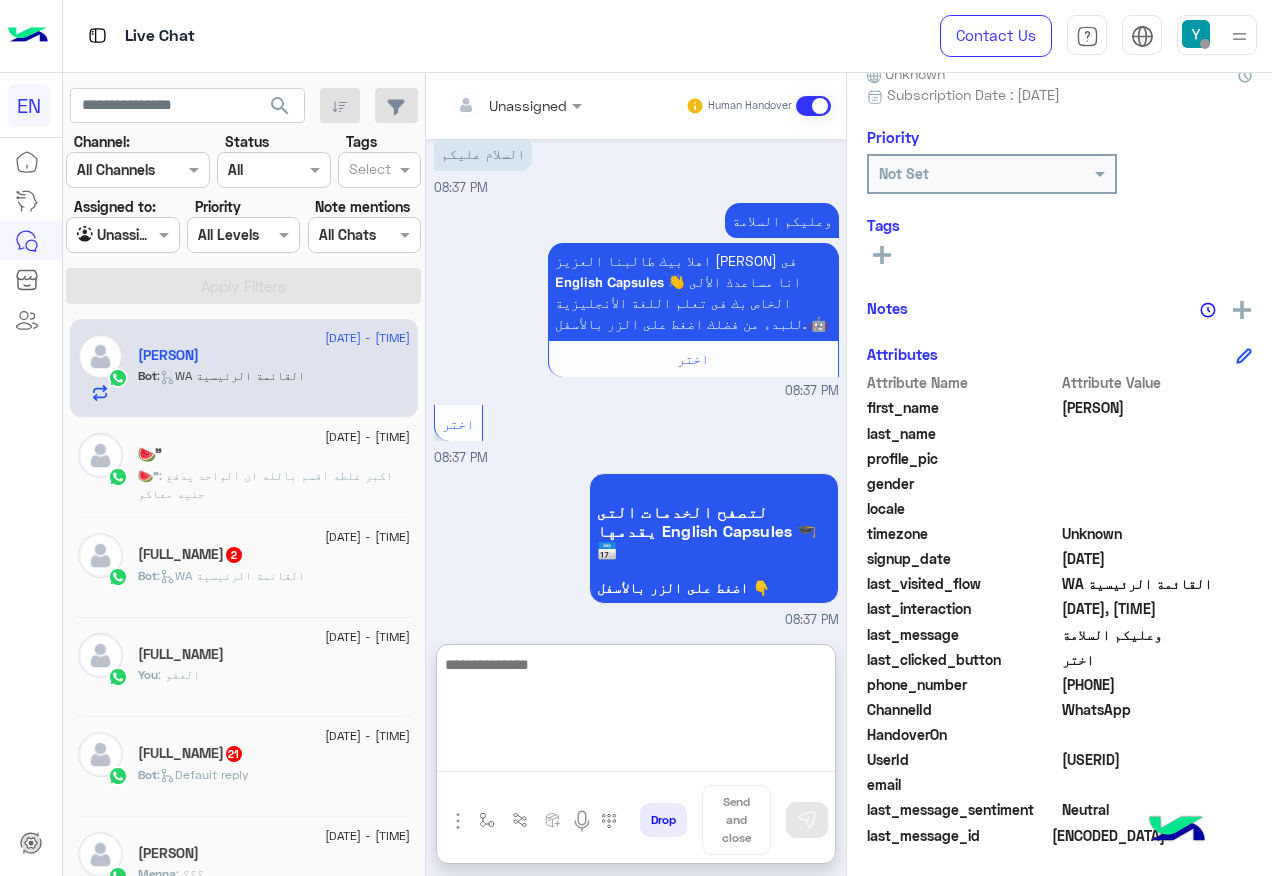 scroll, scrollTop: 66, scrollLeft: 0, axis: vertical 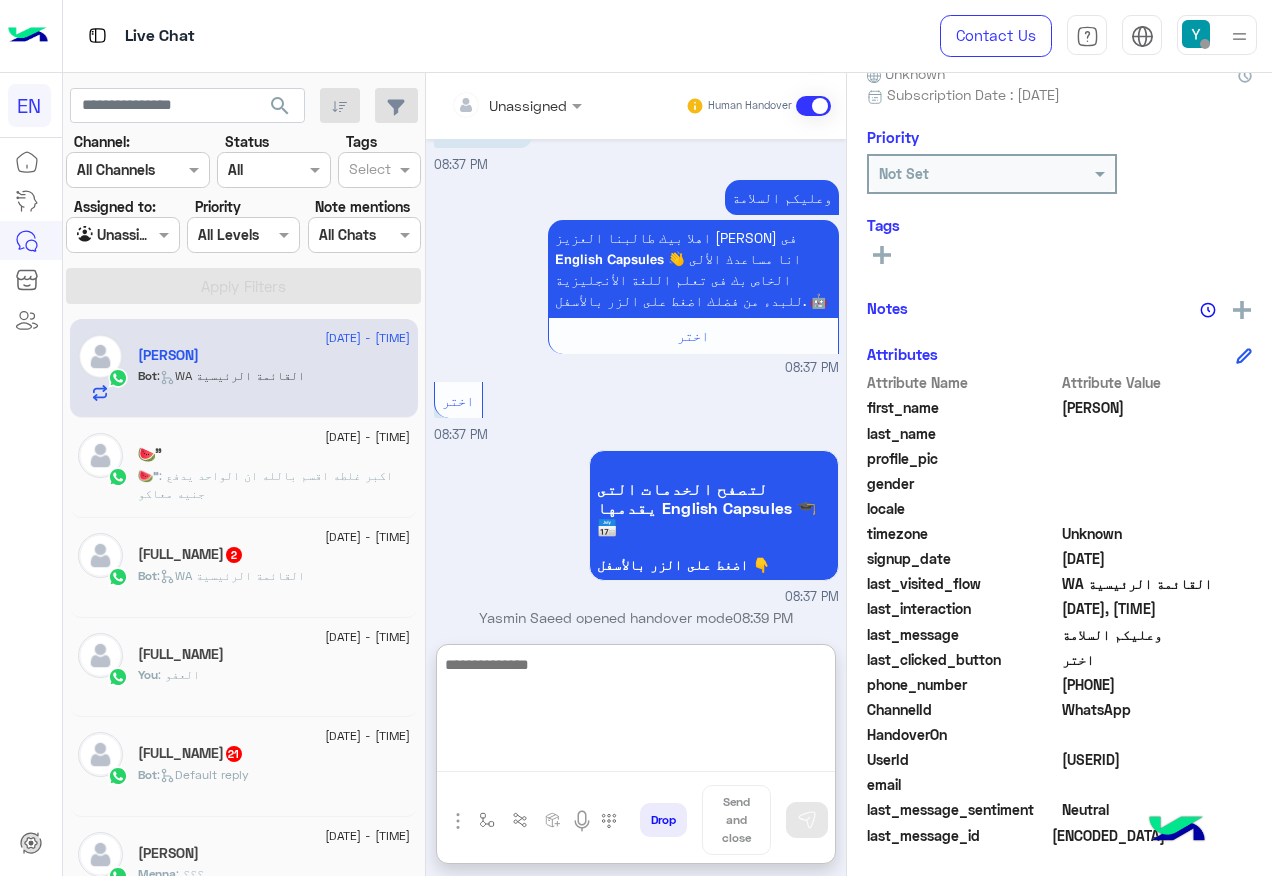 click at bounding box center (636, 712) 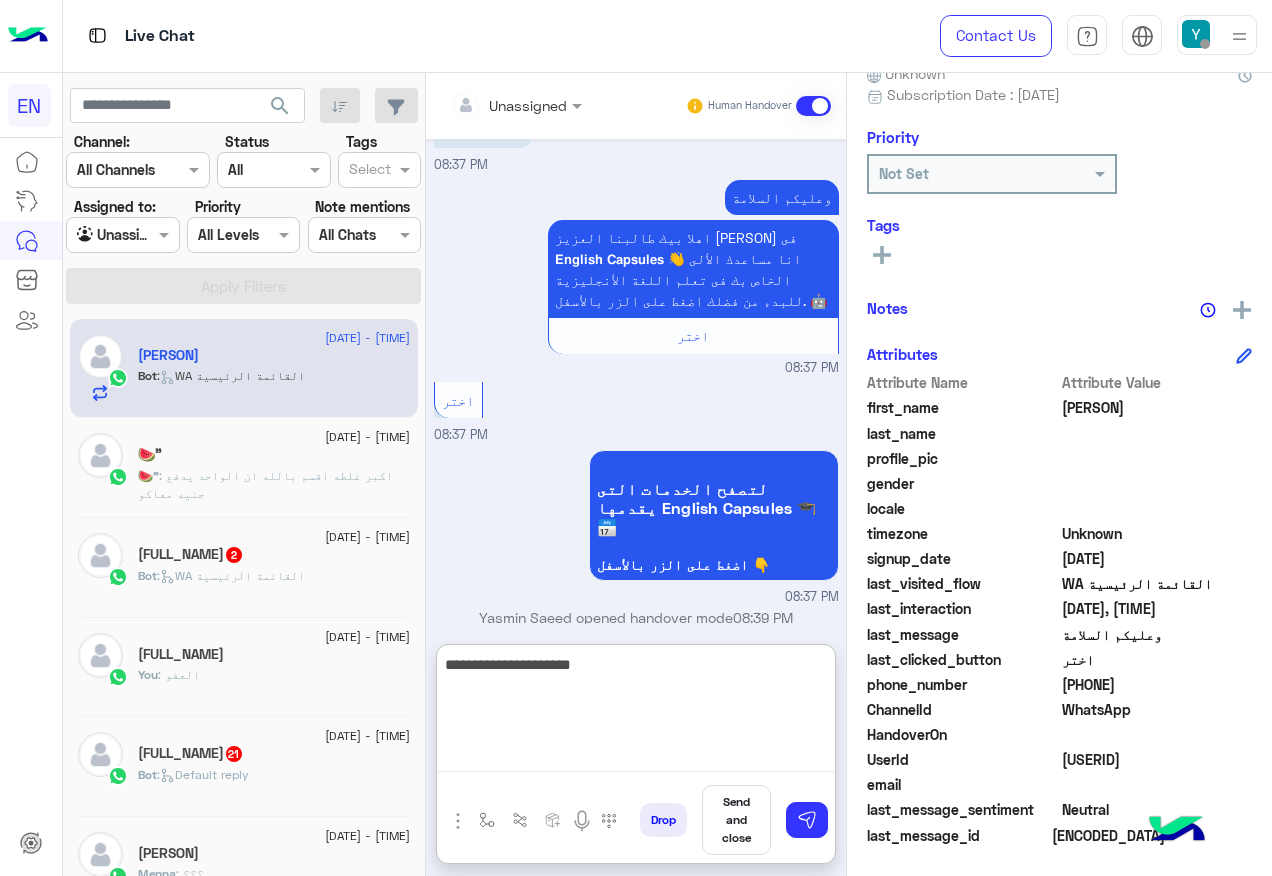 type on "**********" 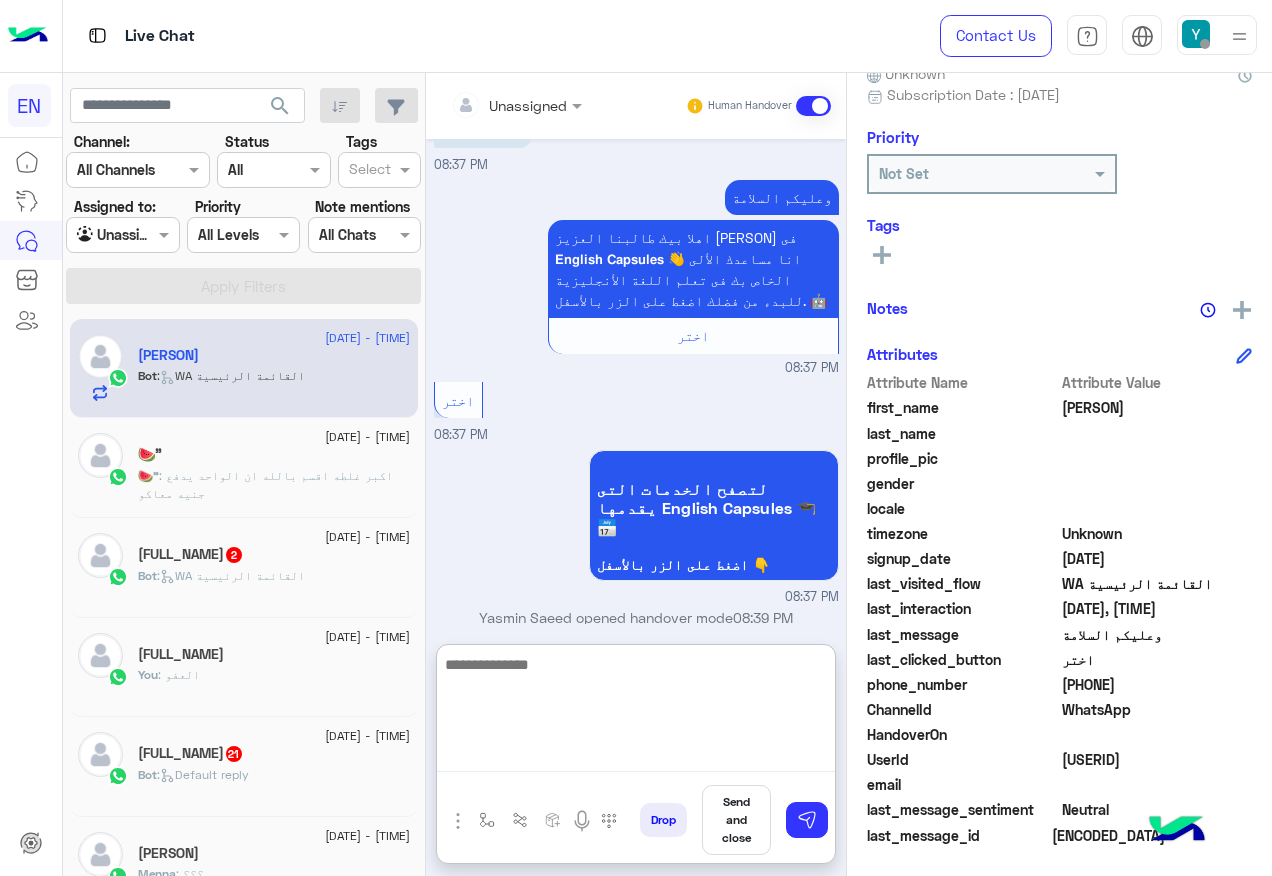 scroll, scrollTop: 130, scrollLeft: 0, axis: vertical 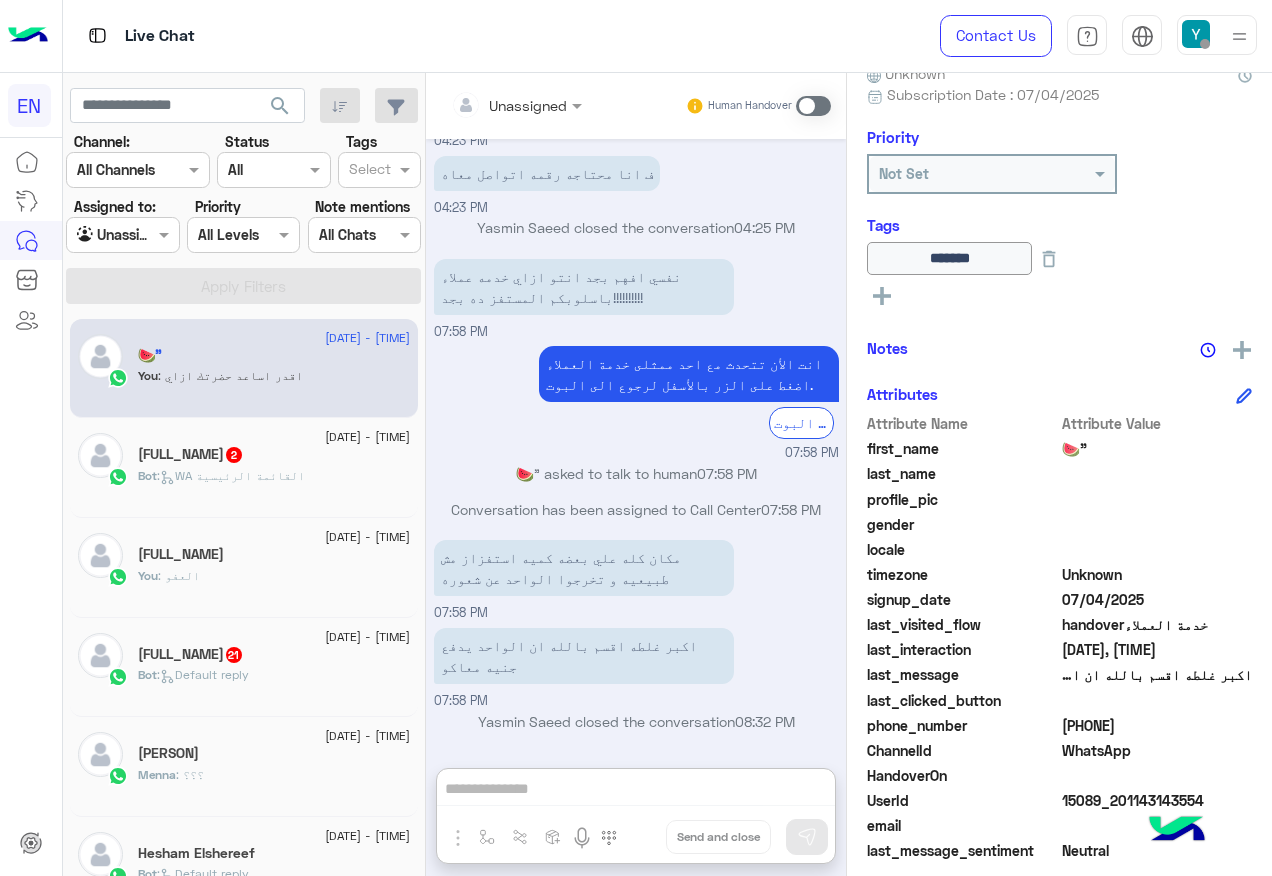 click on "[FULL_NAME] [AGE]" 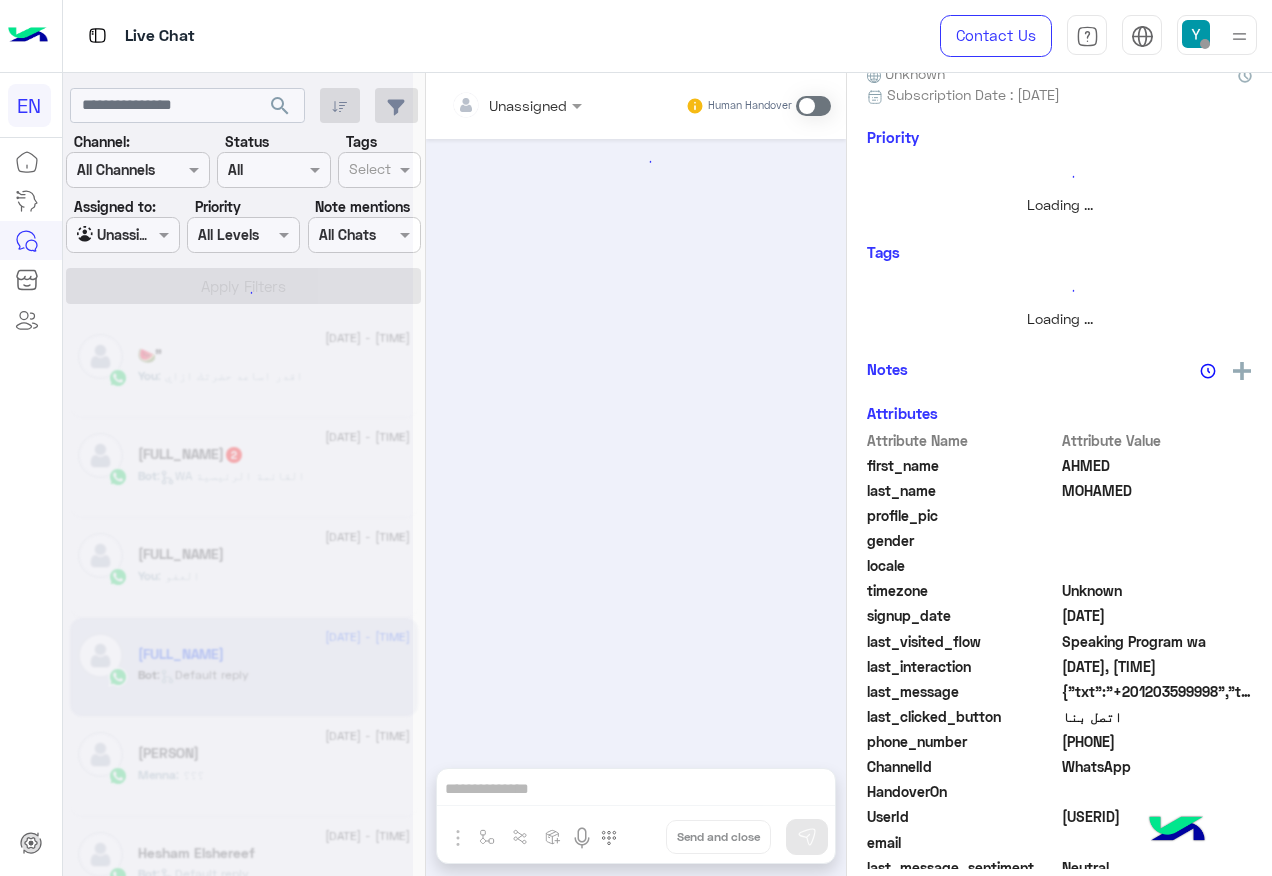 scroll, scrollTop: 3114, scrollLeft: 0, axis: vertical 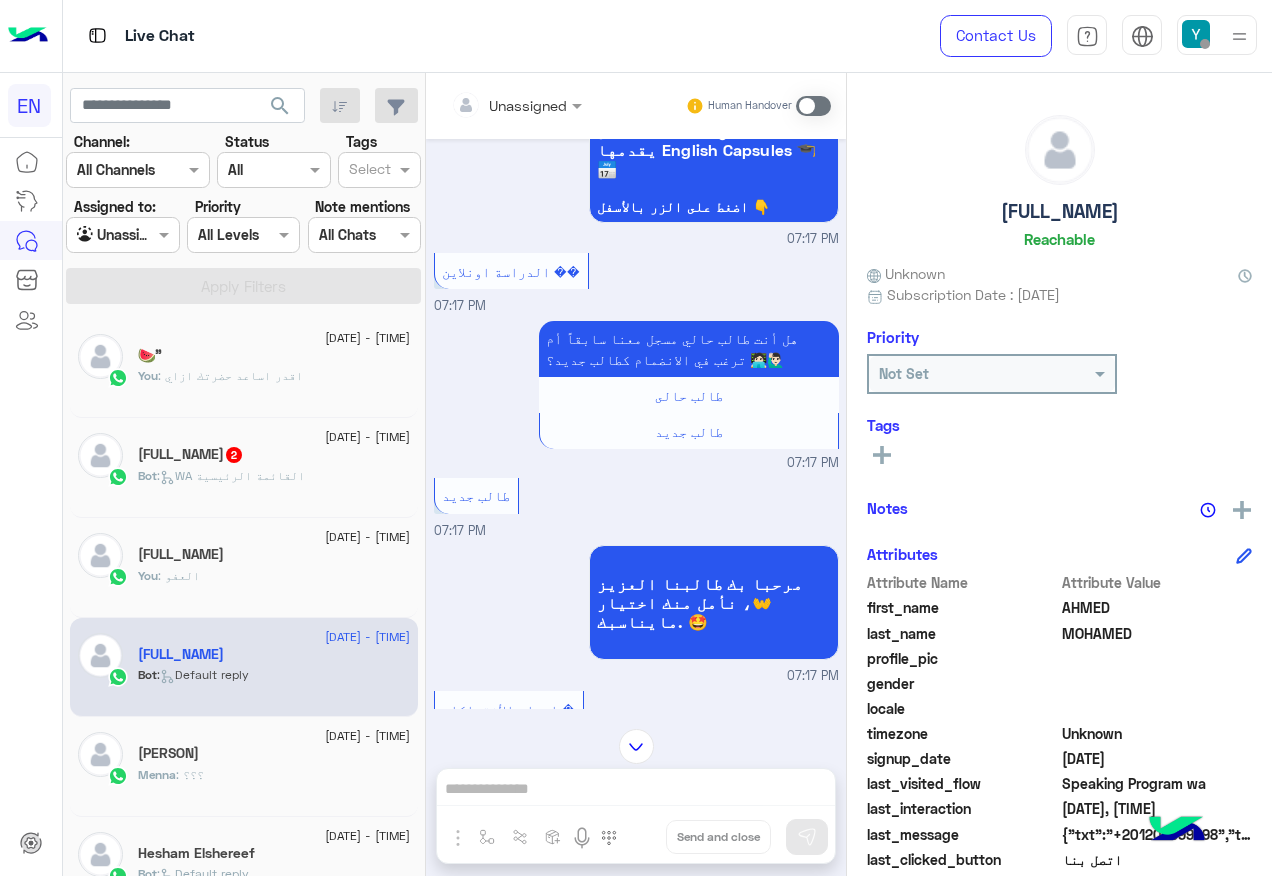 click at bounding box center (516, 104) 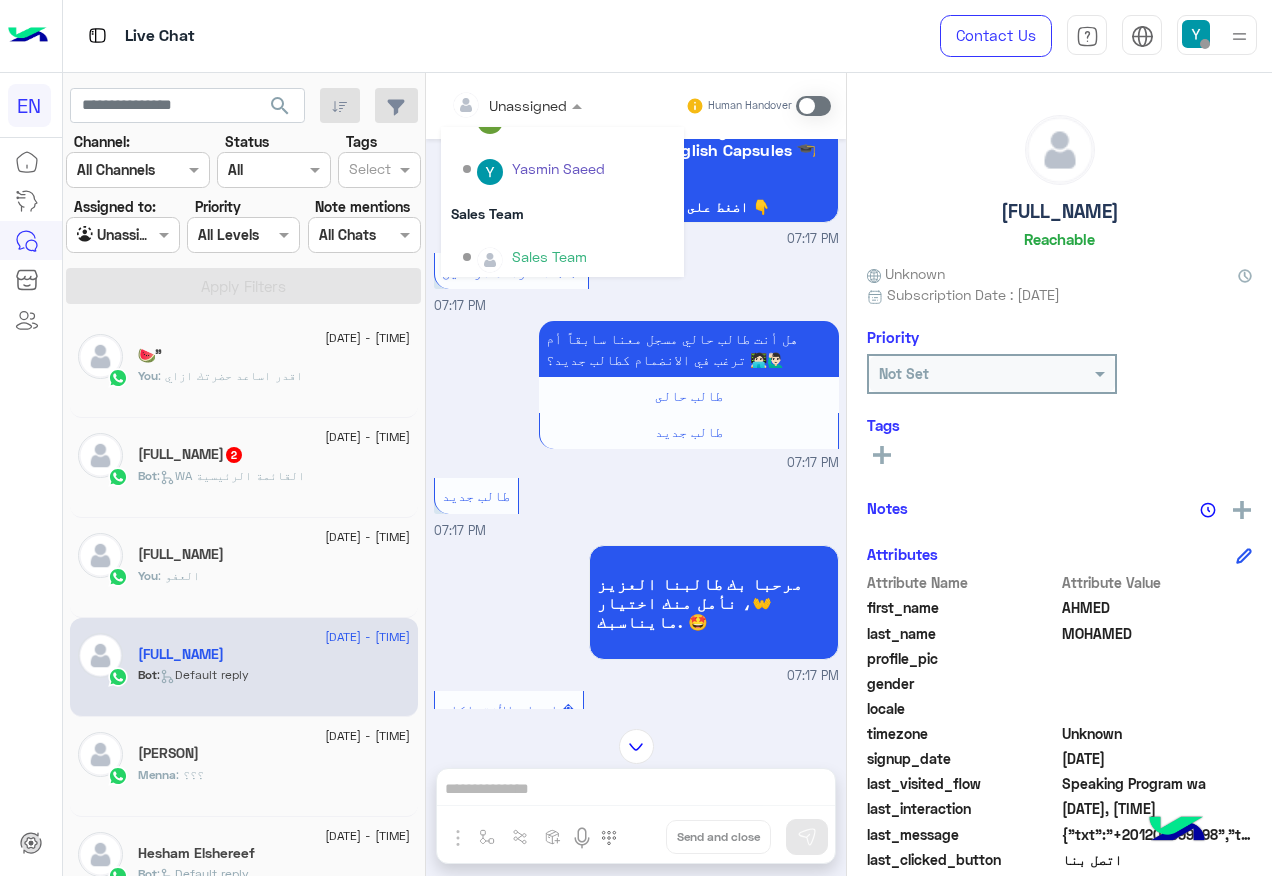 scroll, scrollTop: 332, scrollLeft: 0, axis: vertical 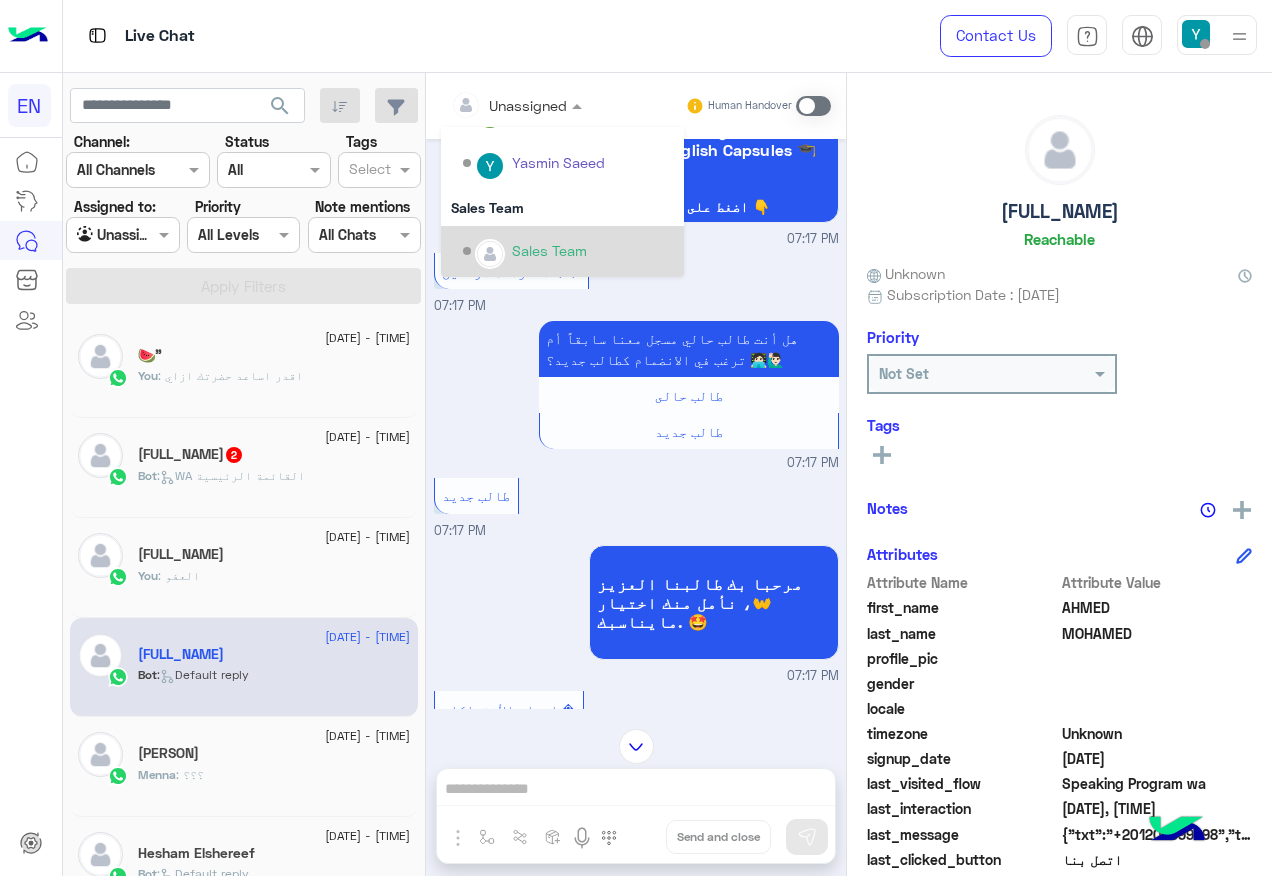 click on "Sales Team" at bounding box center (568, 251) 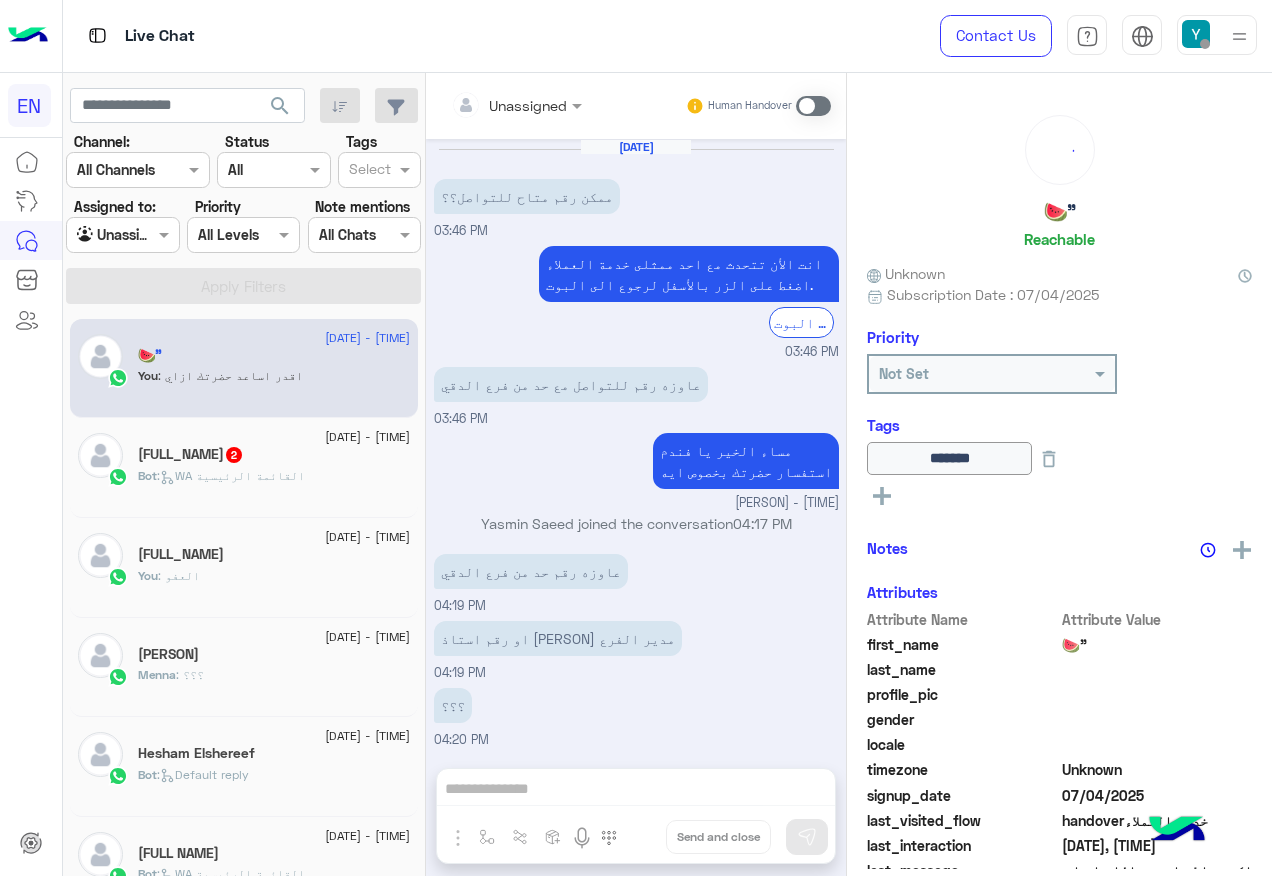 scroll, scrollTop: 838, scrollLeft: 0, axis: vertical 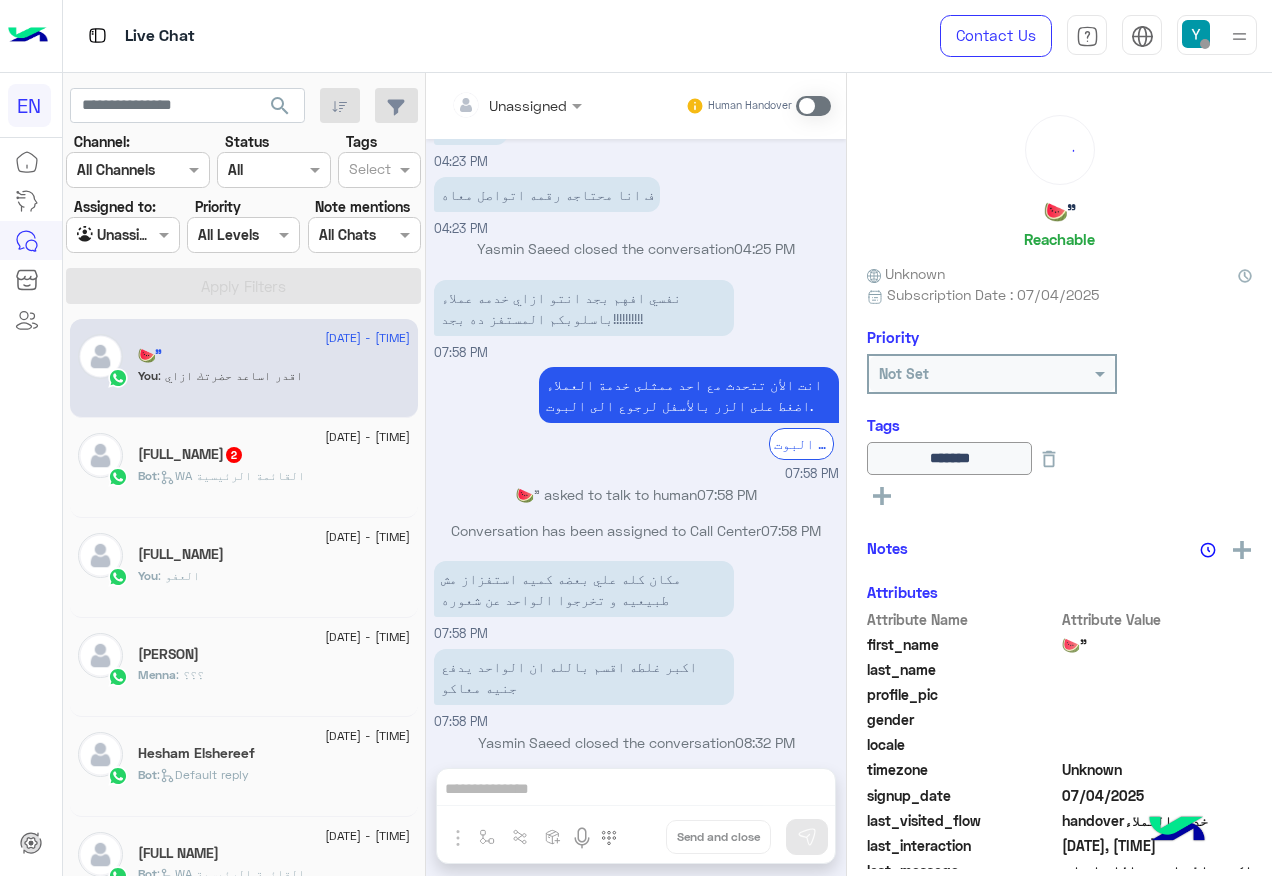 click on "[FULL_NAME] [AGE]" 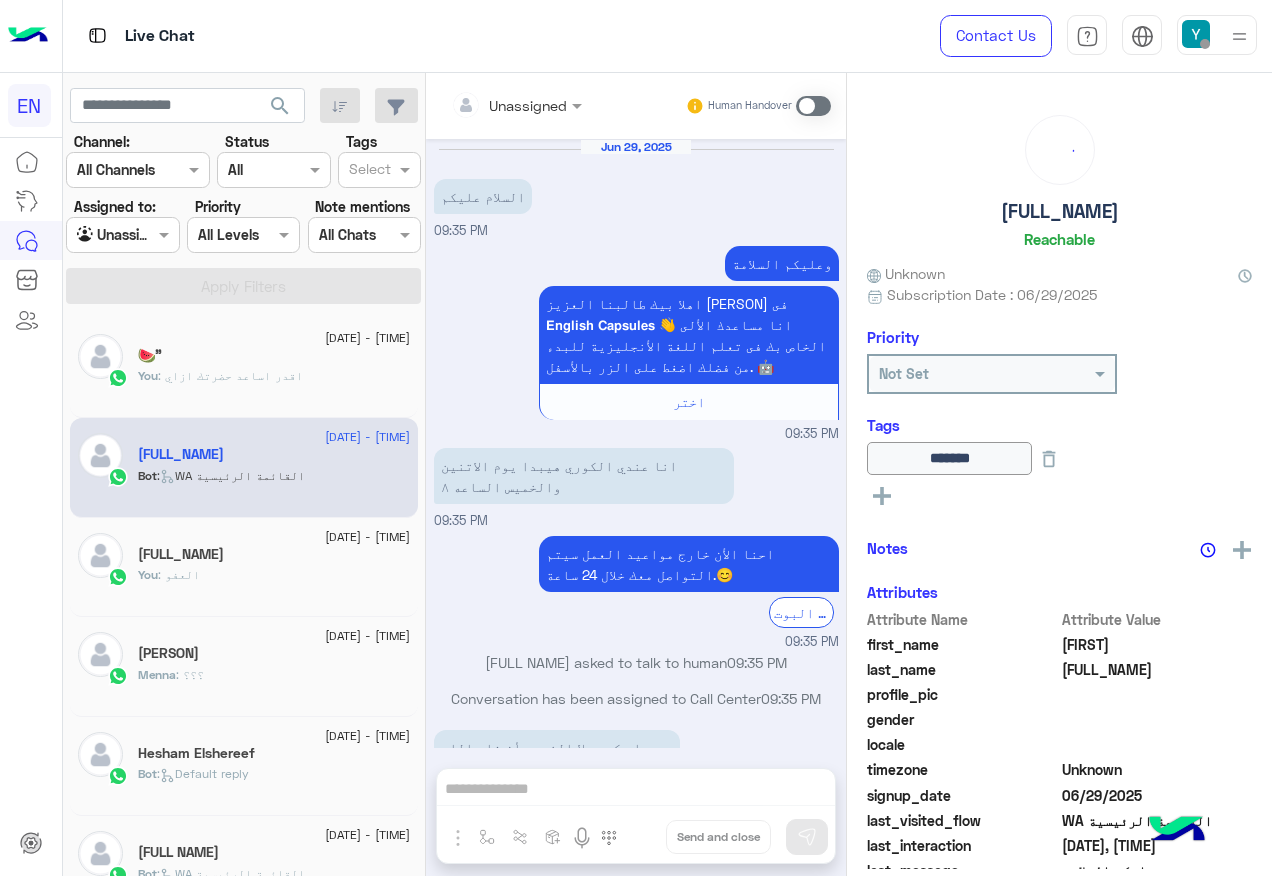 scroll, scrollTop: 898, scrollLeft: 0, axis: vertical 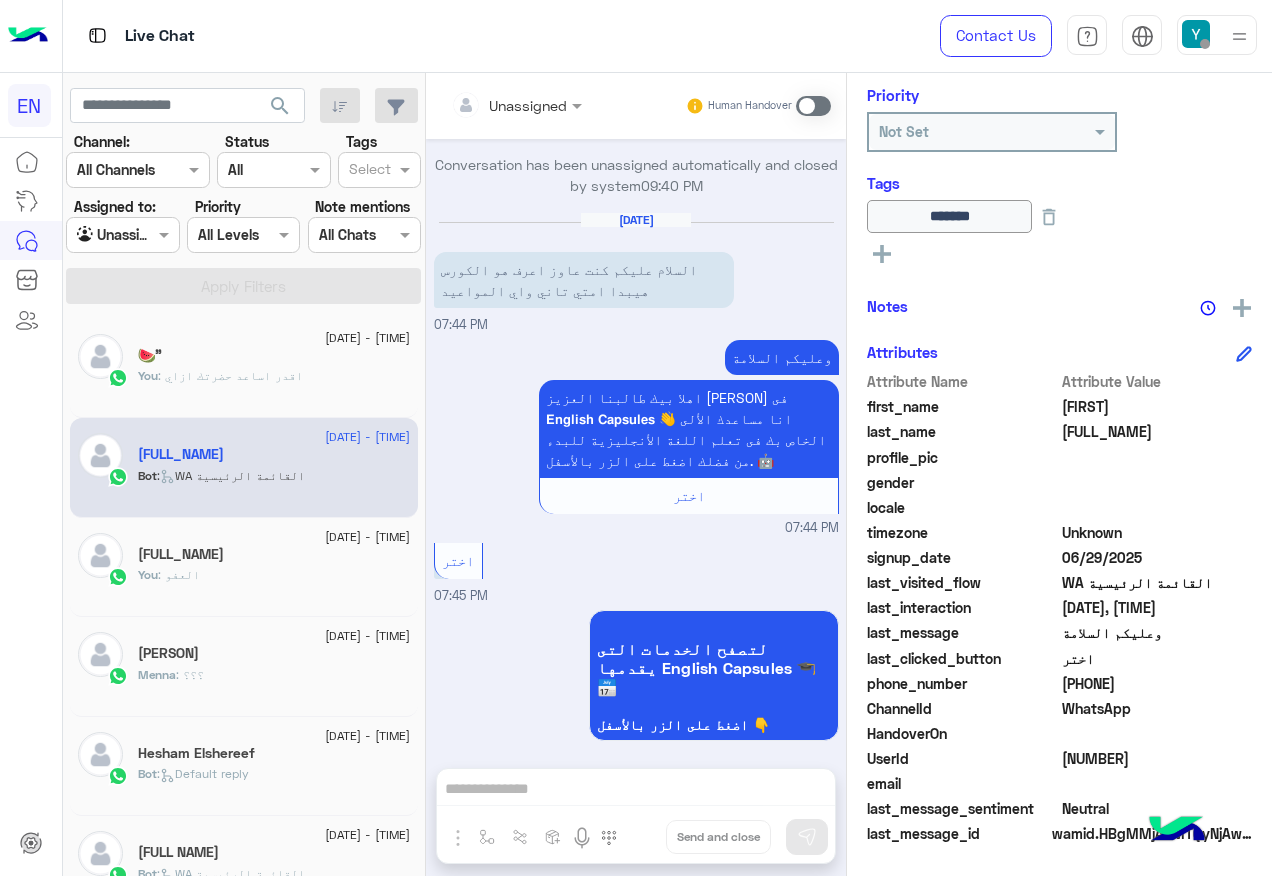 drag, startPoint x: 1066, startPoint y: 677, endPoint x: 1153, endPoint y: 683, distance: 87.20665 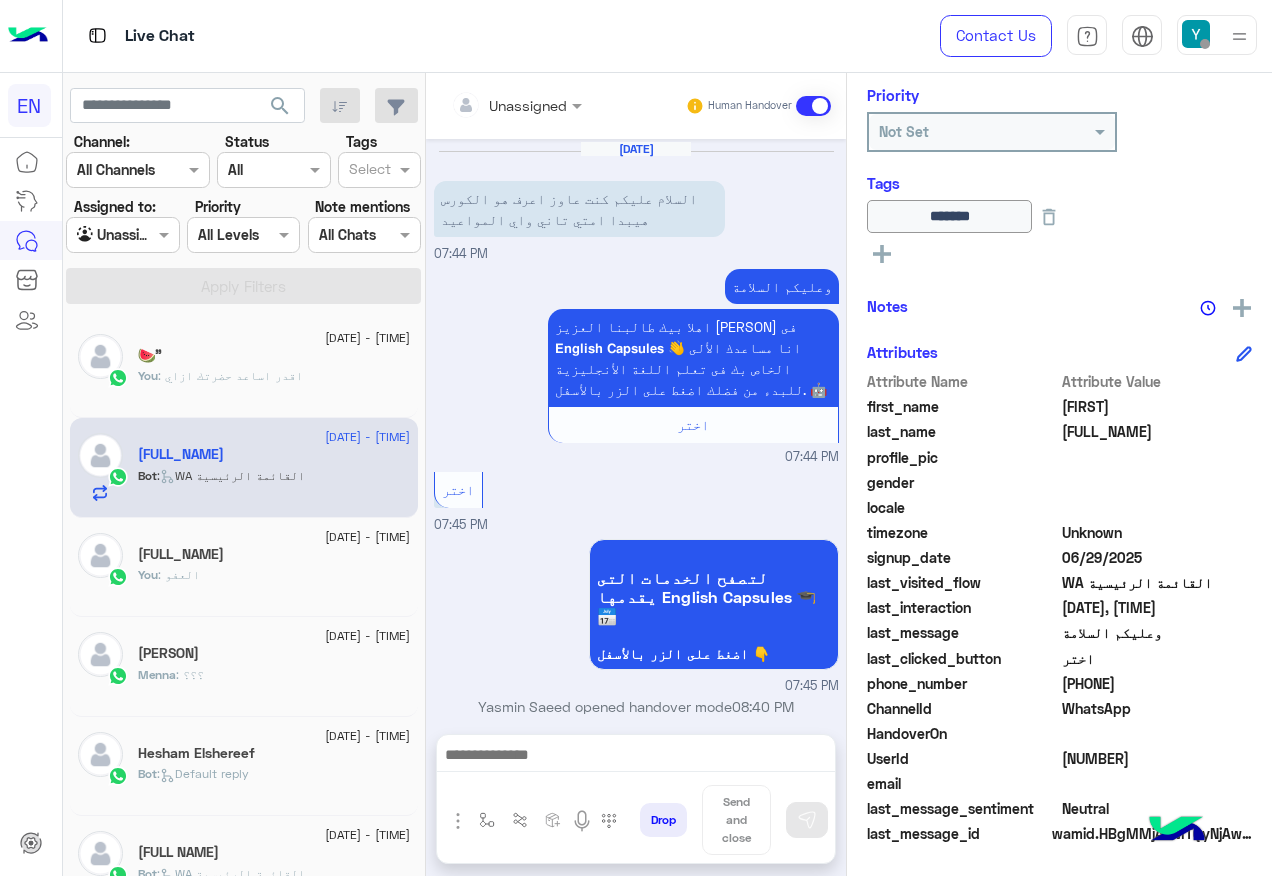 click at bounding box center [813, 106] 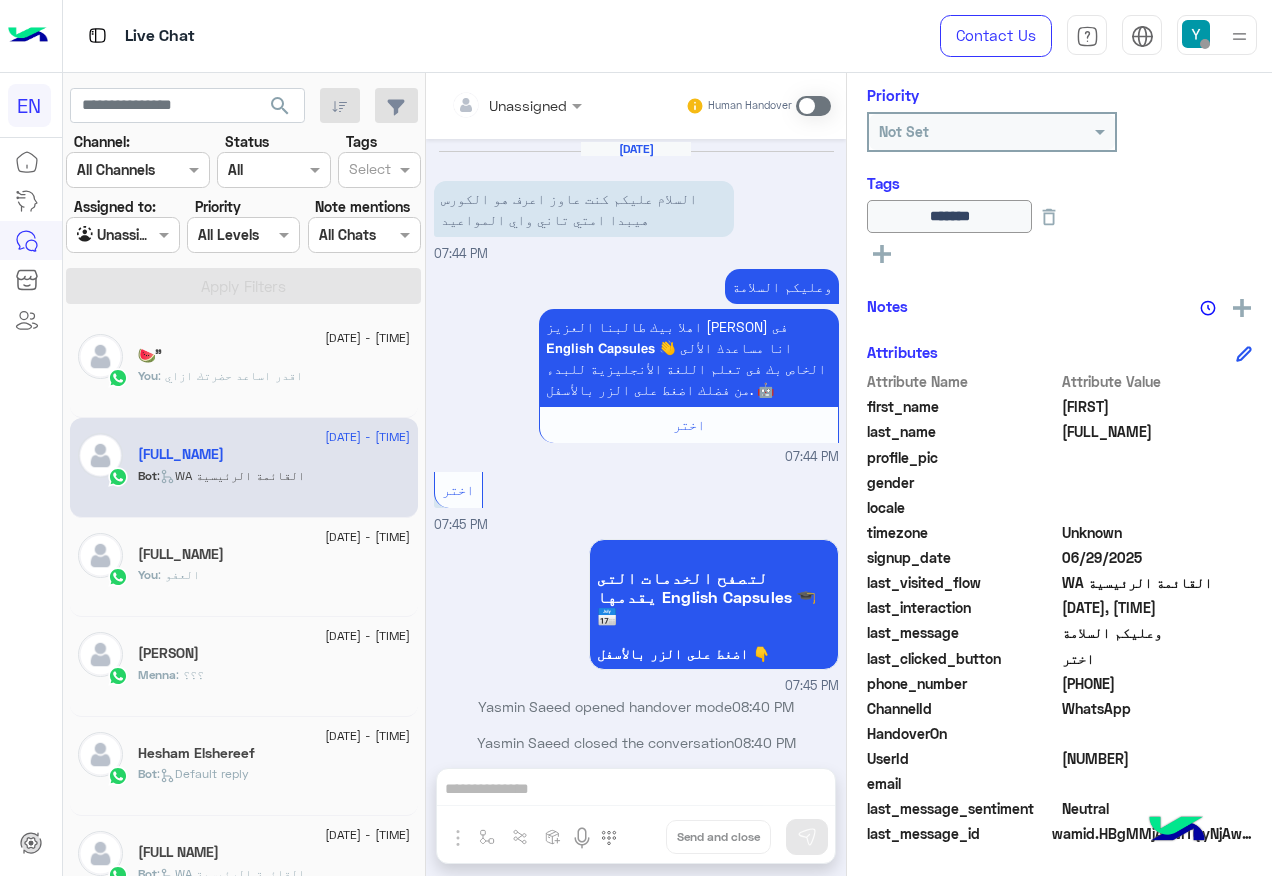 scroll, scrollTop: 970, scrollLeft: 0, axis: vertical 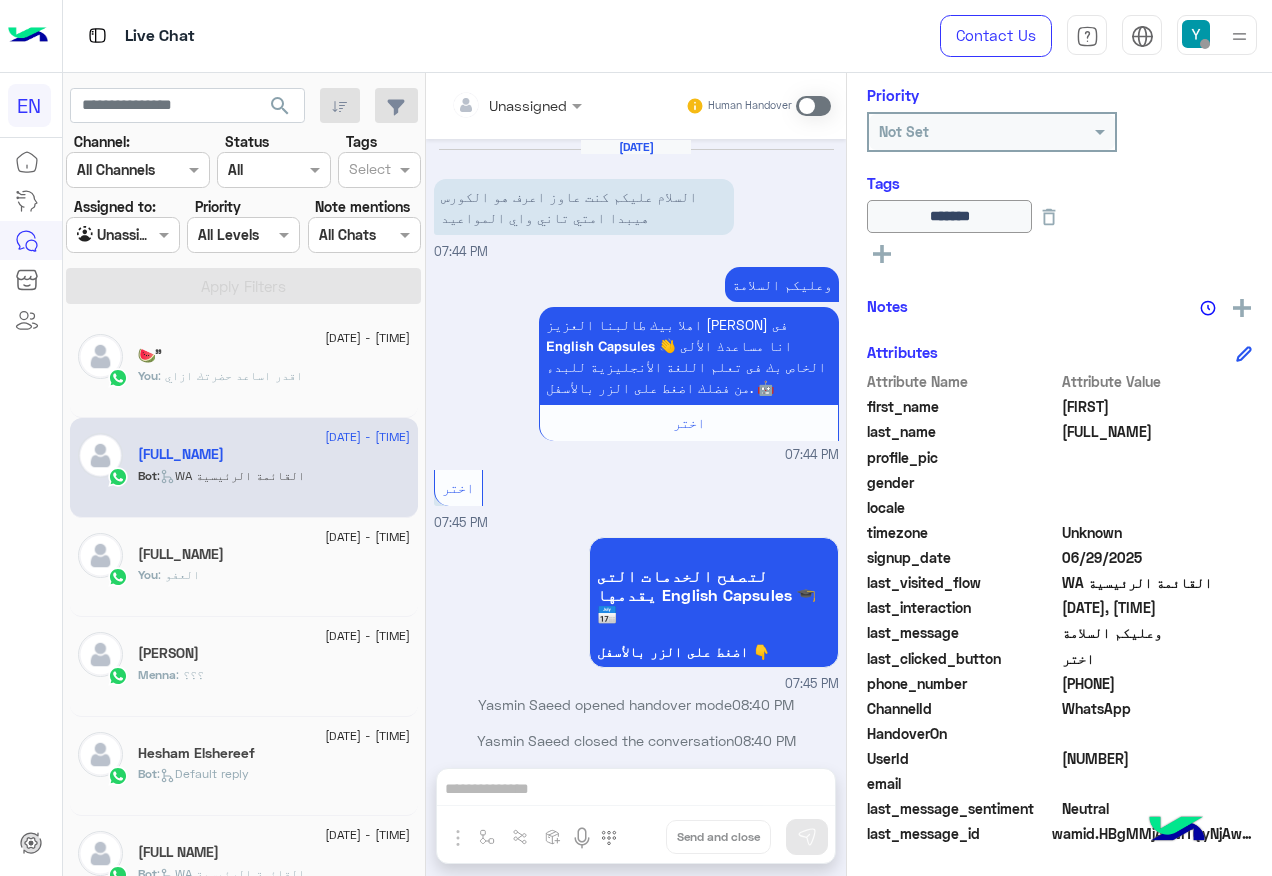 click at bounding box center (813, 106) 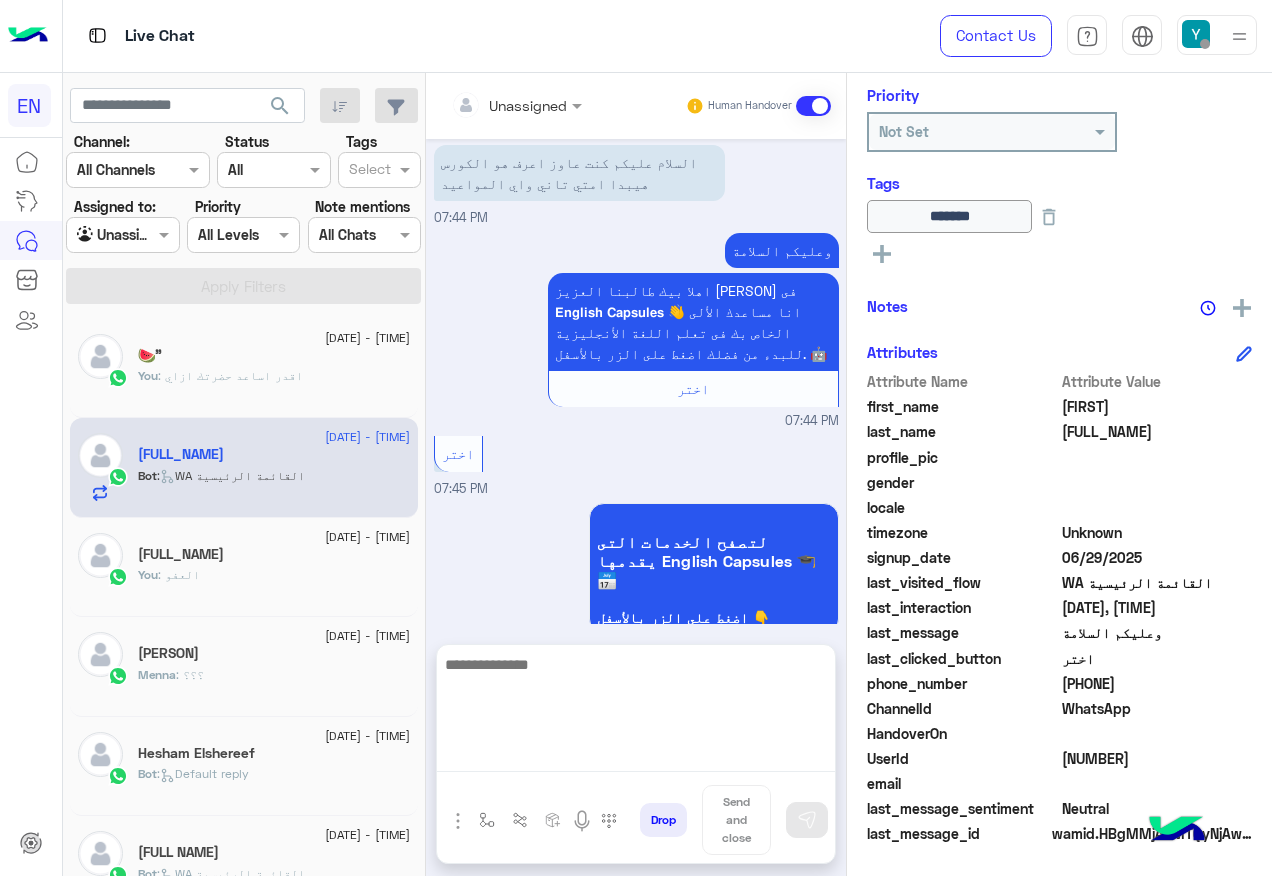 click at bounding box center (636, 712) 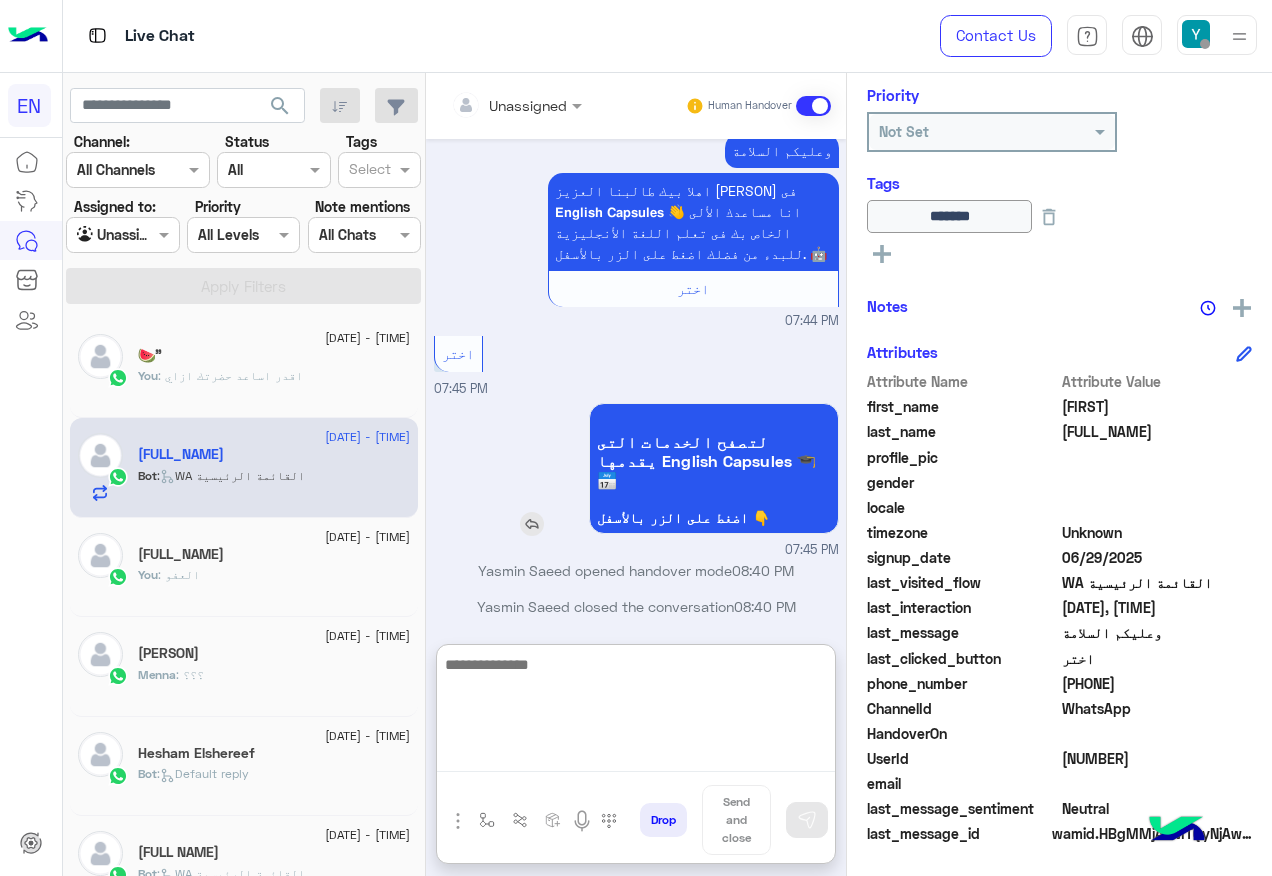 scroll, scrollTop: 1130, scrollLeft: 0, axis: vertical 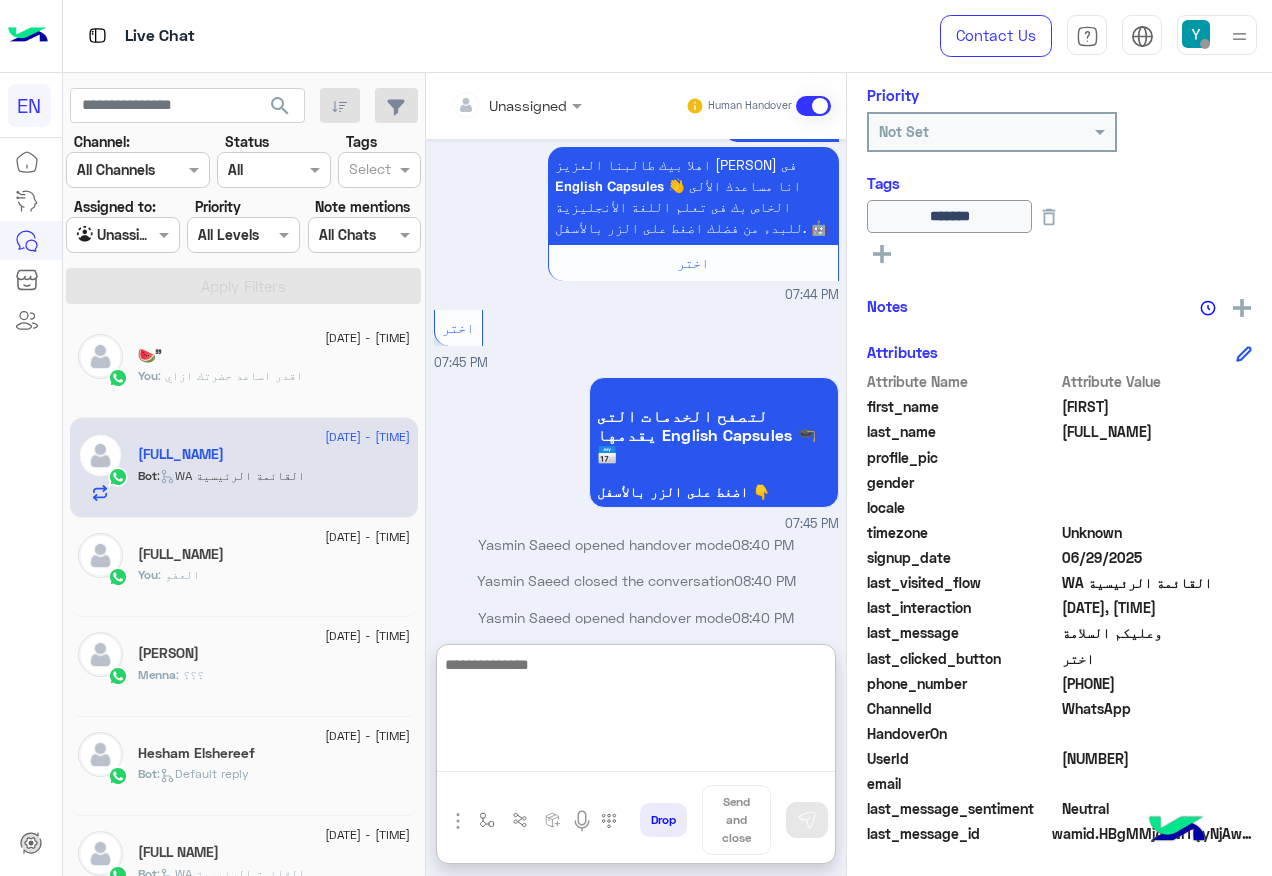 click at bounding box center [636, 712] 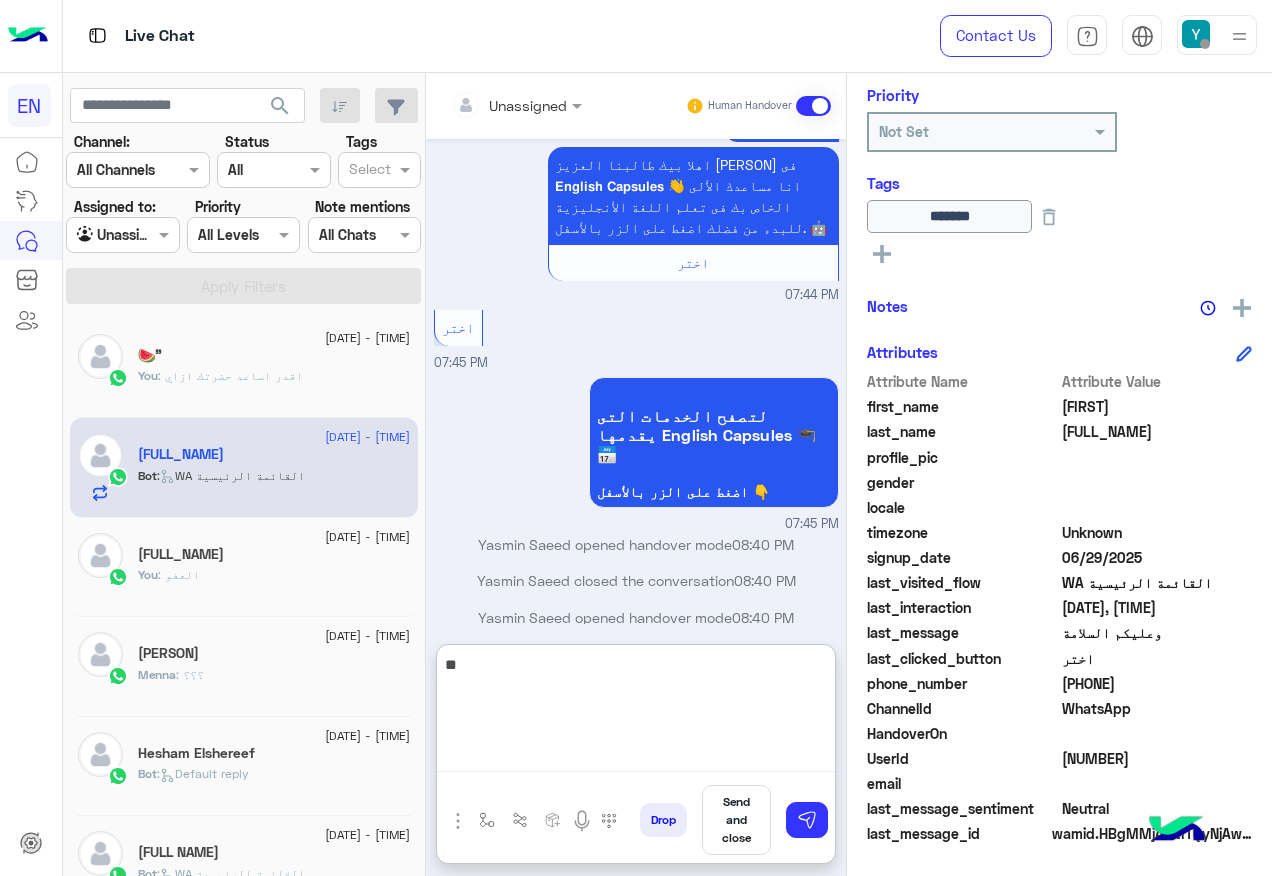 type on "*" 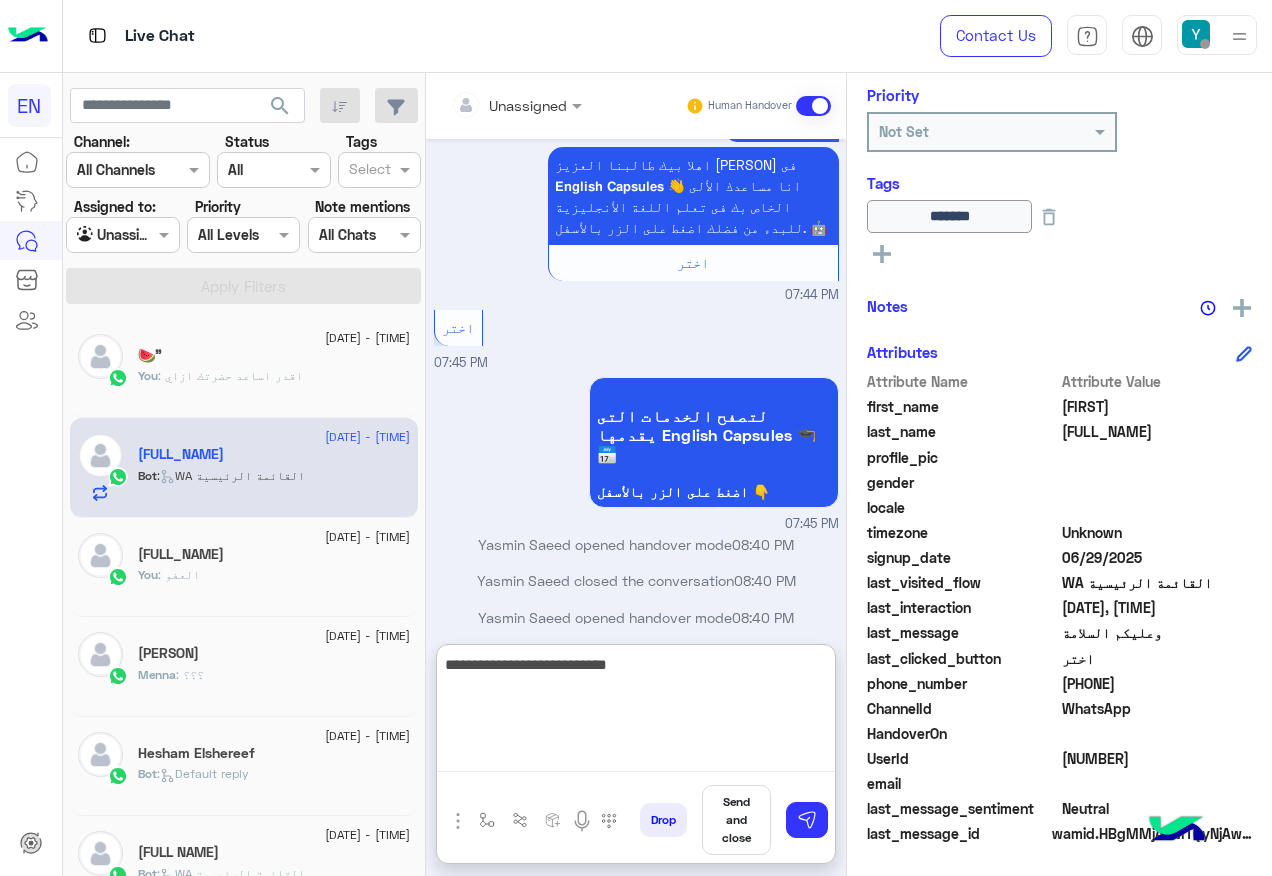 type on "**********" 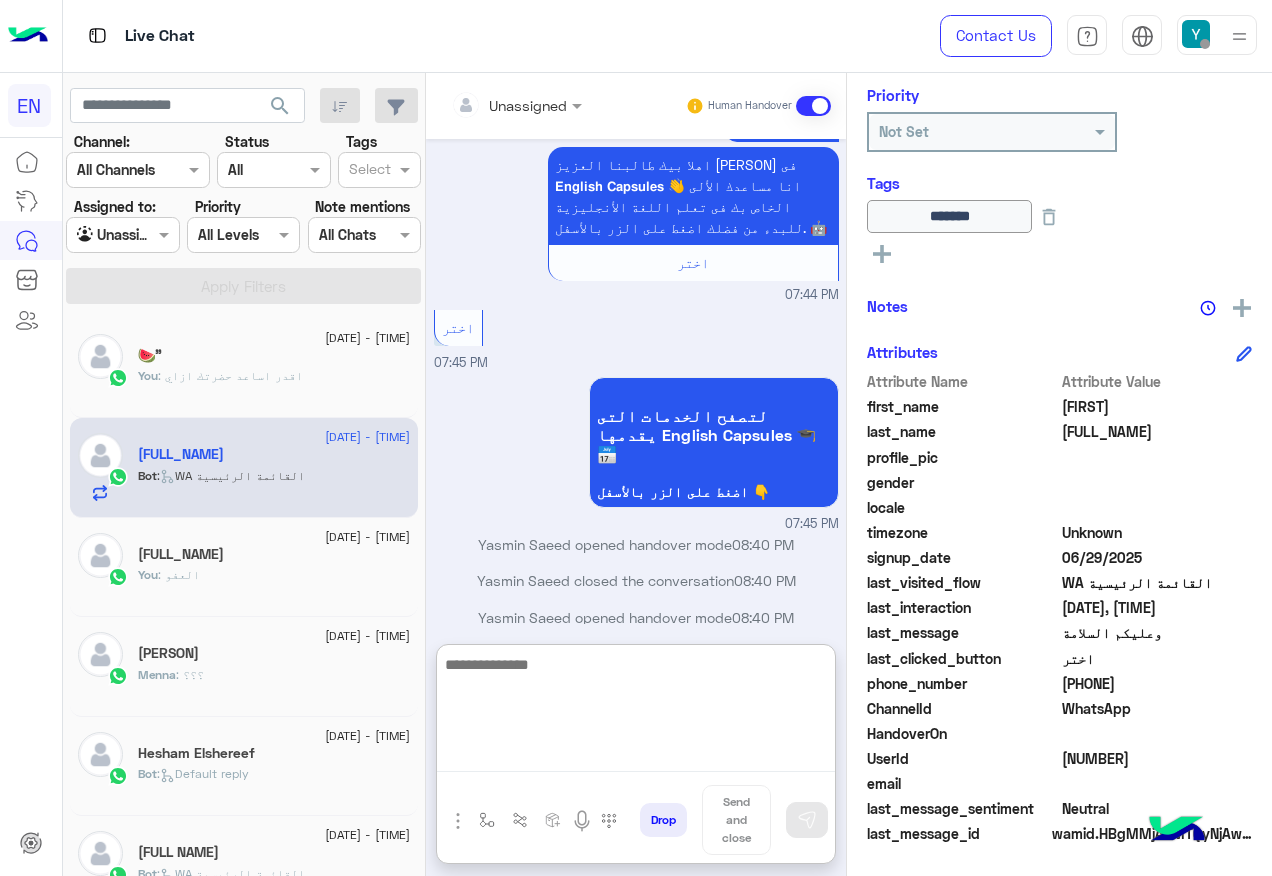 scroll, scrollTop: 1194, scrollLeft: 0, axis: vertical 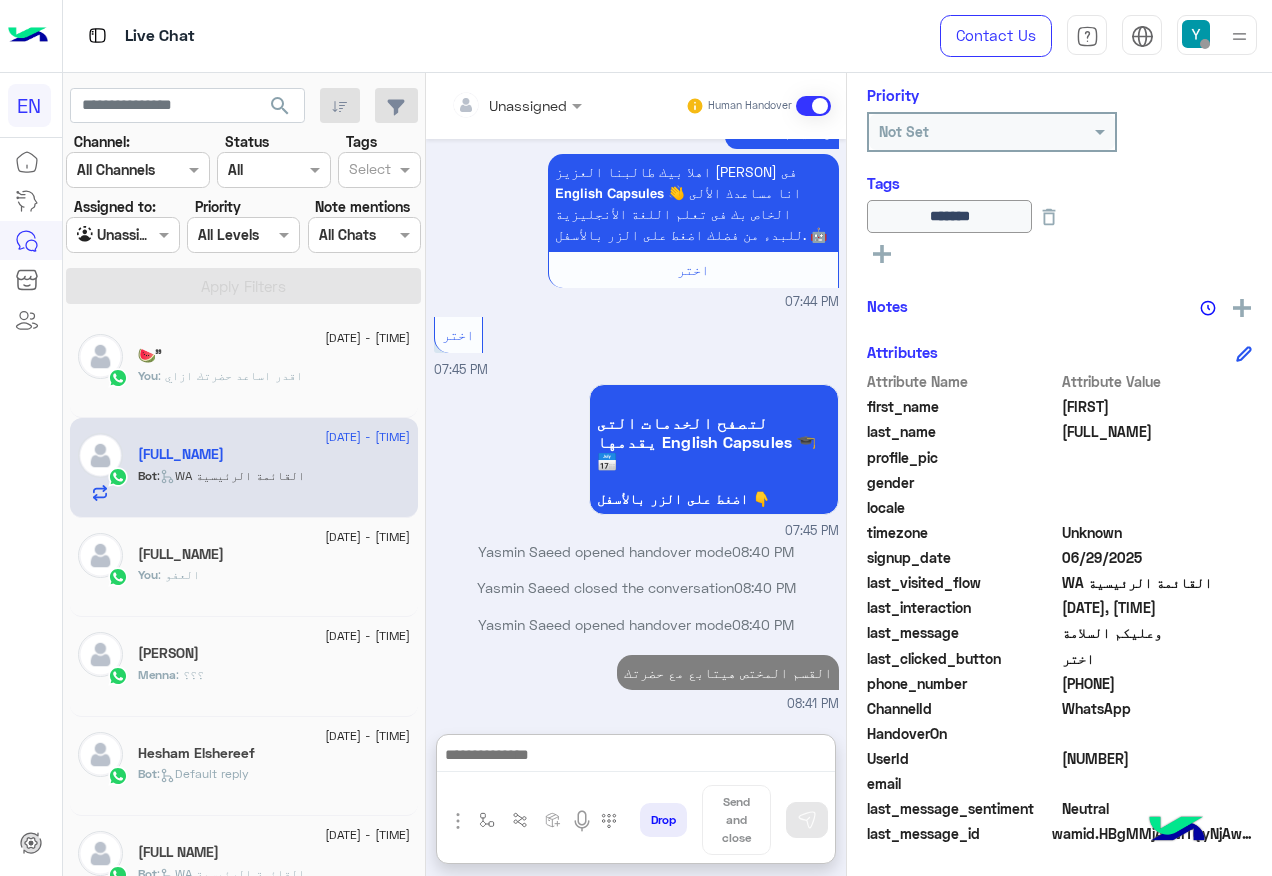 click at bounding box center (122, 234) 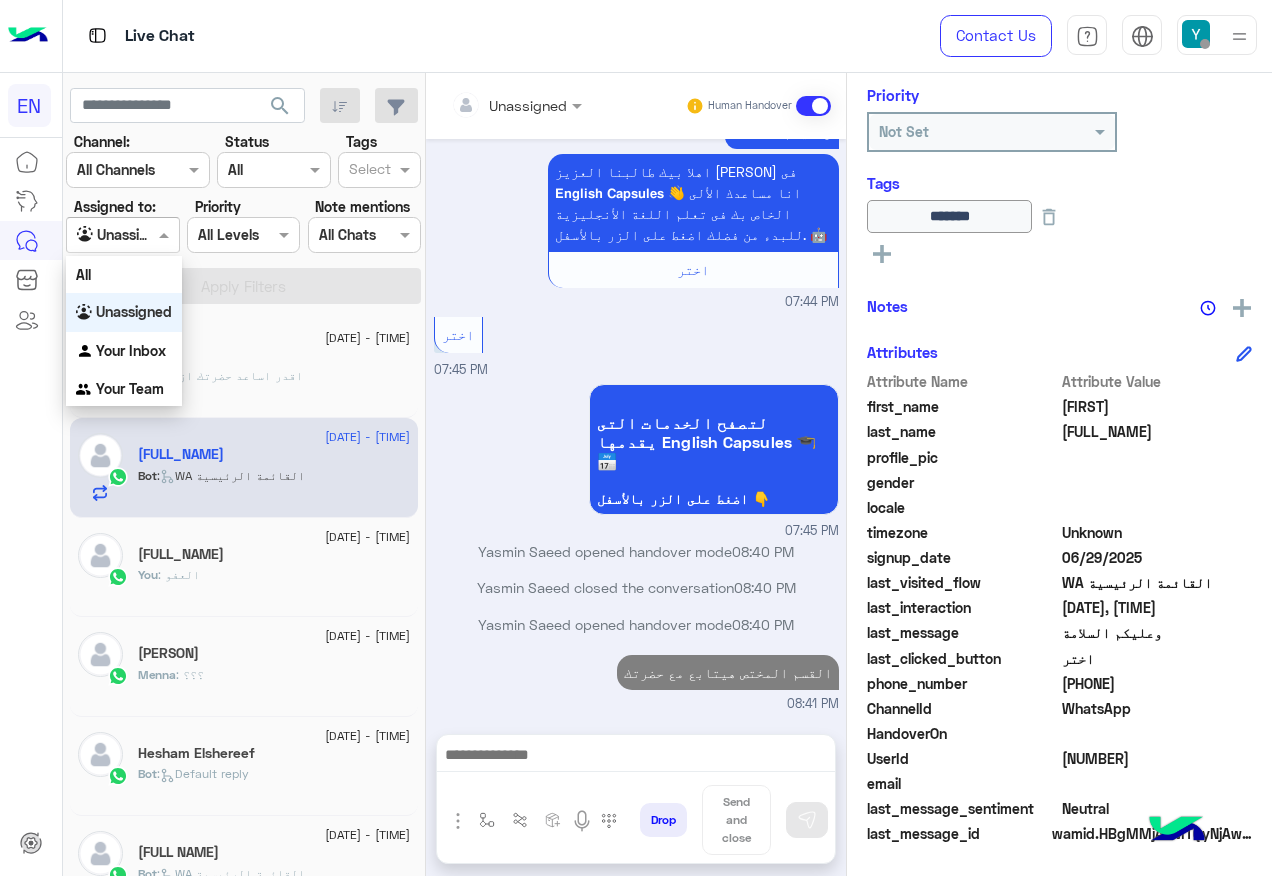 scroll, scrollTop: 1104, scrollLeft: 0, axis: vertical 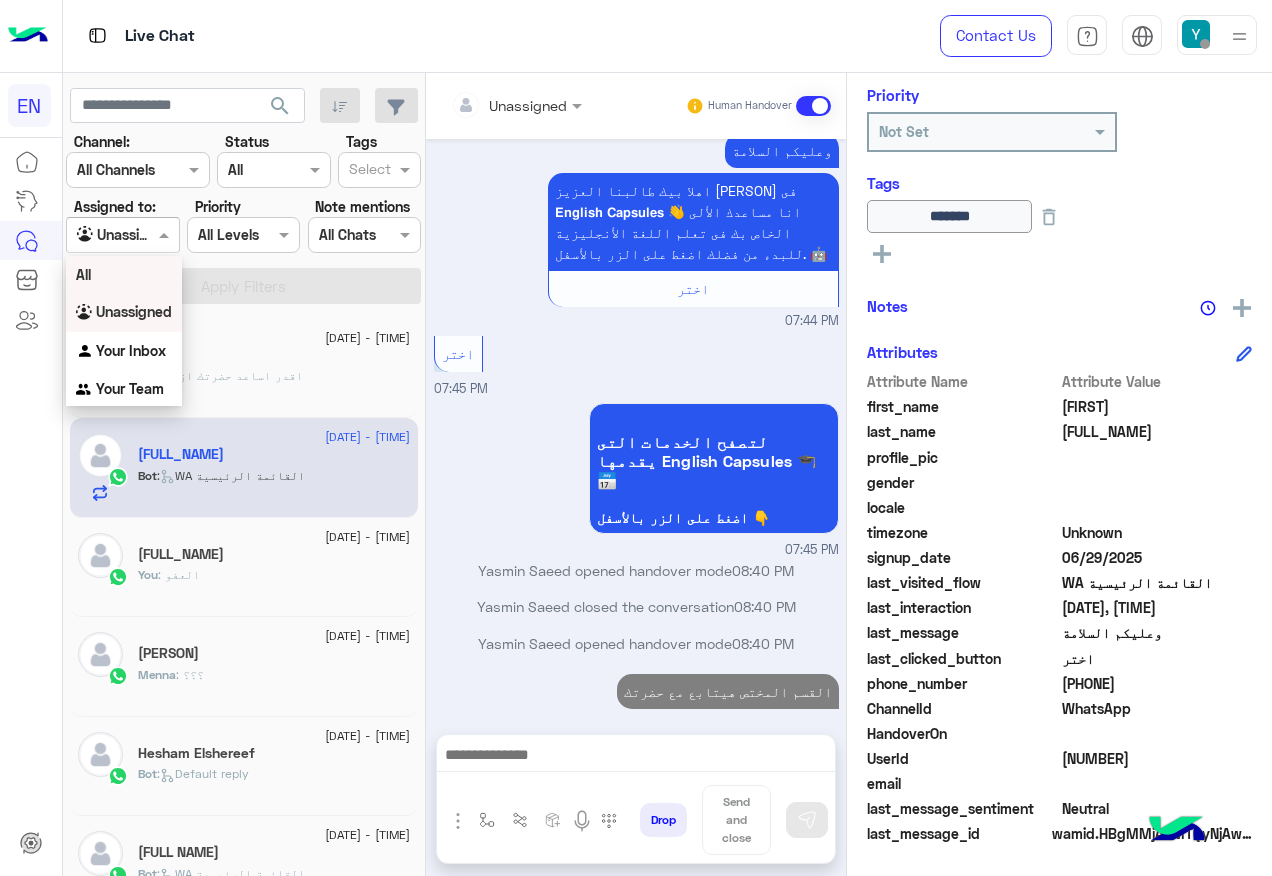 click on "All" at bounding box center [124, 274] 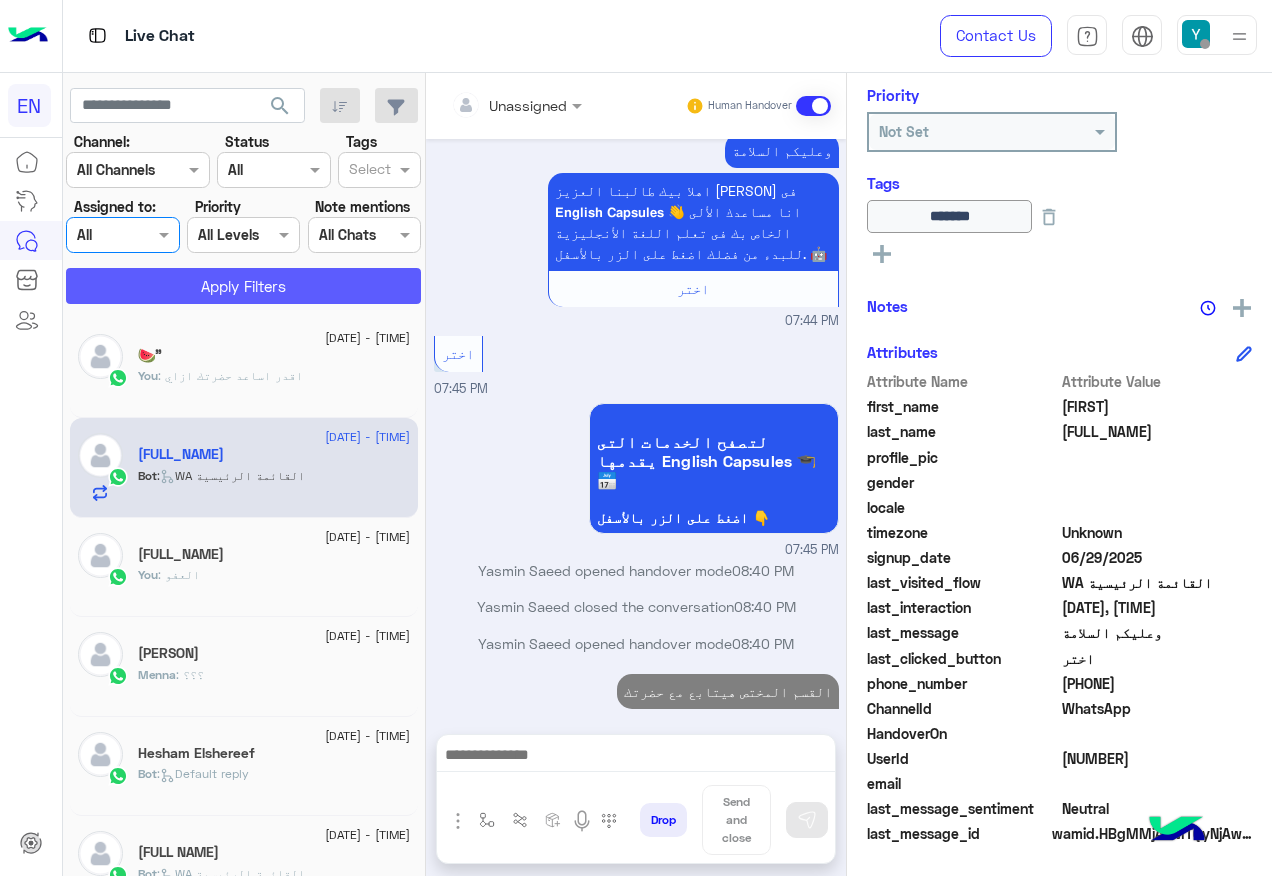 click on "Apply Filters" 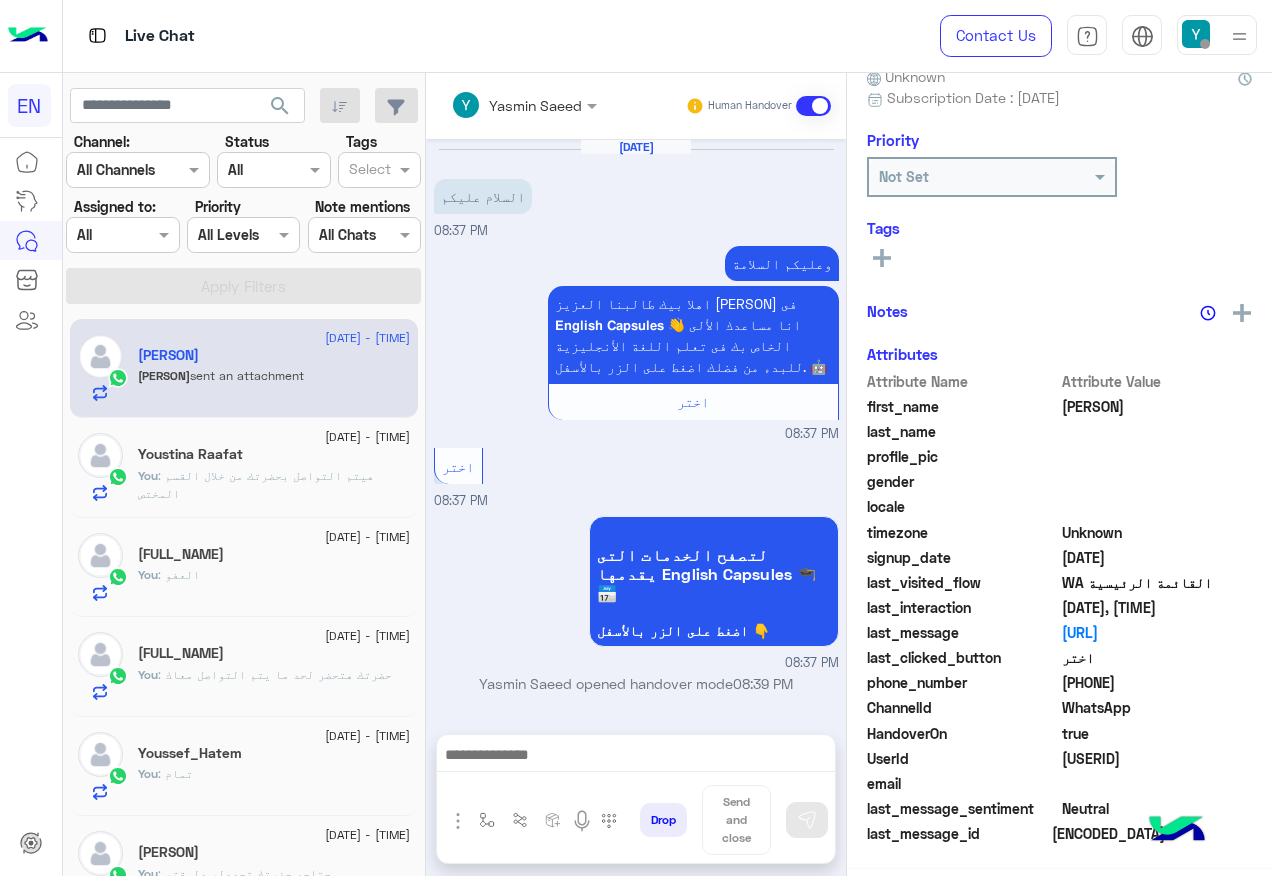 scroll, scrollTop: 449, scrollLeft: 0, axis: vertical 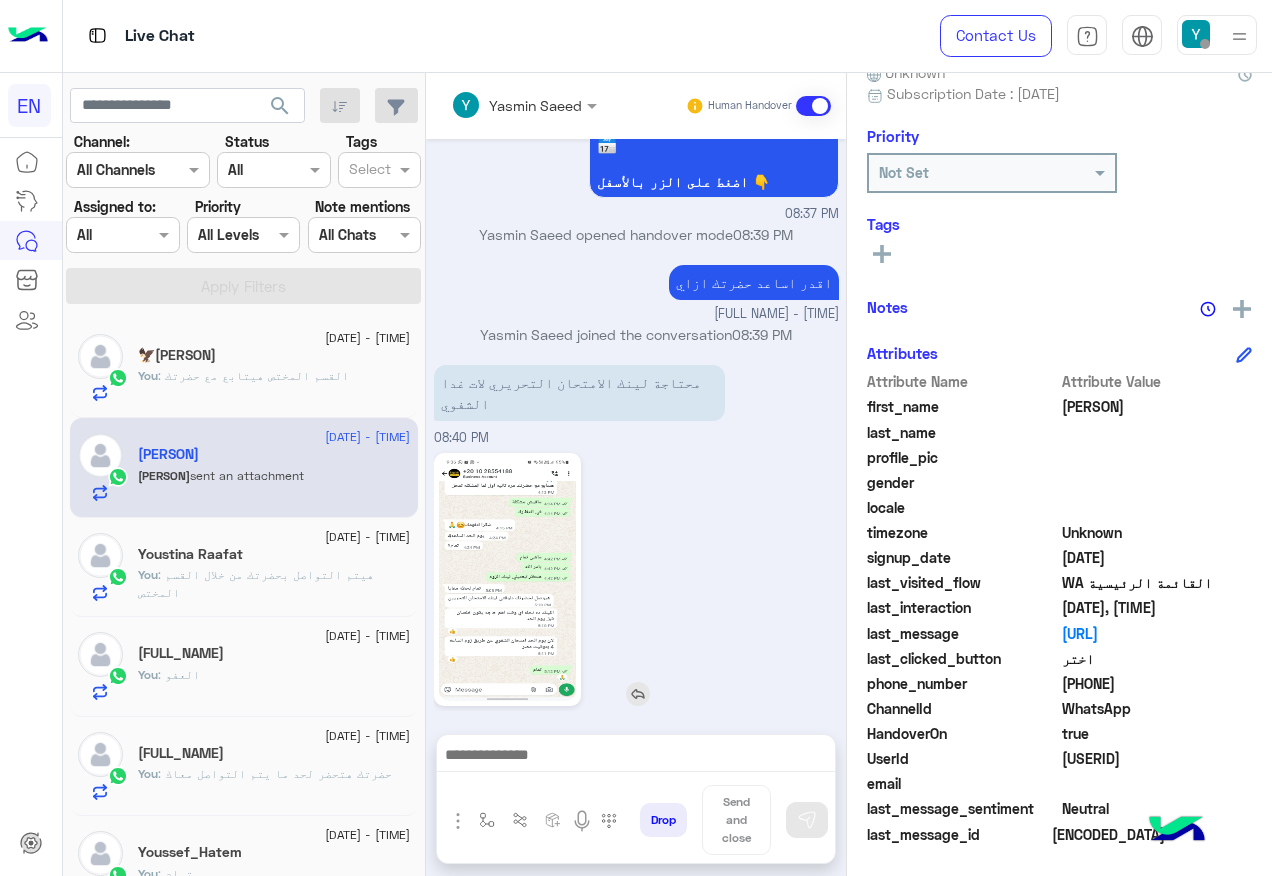 click 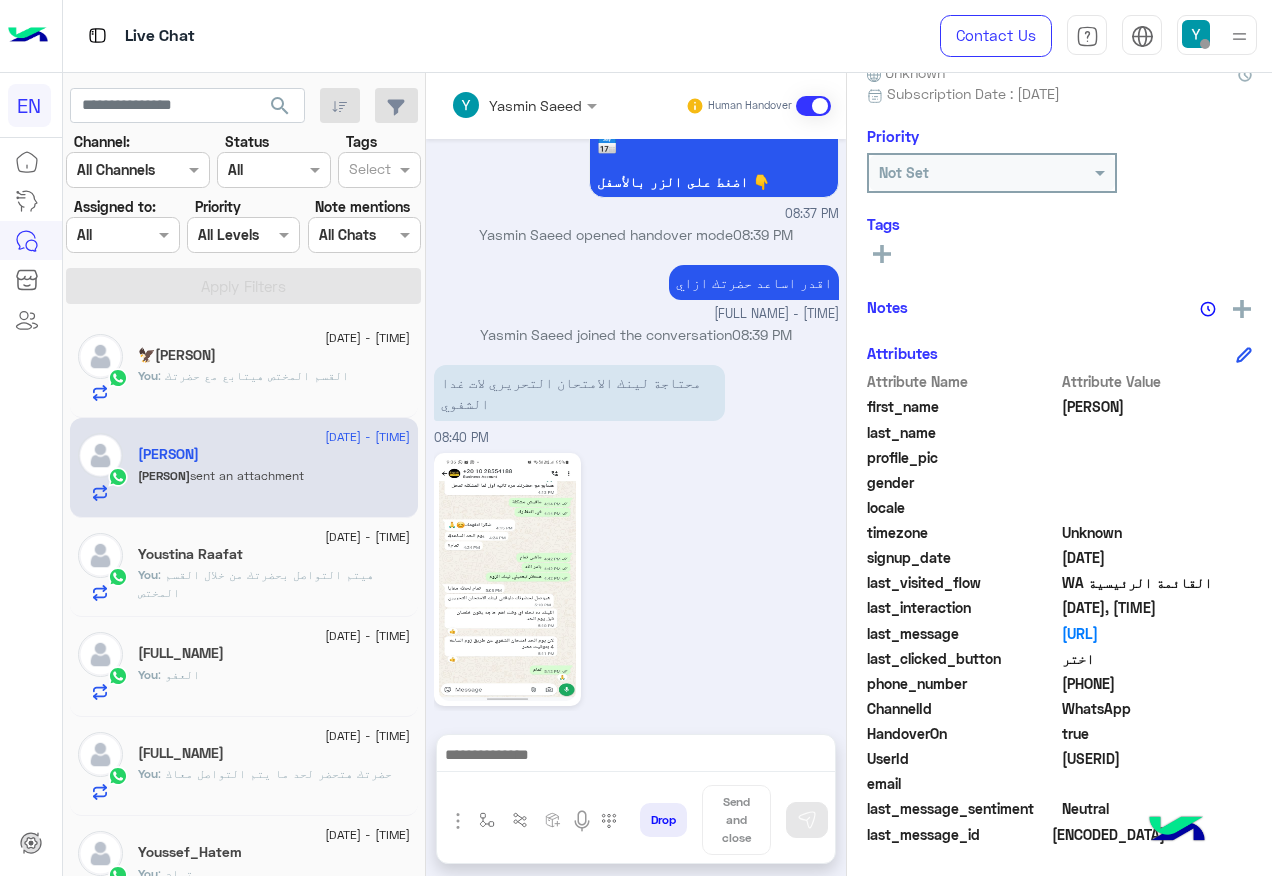 drag, startPoint x: 1065, startPoint y: 680, endPoint x: 1177, endPoint y: 673, distance: 112.21854 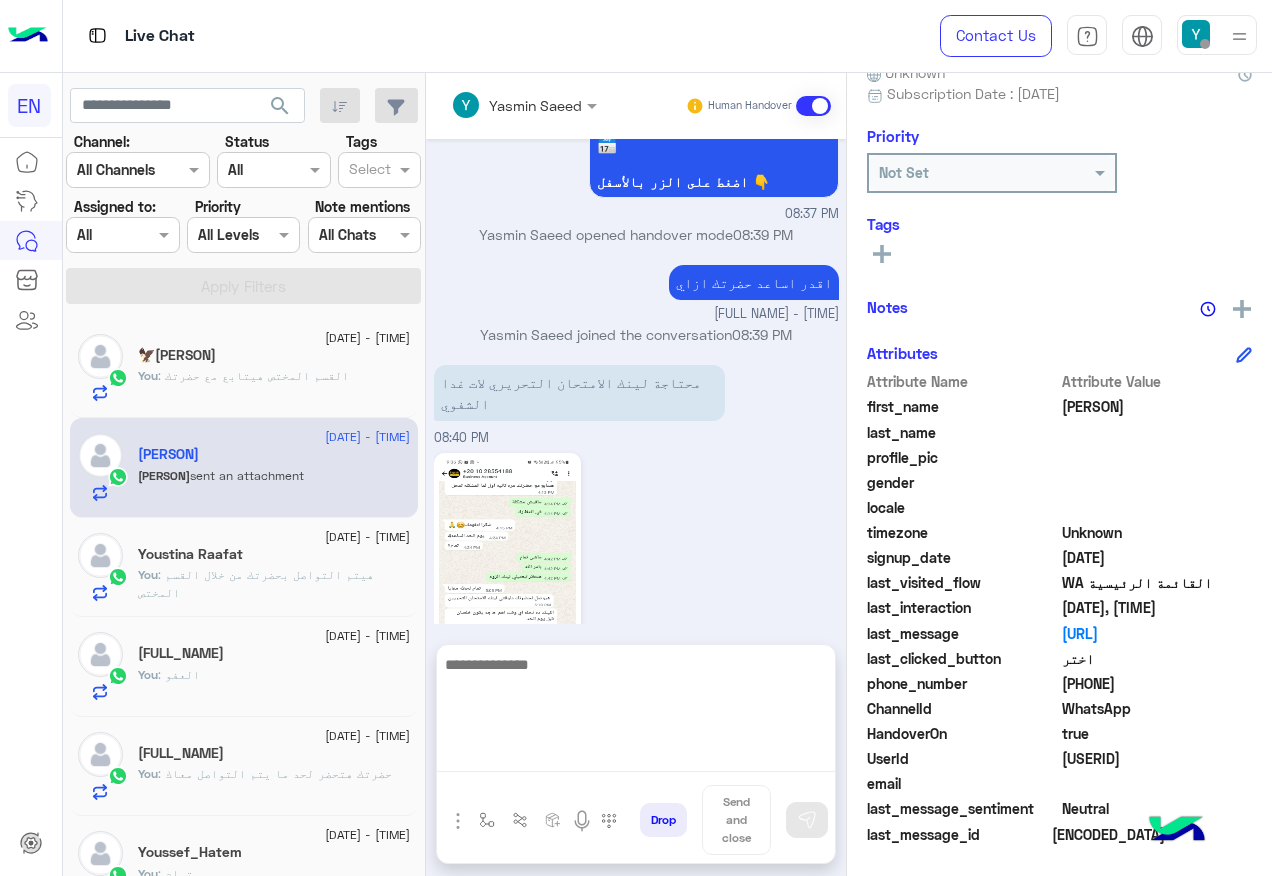 click at bounding box center [636, 712] 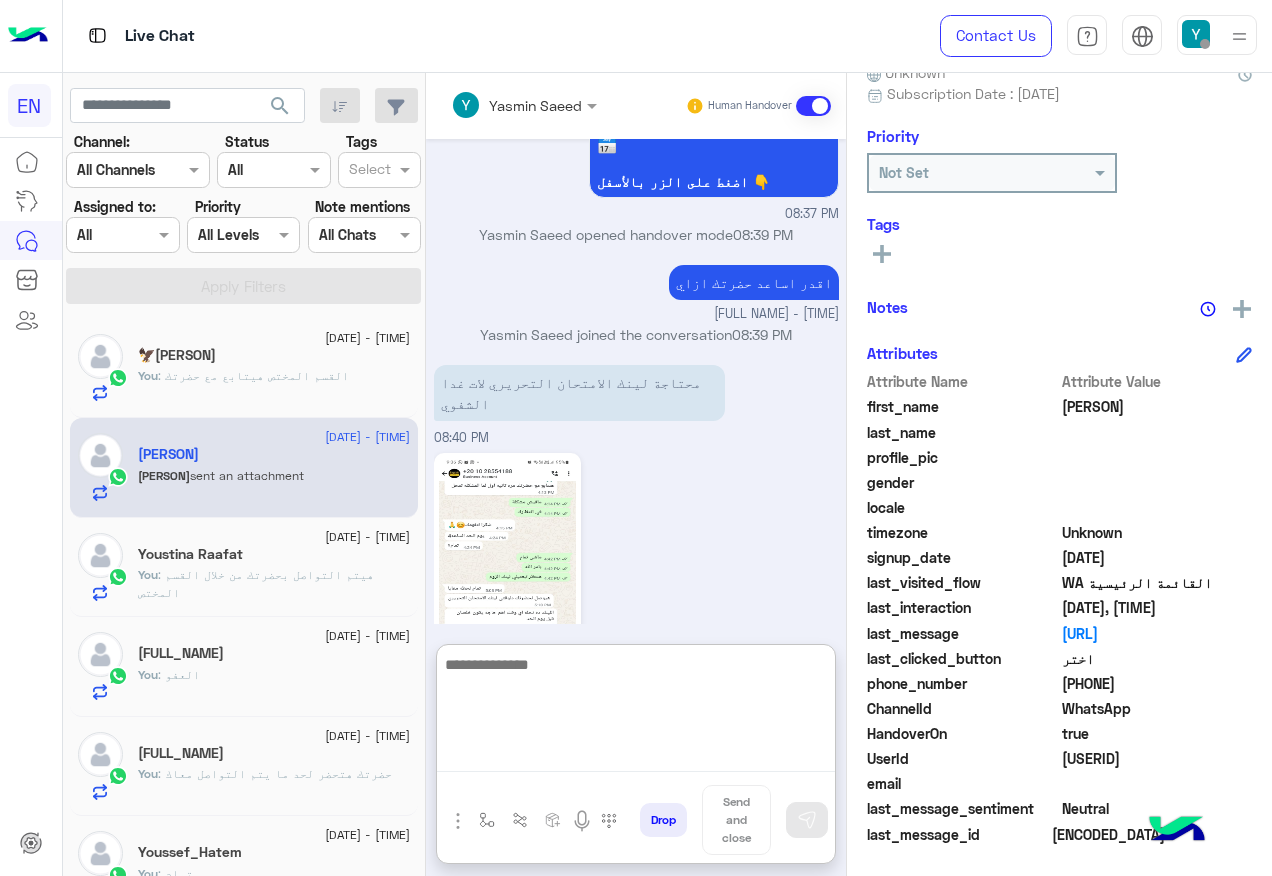 paste on "**********" 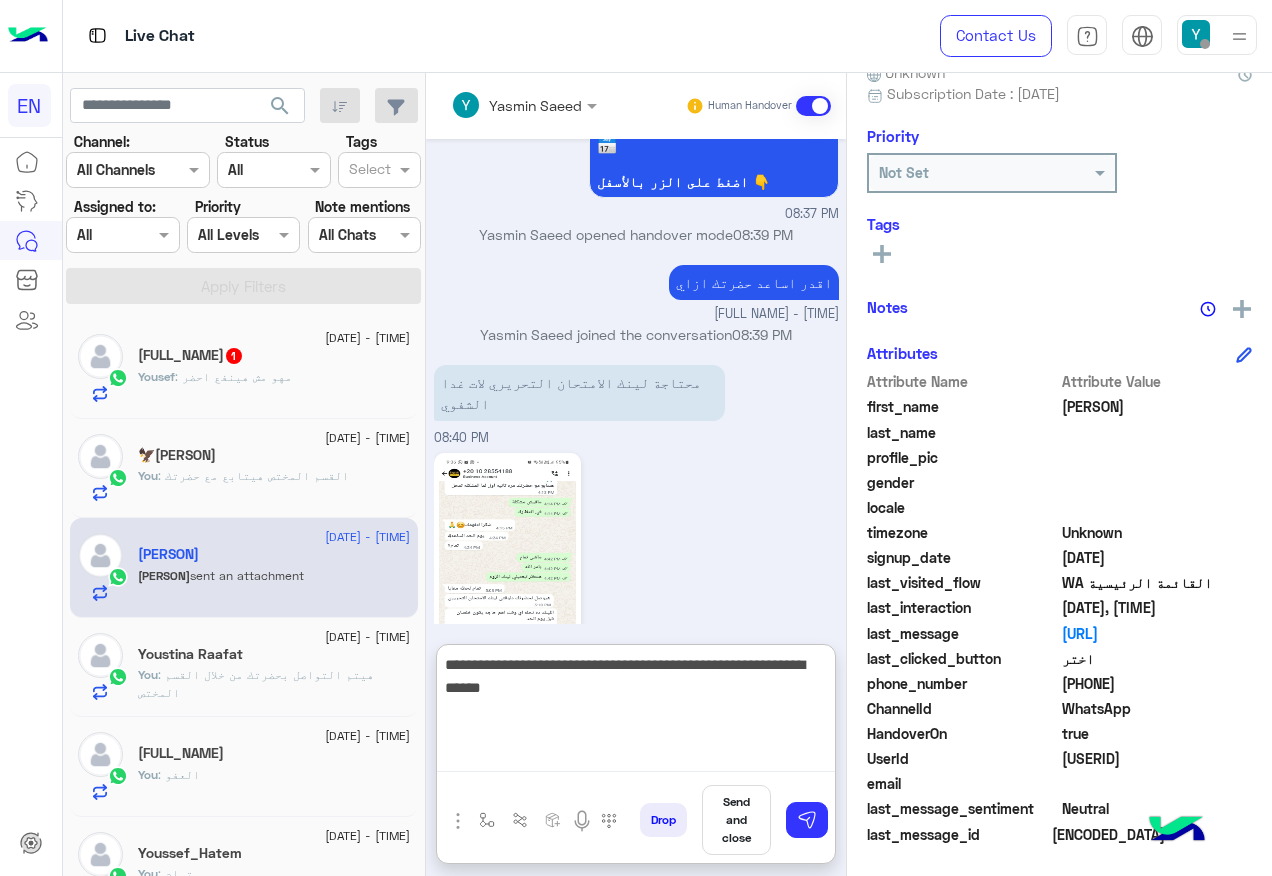 paste on "**********" 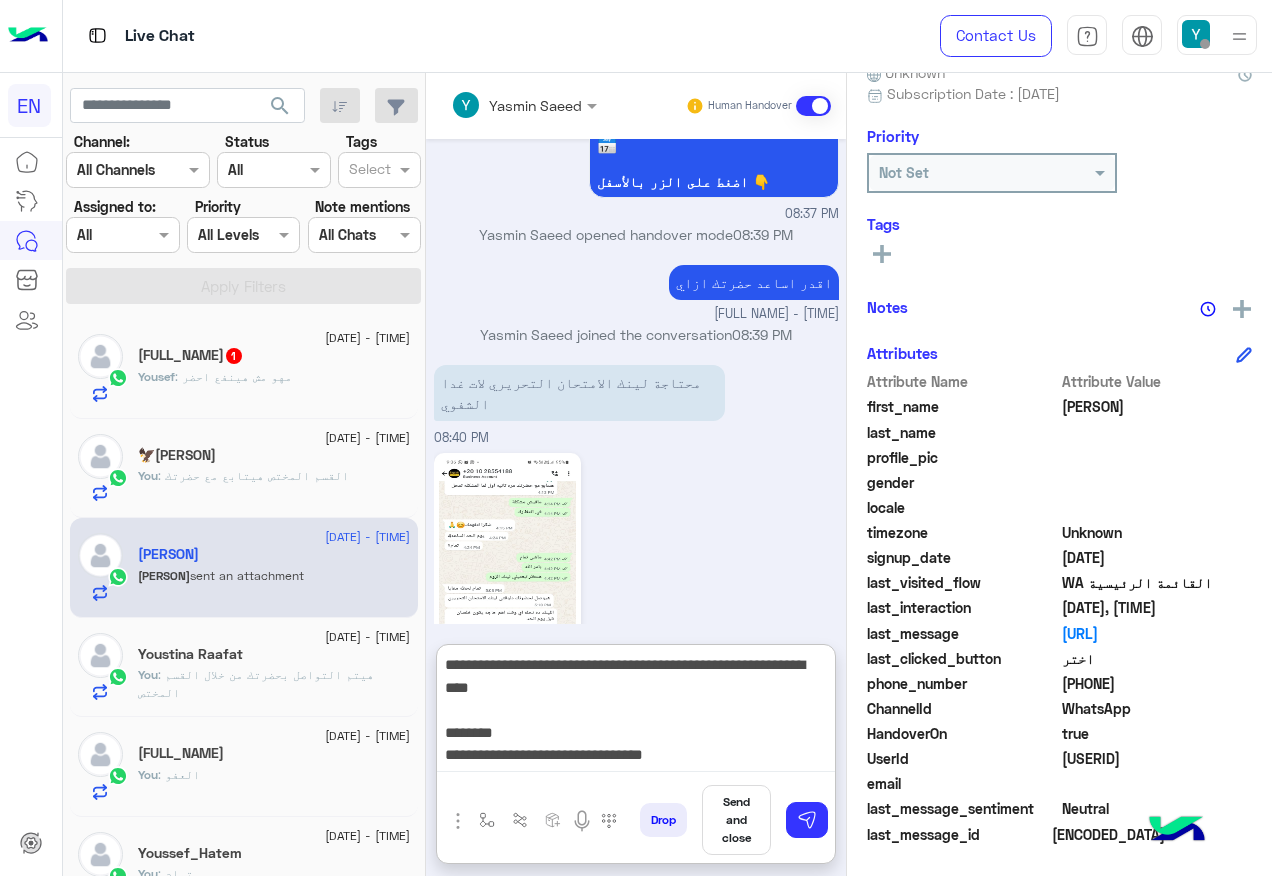 scroll, scrollTop: 39, scrollLeft: 0, axis: vertical 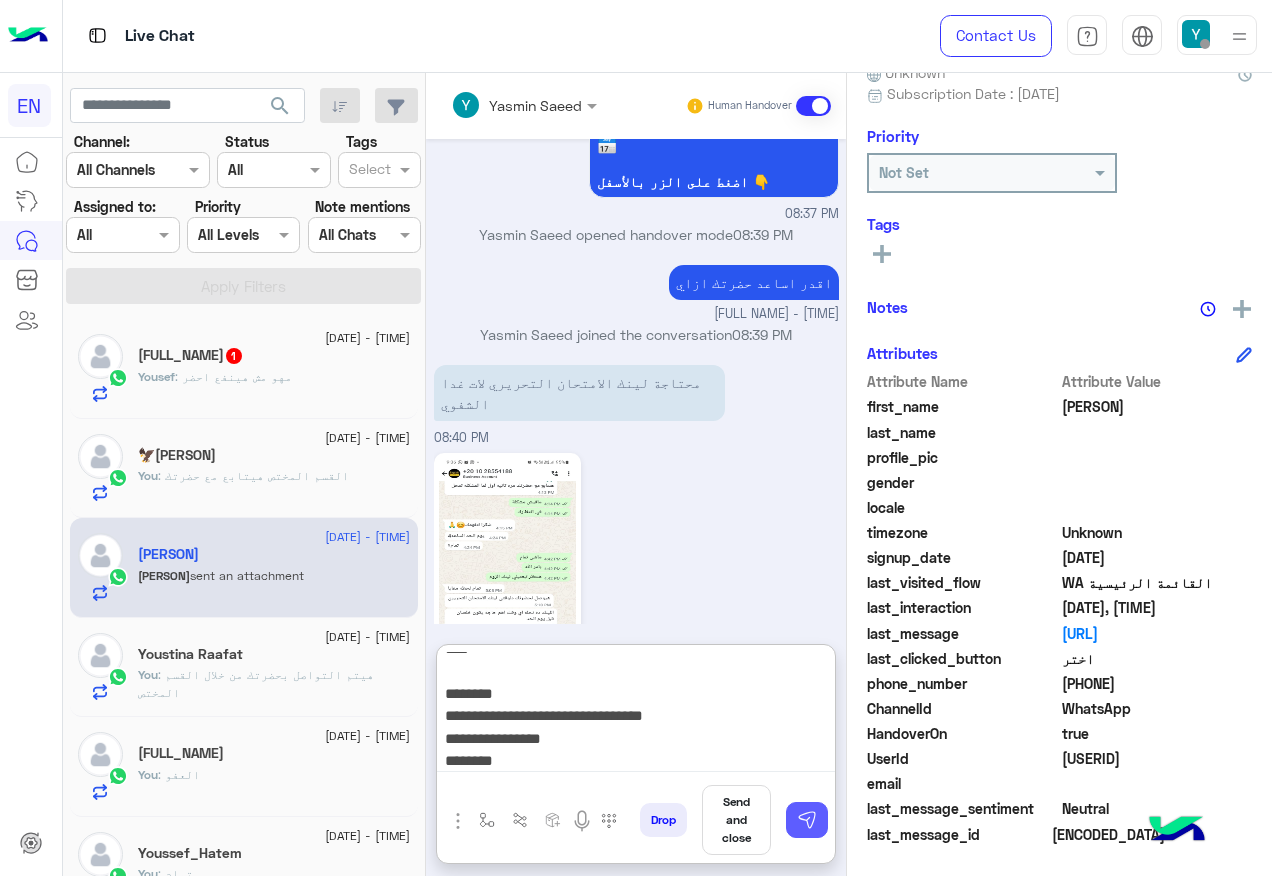 type on "**********" 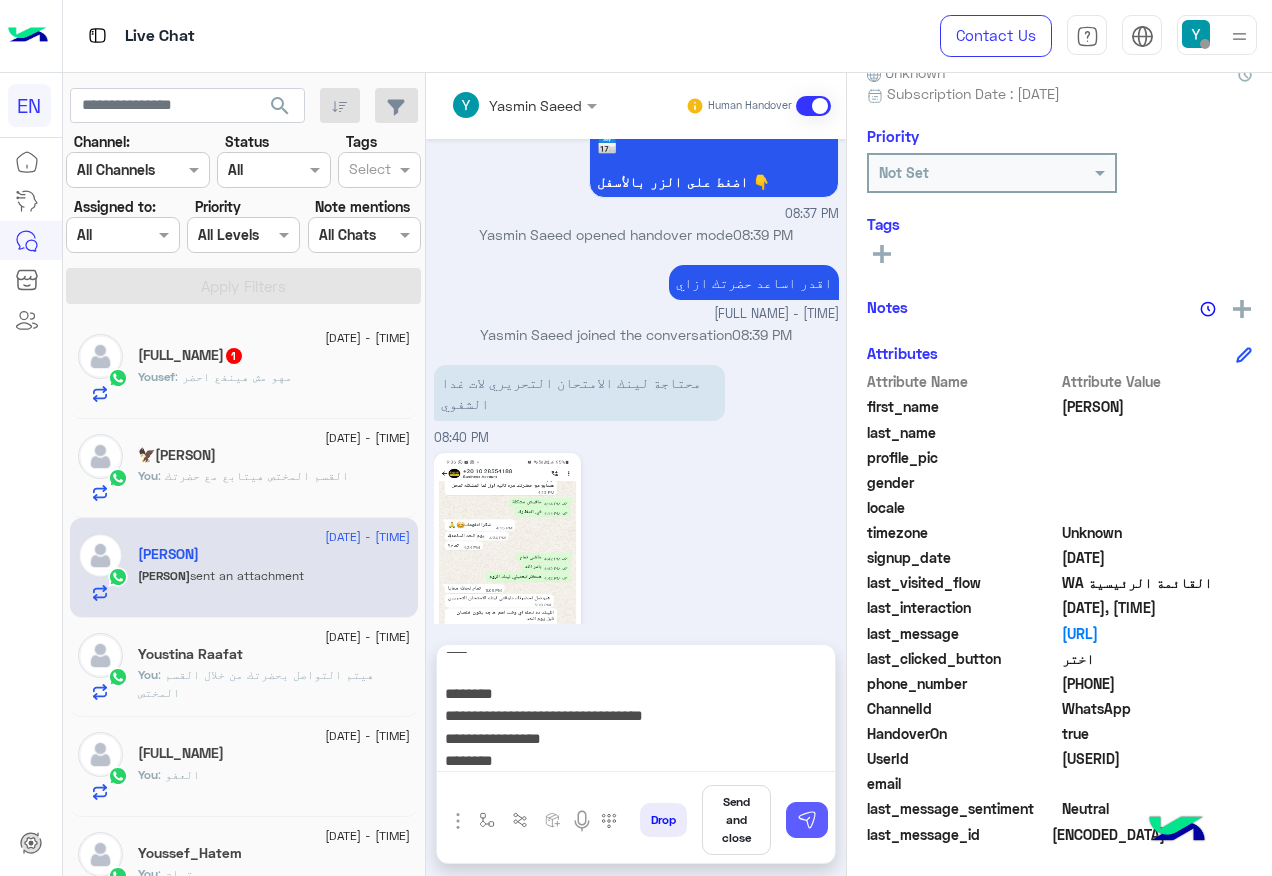 click at bounding box center (807, 820) 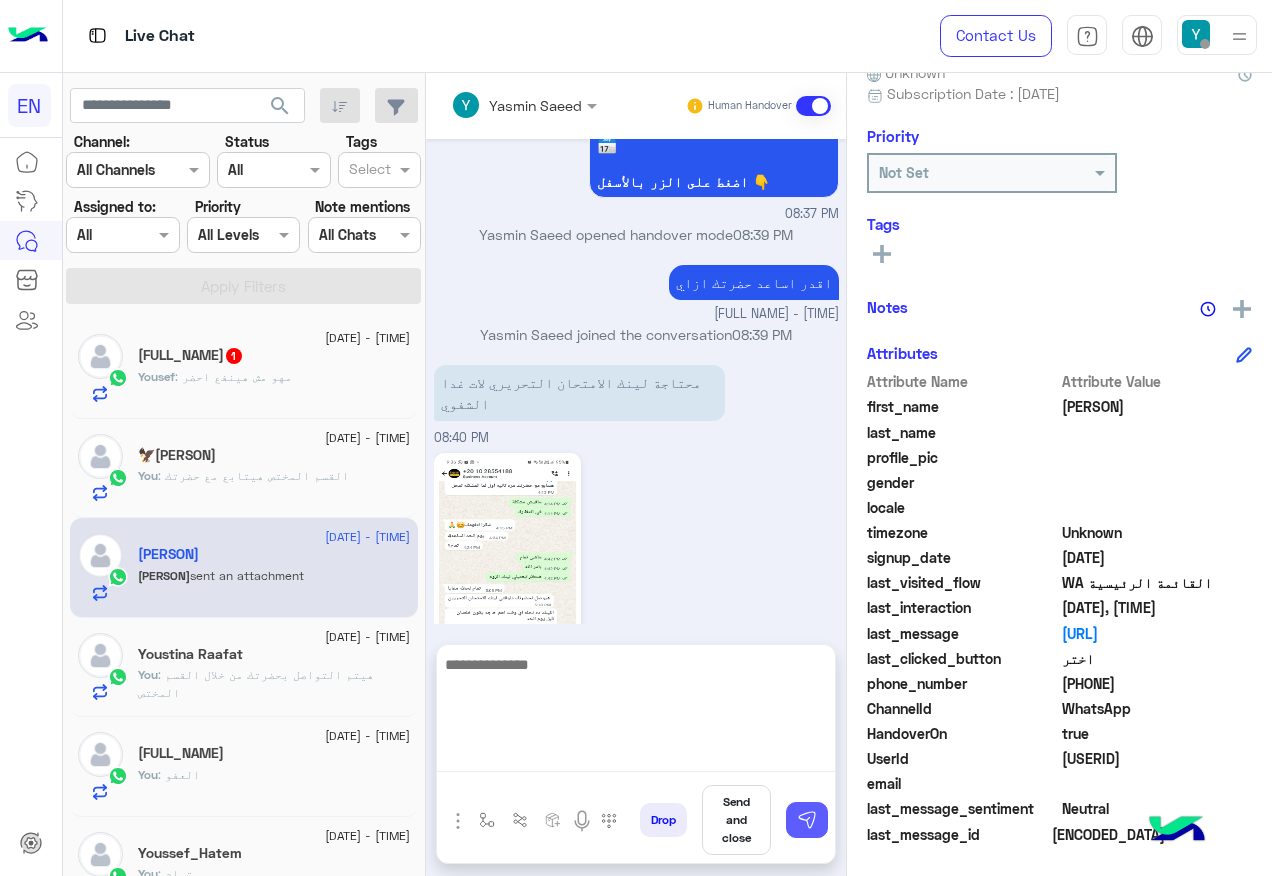 scroll, scrollTop: 0, scrollLeft: 0, axis: both 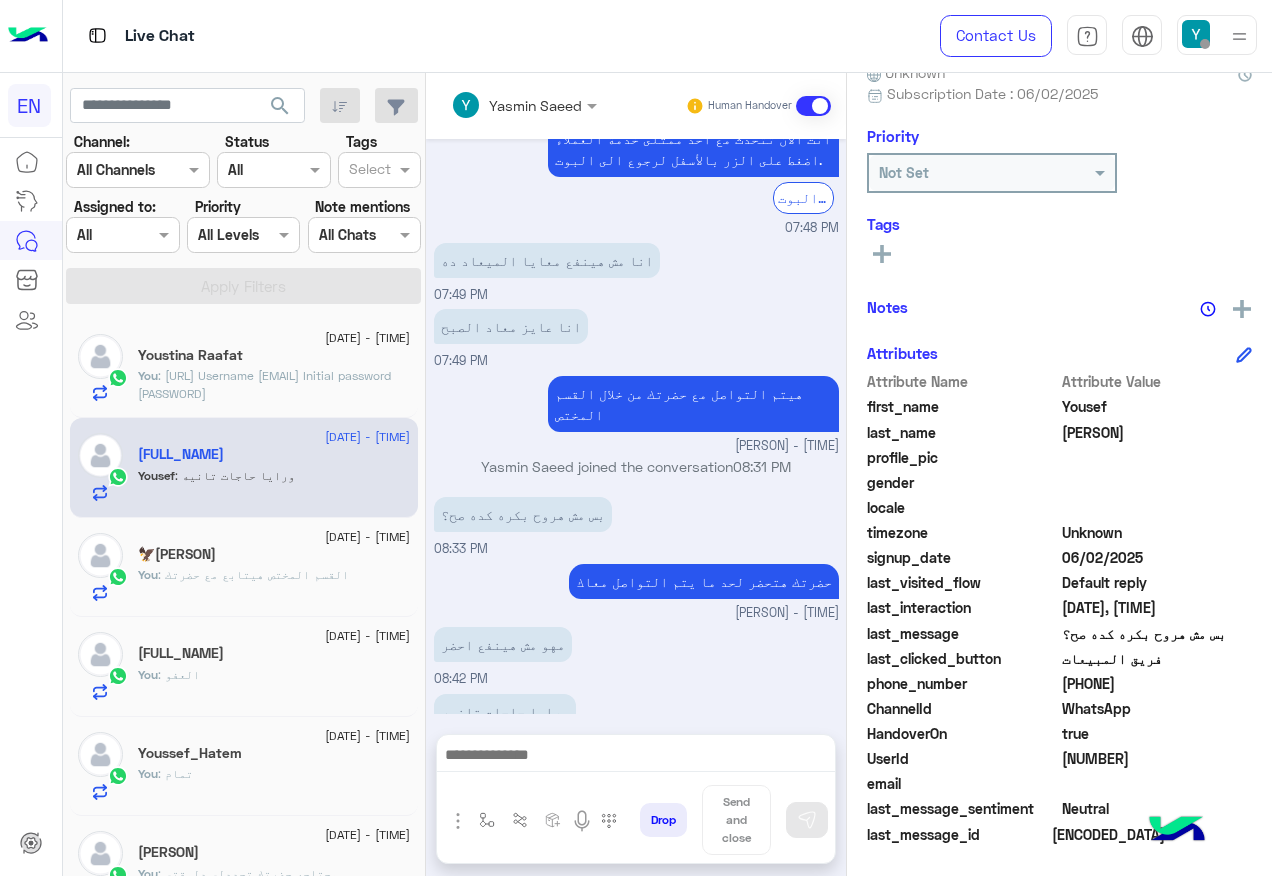 click at bounding box center [636, 757] 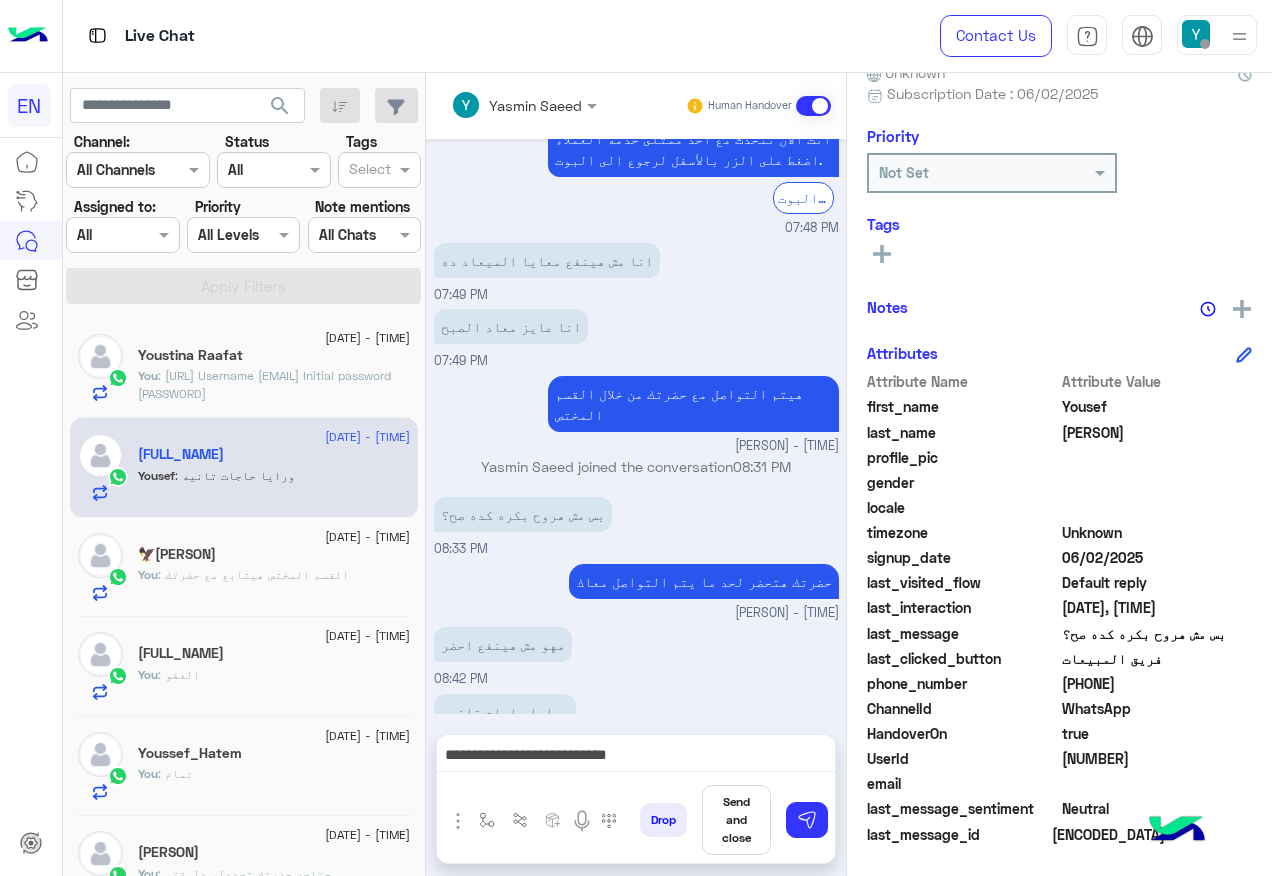 click on "[PERSON] joined the conversation [TIME]" at bounding box center (636, 474) 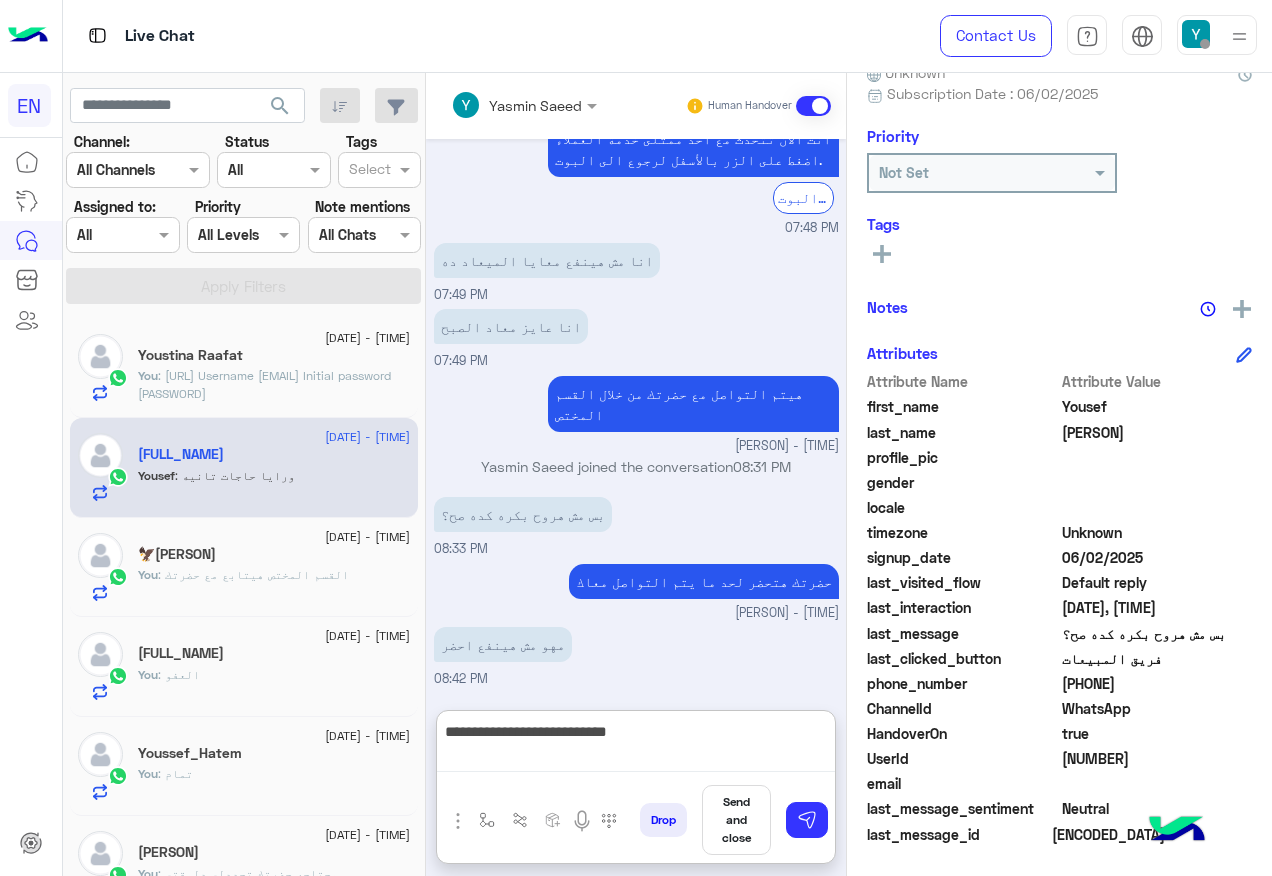 click on "**********" at bounding box center [636, 745] 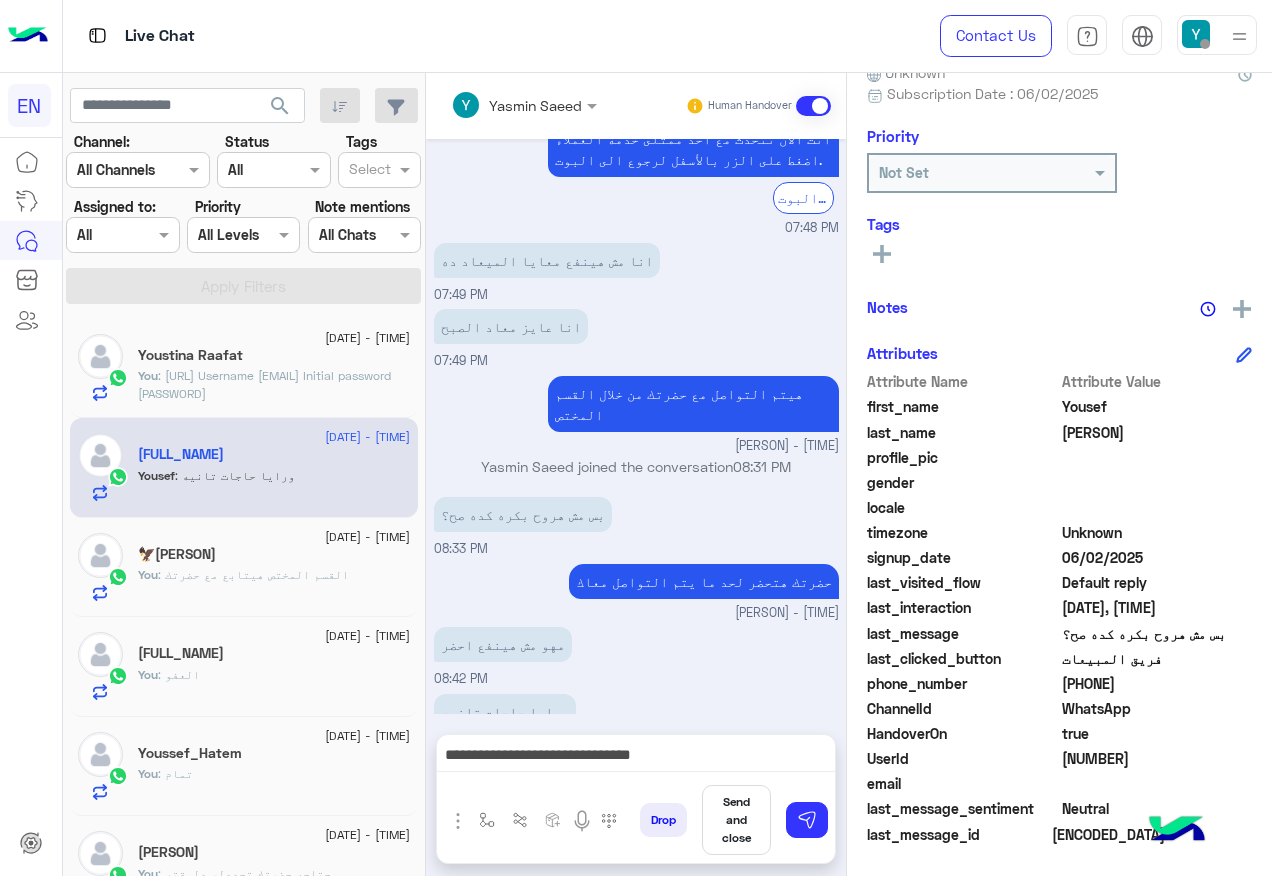 click on "**********" at bounding box center [636, 757] 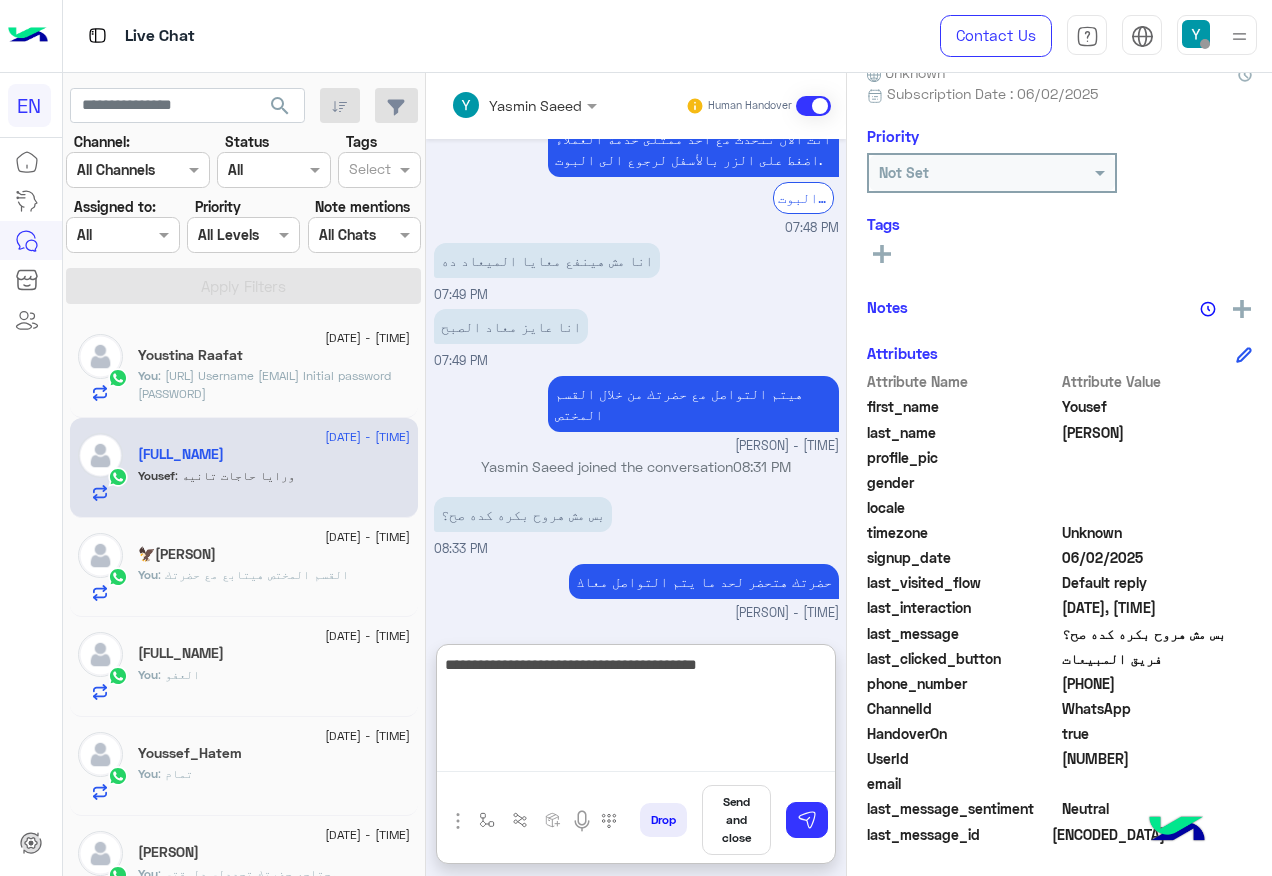 type on "**********" 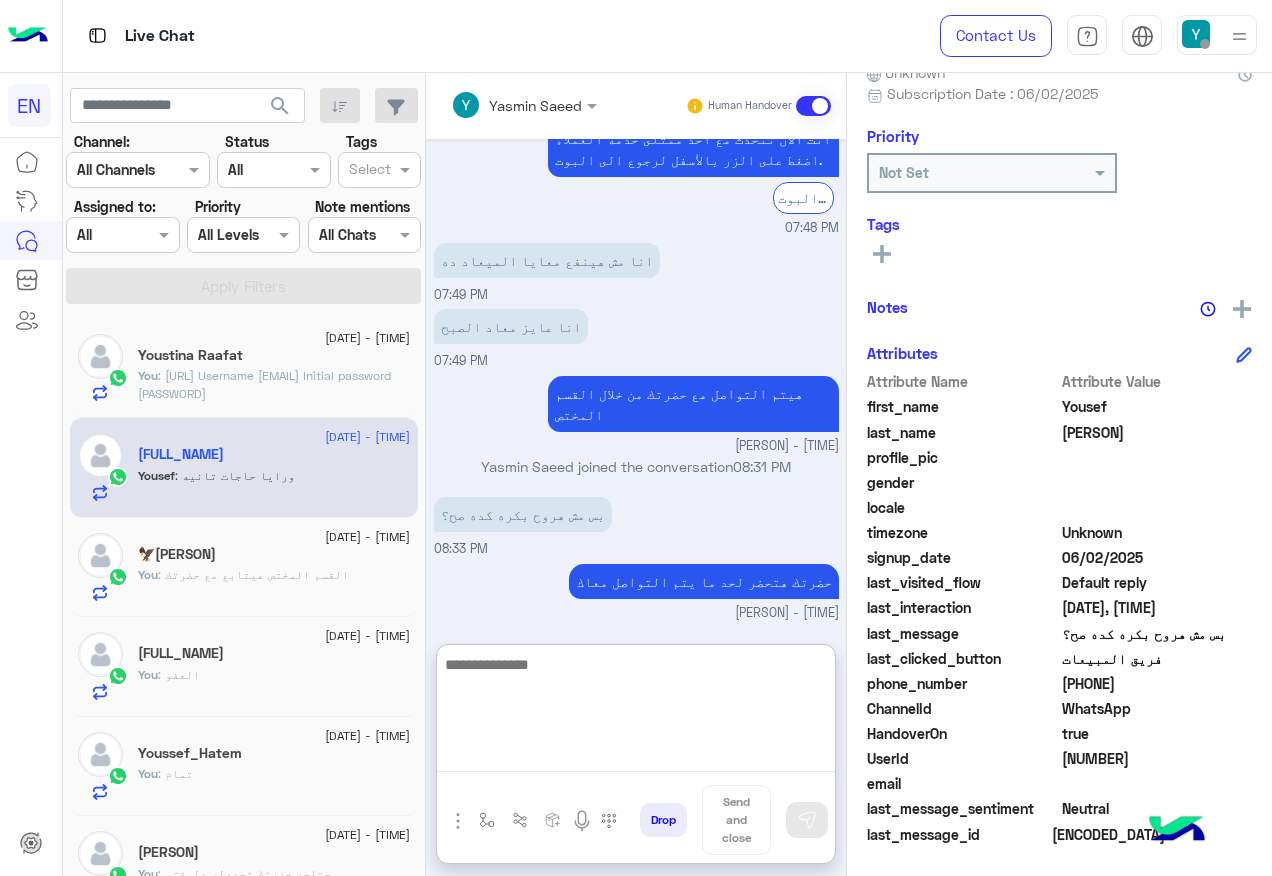 scroll, scrollTop: 1640, scrollLeft: 0, axis: vertical 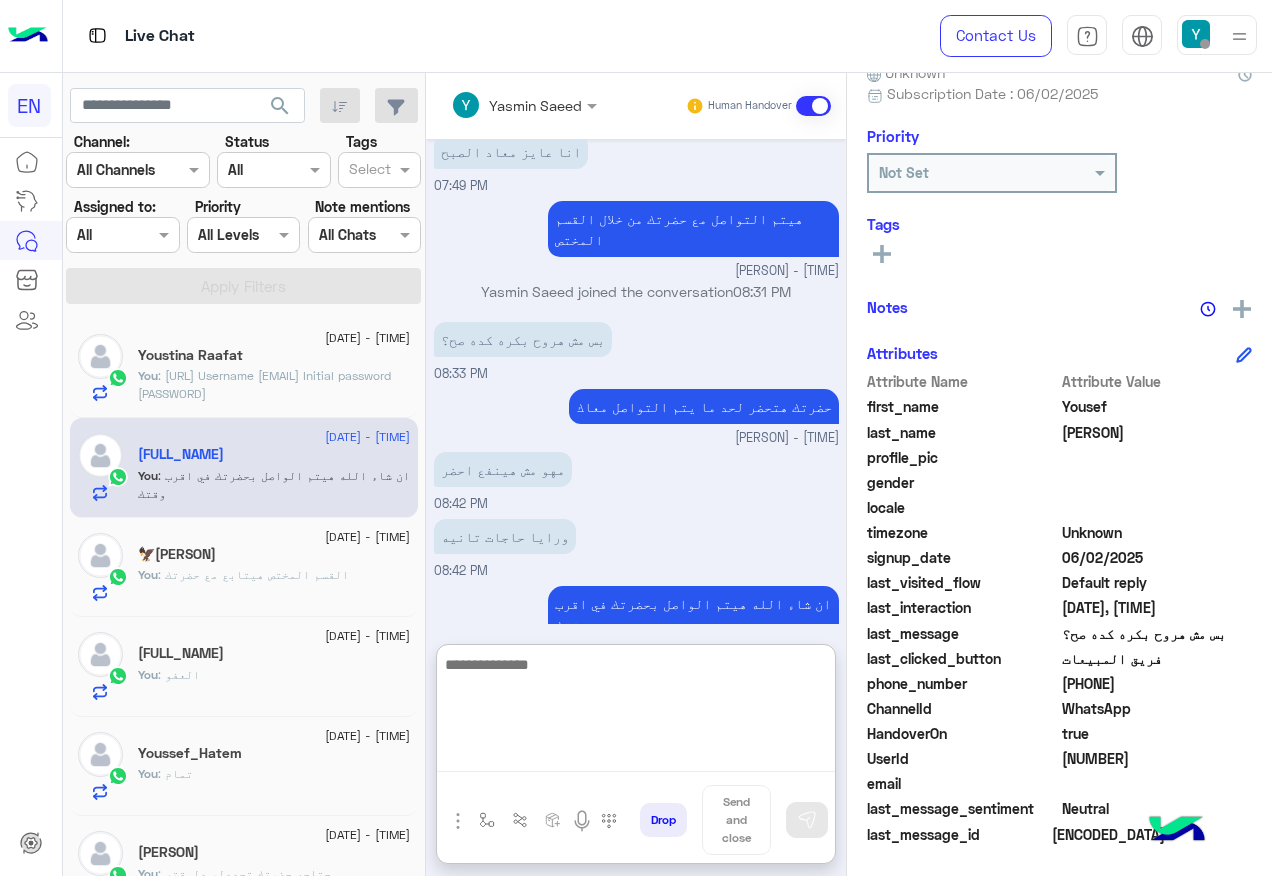 type 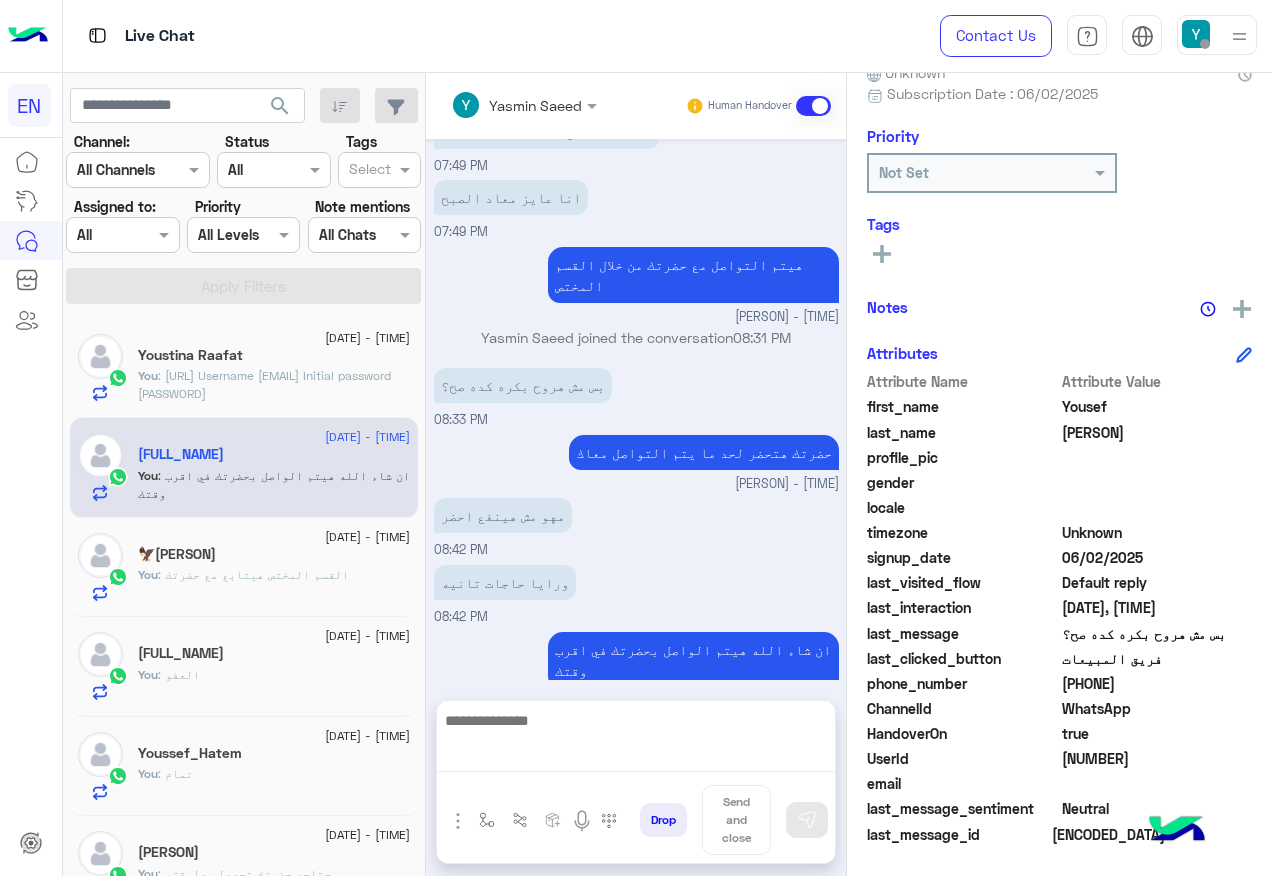 scroll, scrollTop: 1550, scrollLeft: 0, axis: vertical 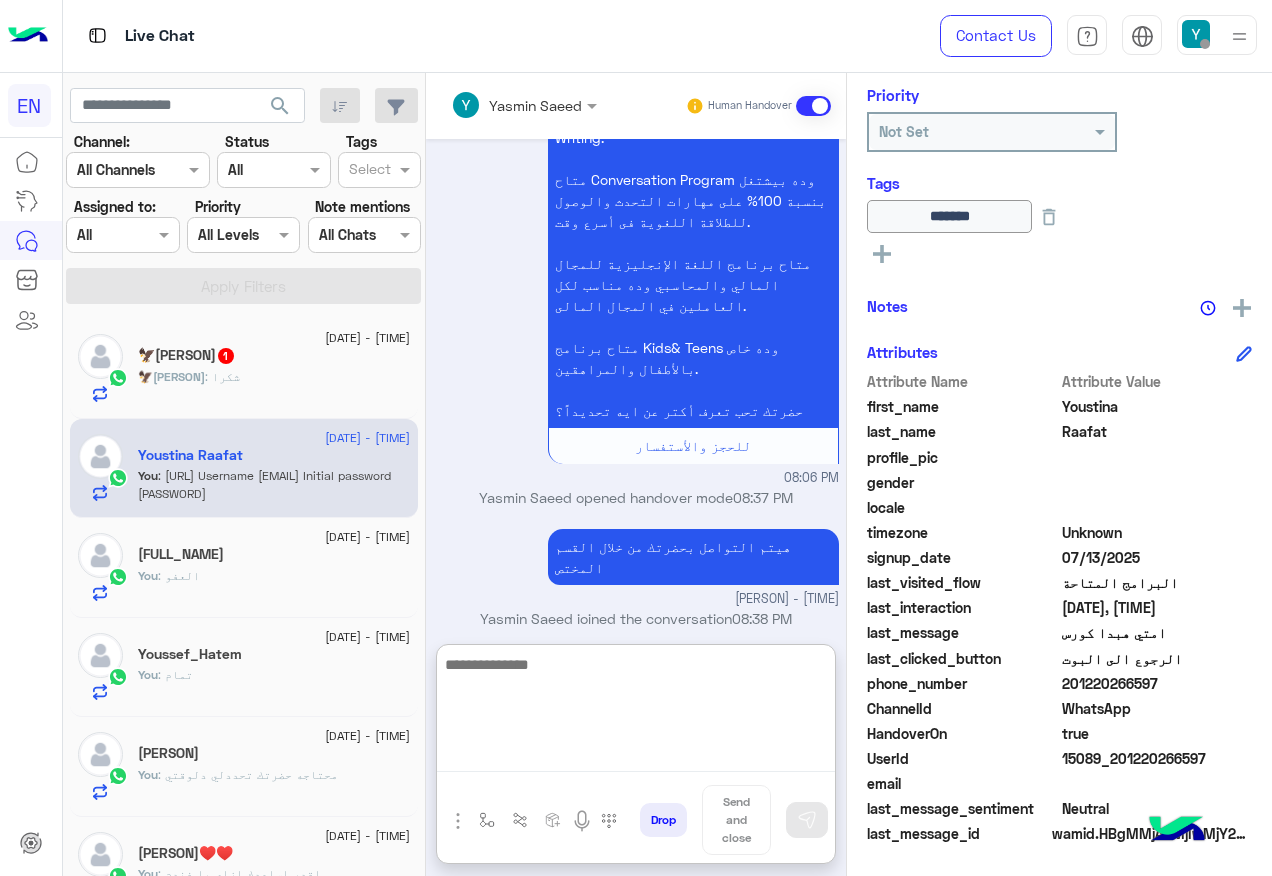 click on "🦅[PERSON] : شكرا" 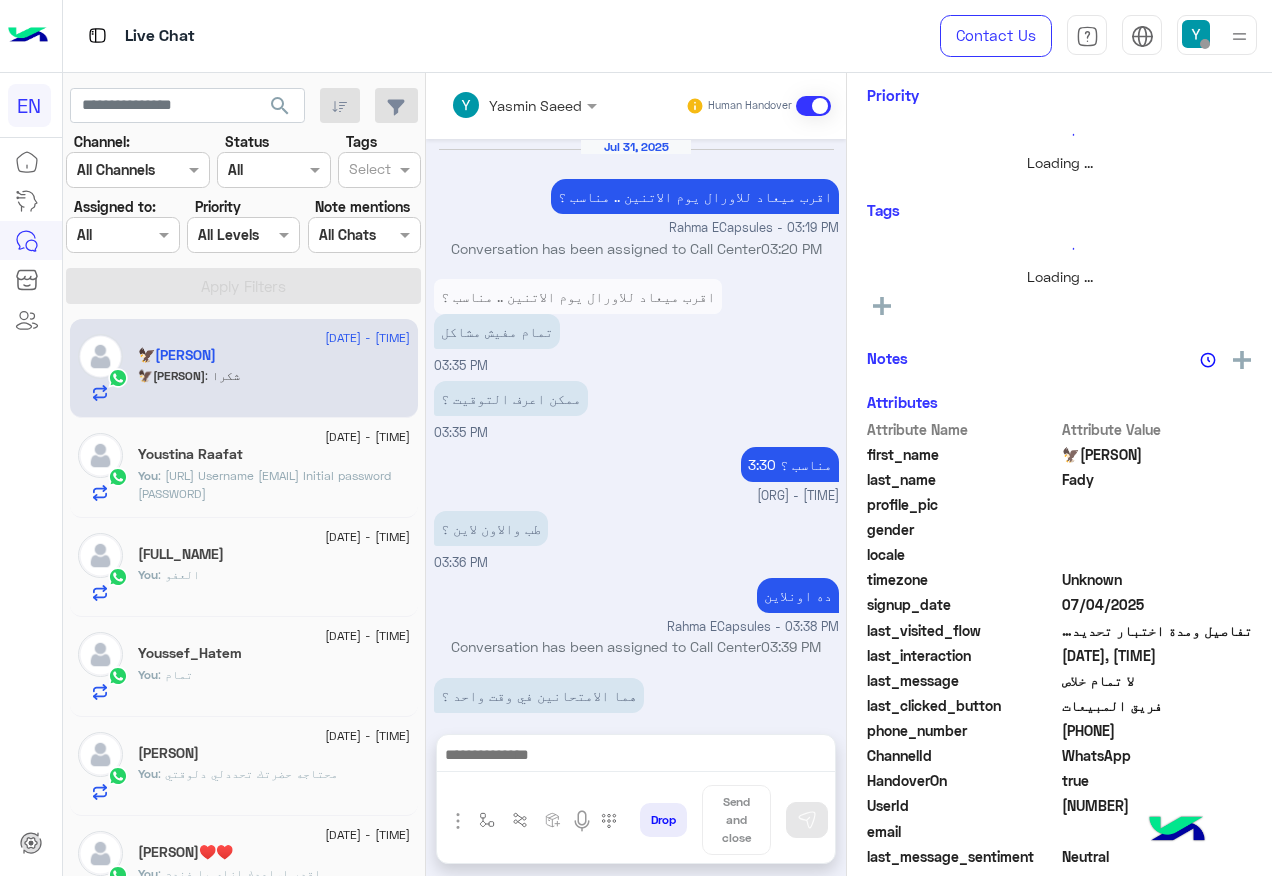 scroll, scrollTop: 1237, scrollLeft: 0, axis: vertical 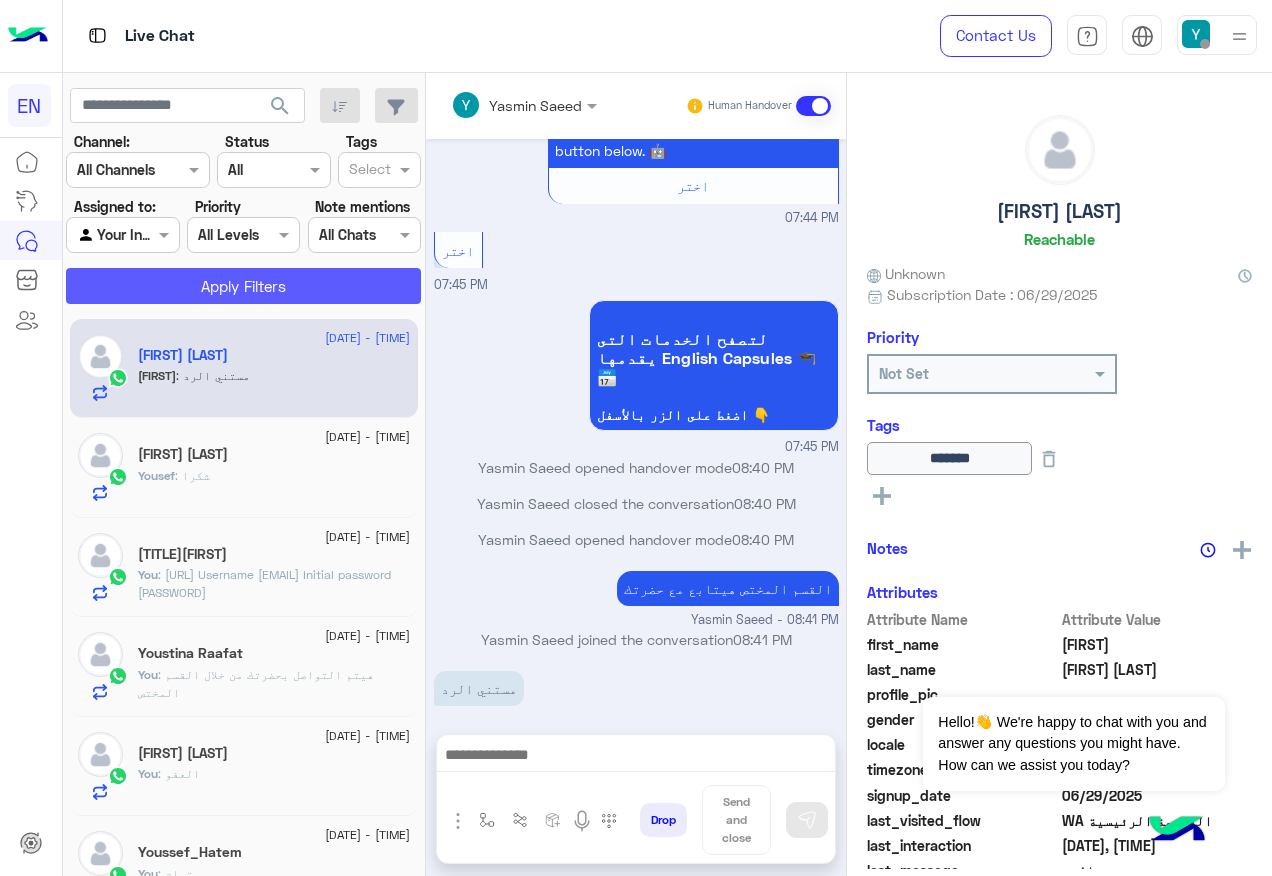 click on "Apply Filters" 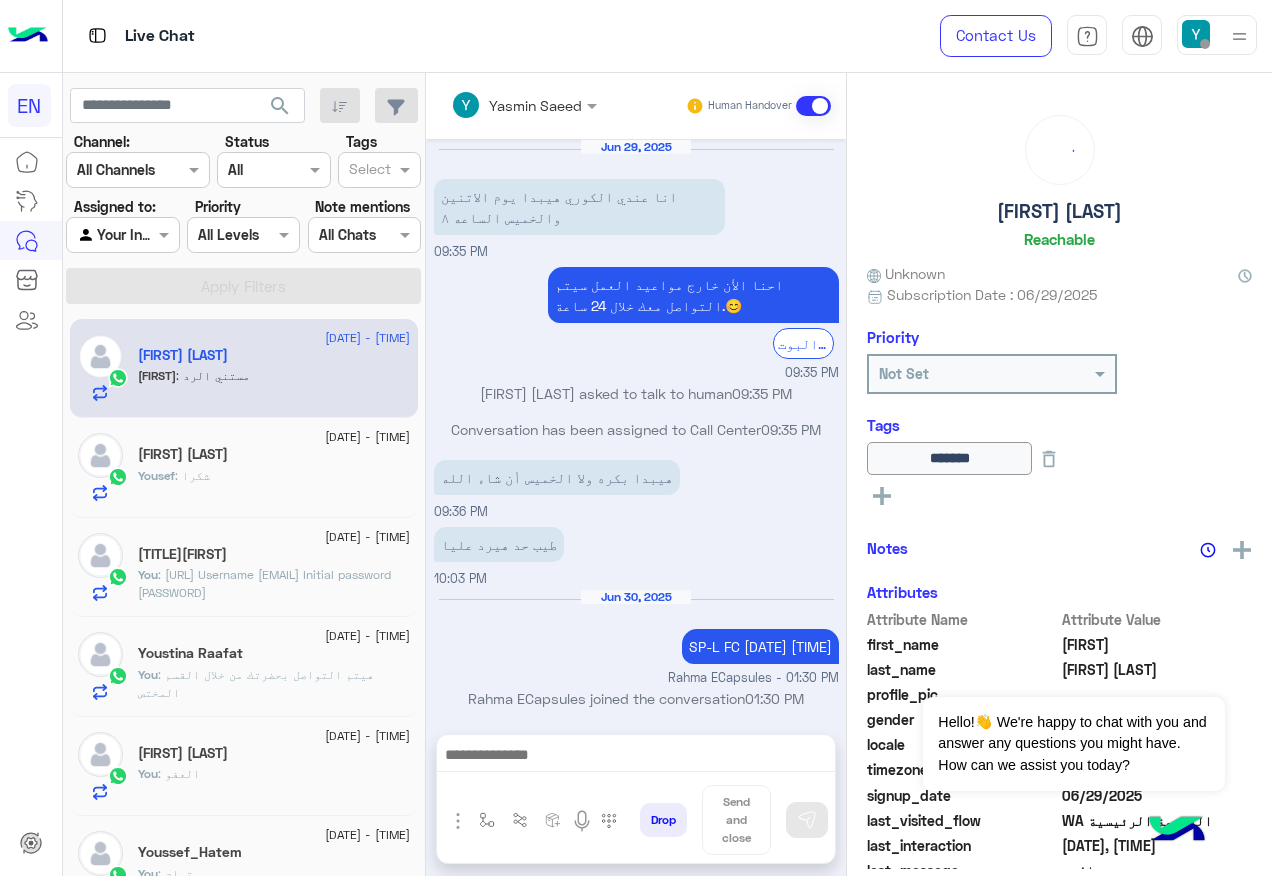scroll, scrollTop: 938, scrollLeft: 0, axis: vertical 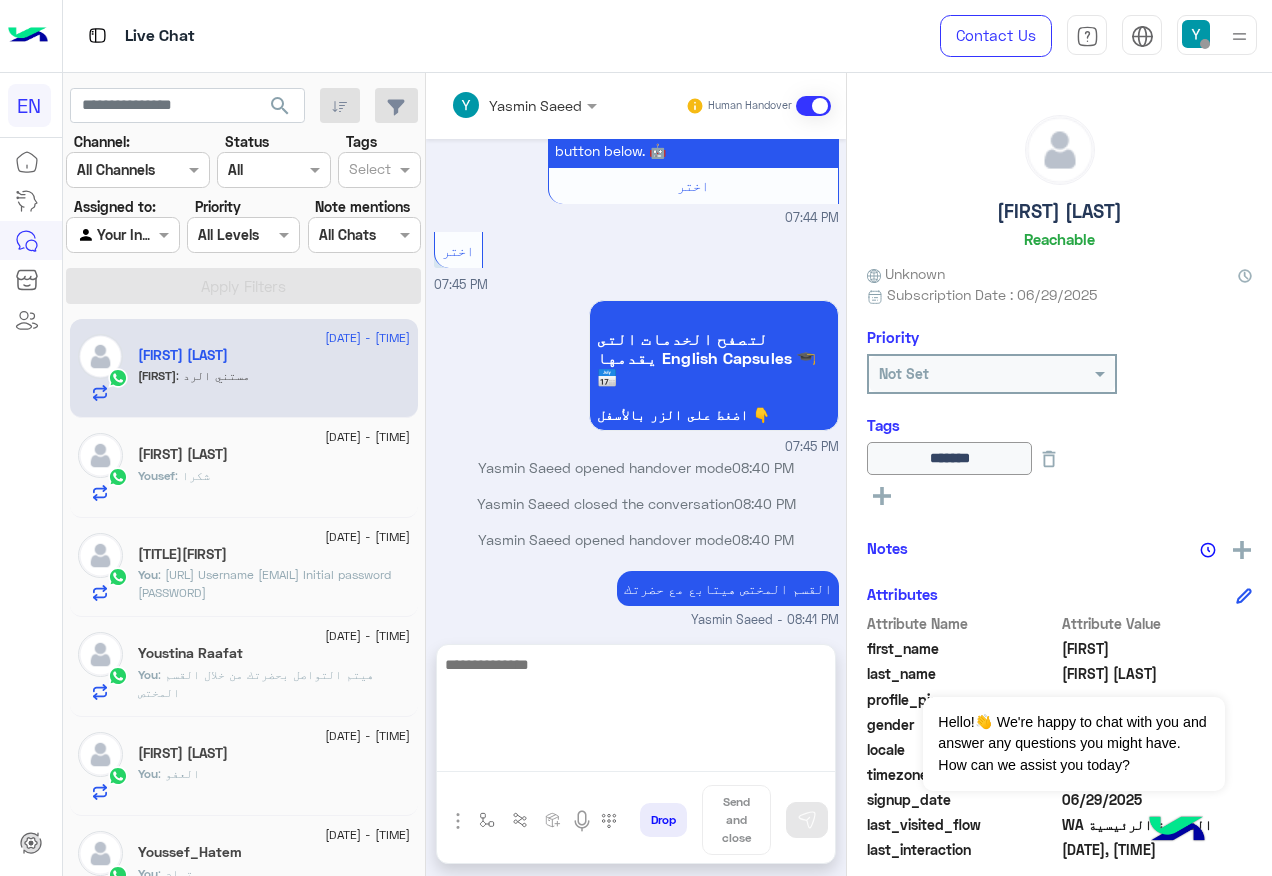 click at bounding box center (636, 712) 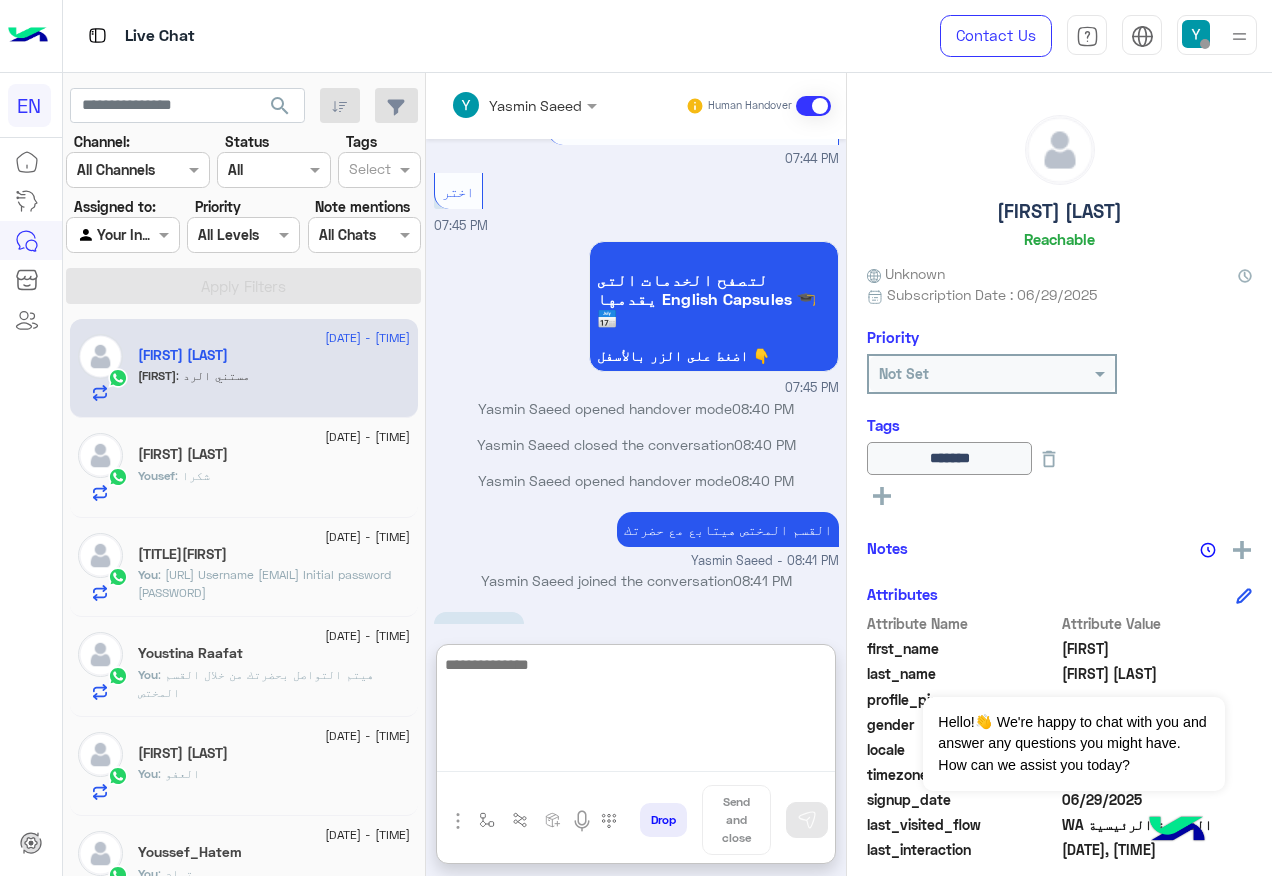 scroll, scrollTop: 1028, scrollLeft: 0, axis: vertical 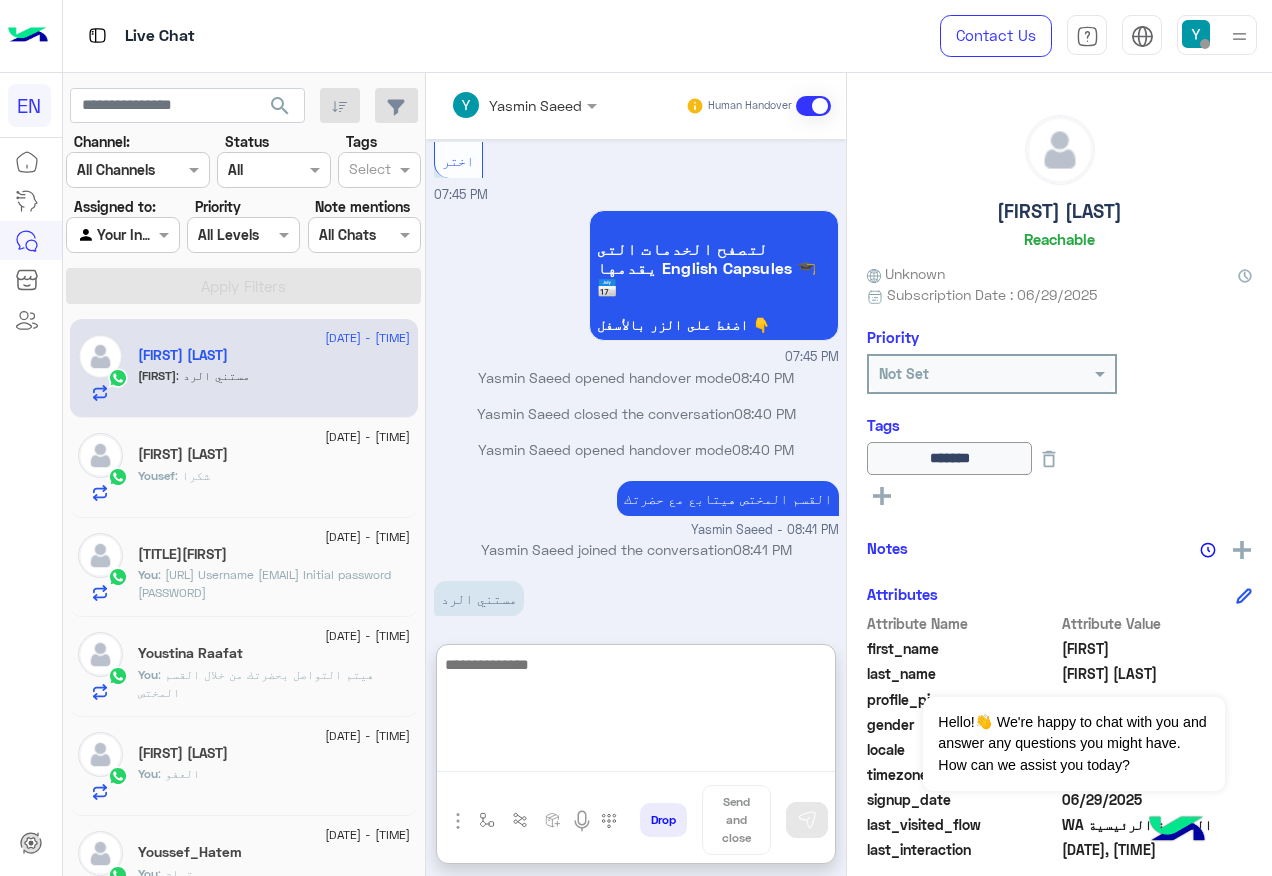 click at bounding box center [636, 712] 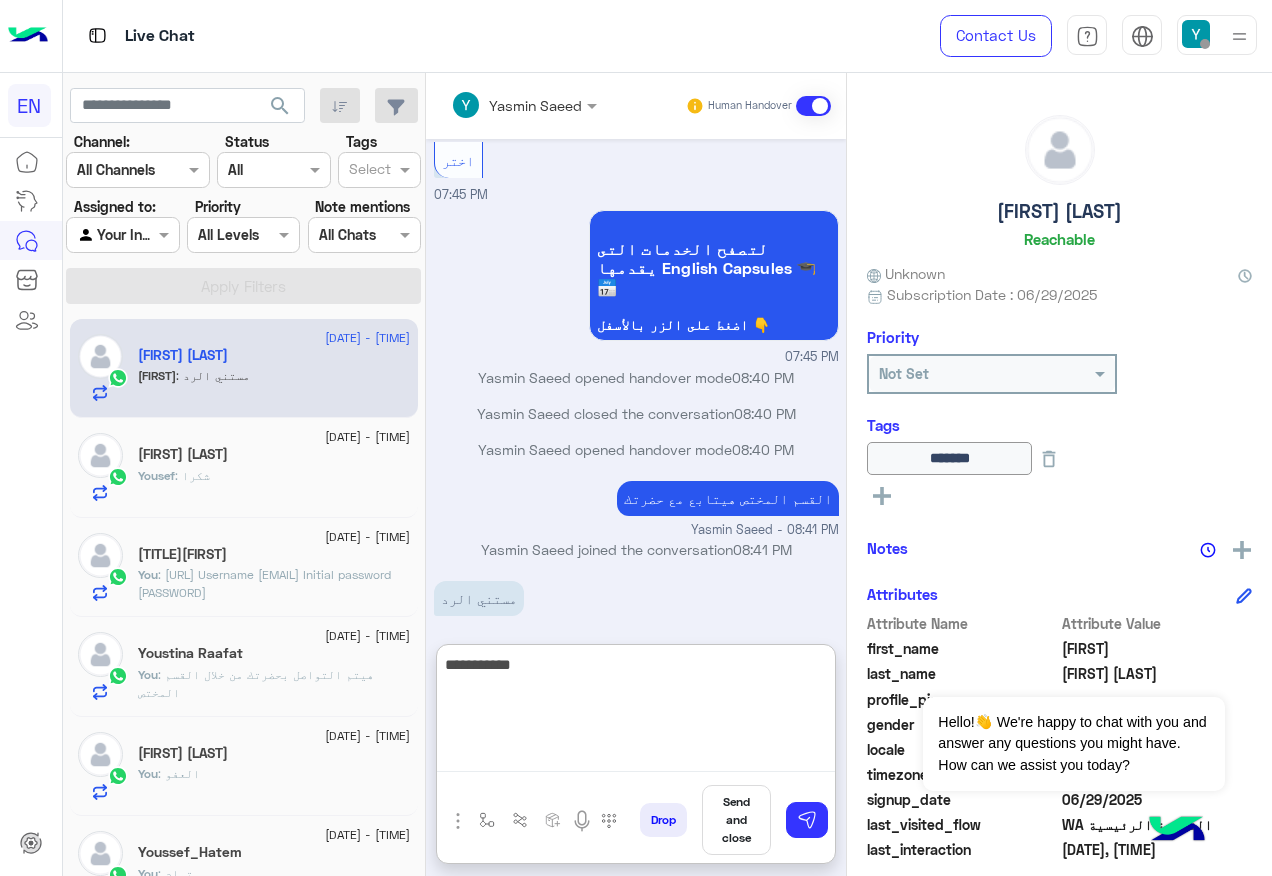type on "**********" 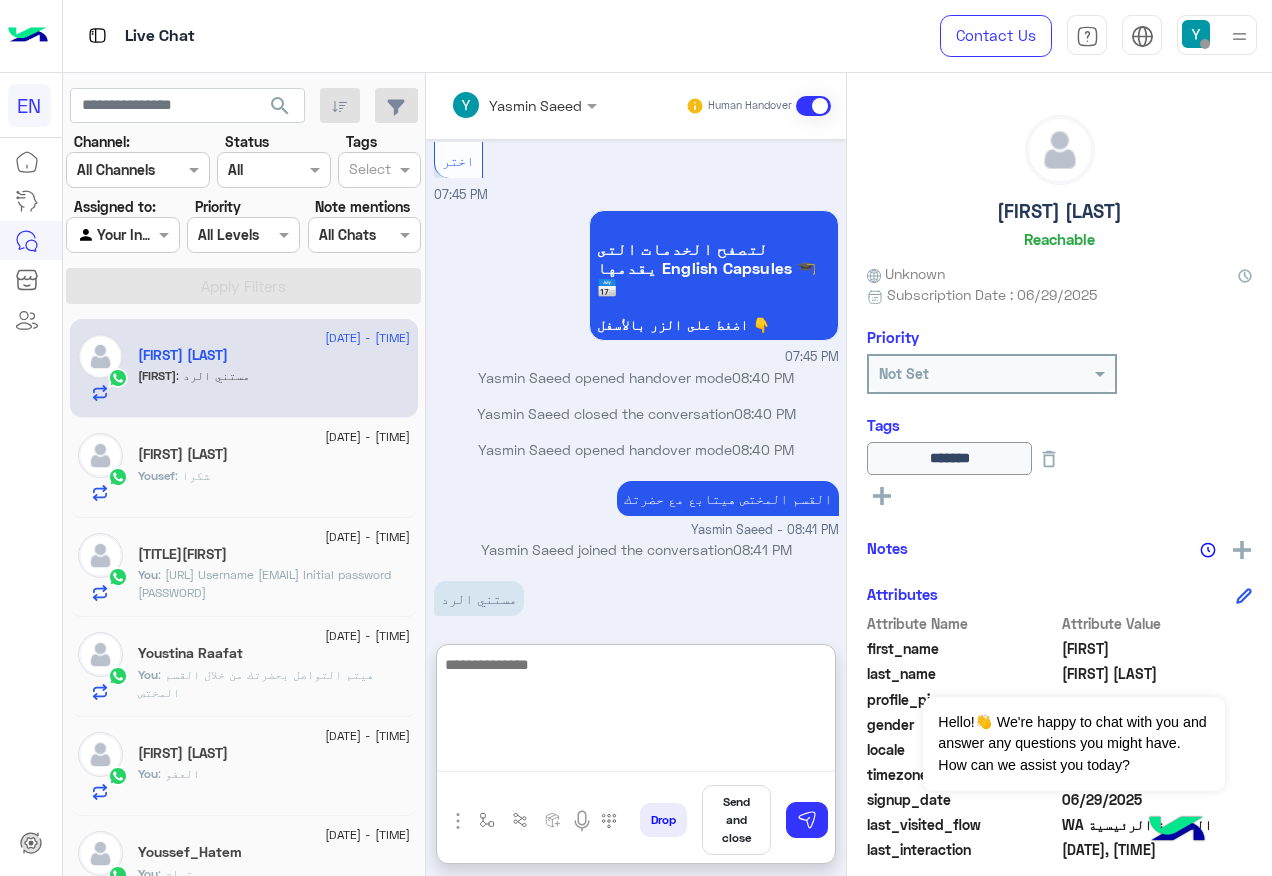 scroll, scrollTop: 1092, scrollLeft: 0, axis: vertical 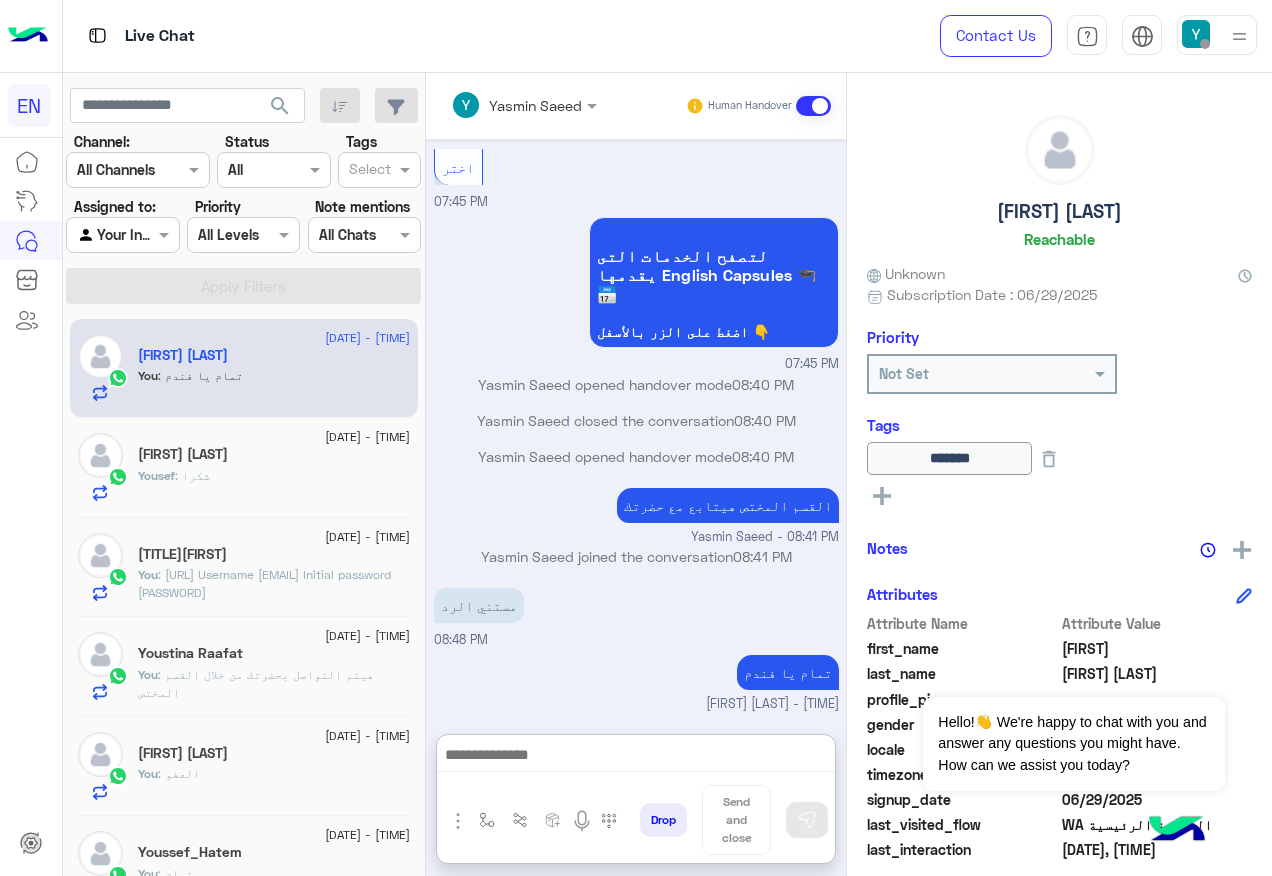 click at bounding box center [122, 234] 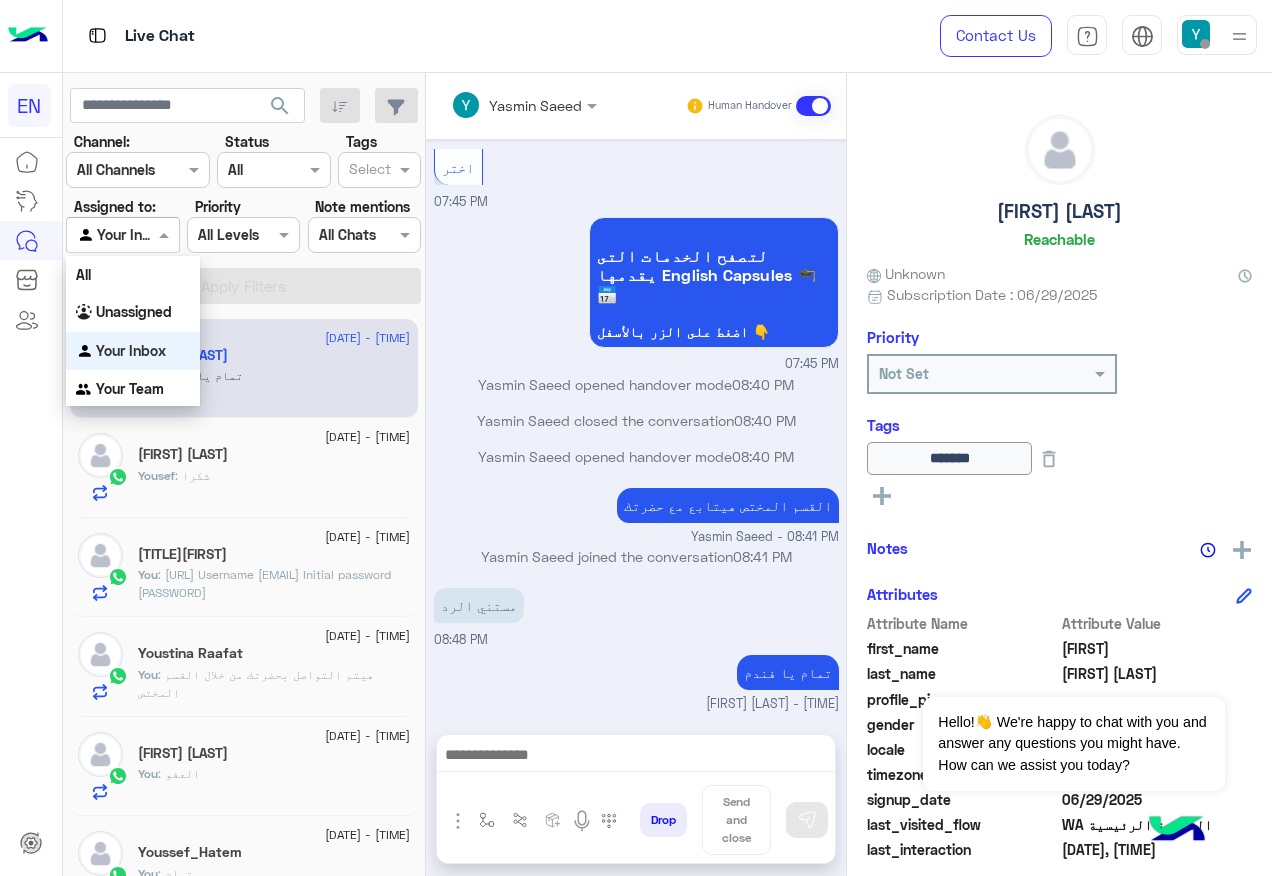 scroll, scrollTop: 1002, scrollLeft: 0, axis: vertical 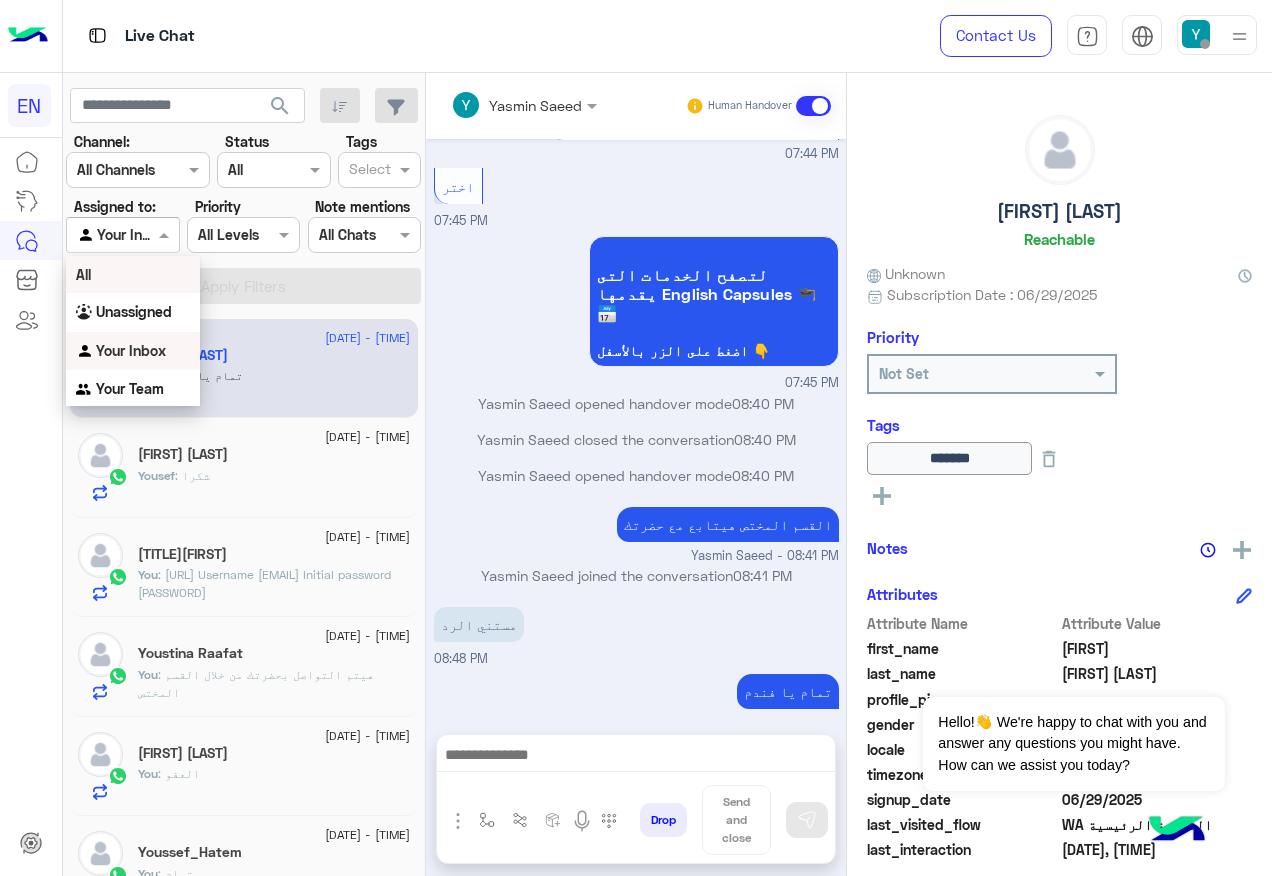 click on "All" at bounding box center [133, 274] 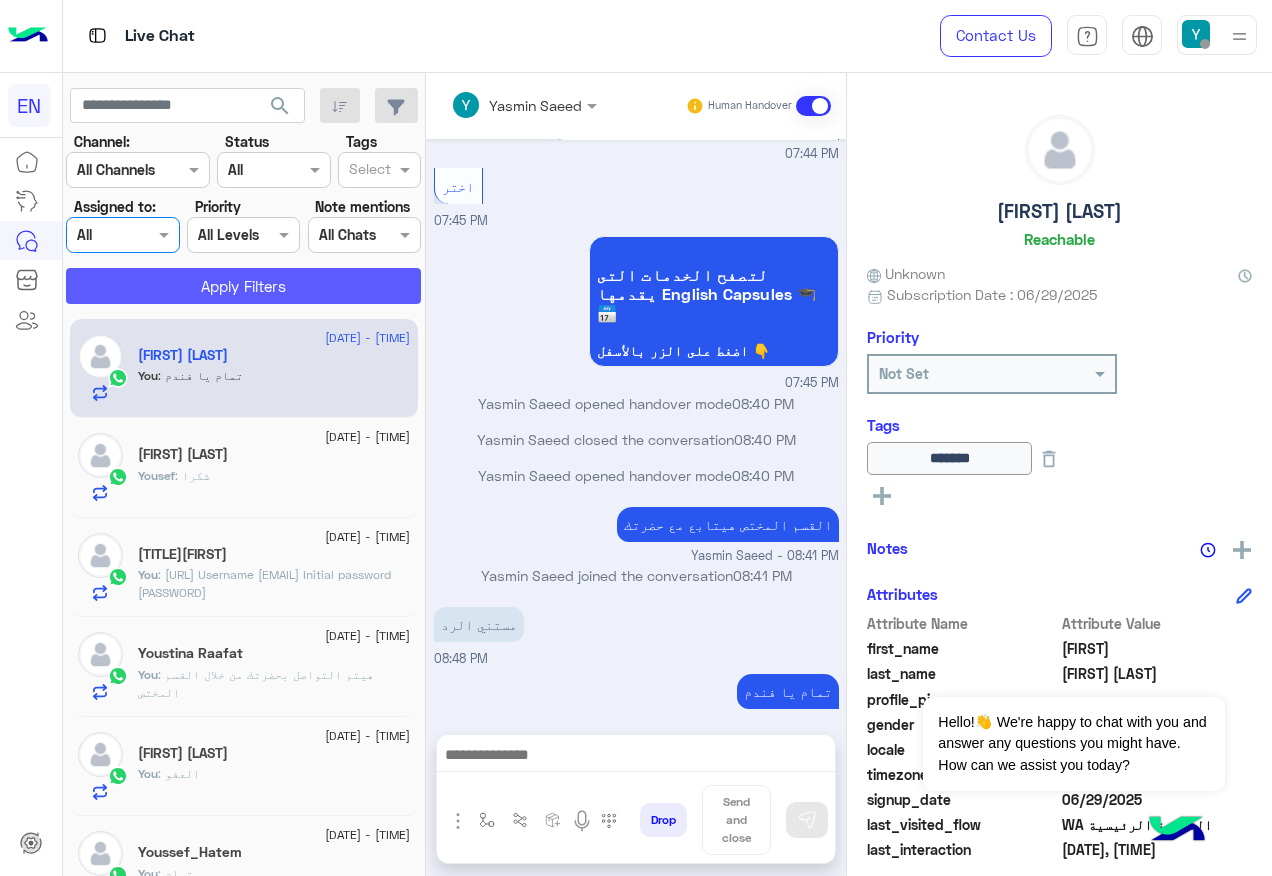 click on "Apply Filters" 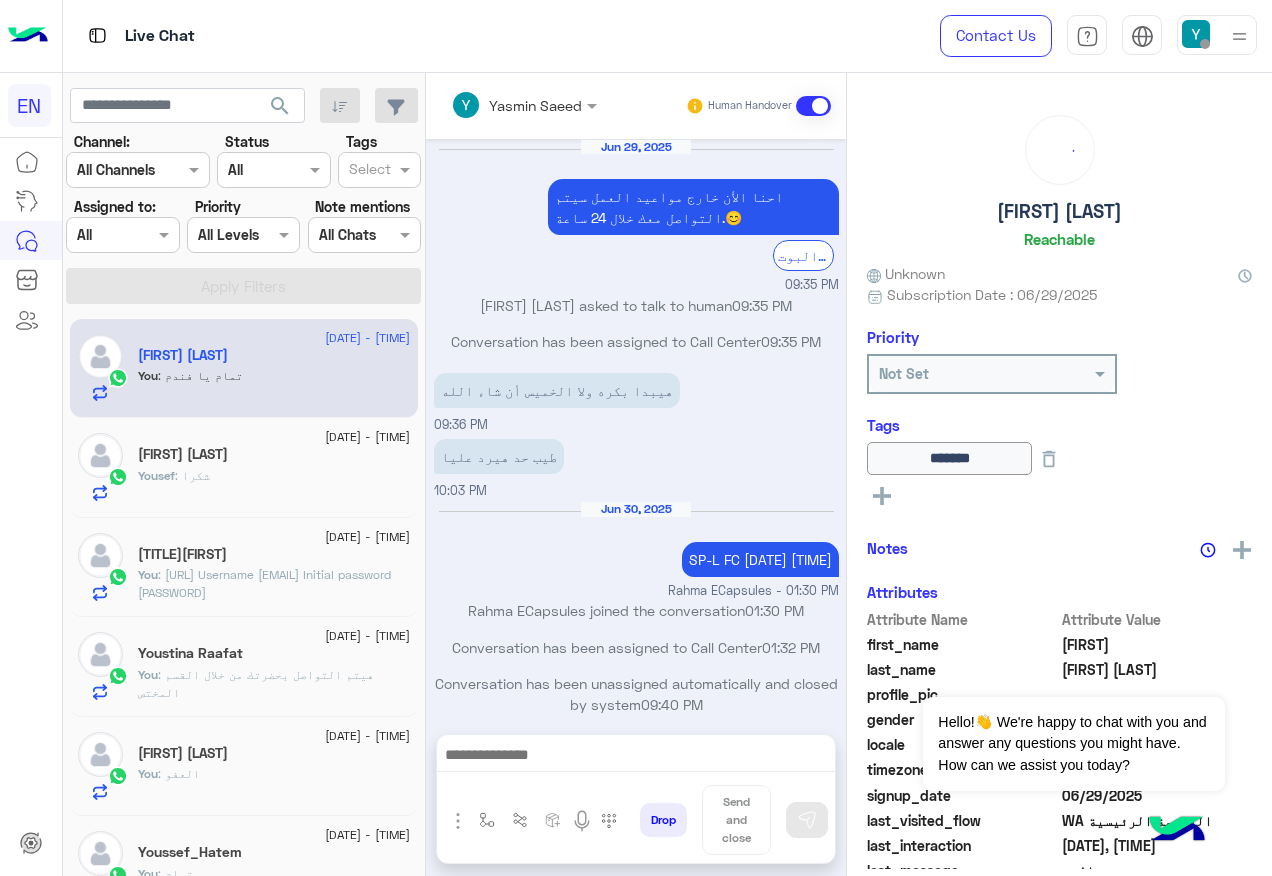 scroll, scrollTop: 914, scrollLeft: 0, axis: vertical 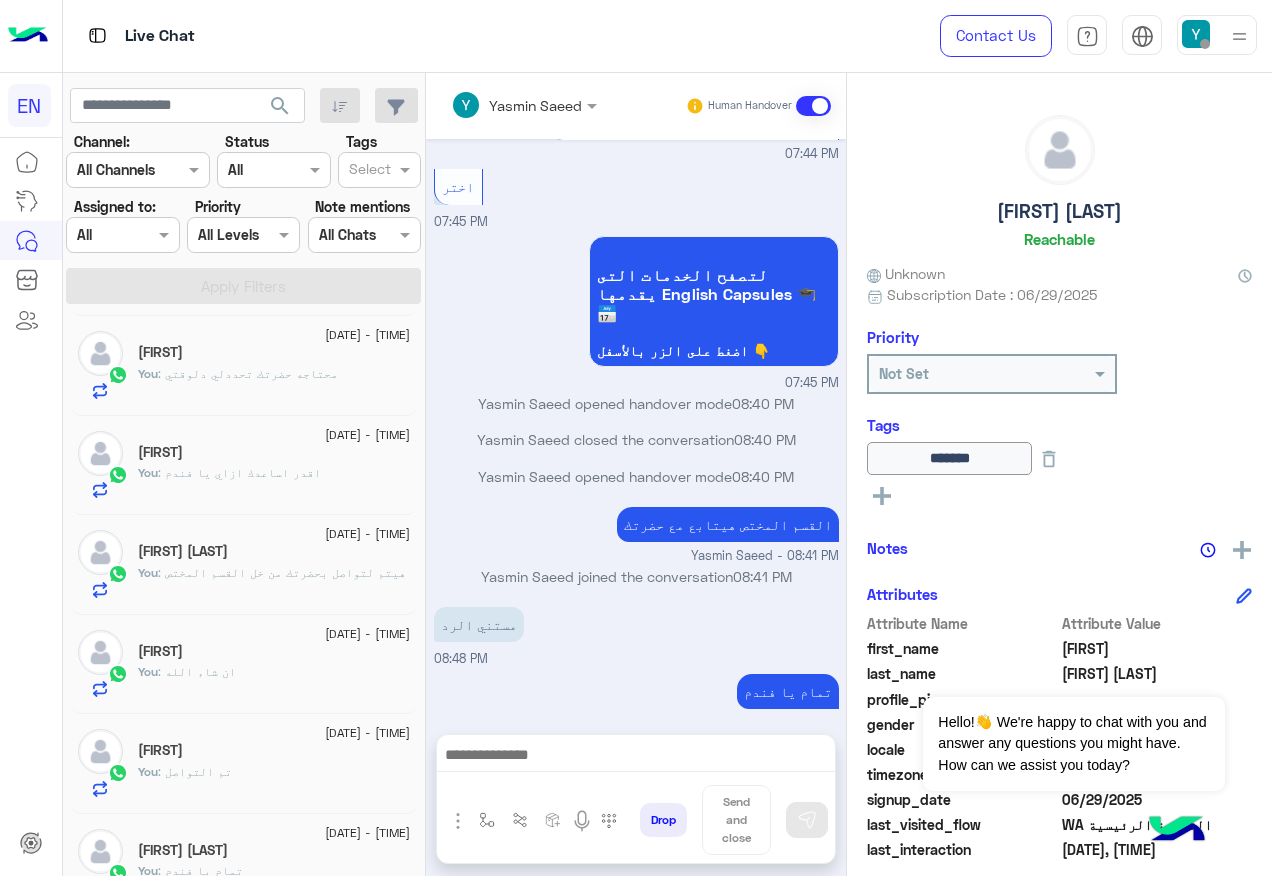 click on "You  : محتاجه حضرتك تحددلي دلوقتي" 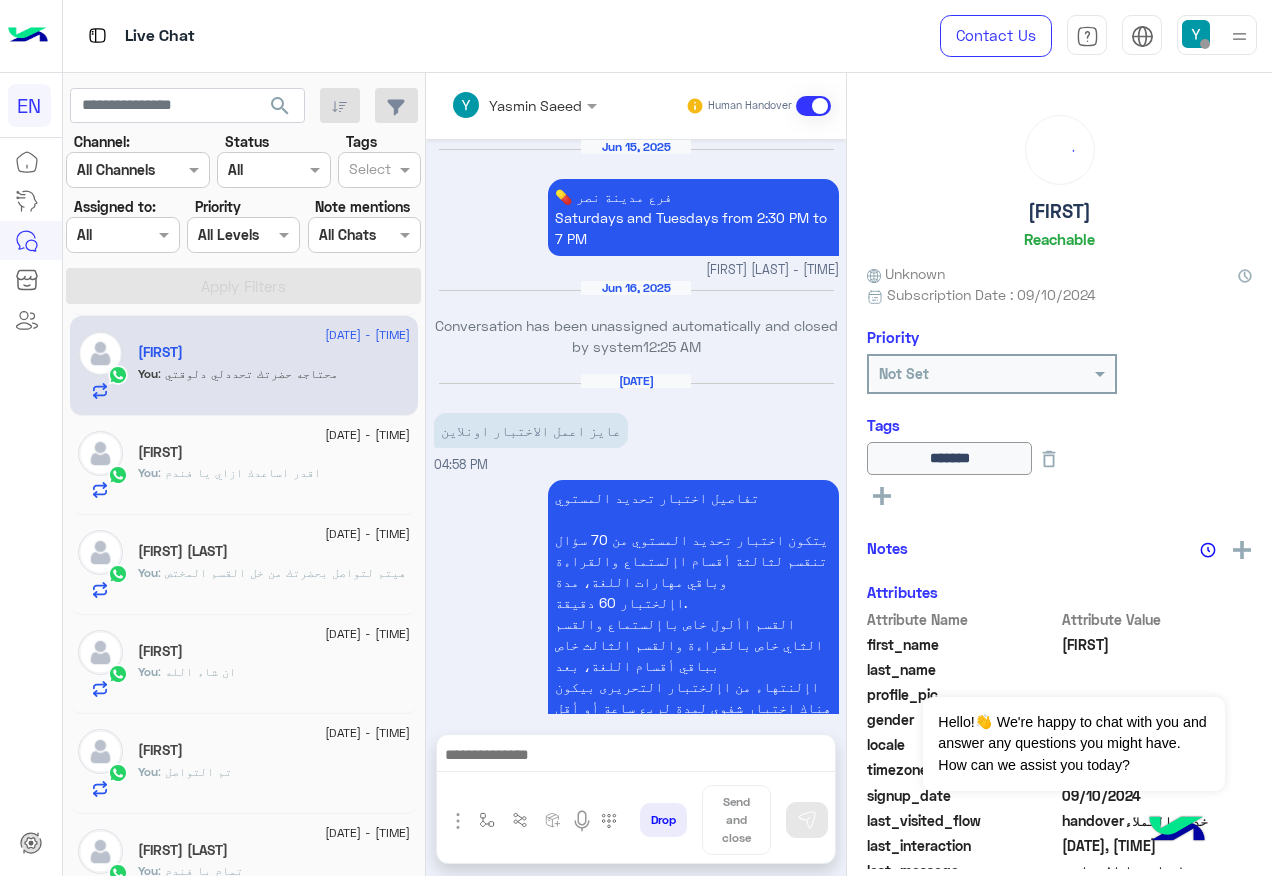 scroll, scrollTop: 1314, scrollLeft: 0, axis: vertical 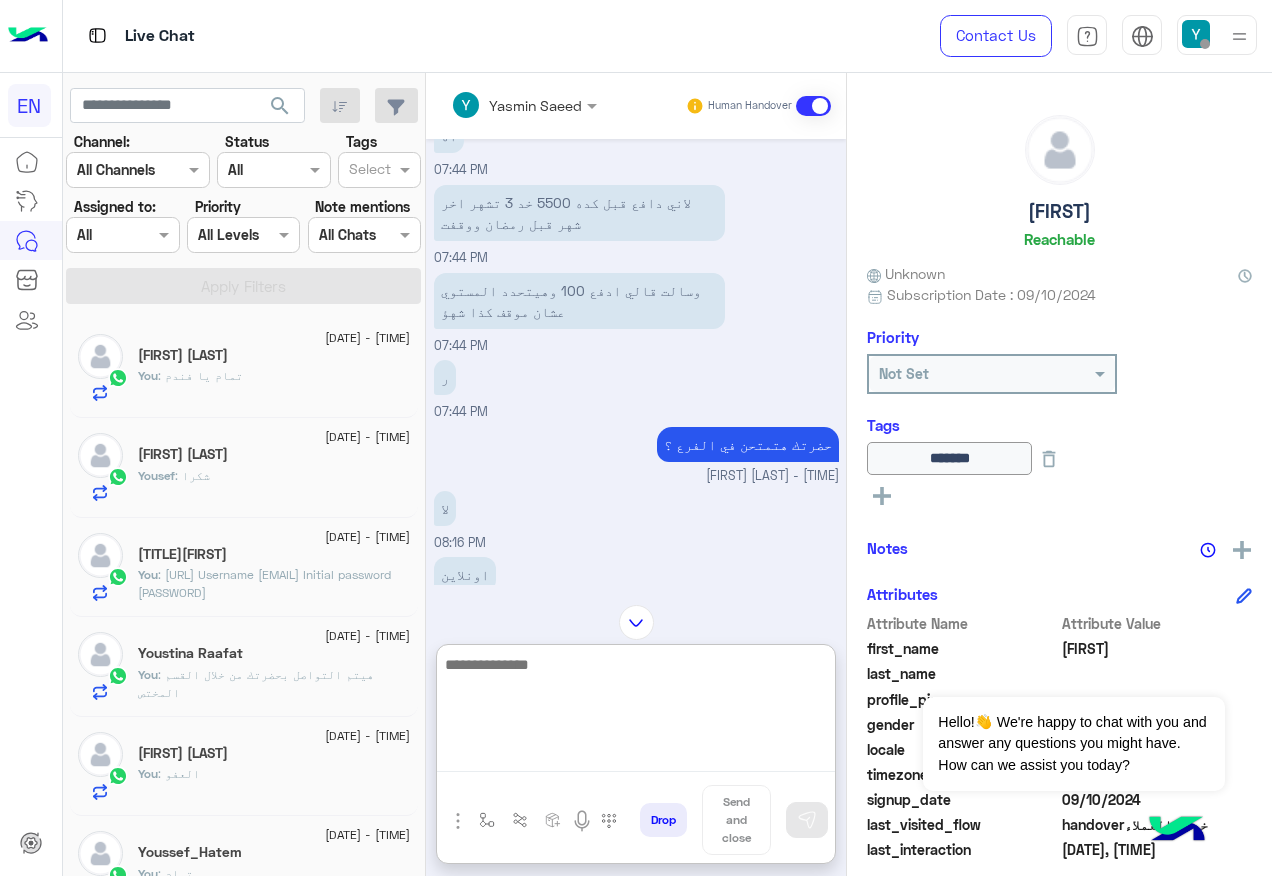 click at bounding box center (636, 712) 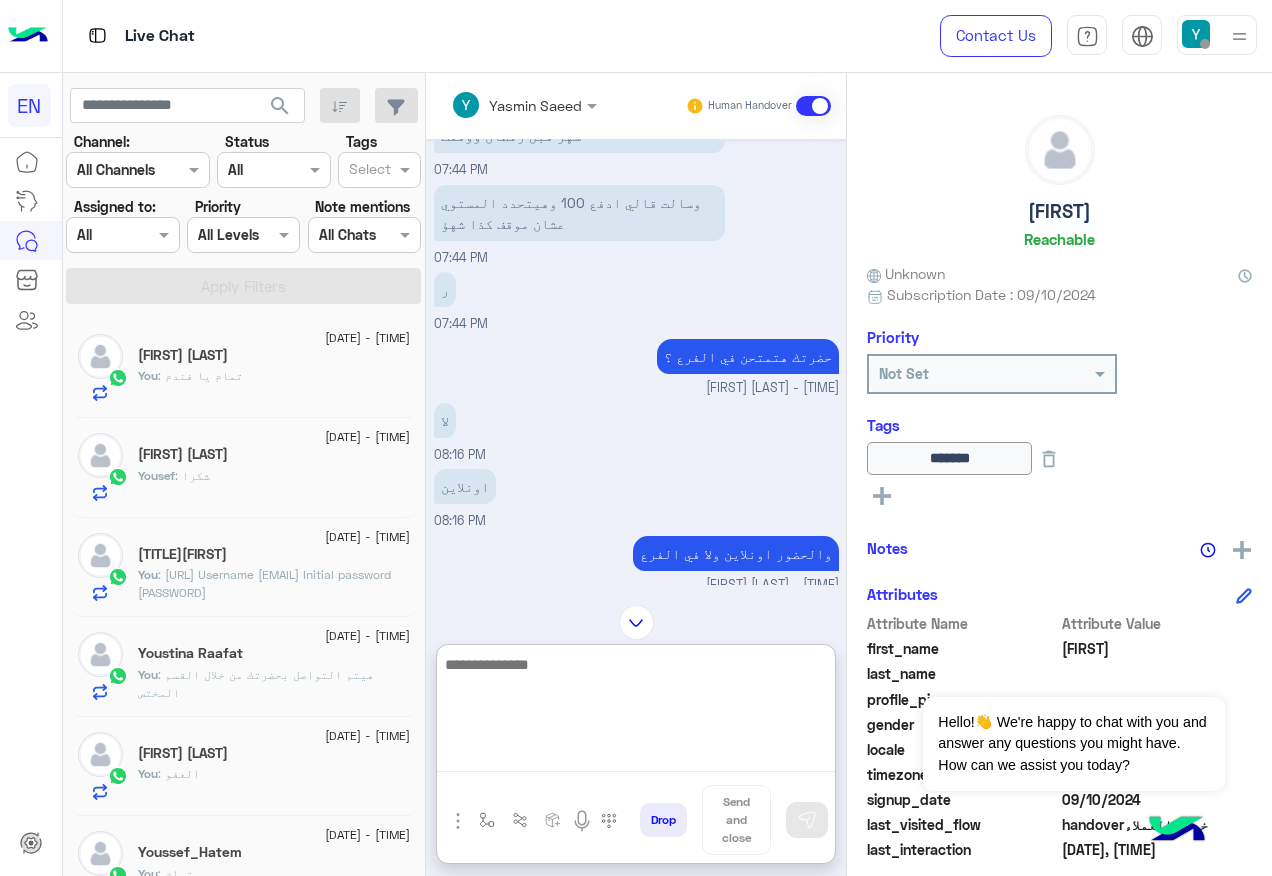 scroll, scrollTop: 1403, scrollLeft: 0, axis: vertical 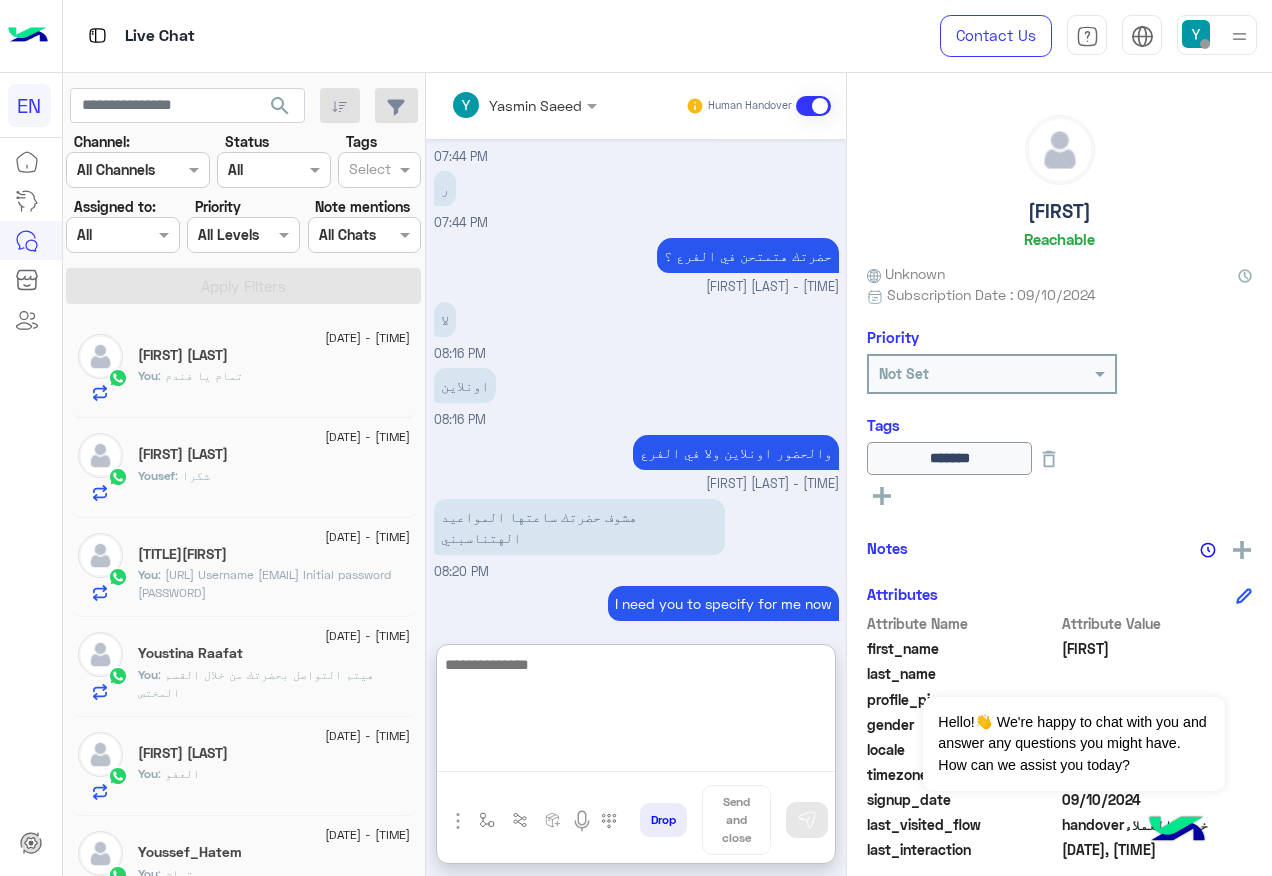 click at bounding box center (636, 712) 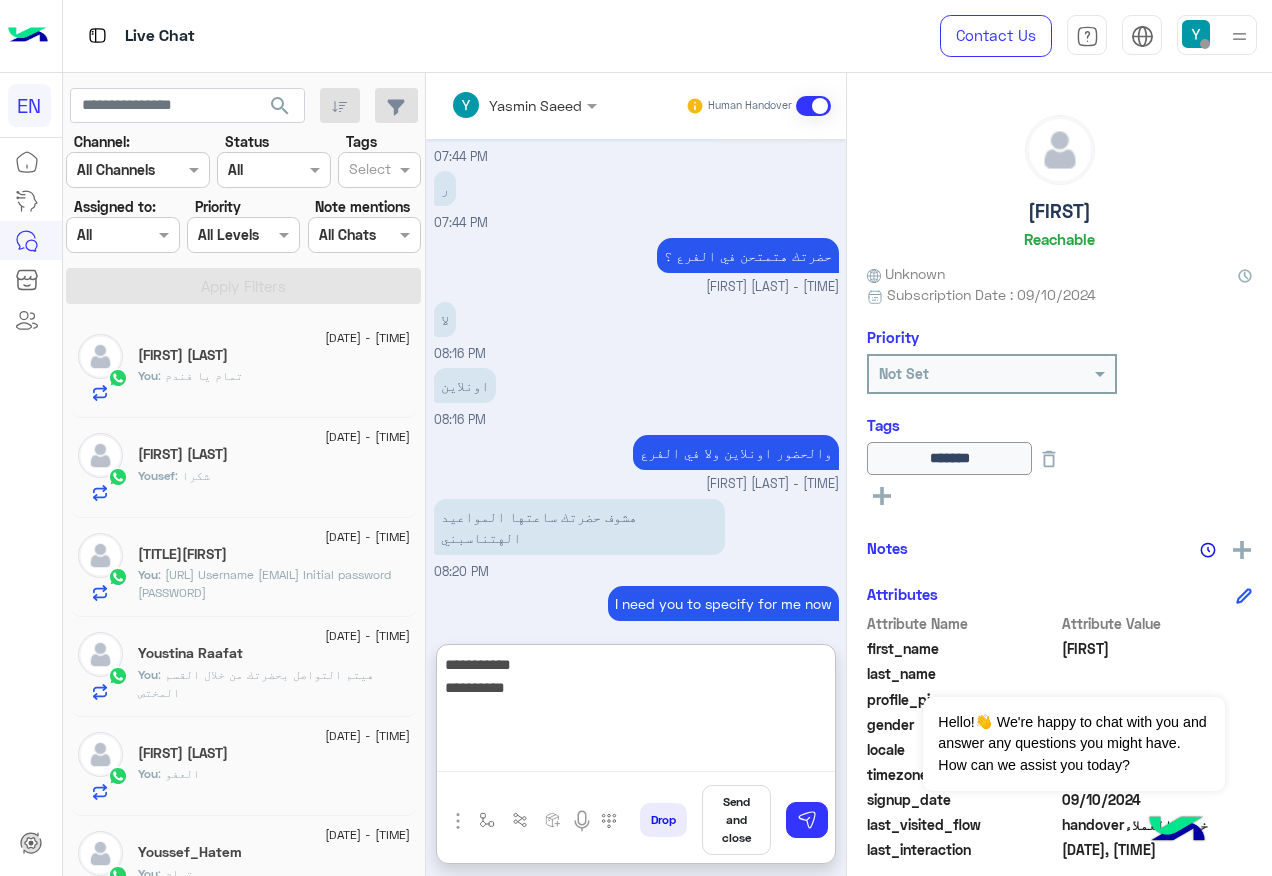 type on "**********" 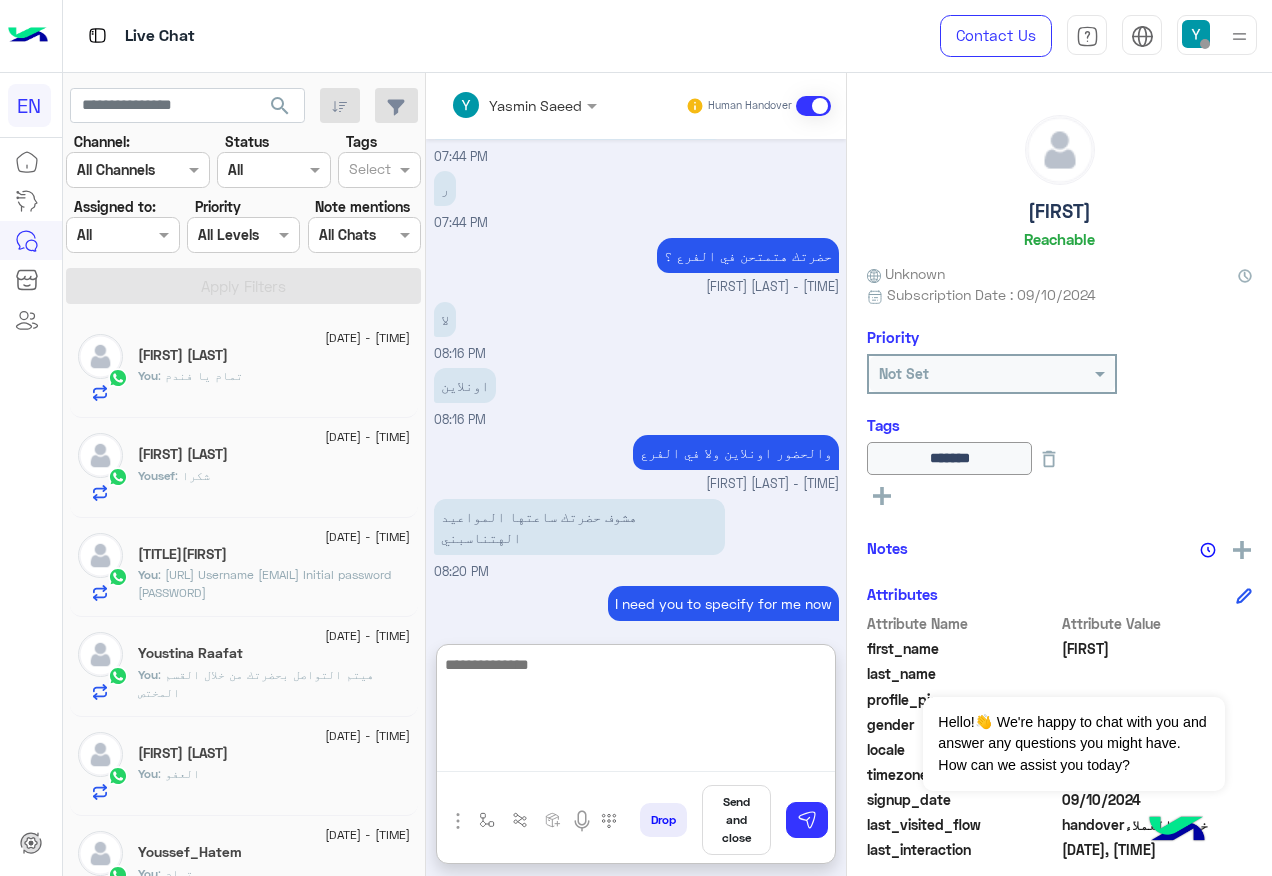 scroll, scrollTop: 1488, scrollLeft: 0, axis: vertical 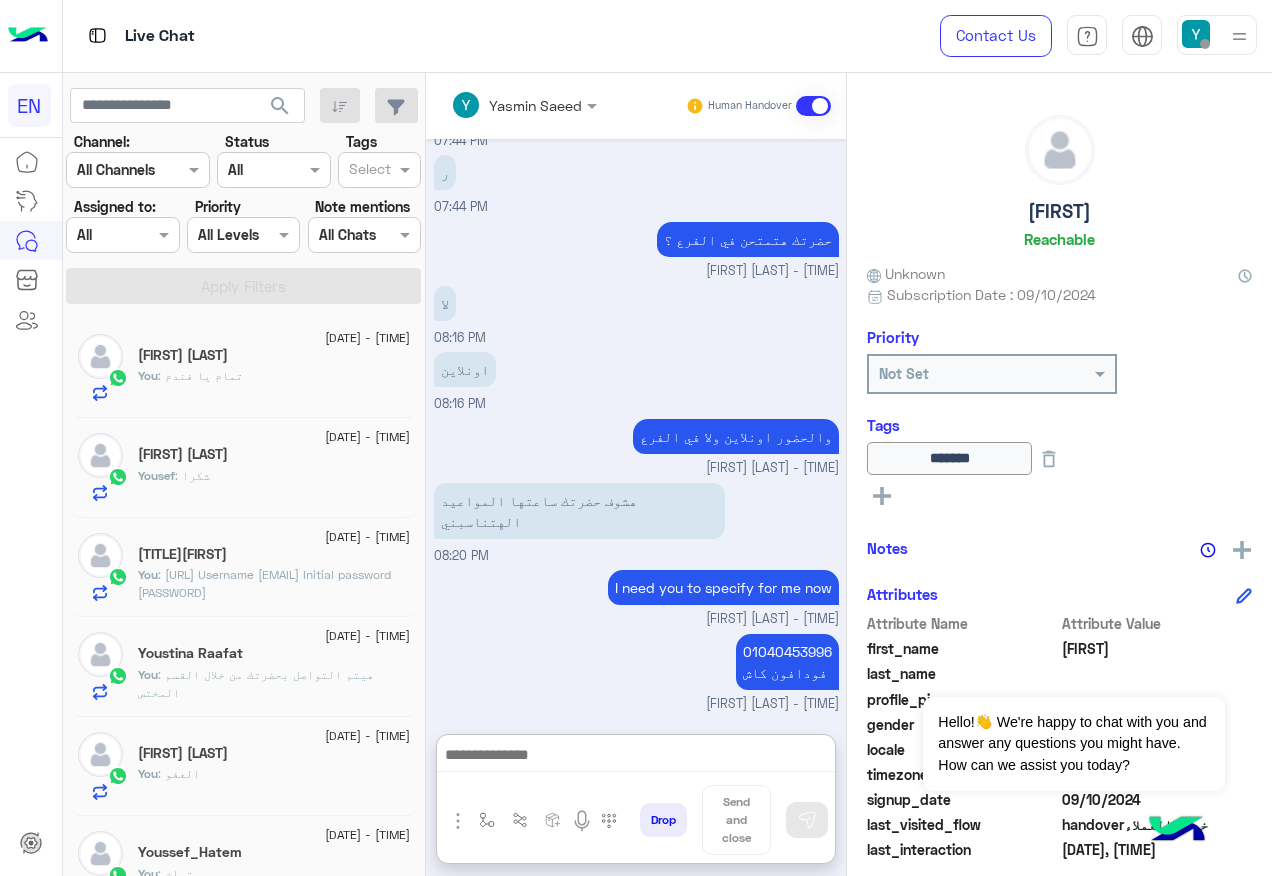click at bounding box center [100, 235] 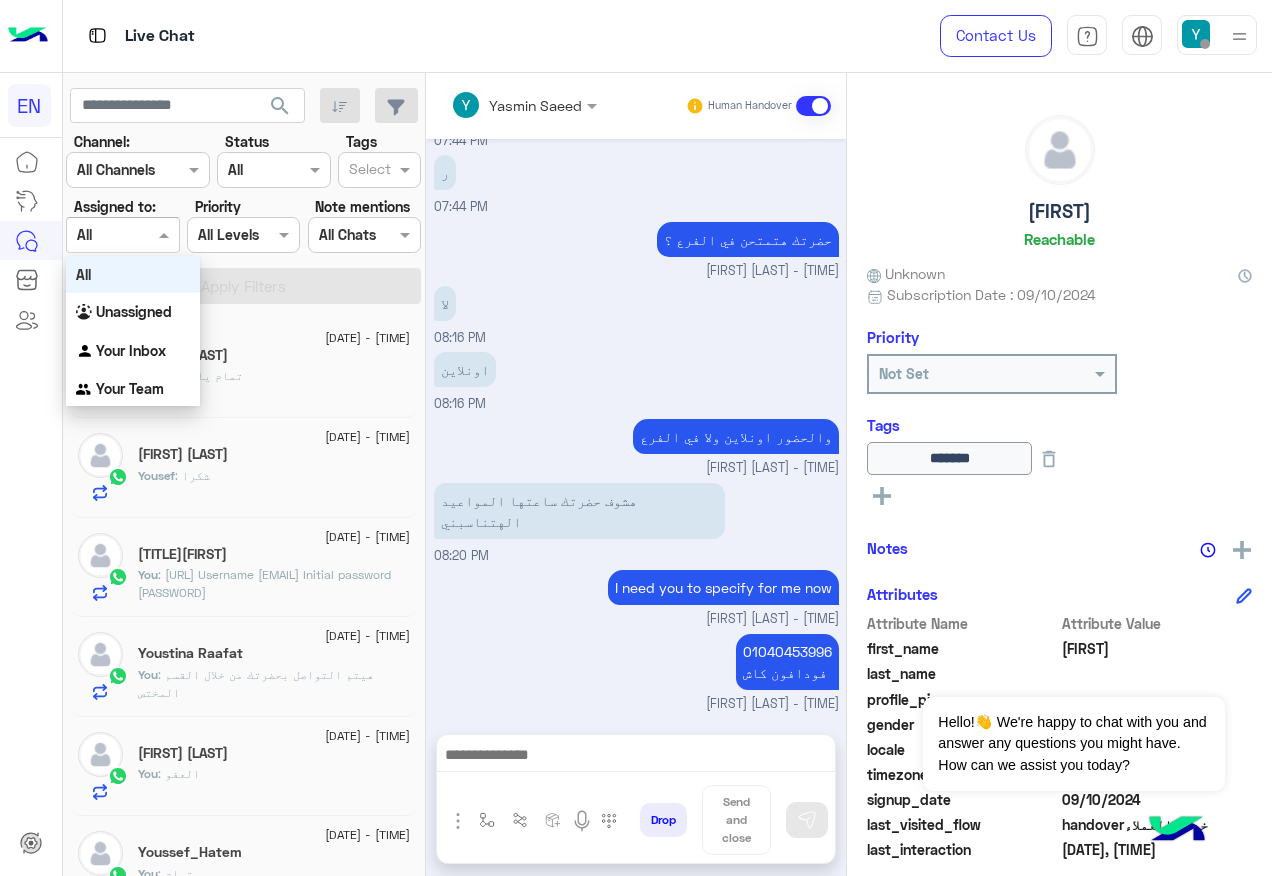 scroll, scrollTop: 1398, scrollLeft: 0, axis: vertical 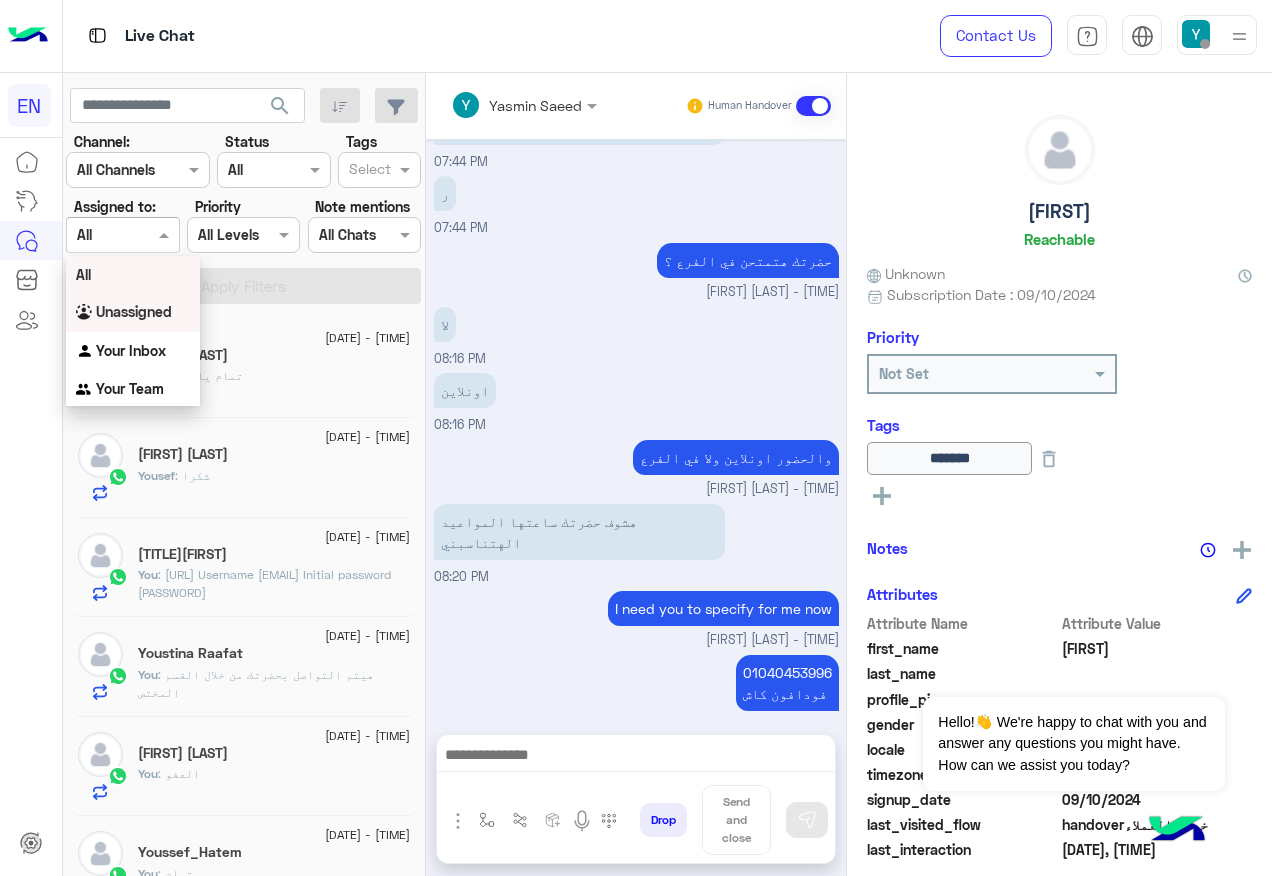 click on "Unassigned" at bounding box center (133, 312) 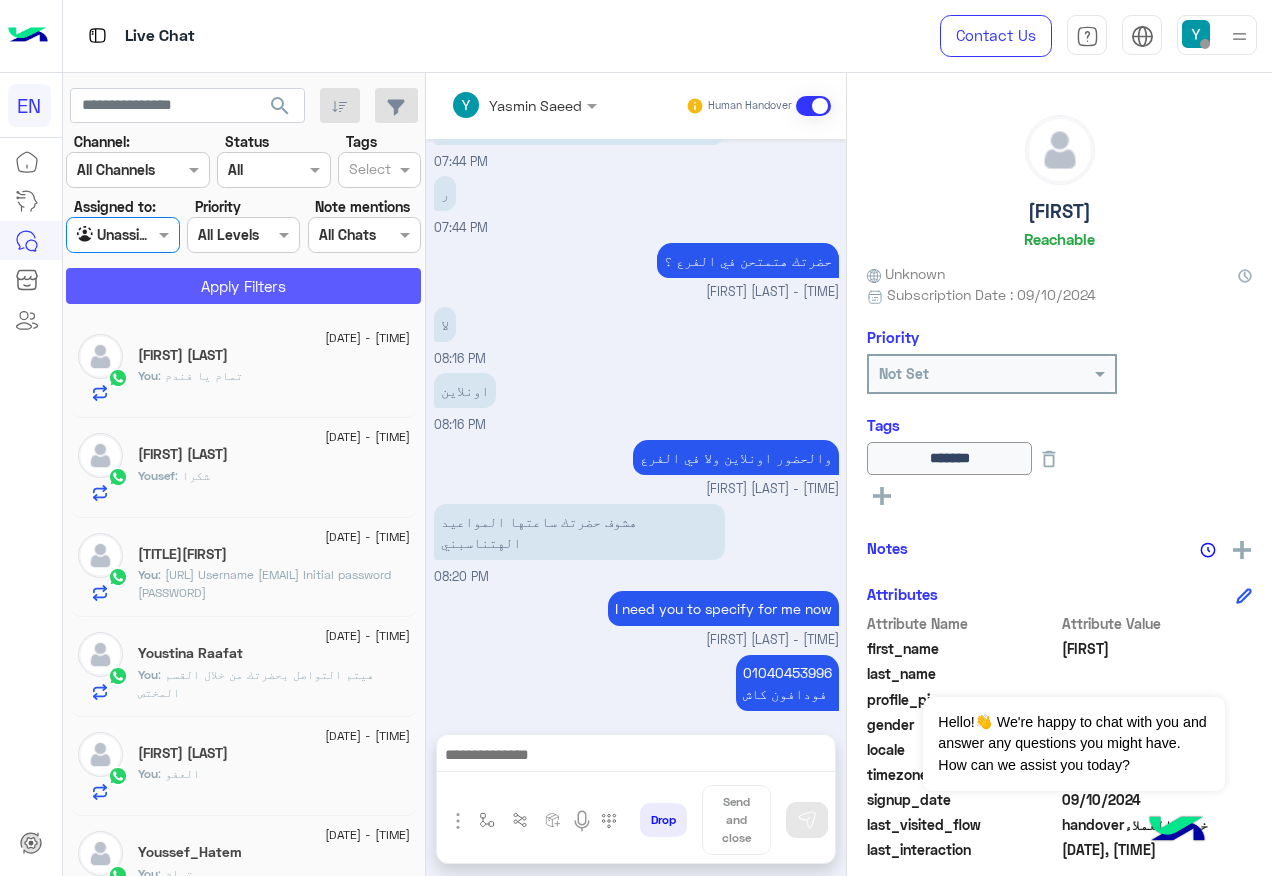 click on "Apply Filters" 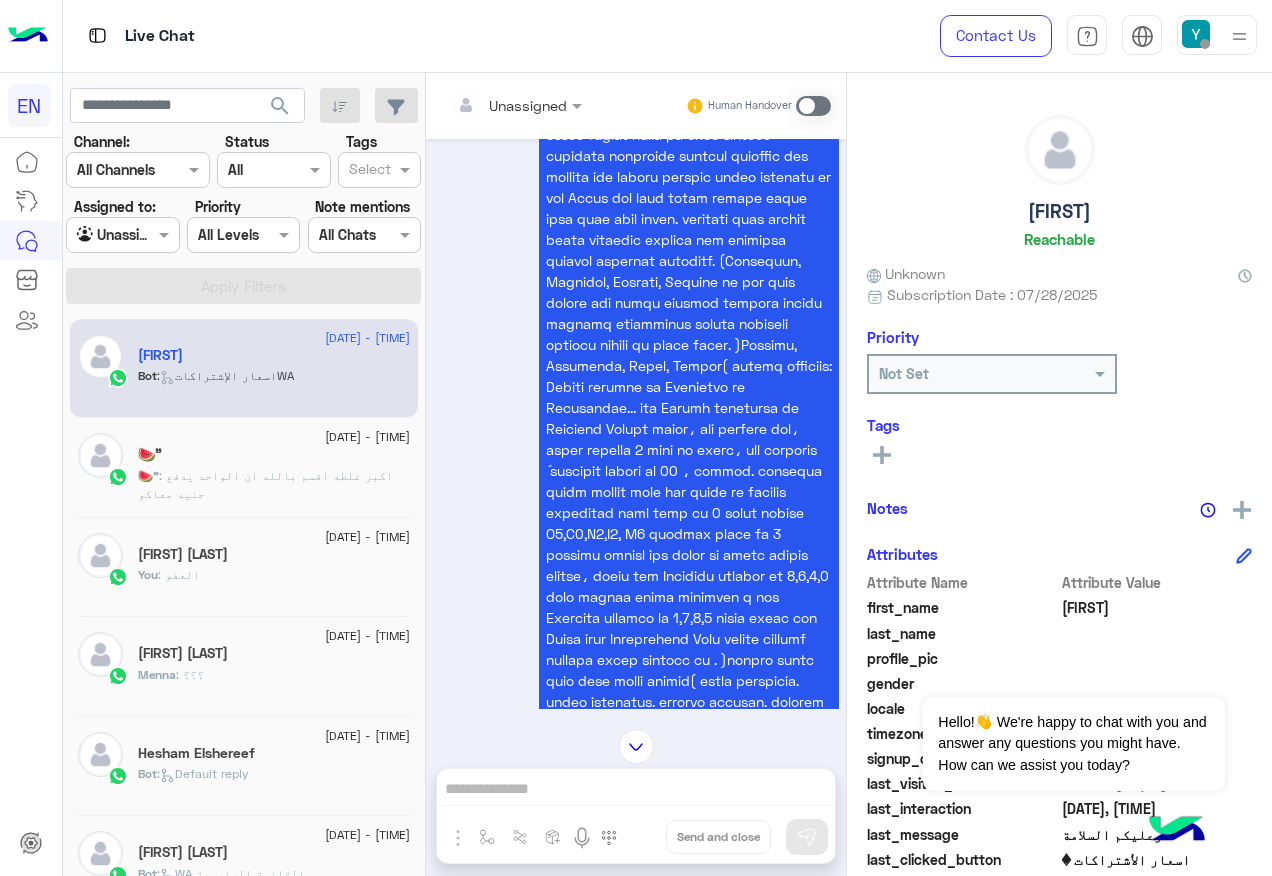 scroll, scrollTop: 2263, scrollLeft: 0, axis: vertical 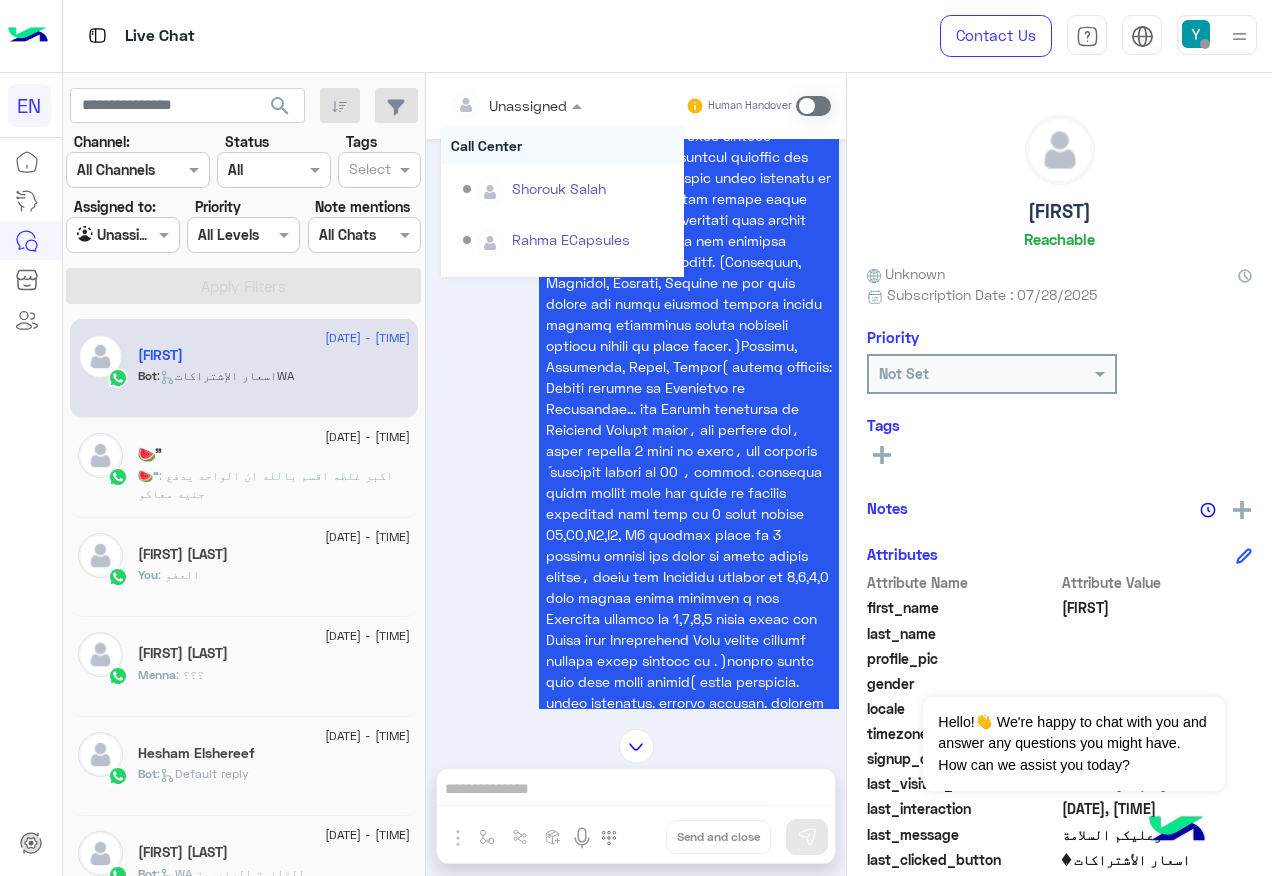 click at bounding box center (516, 104) 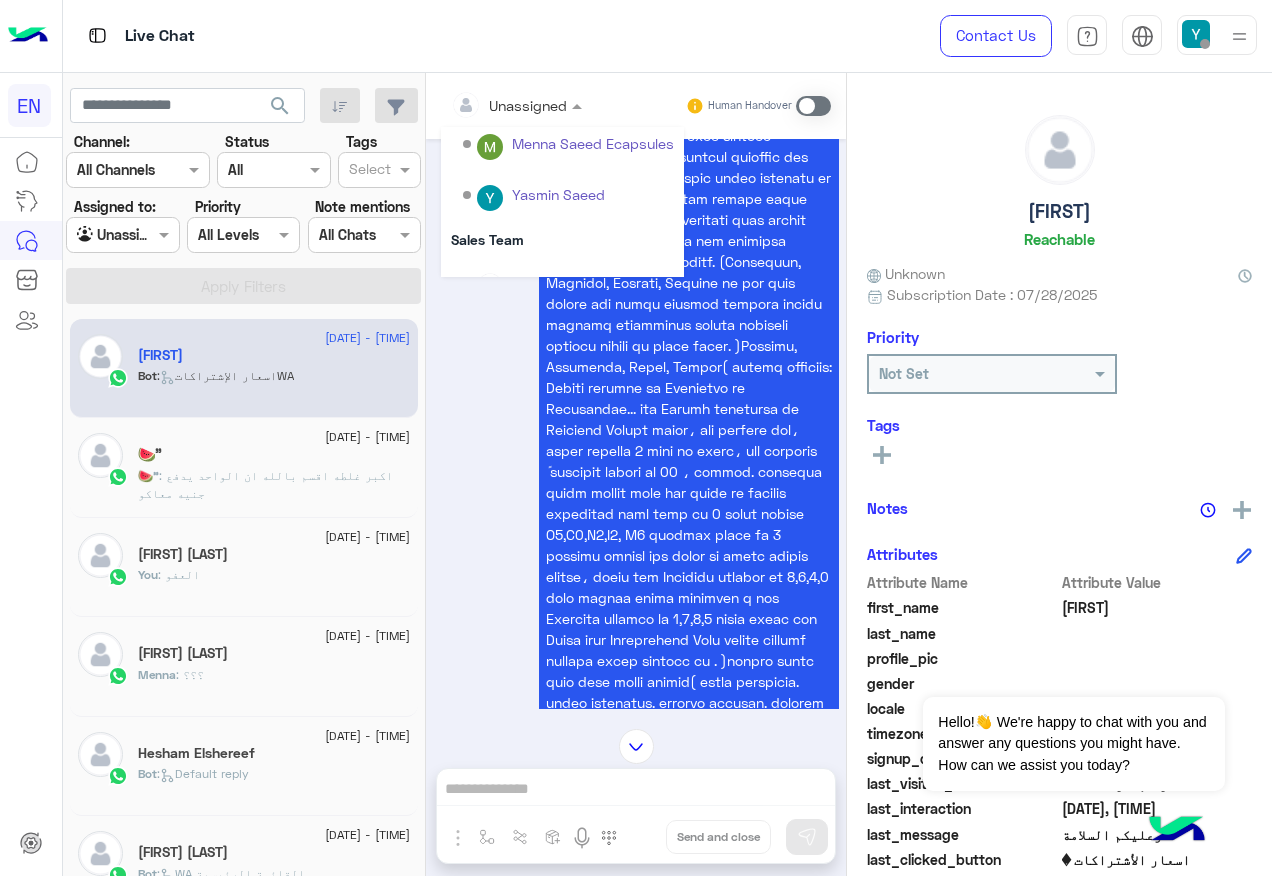 scroll, scrollTop: 332, scrollLeft: 0, axis: vertical 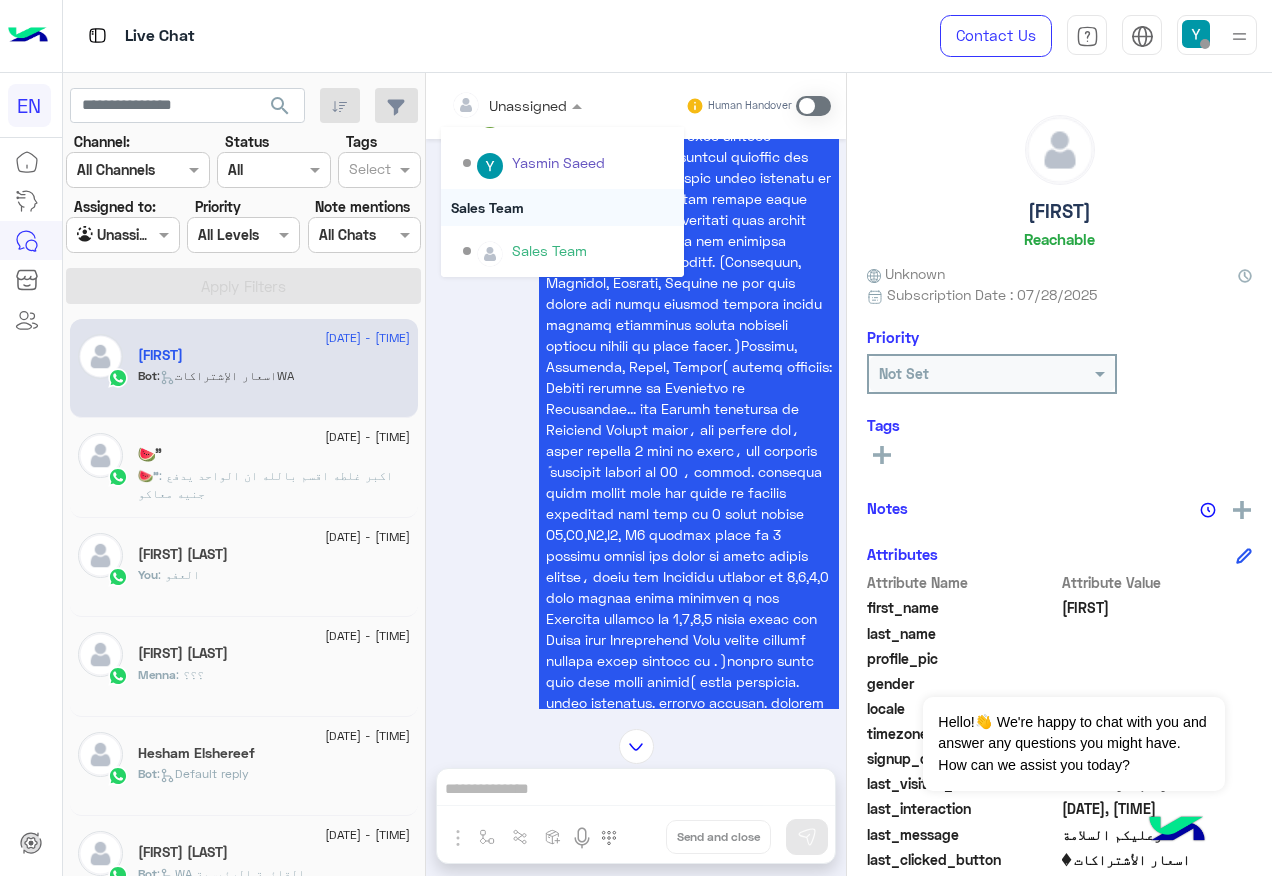 click on "Sales Team" at bounding box center [562, 207] 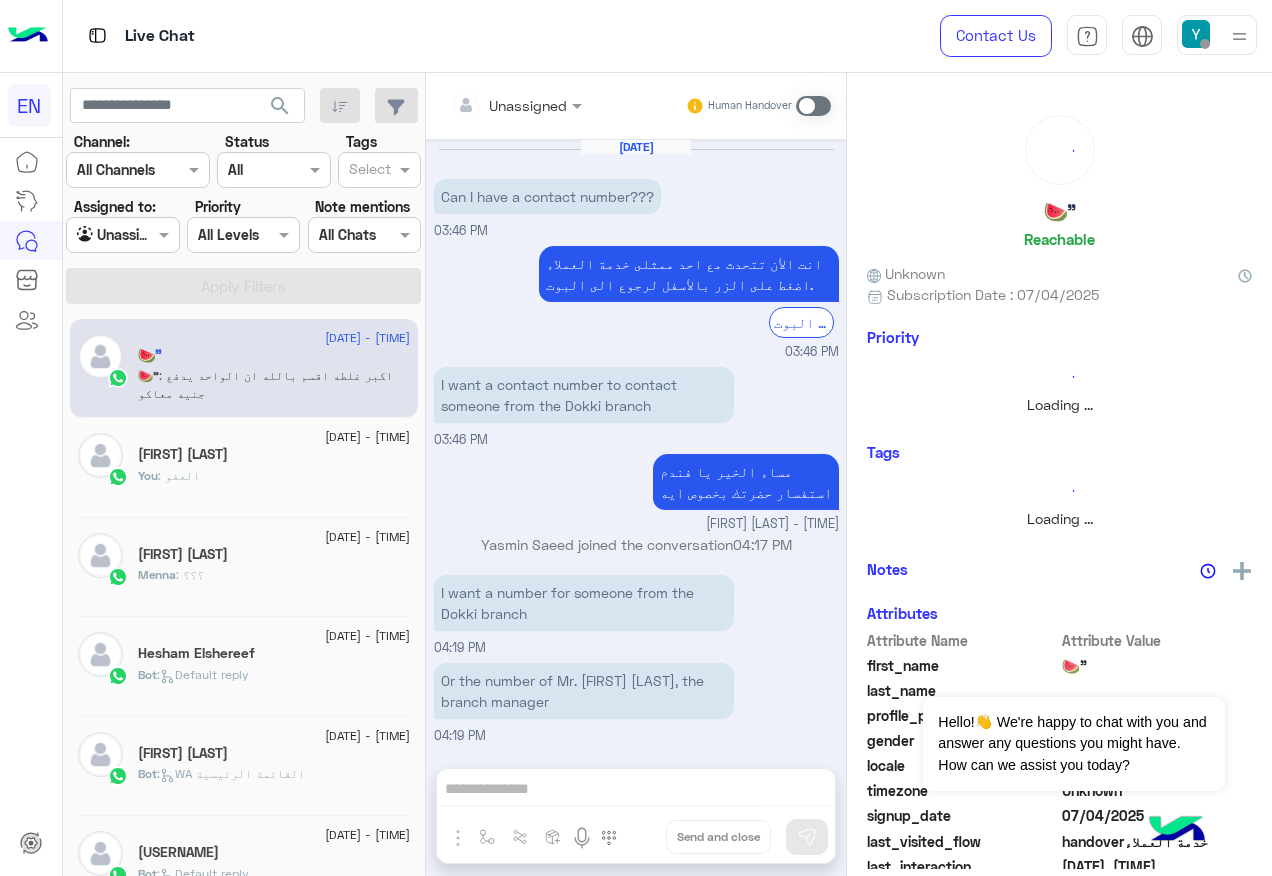 scroll, scrollTop: 838, scrollLeft: 0, axis: vertical 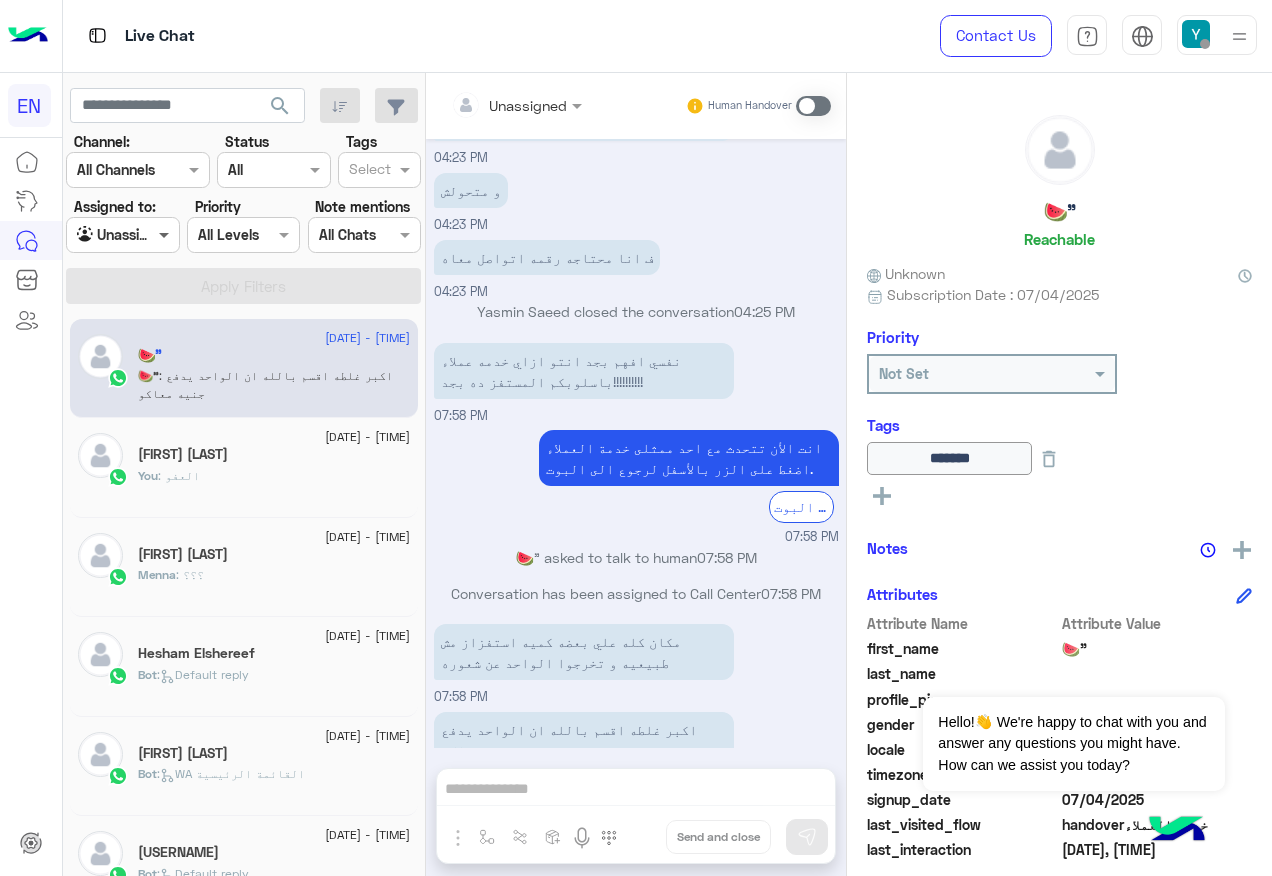 click at bounding box center [166, 234] 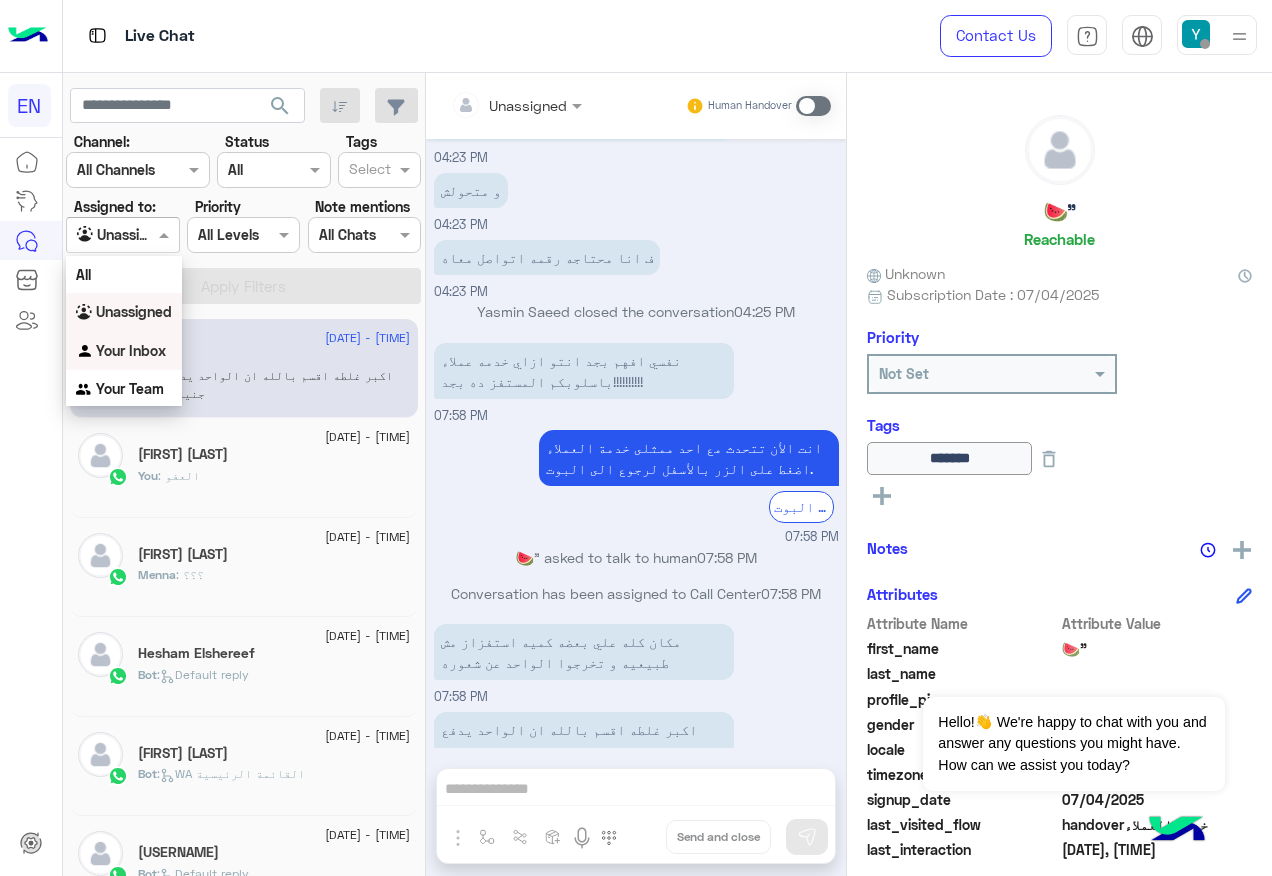 click on "Your Inbox" at bounding box center [131, 350] 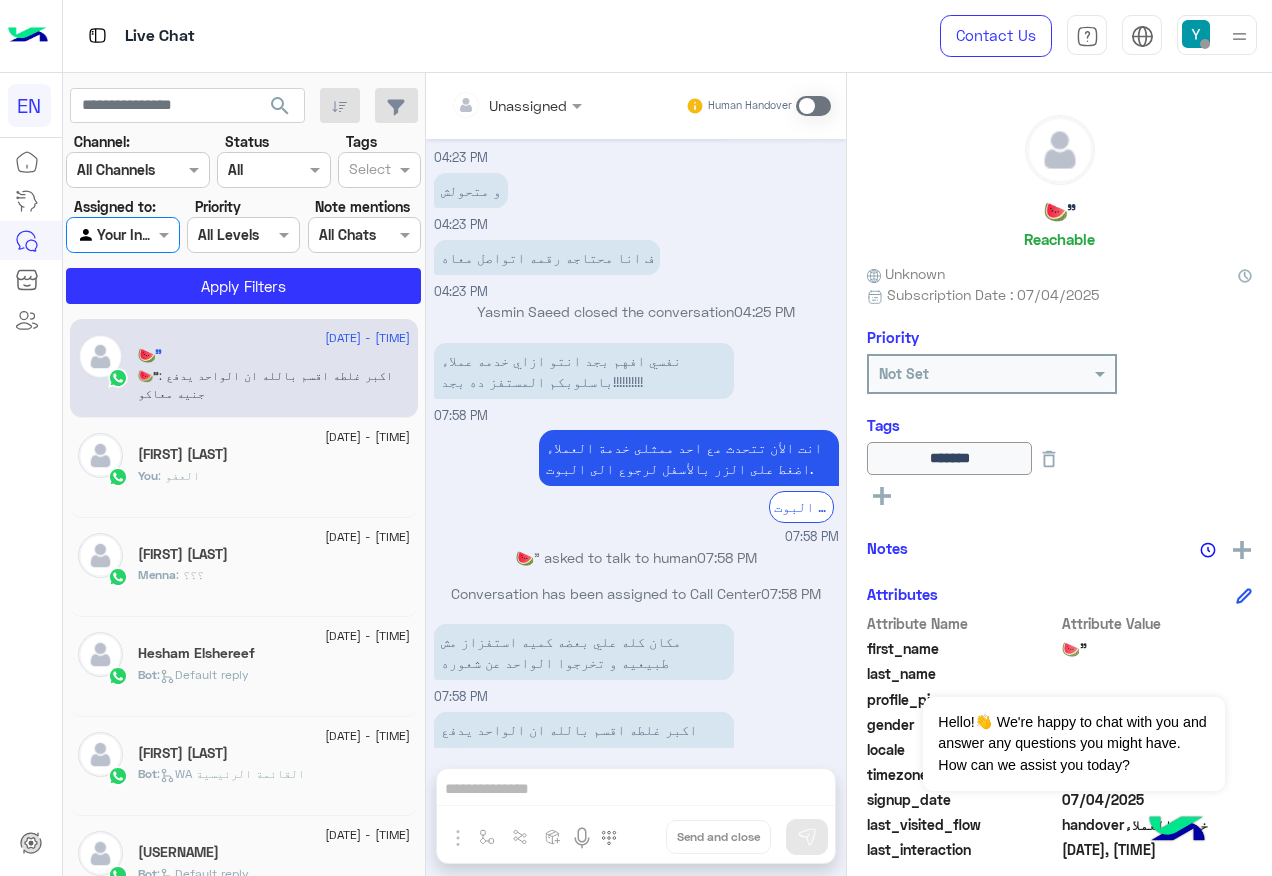 click on "Channel: Channel All Channels Status Channel All Tags Select Assigned to: Agent Filter Your Inbox Priority All Levels All Levels Note mentions Select All Chats Apply Filters" 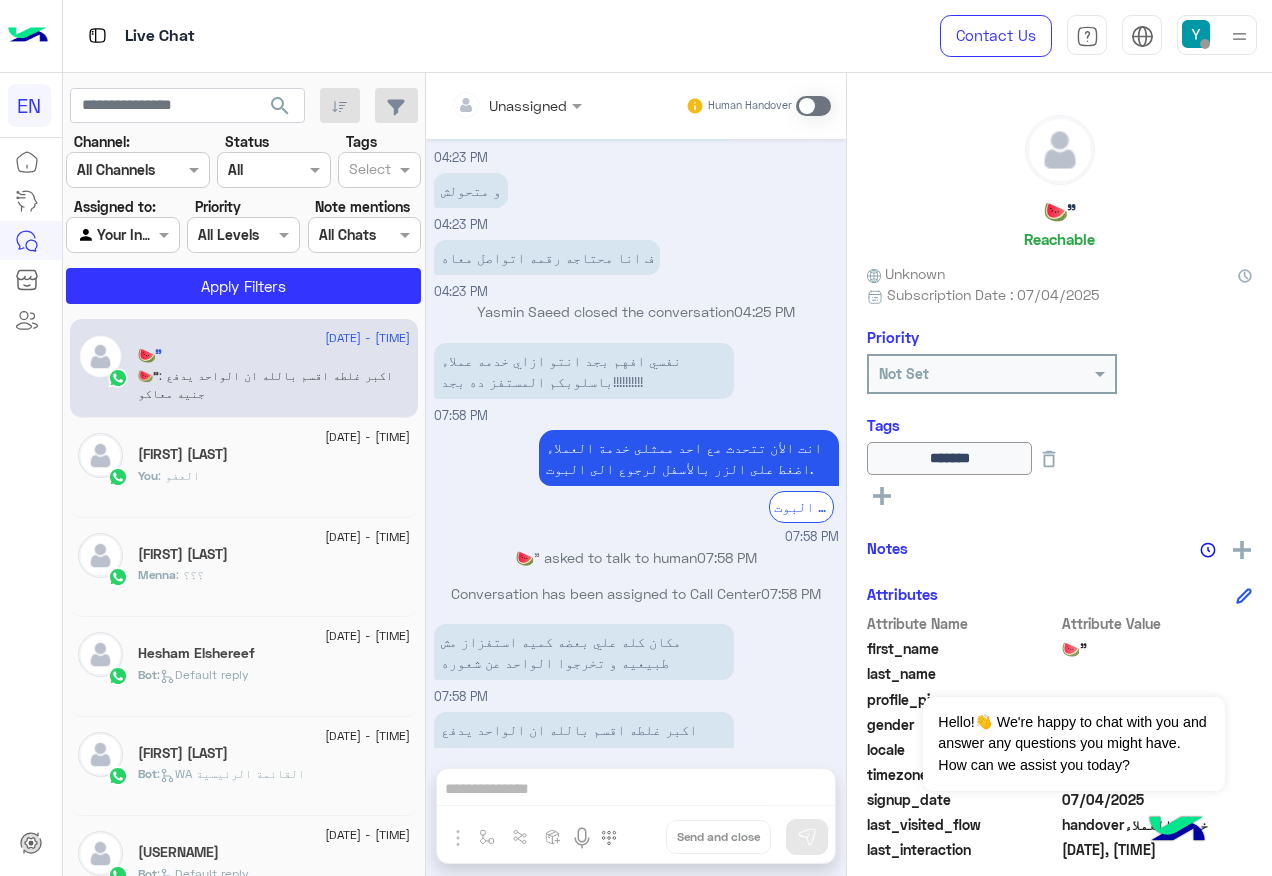 click on "Channel: Channel All Channels Status Channel All Tags Select Assigned to: Agent Filter Your Inbox Priority All Levels All Levels Note mentions Select All Chats Apply Filters" 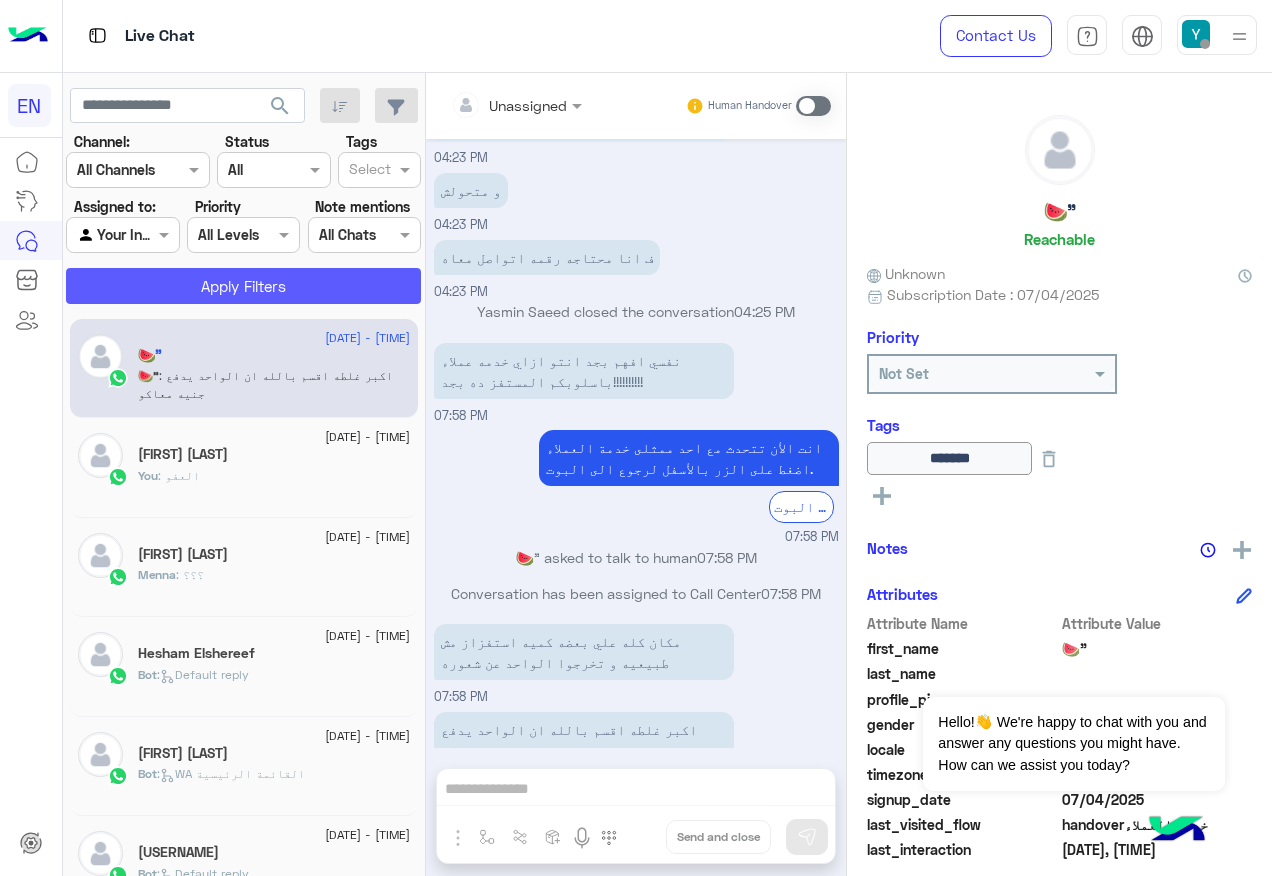 click on "Apply Filters" 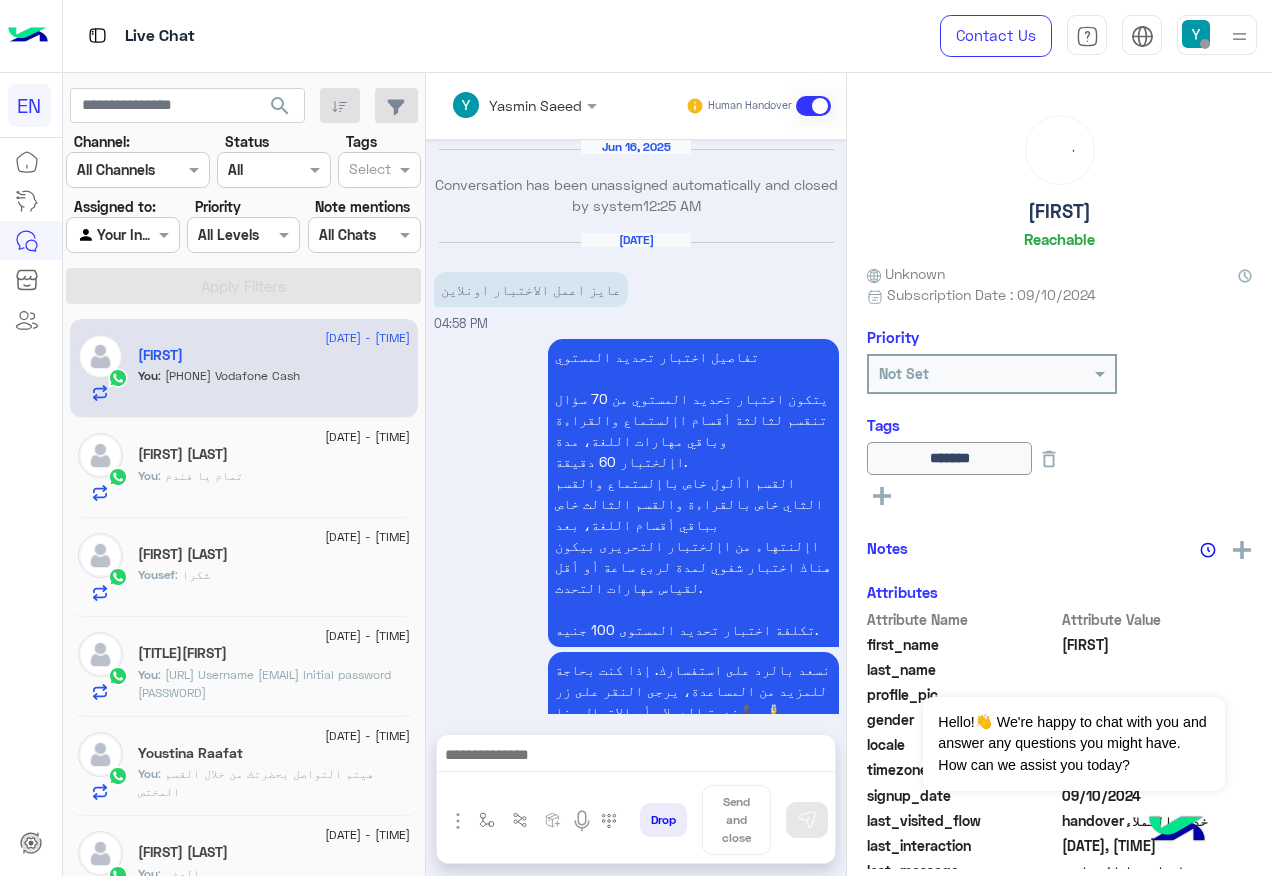 scroll, scrollTop: 1257, scrollLeft: 0, axis: vertical 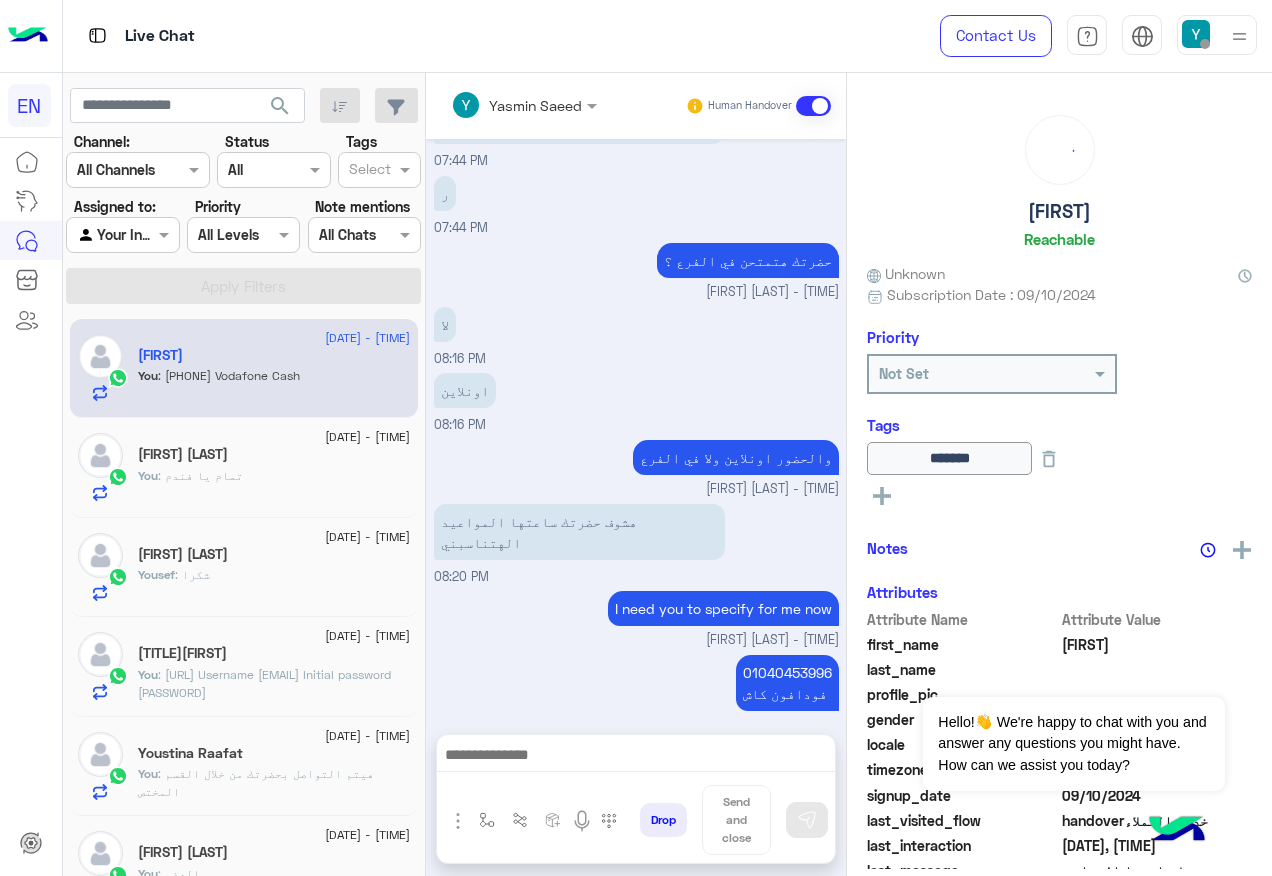 click at bounding box center [100, 235] 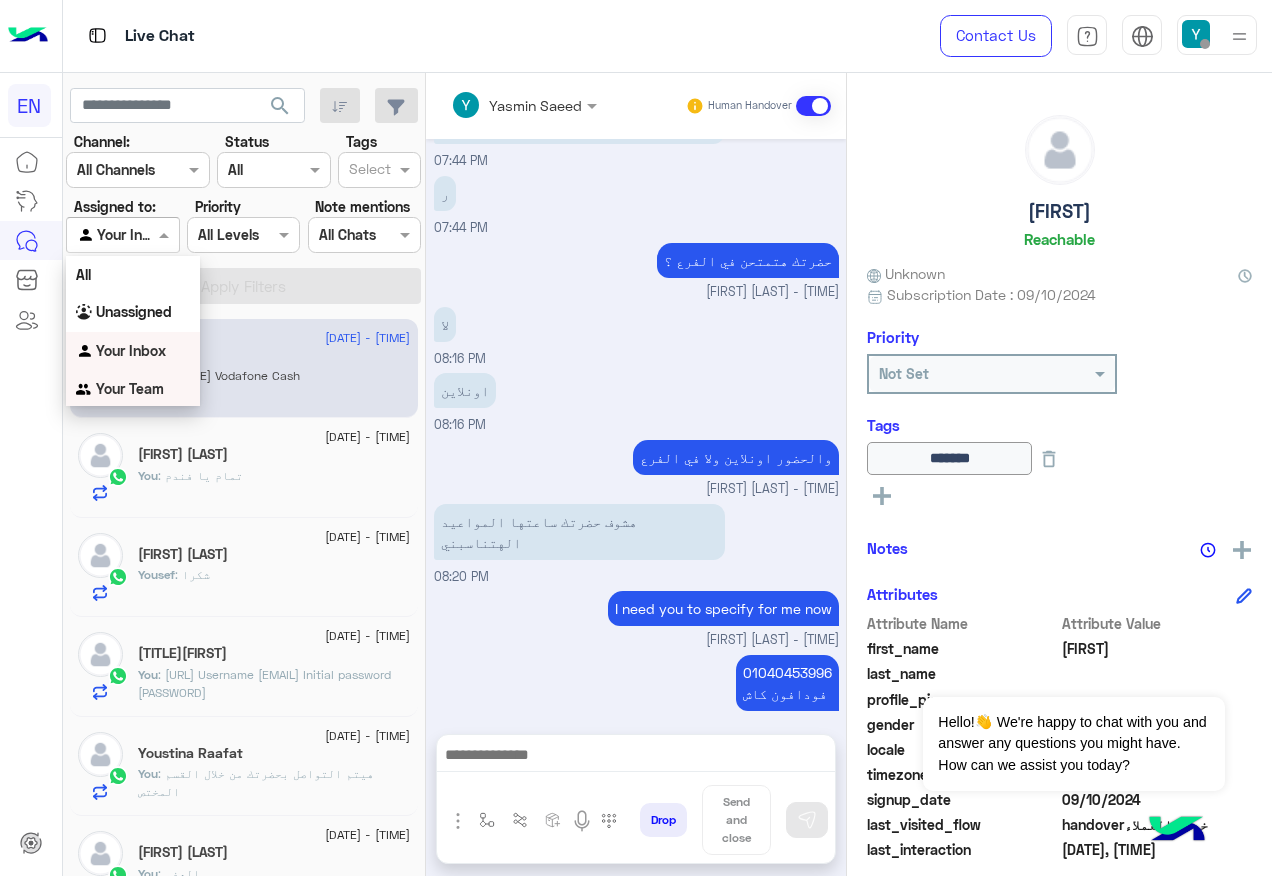 click on "Your Team" at bounding box center [133, 389] 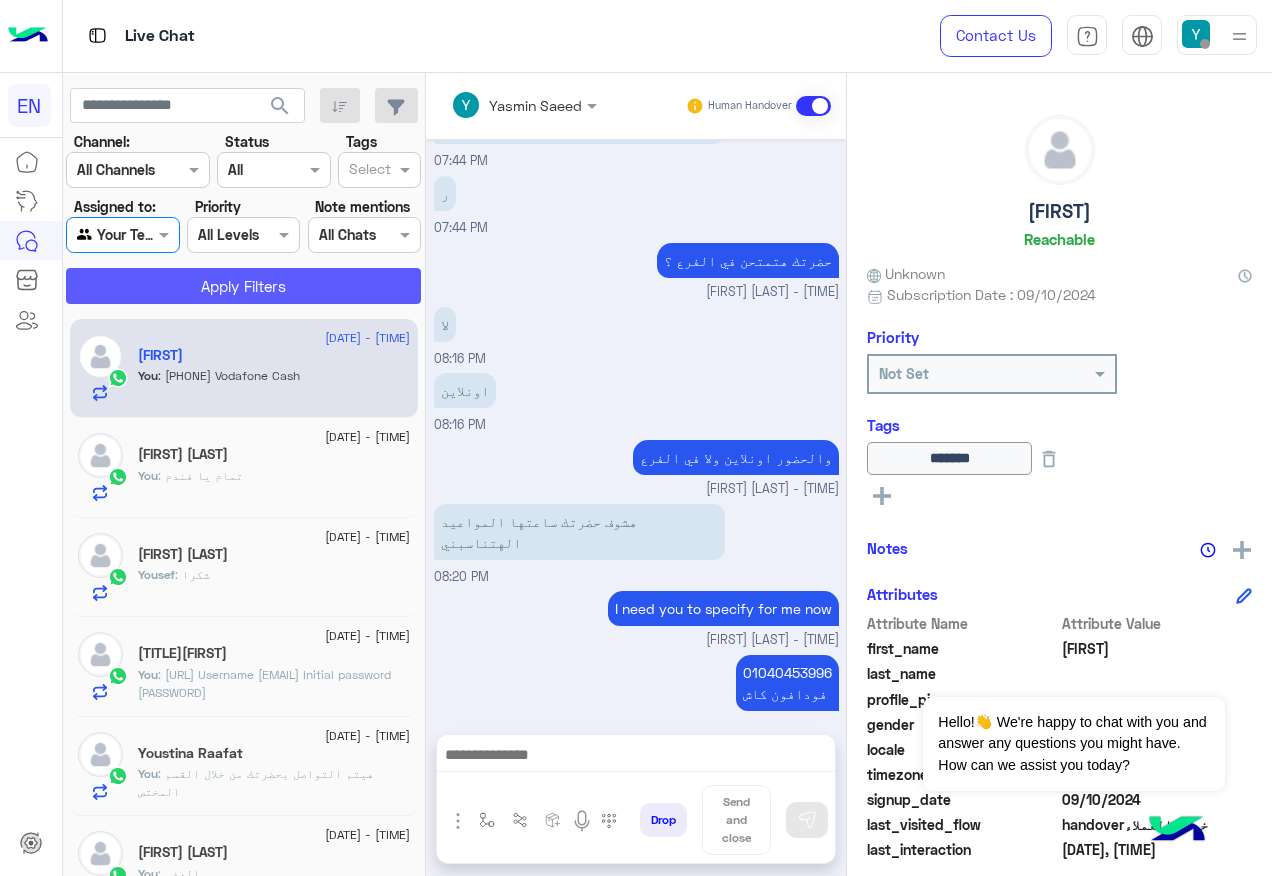 click on "Apply Filters" 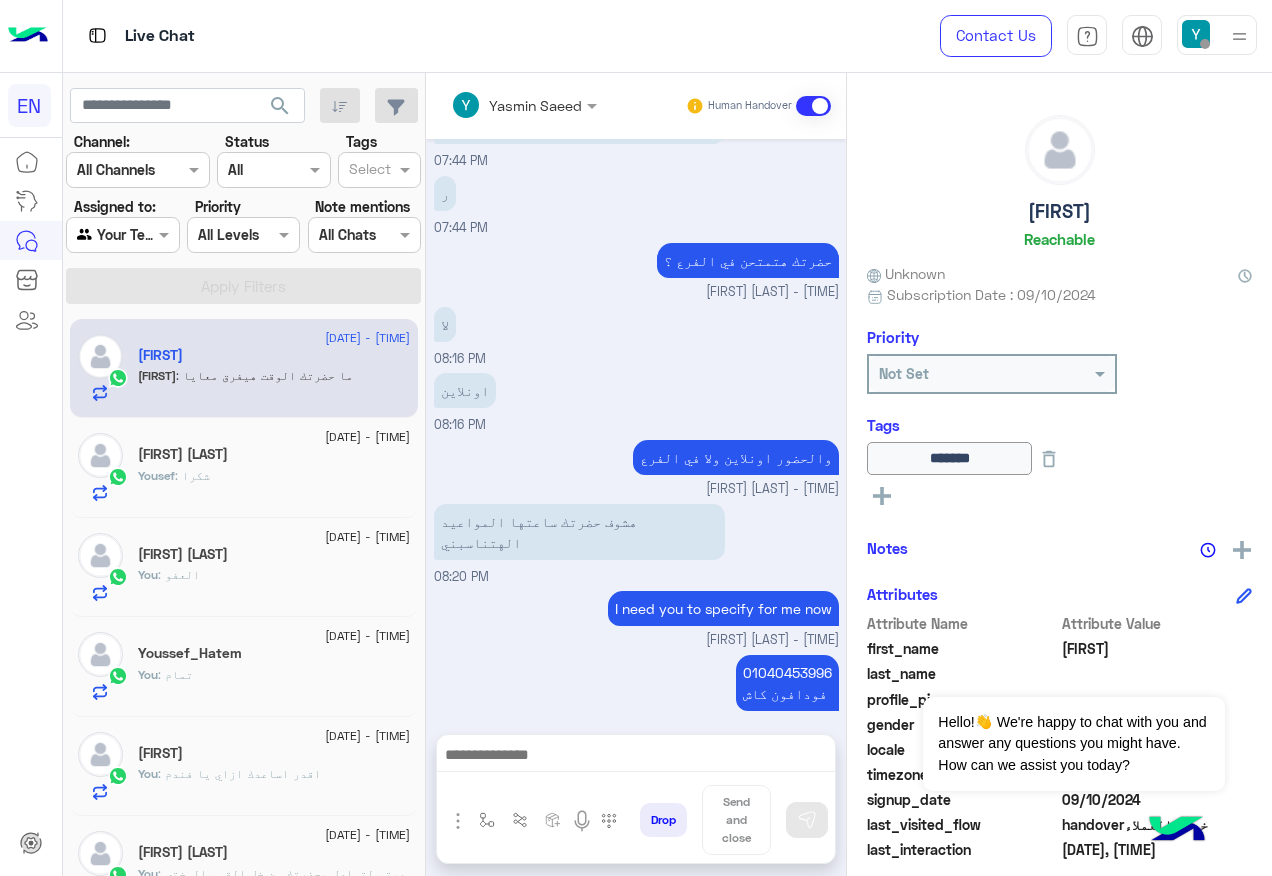 scroll, scrollTop: 1359, scrollLeft: 0, axis: vertical 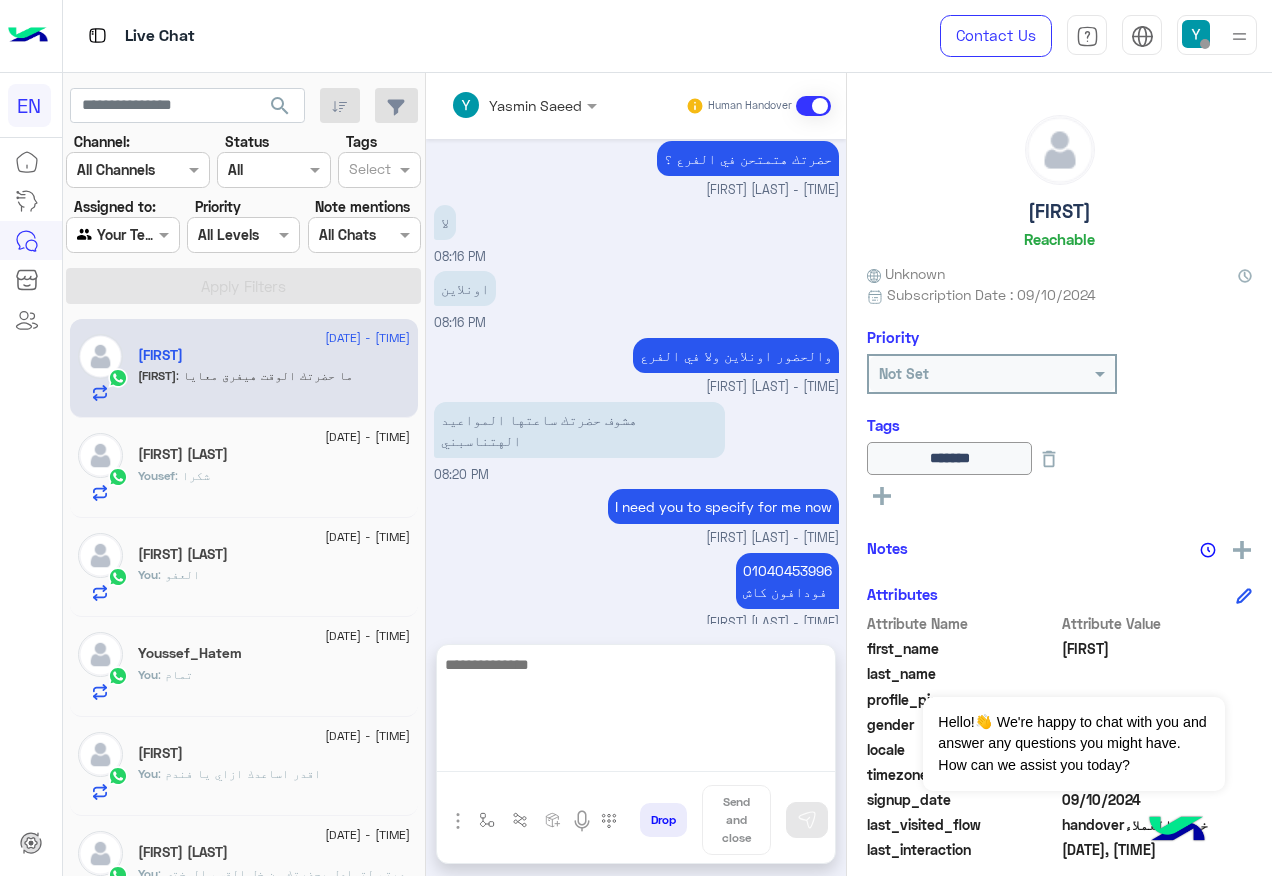 click at bounding box center (636, 712) 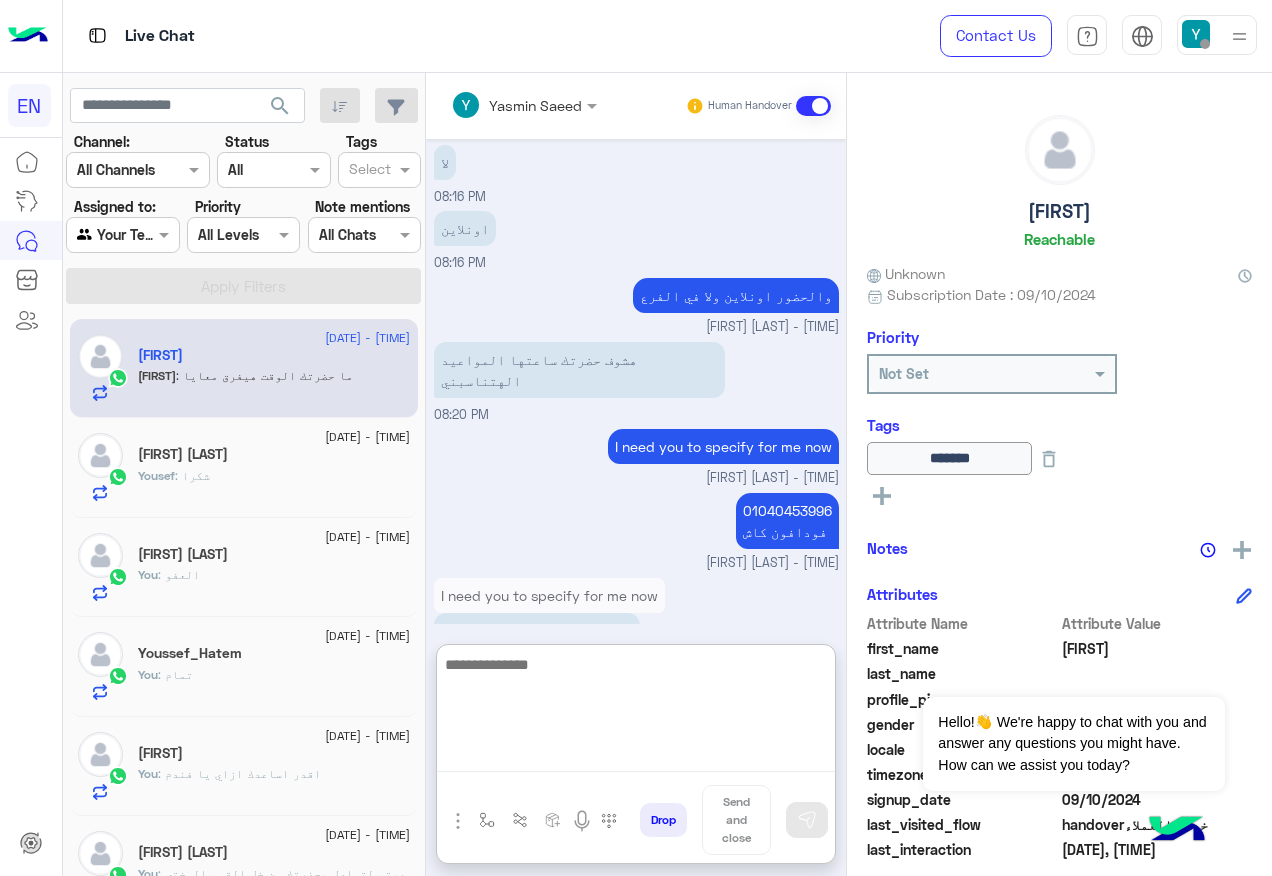 scroll, scrollTop: 1448, scrollLeft: 0, axis: vertical 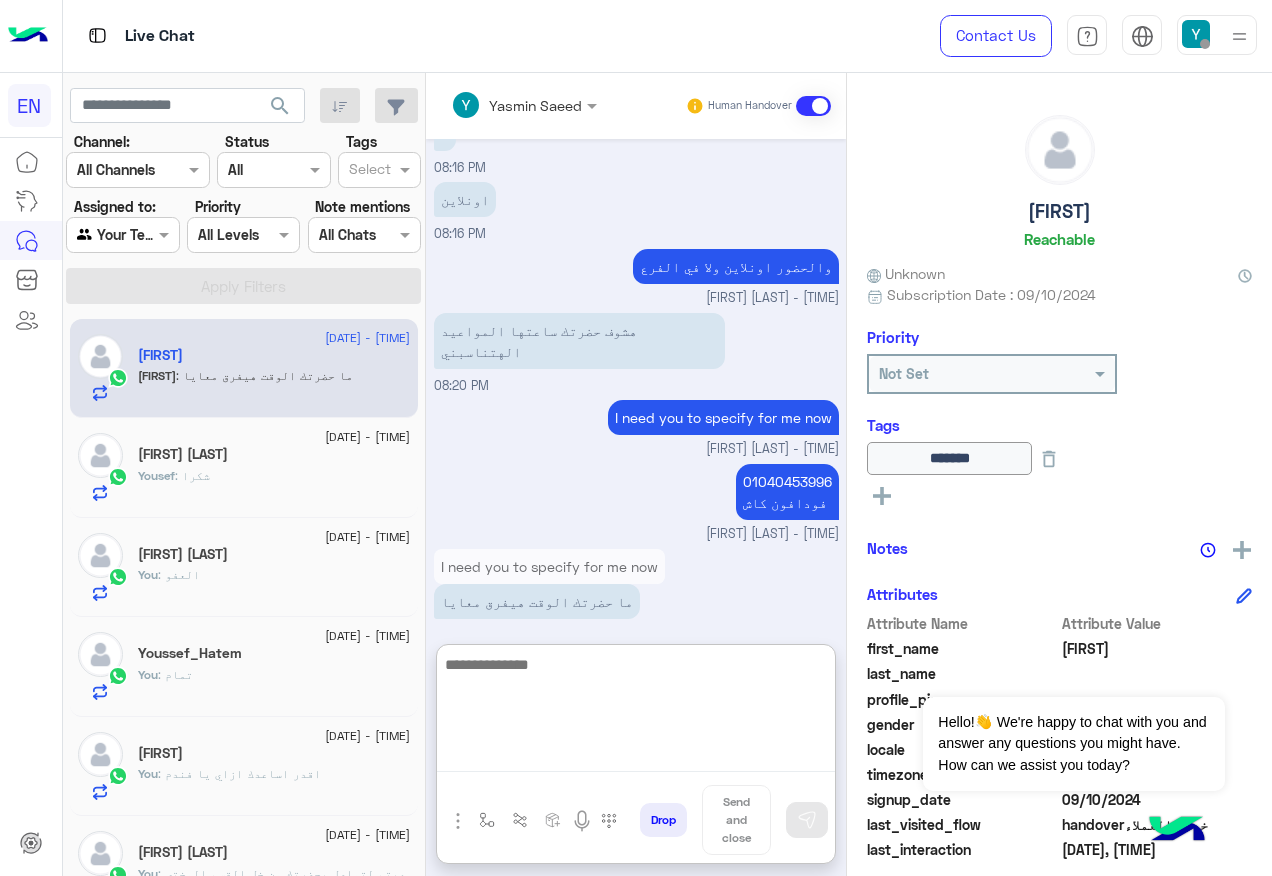 click at bounding box center (636, 712) 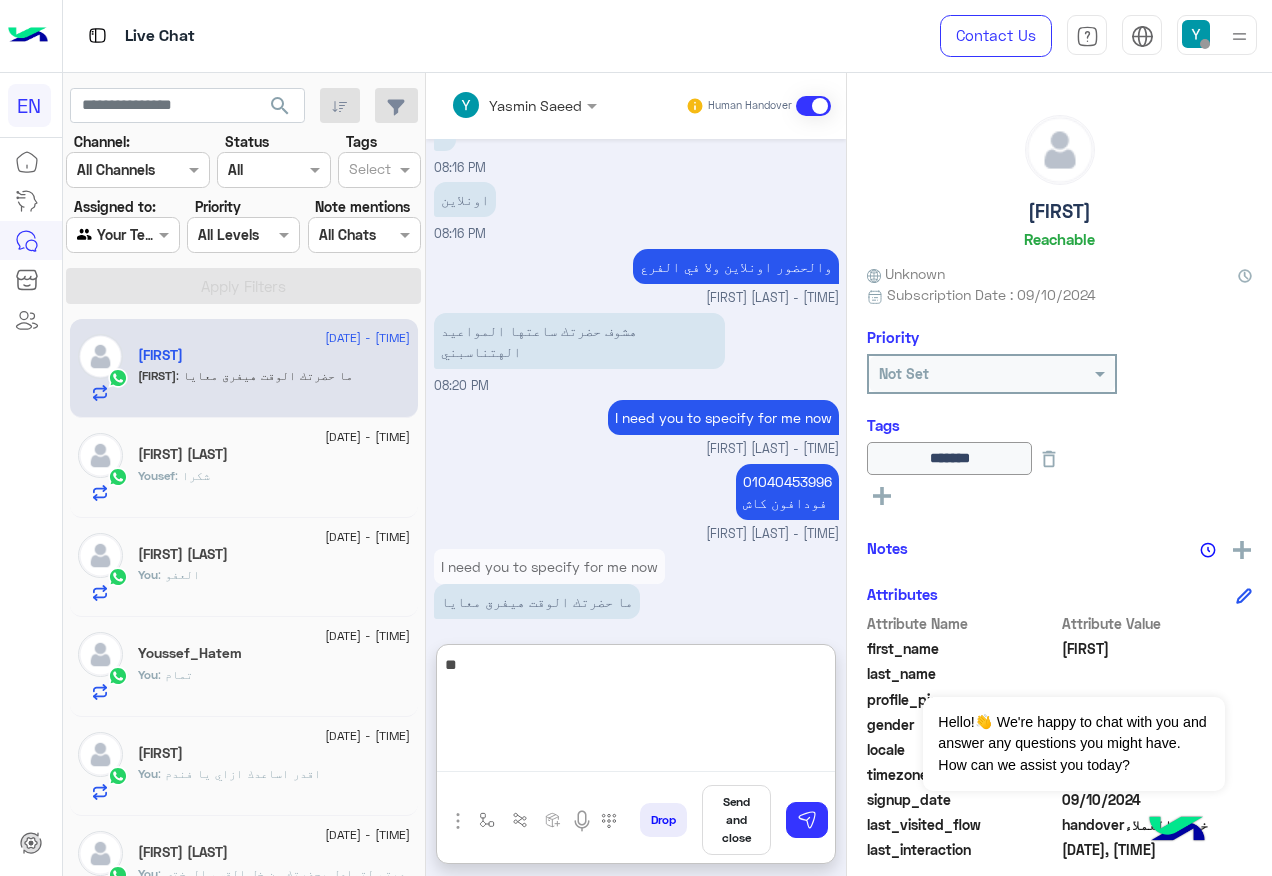 type on "*" 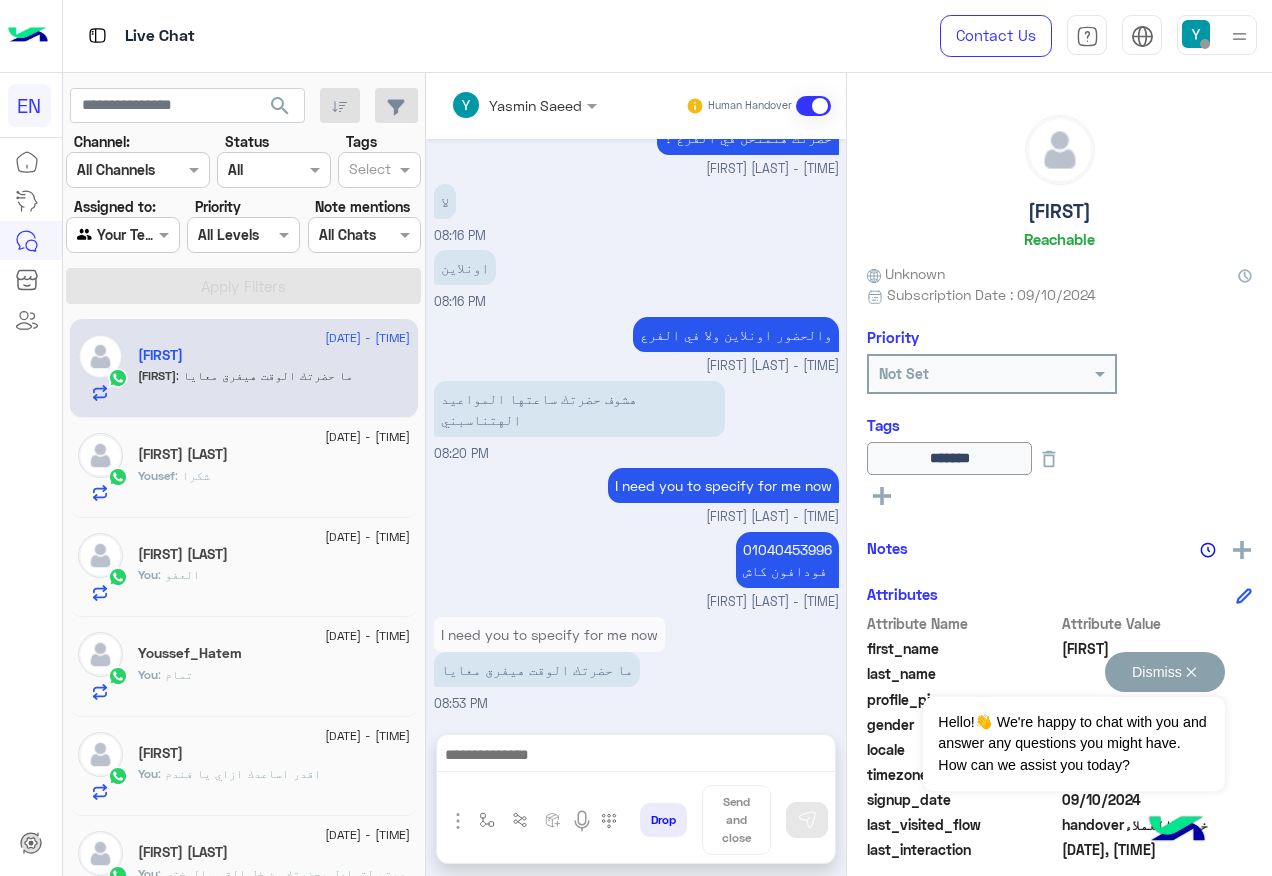 click on "Dismiss ✕" at bounding box center (1165, 672) 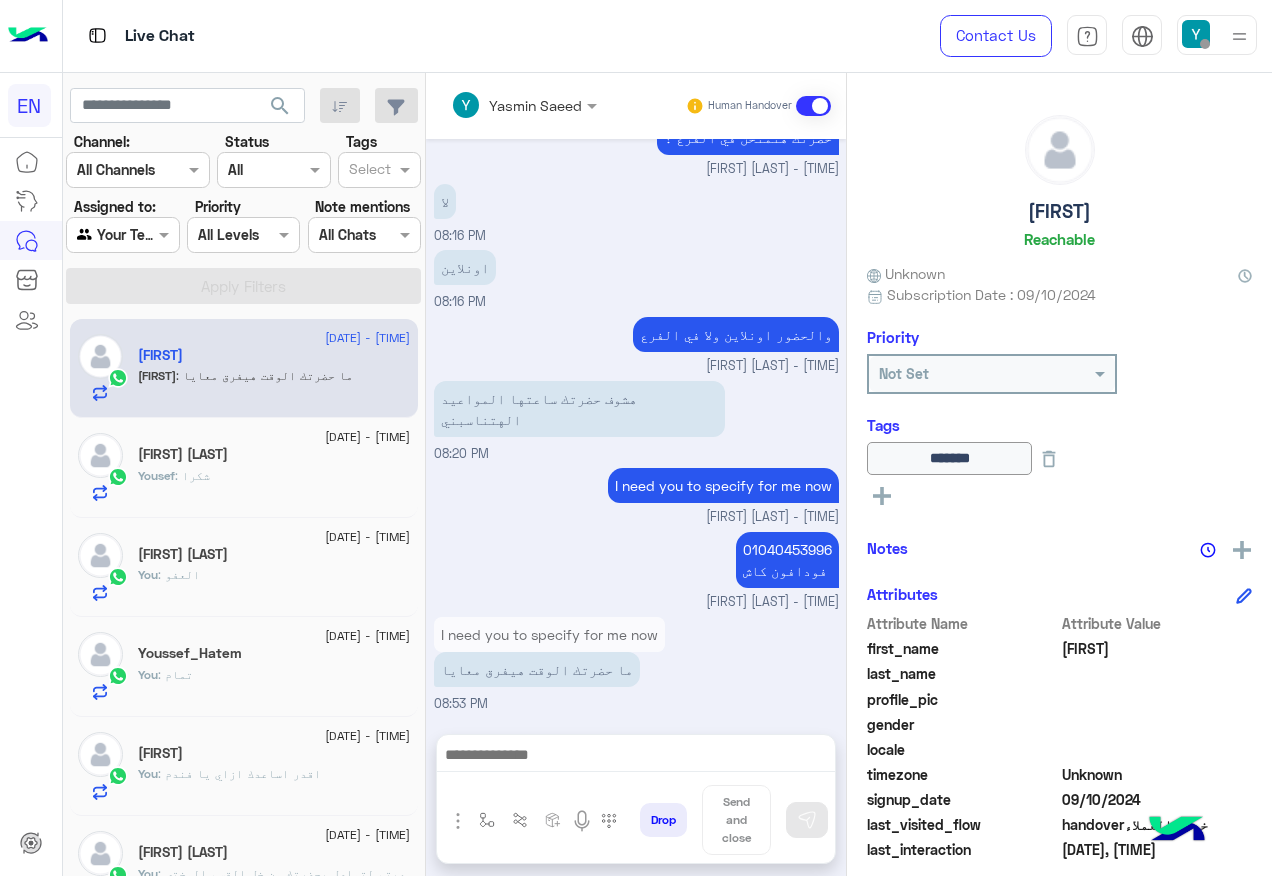 scroll, scrollTop: 1359, scrollLeft: 0, axis: vertical 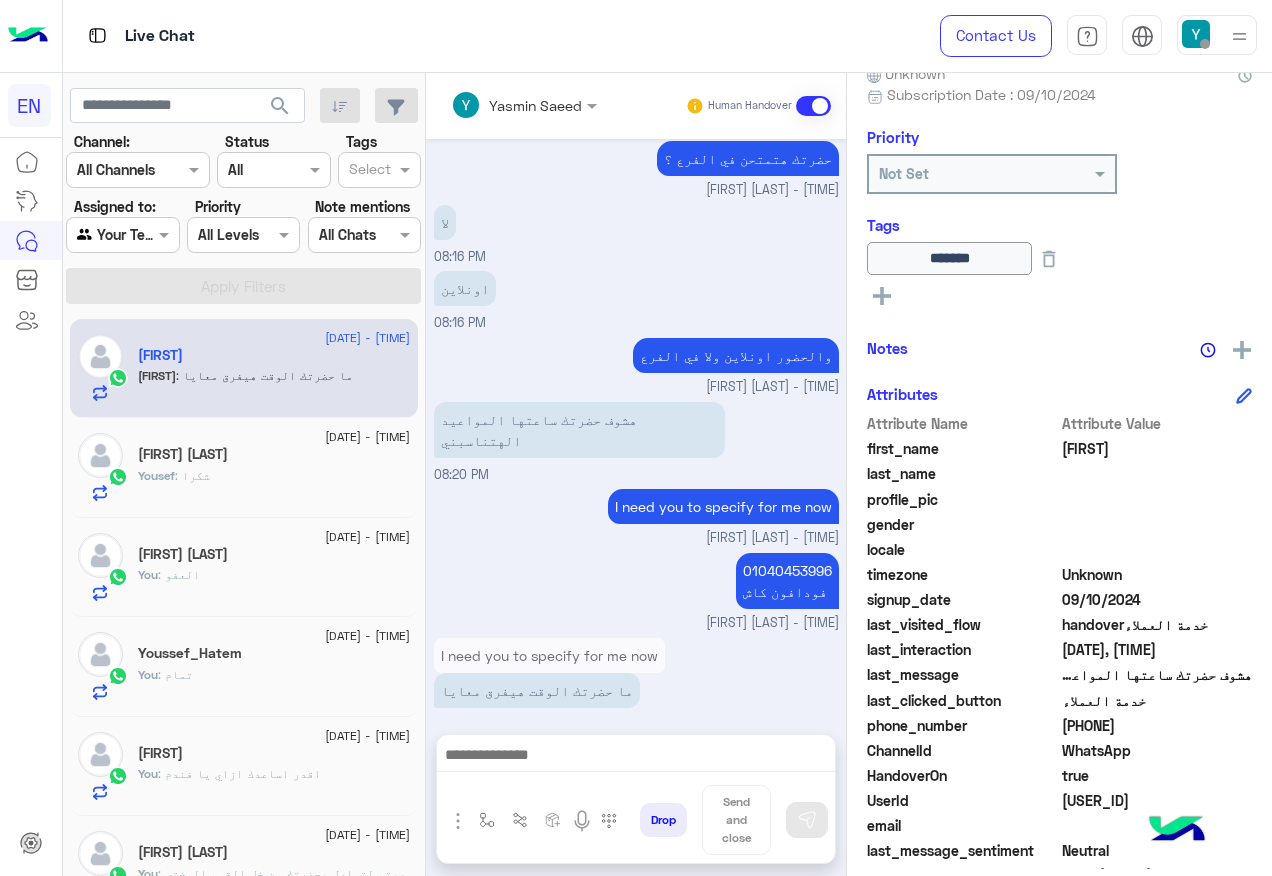 drag, startPoint x: 1066, startPoint y: 721, endPoint x: 1183, endPoint y: 726, distance: 117.10679 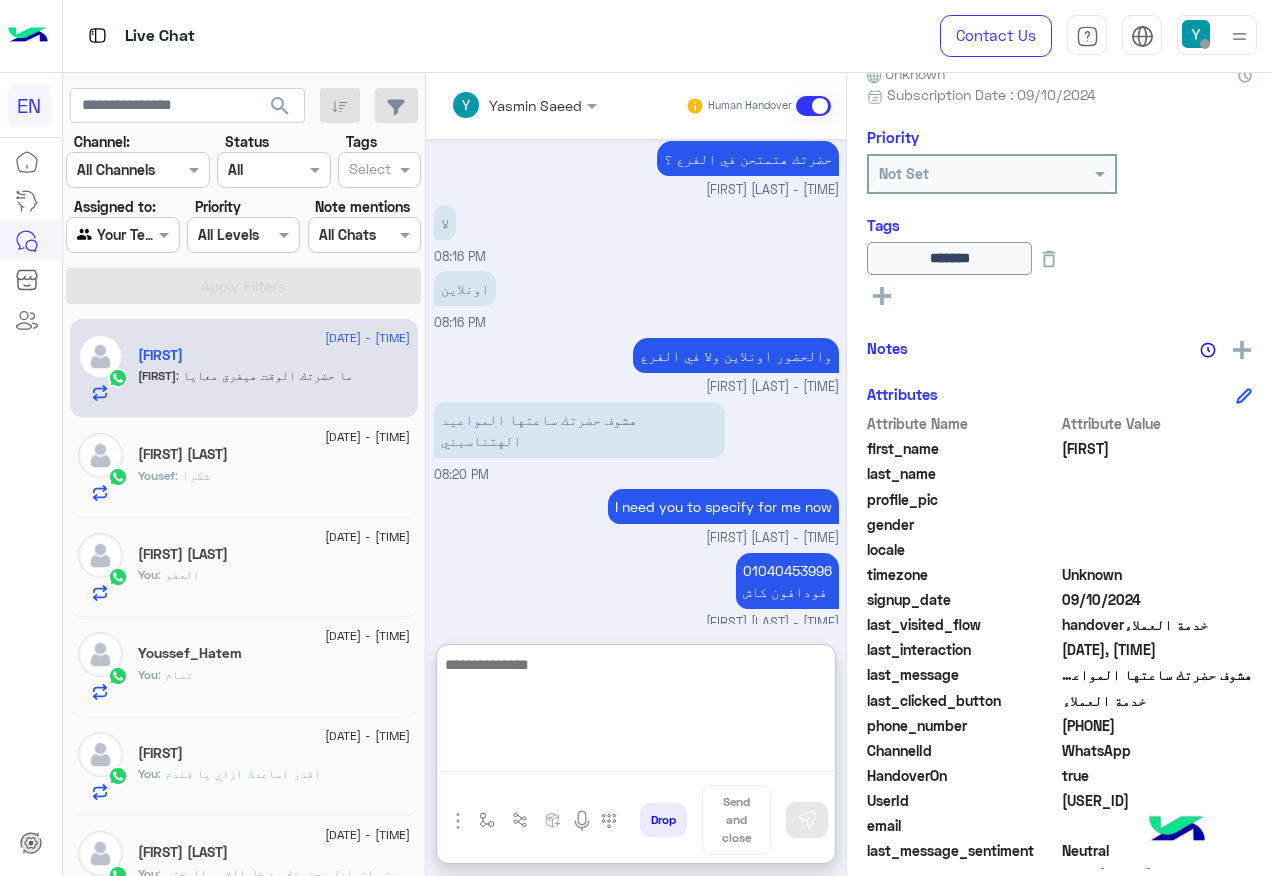 click at bounding box center [636, 712] 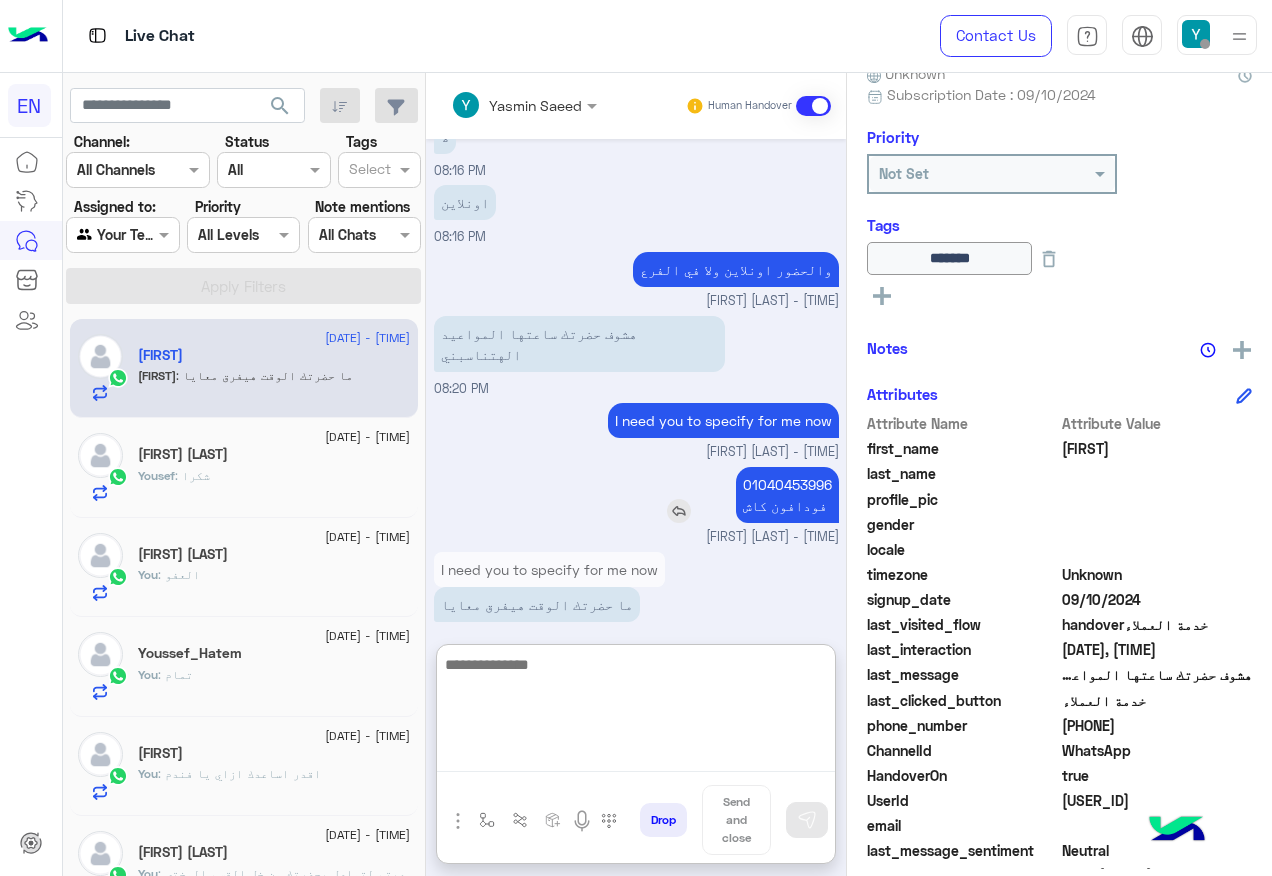 scroll, scrollTop: 1448, scrollLeft: 0, axis: vertical 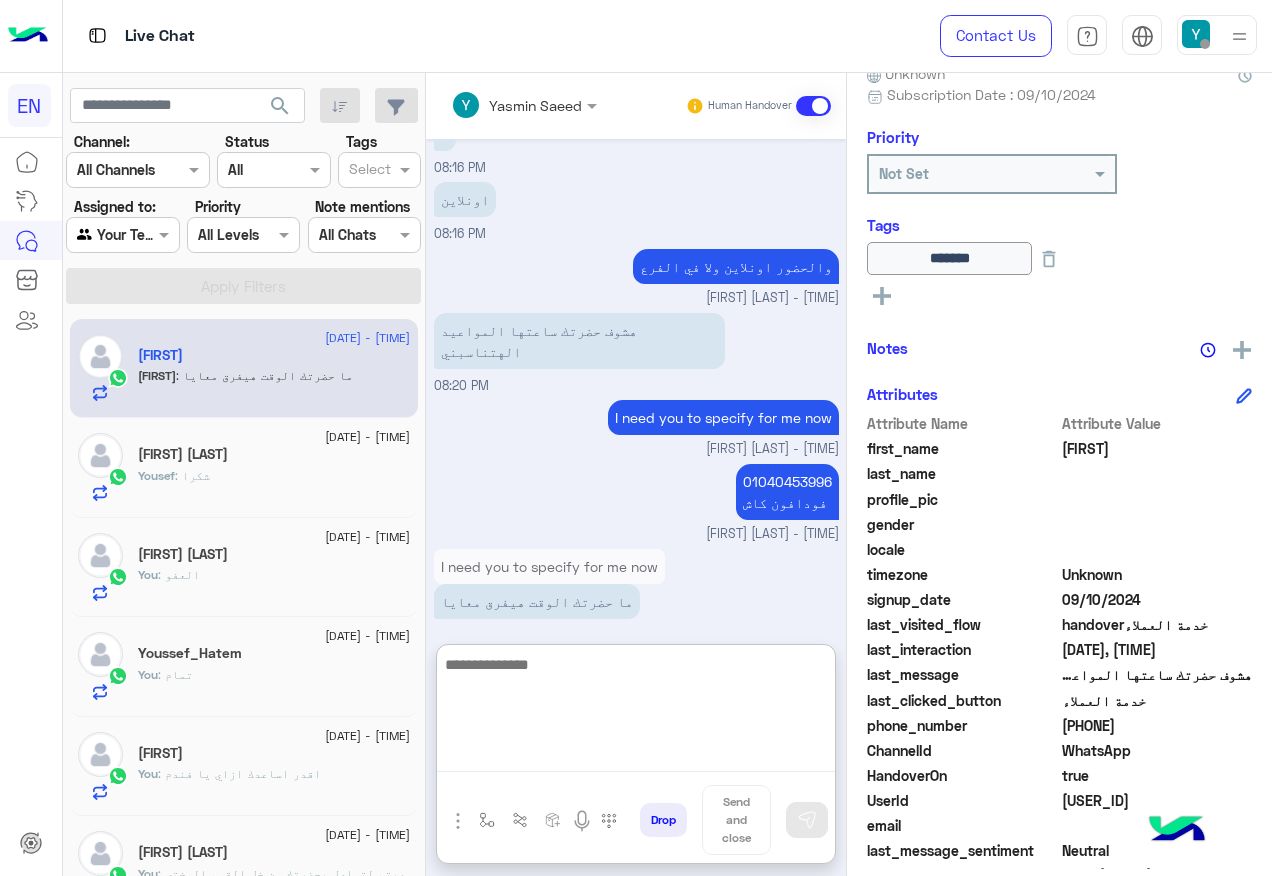 click at bounding box center [636, 712] 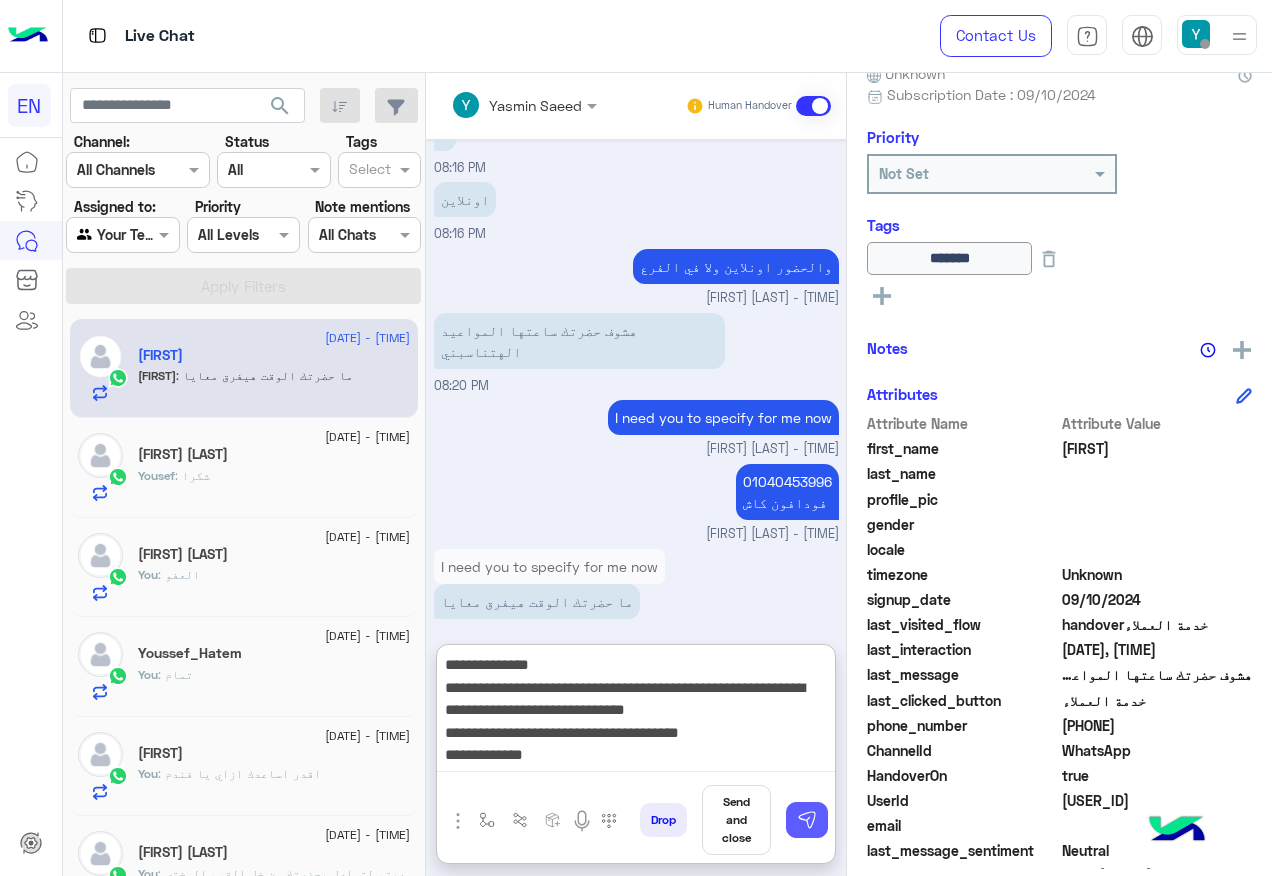 type on "**********" 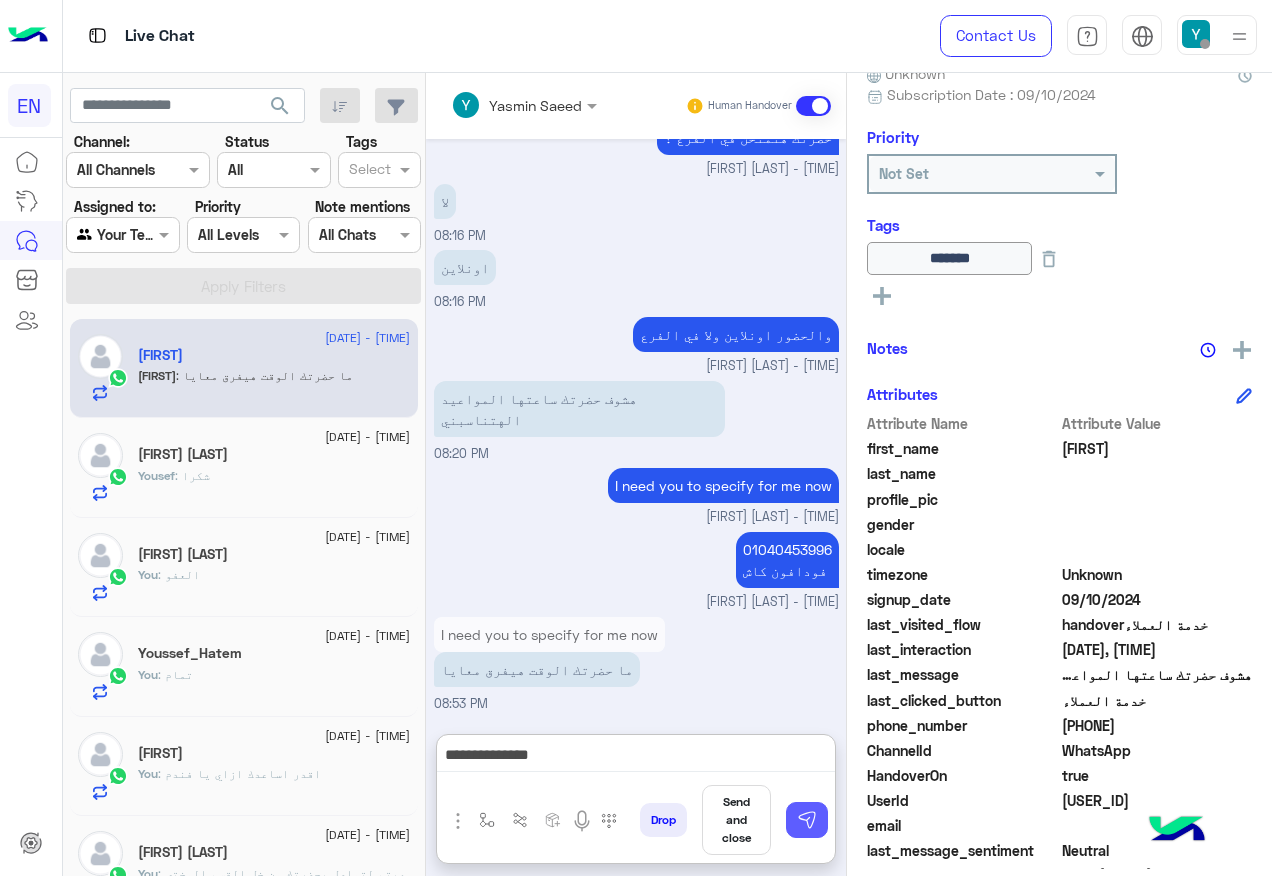click at bounding box center [807, 820] 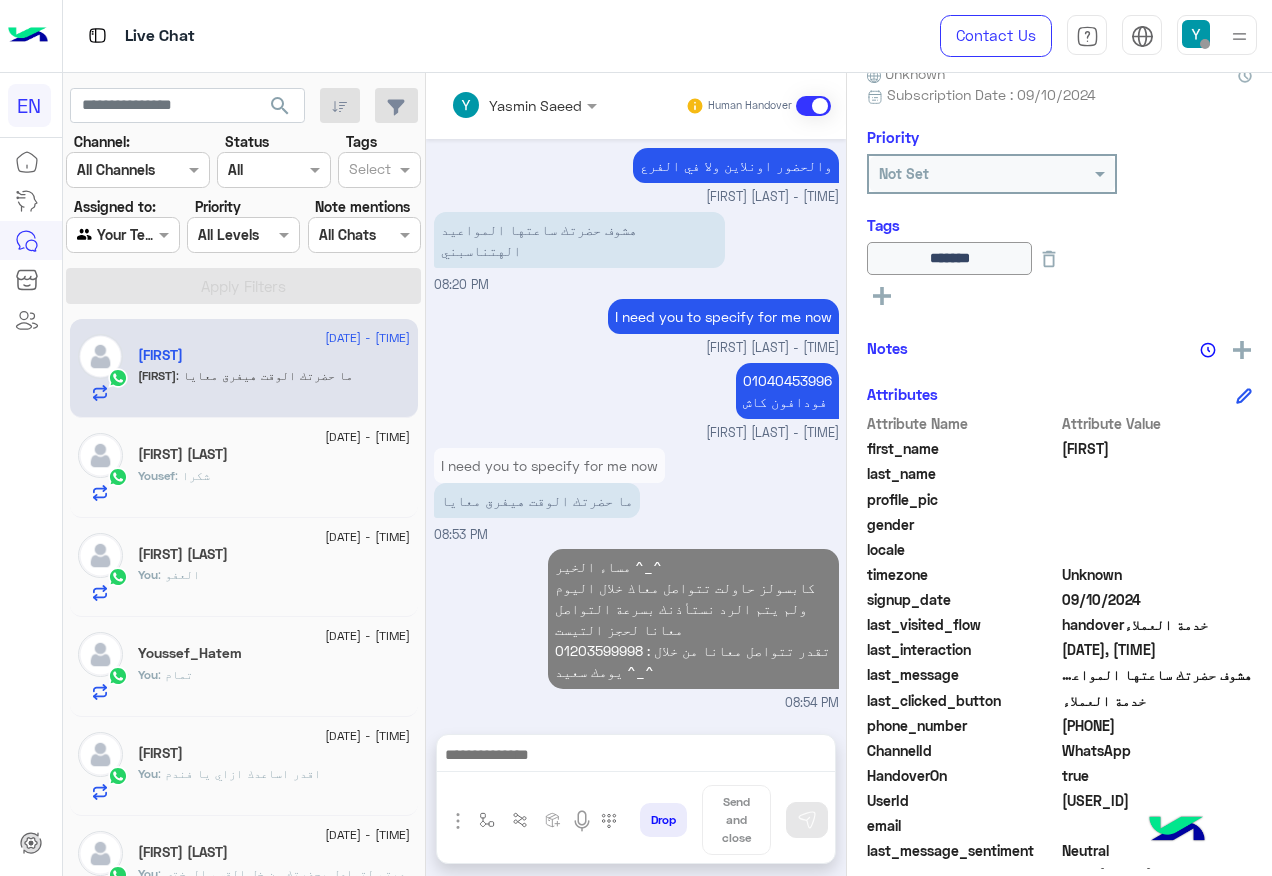 scroll, scrollTop: 1528, scrollLeft: 0, axis: vertical 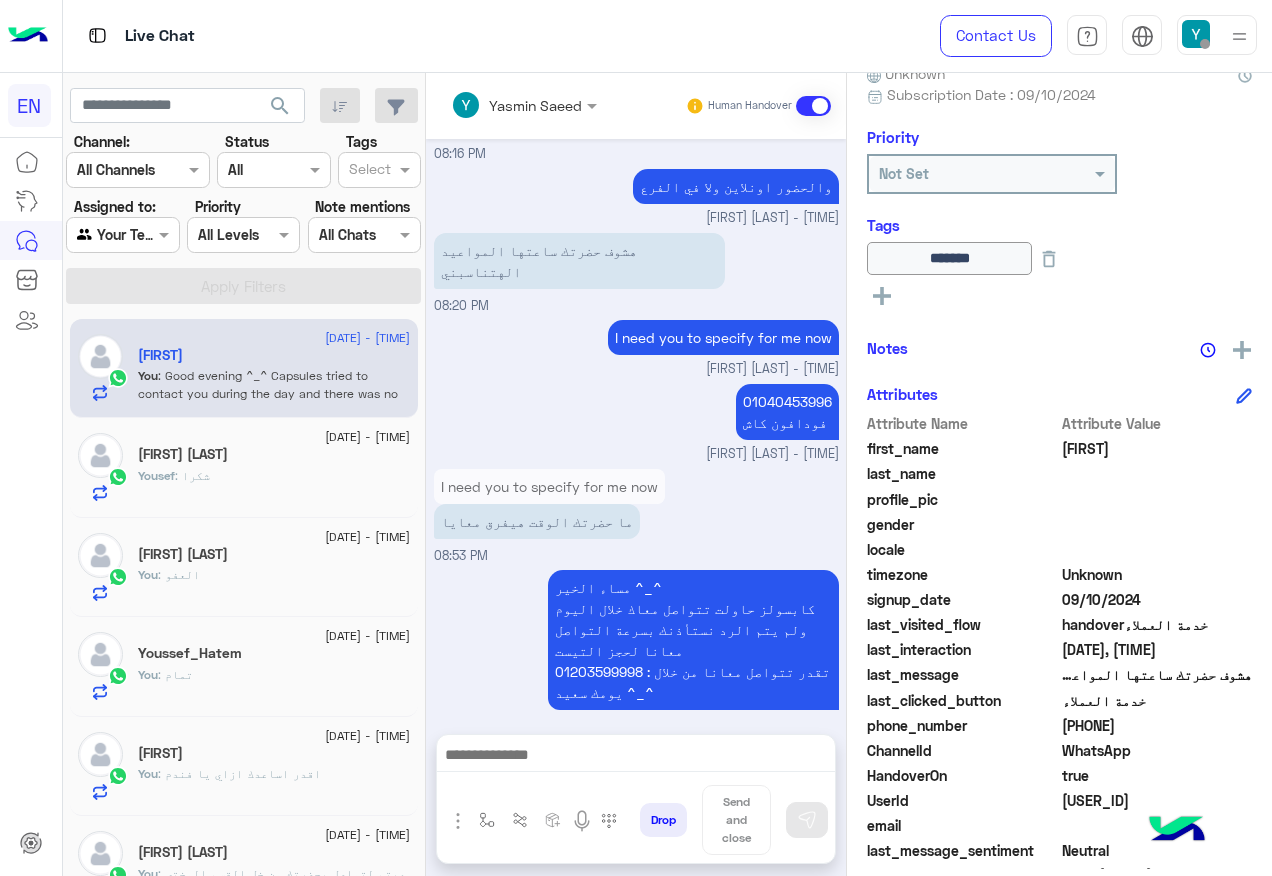 click on "[DATE] - [TIME]" 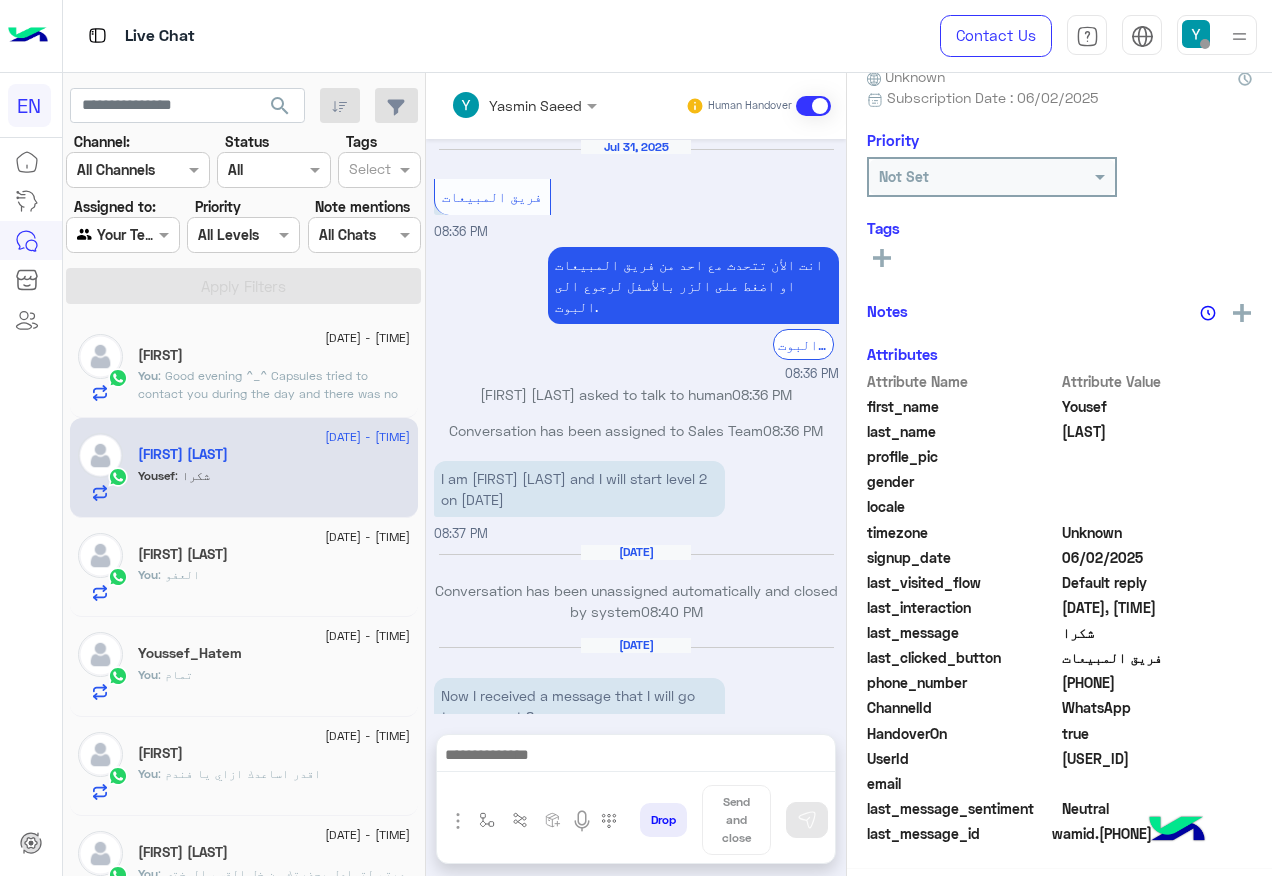 scroll, scrollTop: 197, scrollLeft: 0, axis: vertical 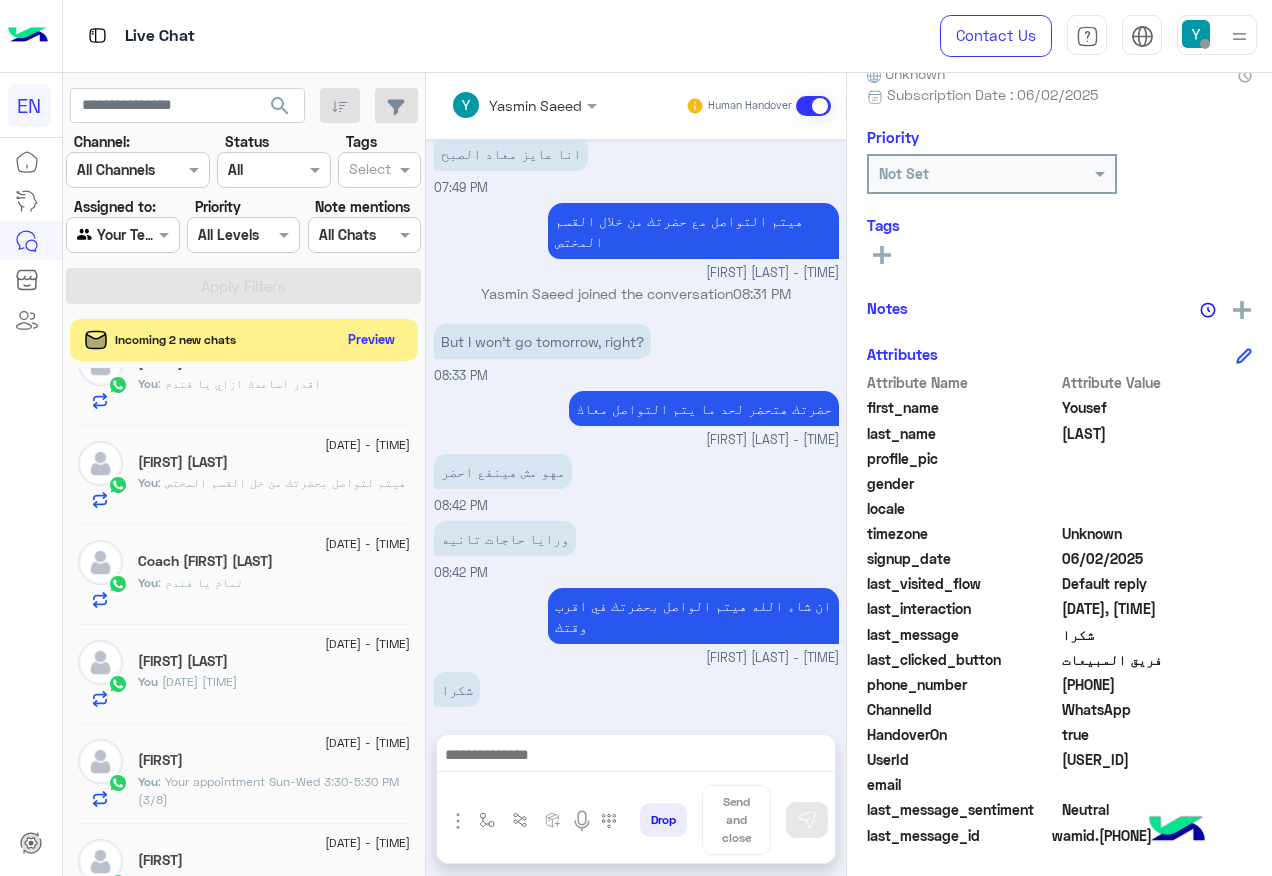 click on "Preview" 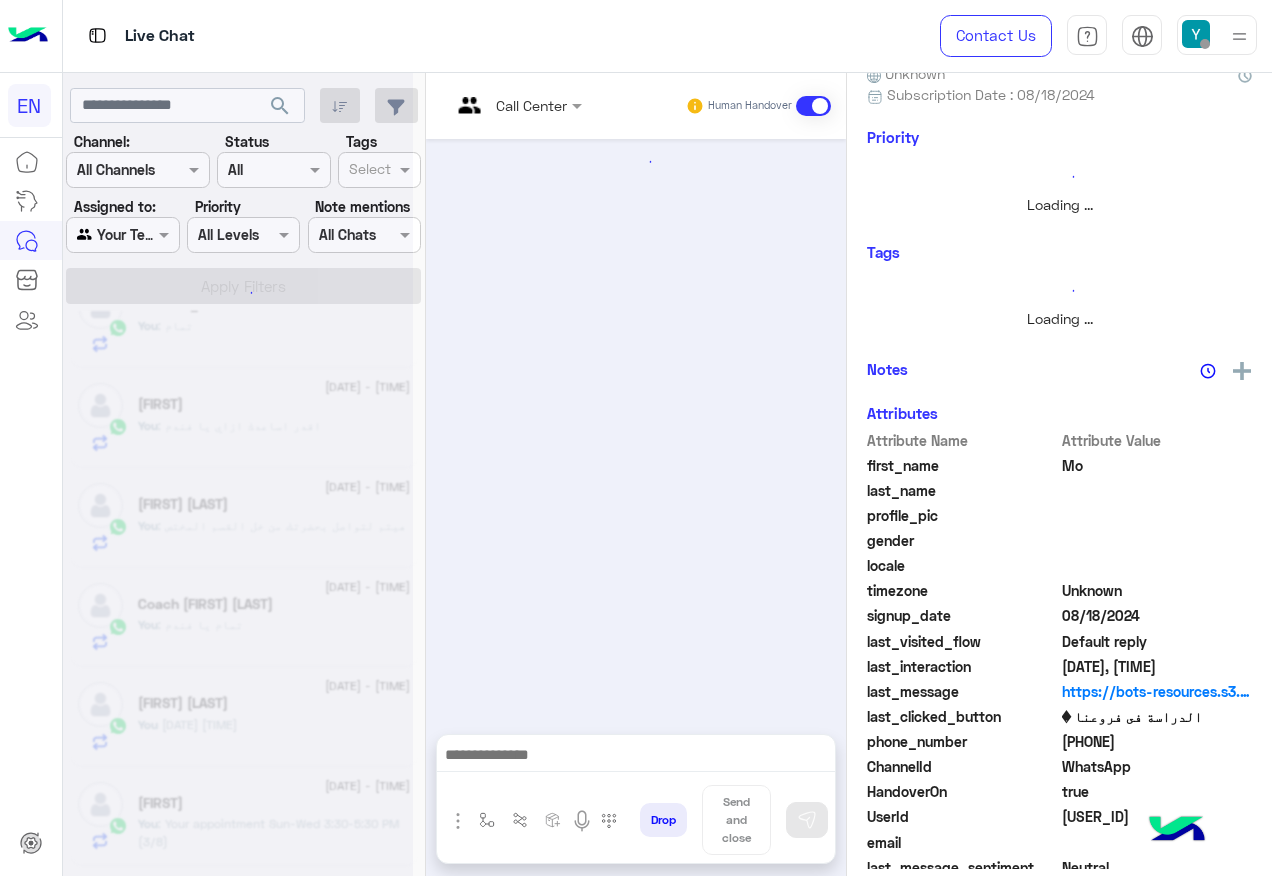 scroll, scrollTop: 0, scrollLeft: 0, axis: both 